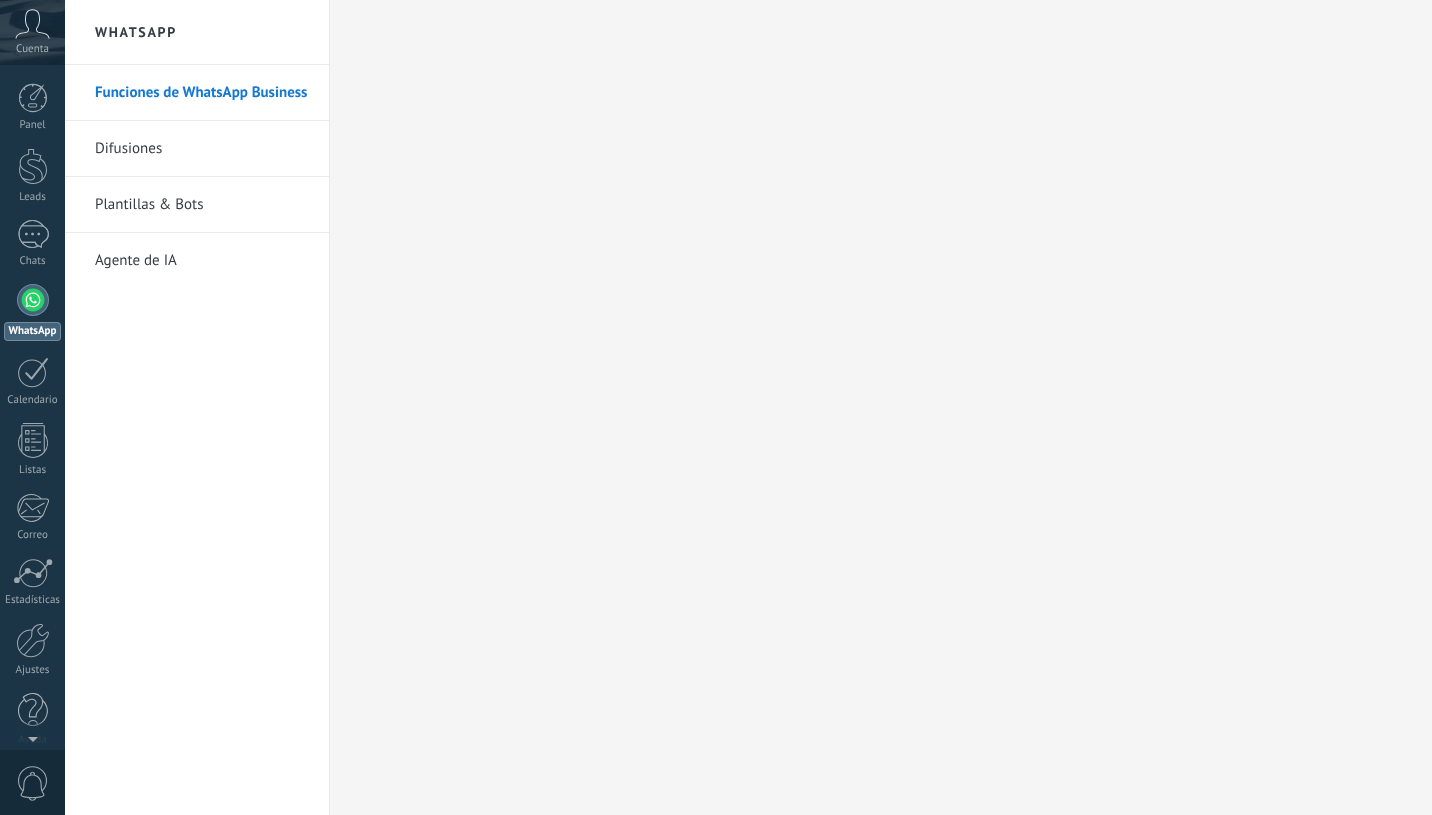 scroll, scrollTop: 0, scrollLeft: 0, axis: both 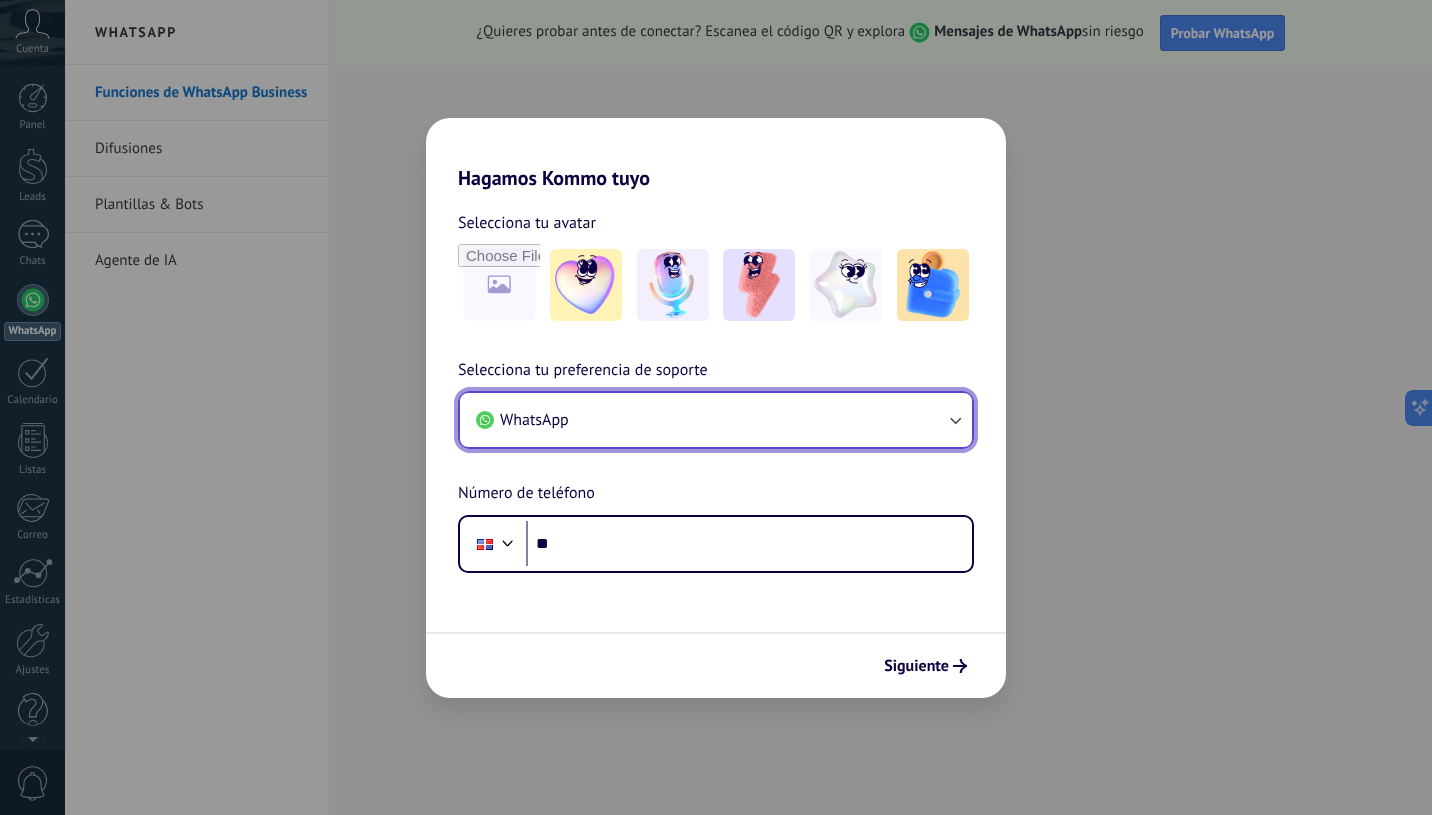 click on "WhatsApp" at bounding box center [716, 420] 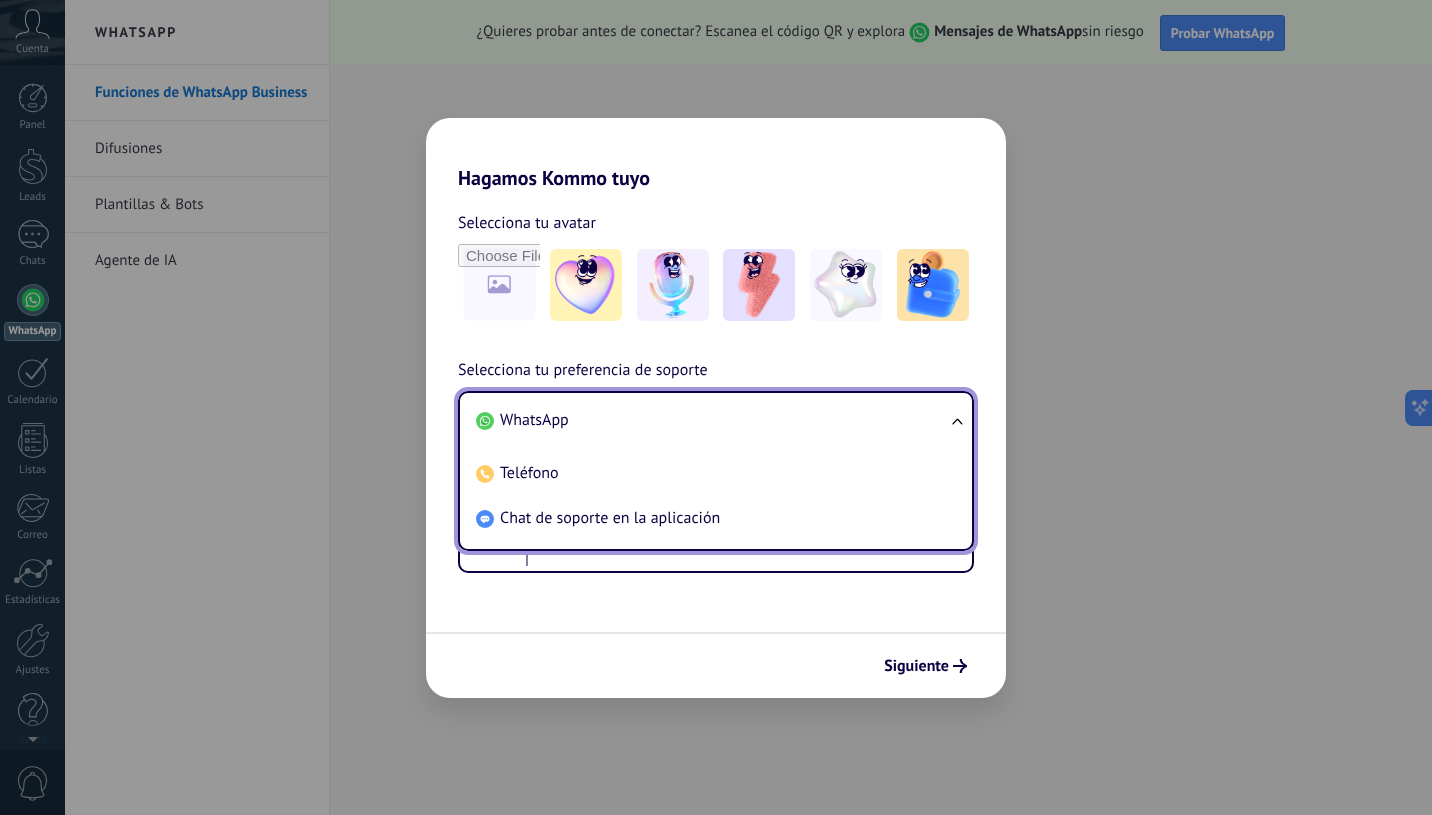 click on "WhatsApp" at bounding box center [534, 420] 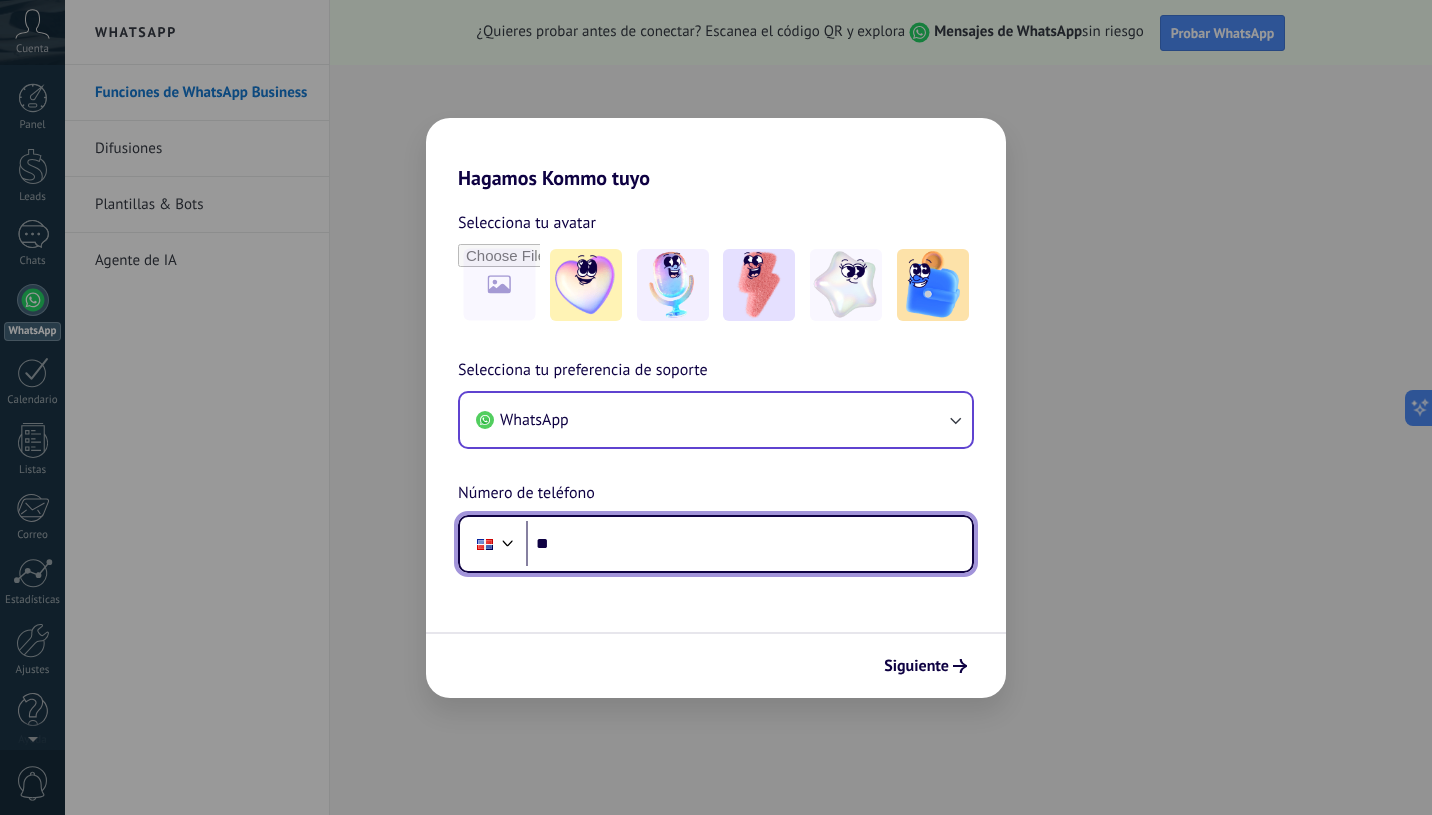 click on "**" at bounding box center [749, 544] 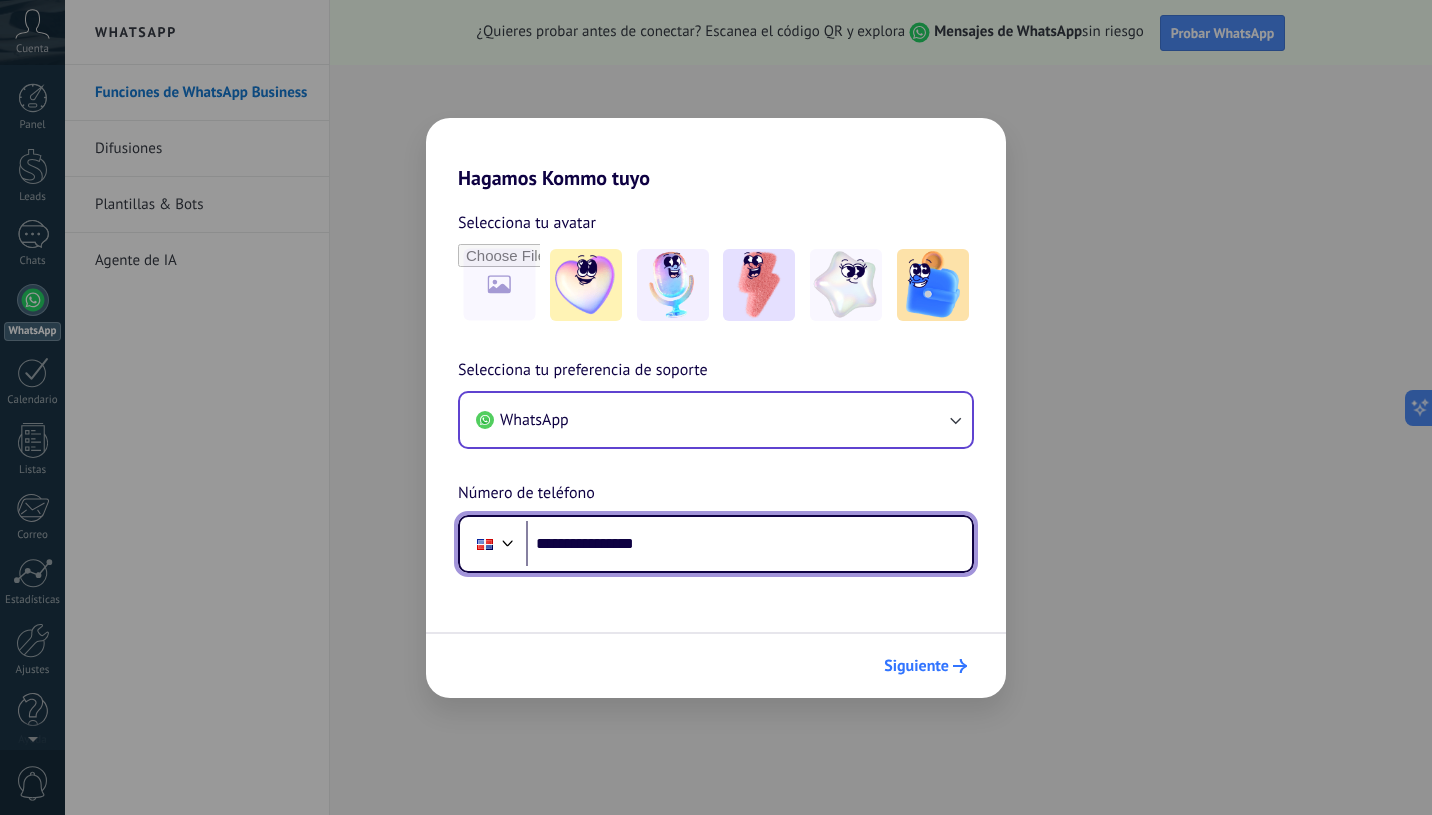 type on "**********" 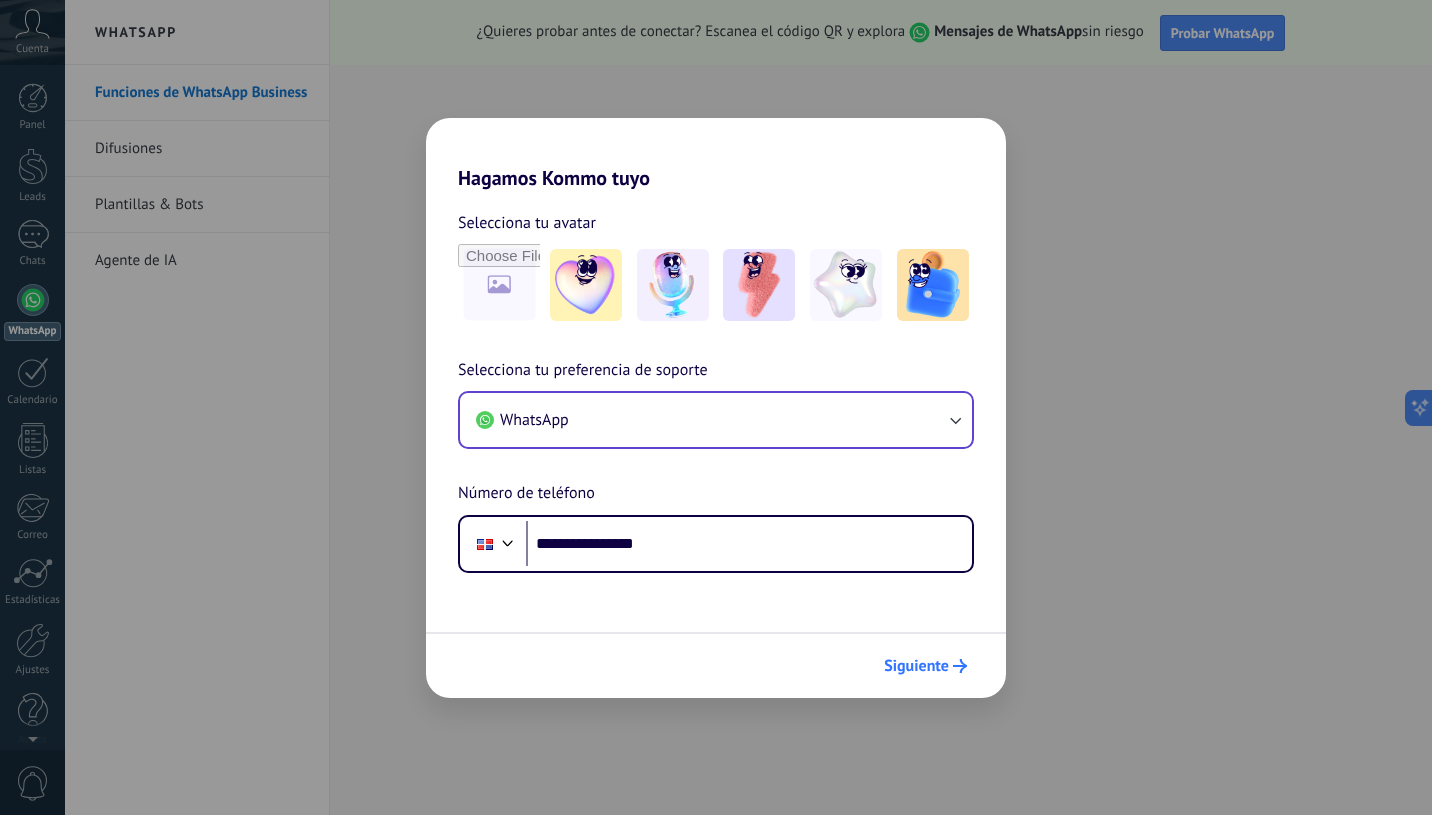 click on "Siguiente" at bounding box center (916, 666) 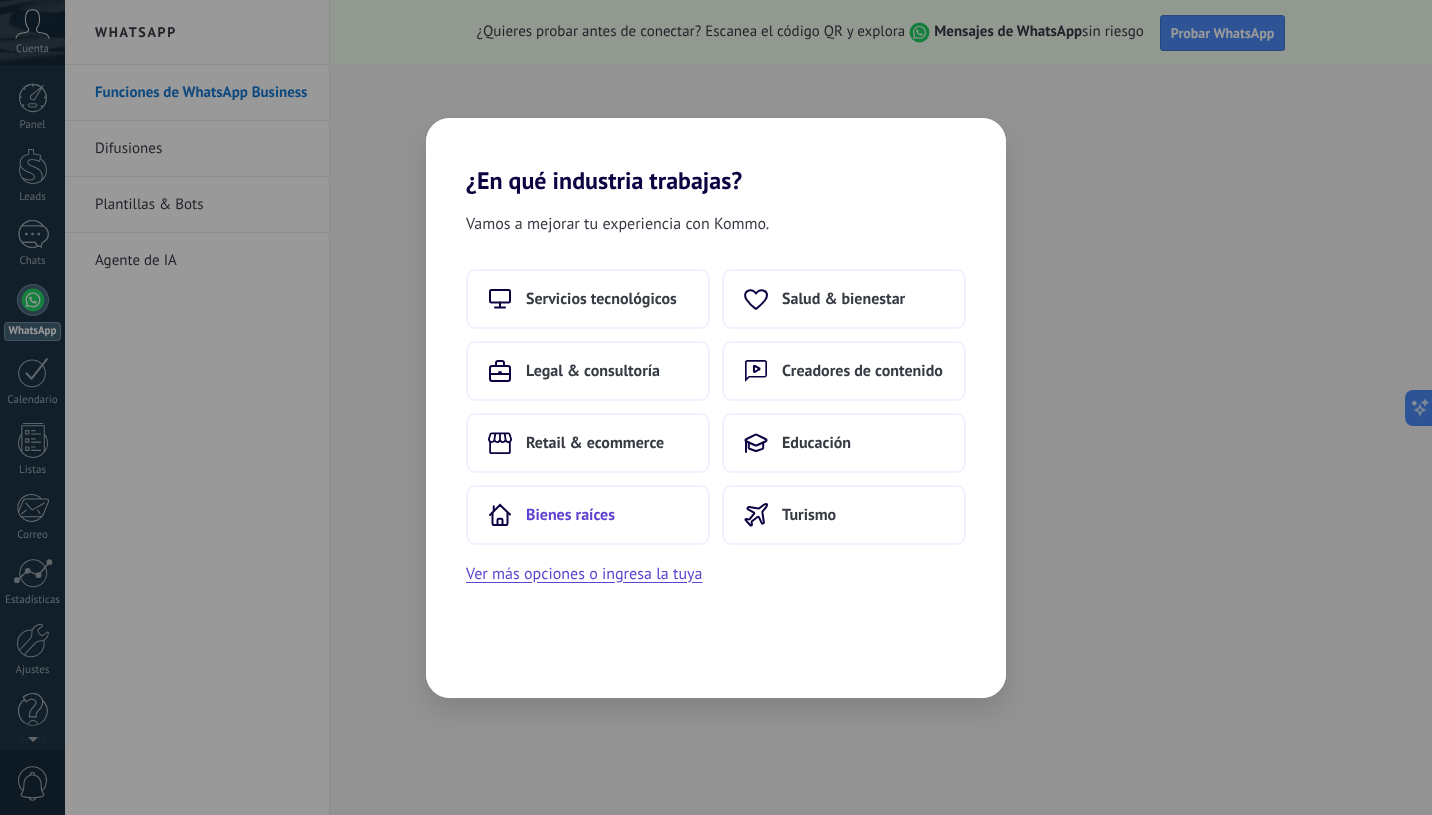 click on "Bienes raíces" at bounding box center (570, 515) 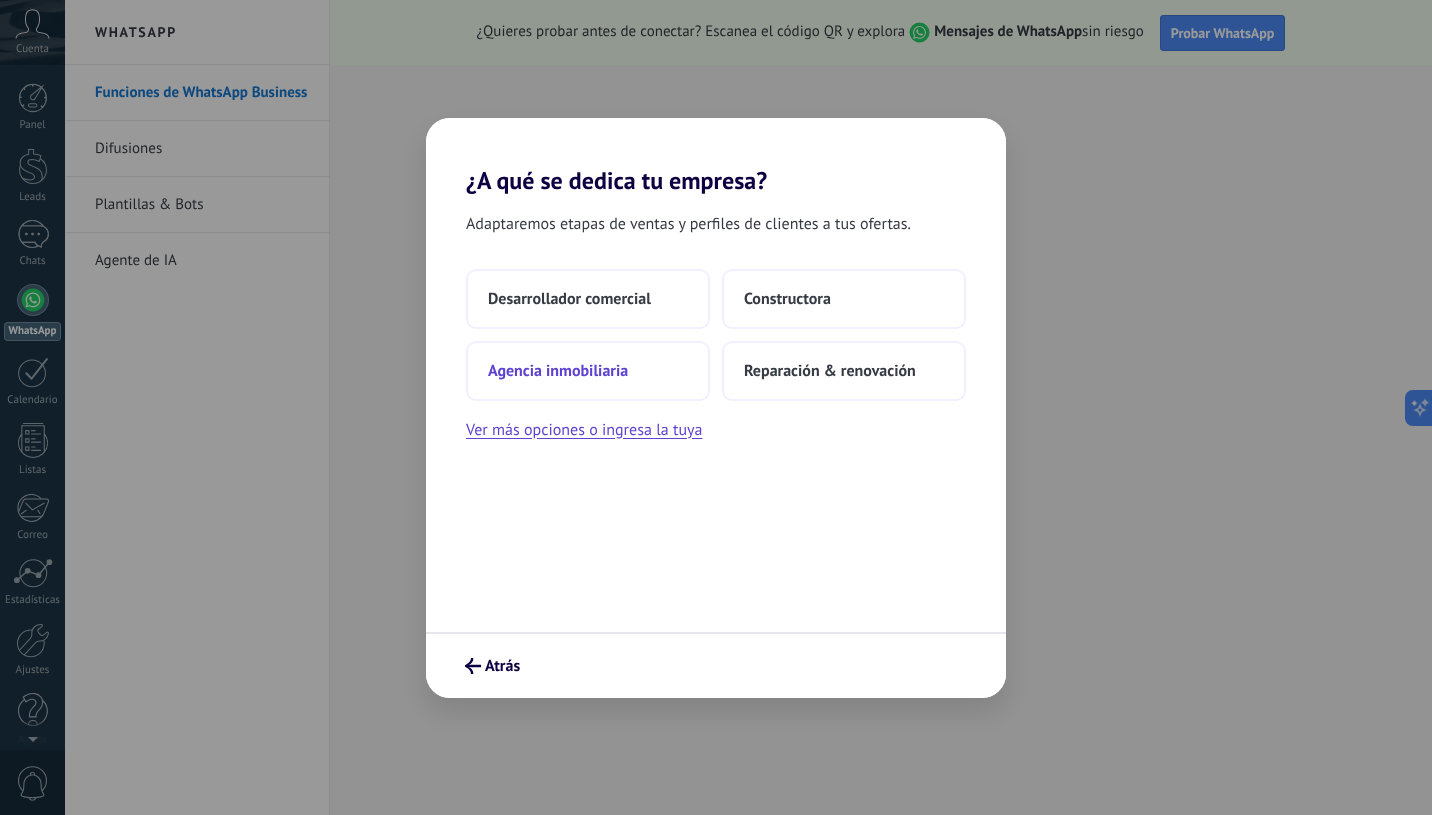 click on "Agencia inmobiliaria" at bounding box center (558, 371) 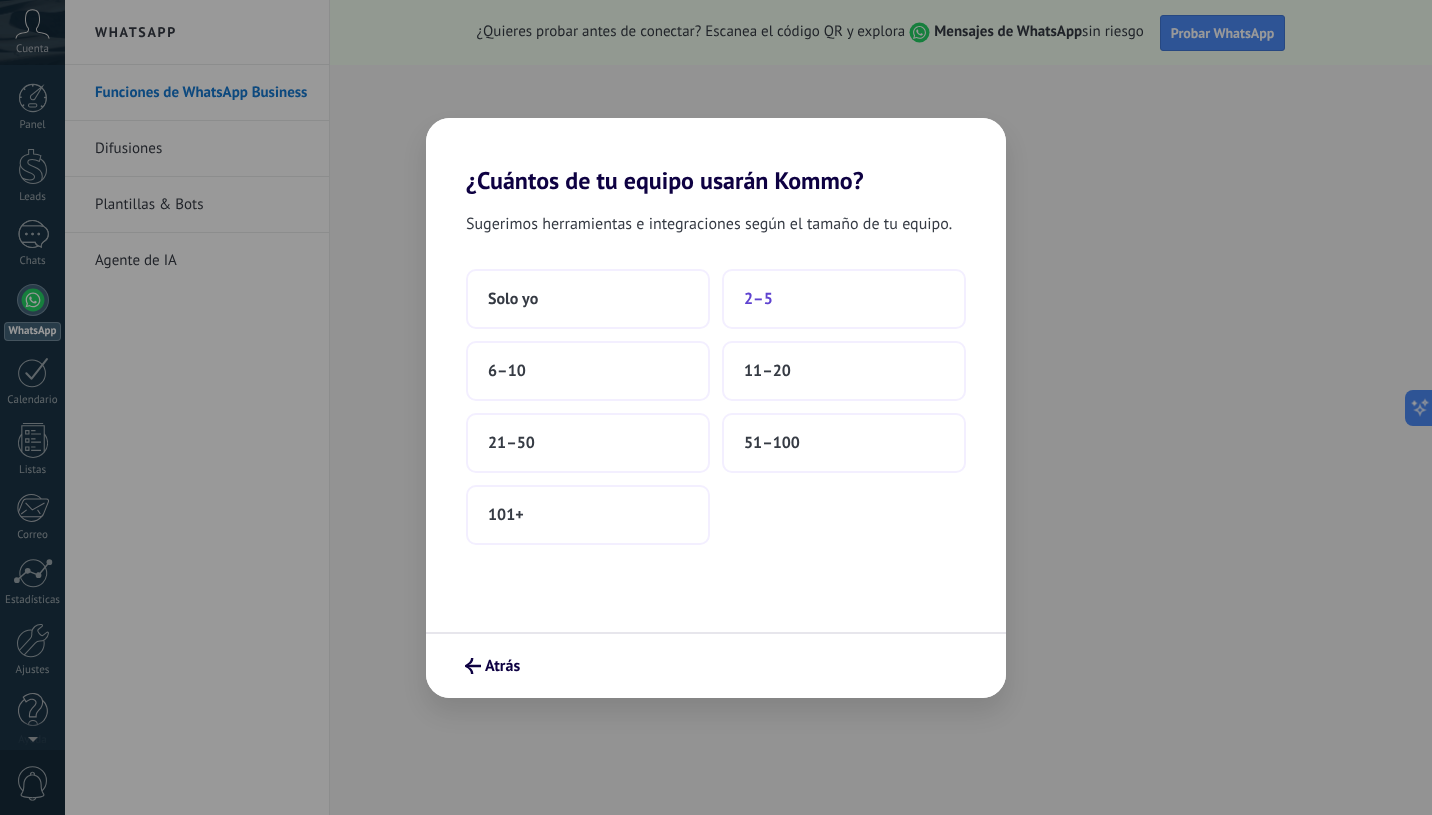 click on "2–5" at bounding box center [758, 299] 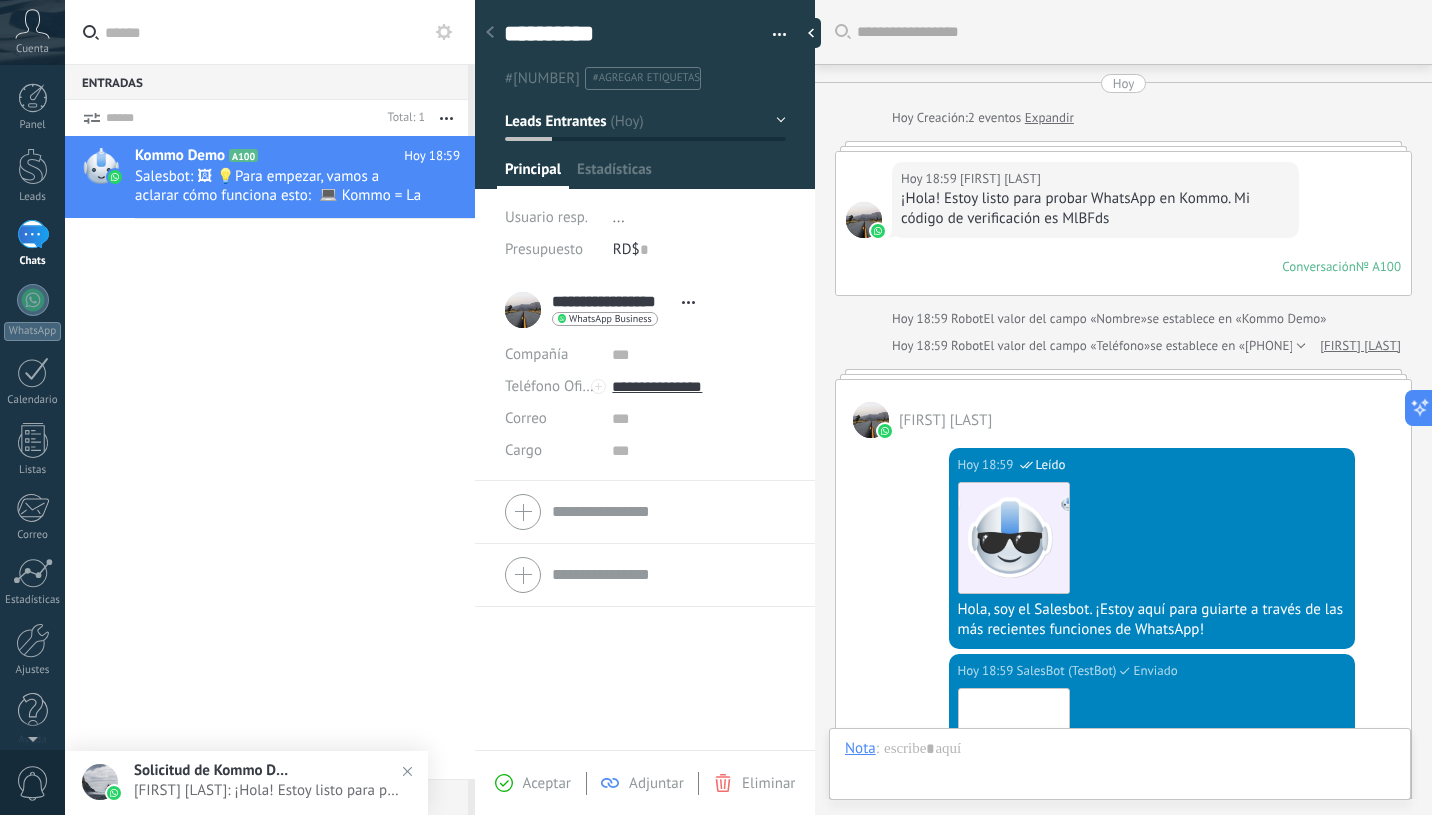 scroll, scrollTop: 646, scrollLeft: 0, axis: vertical 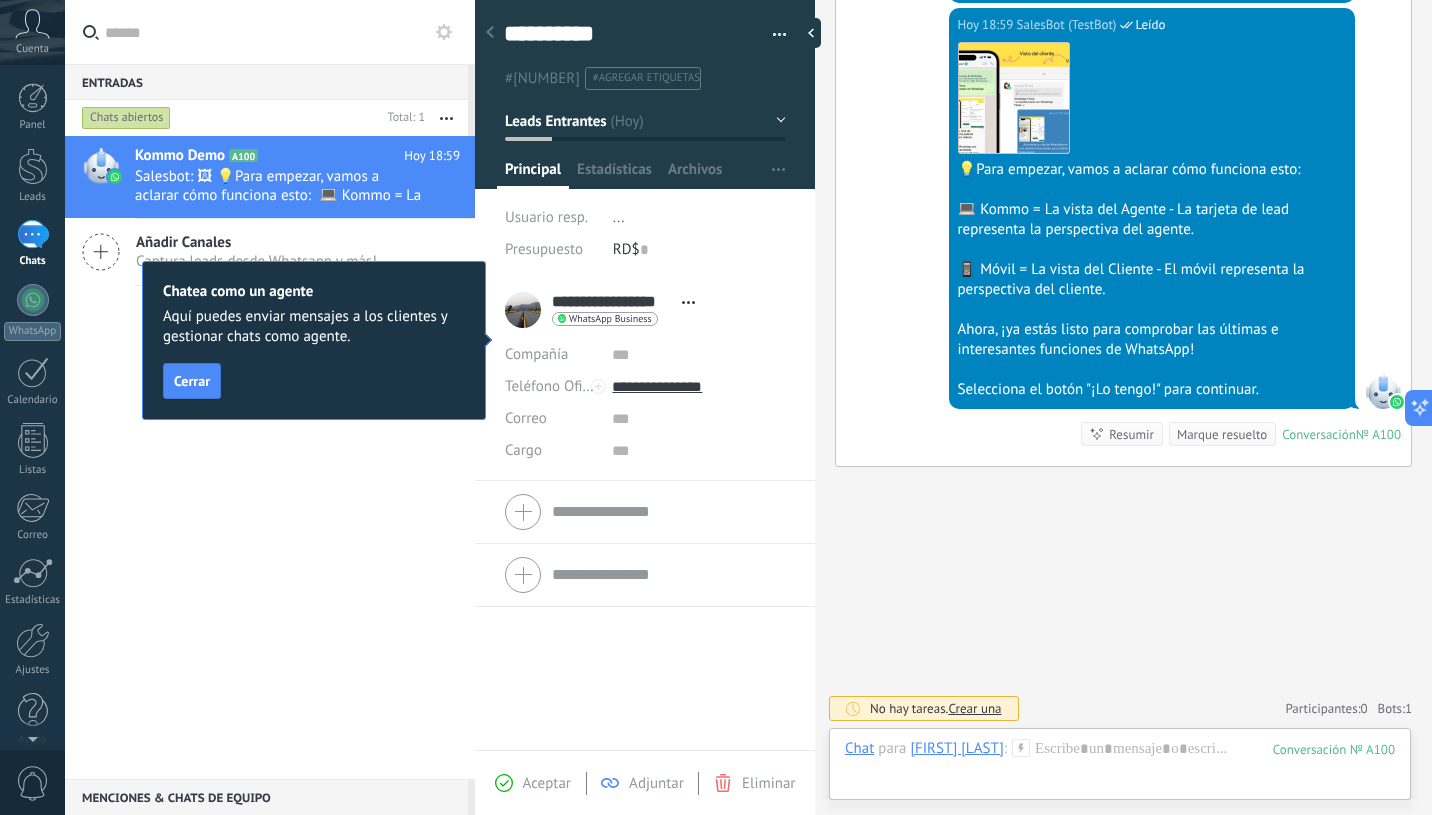 click on "Kommo Demo
A100
Hoy 18:59
Salesbot: 🖼 💡Para empezar, vamos a aclarar cómo funciona esto:
💻 Kommo = La vista del Agente - La tarjeta de lead repr...
Añadir Canales
Captura leads desde Whatsapp y más!" at bounding box center (270, 457) 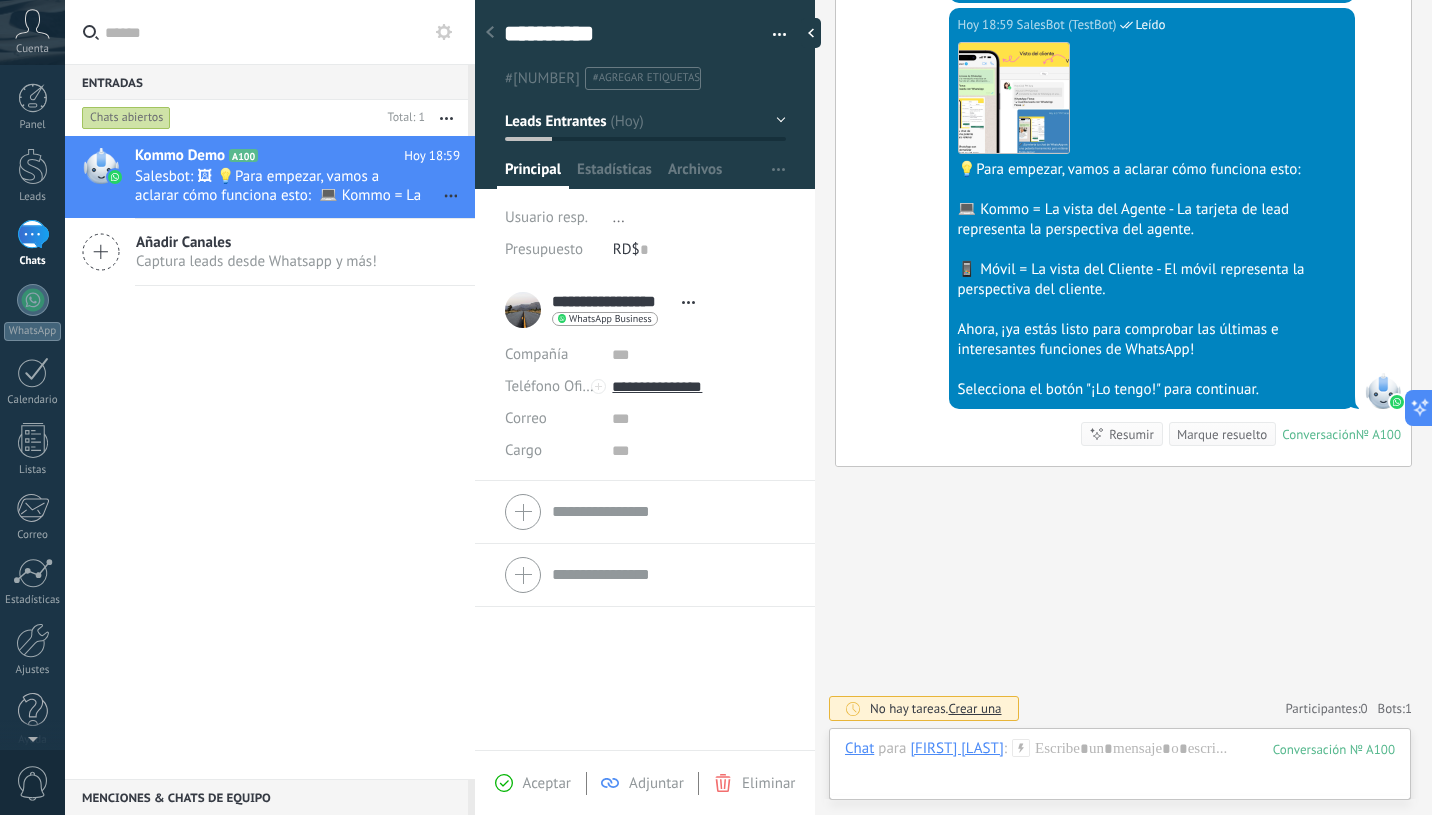 click 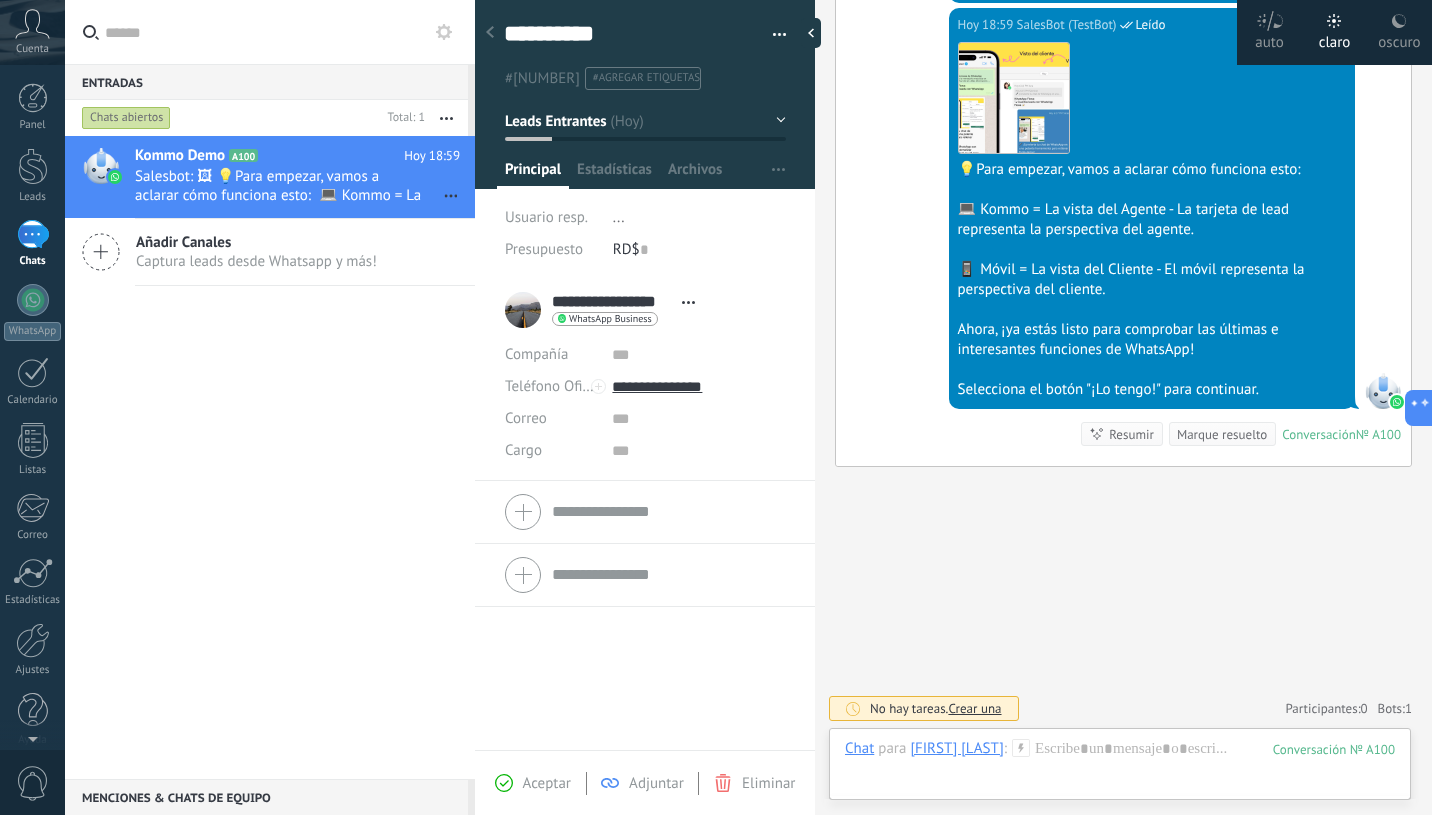 click 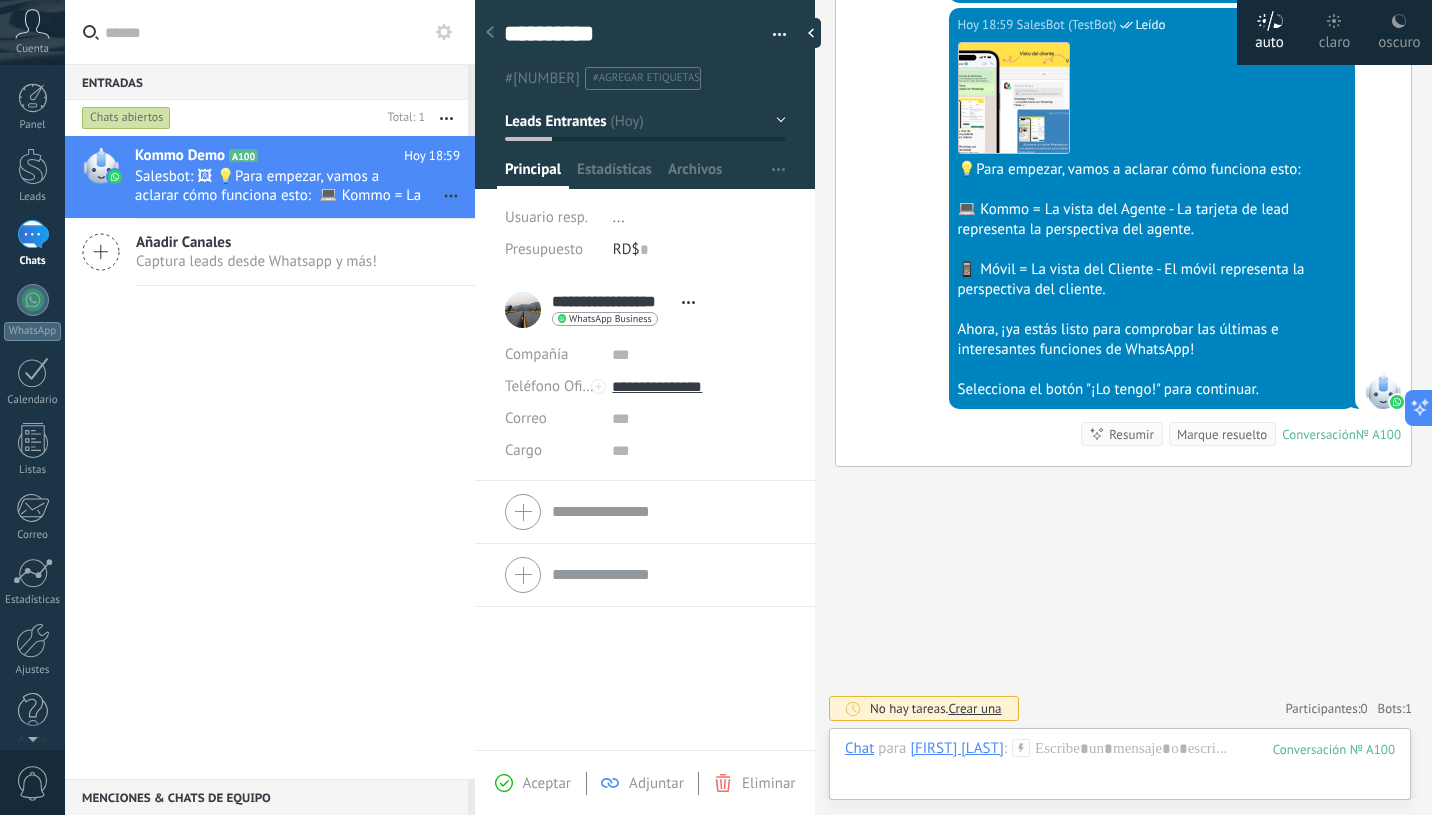 click 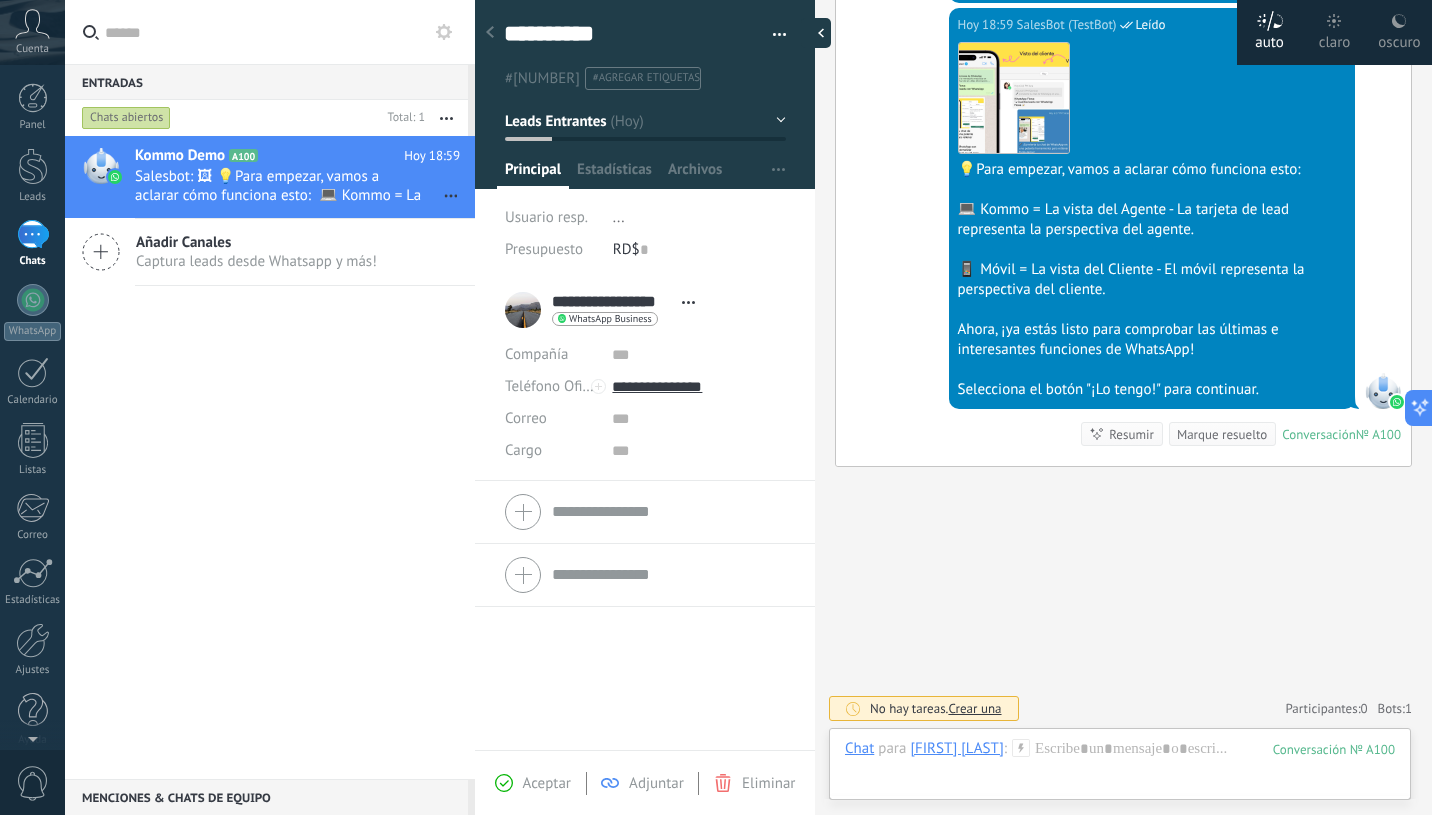 click at bounding box center (816, 33) 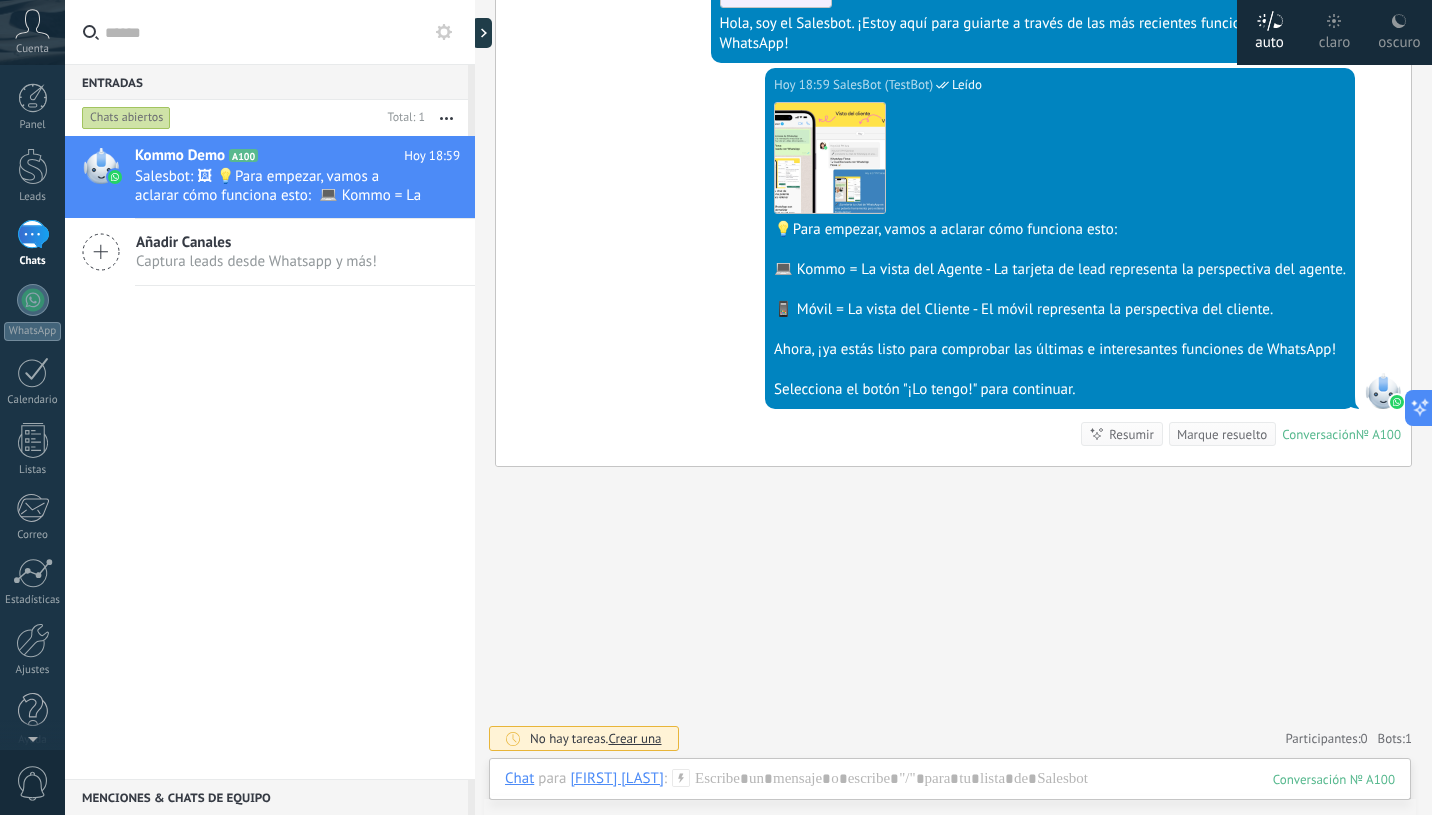 scroll, scrollTop: 0, scrollLeft: 0, axis: both 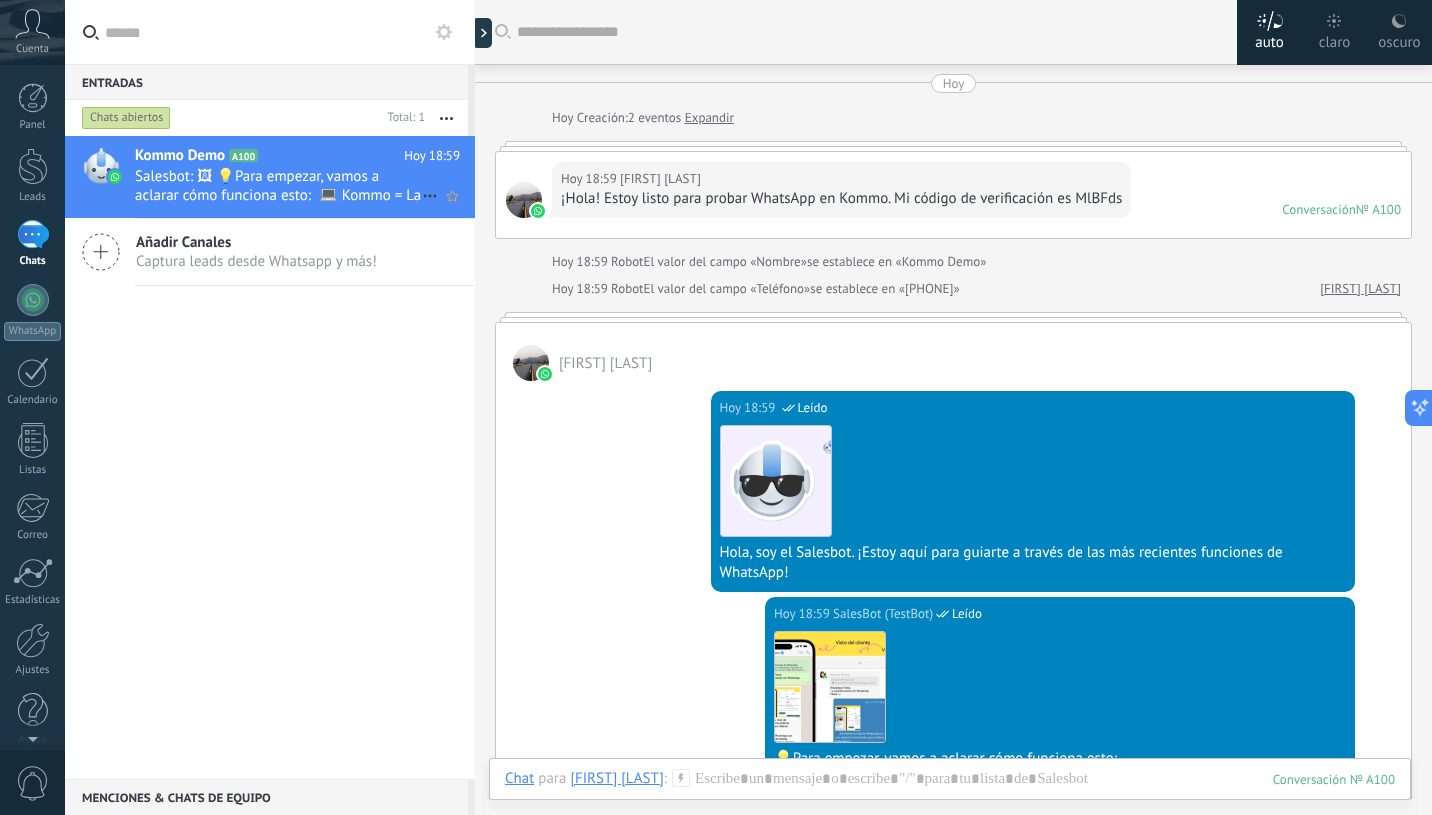 click on "Kommo Demo
A100
Hoy 18:59
Salesbot: 🖼 💡Para empezar, vamos a aclarar cómo funciona esto:
💻 Kommo = La vista del Agente - La tarjeta de lead repr..." at bounding box center (305, 177) 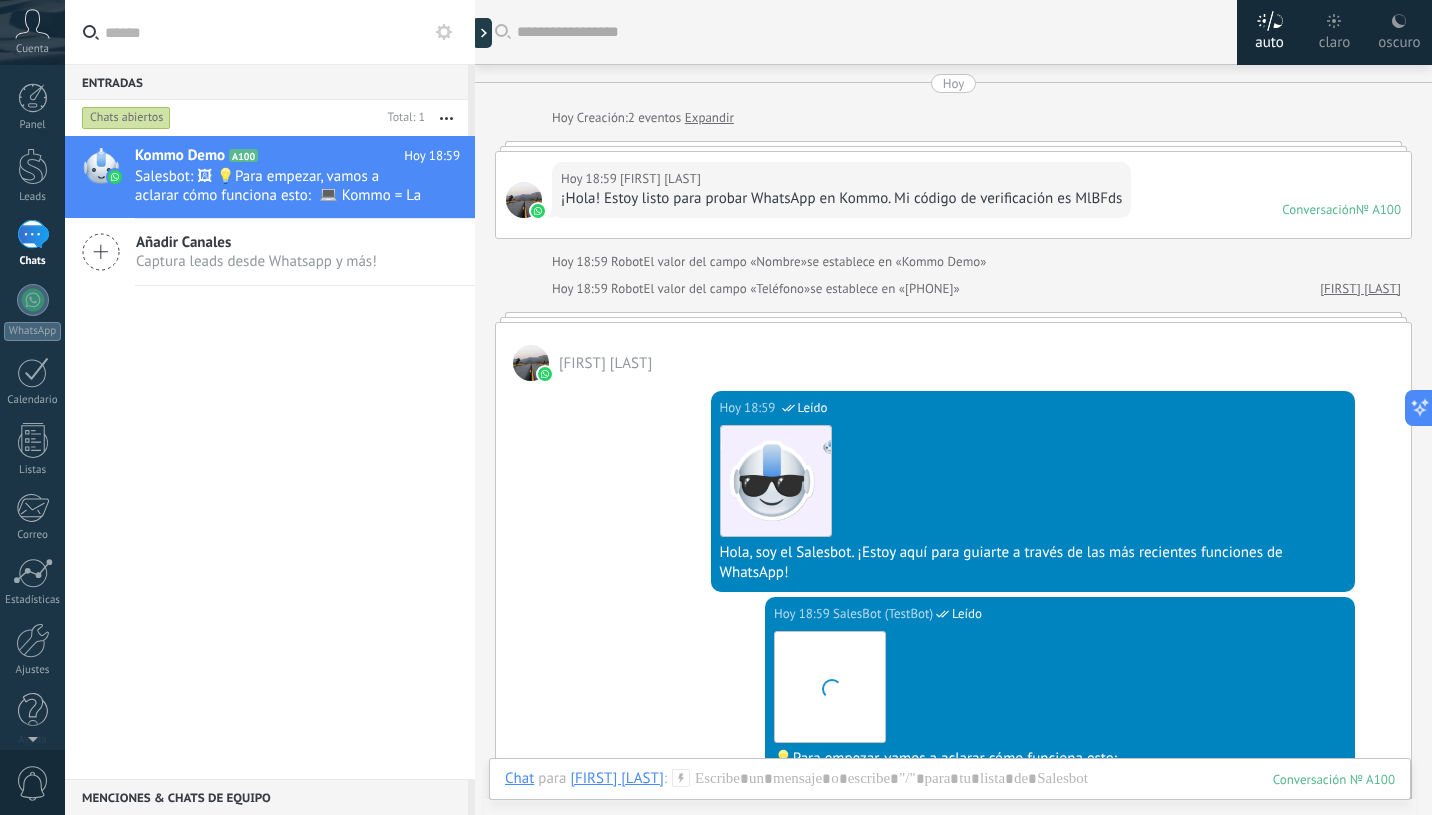 scroll, scrollTop: 388, scrollLeft: 0, axis: vertical 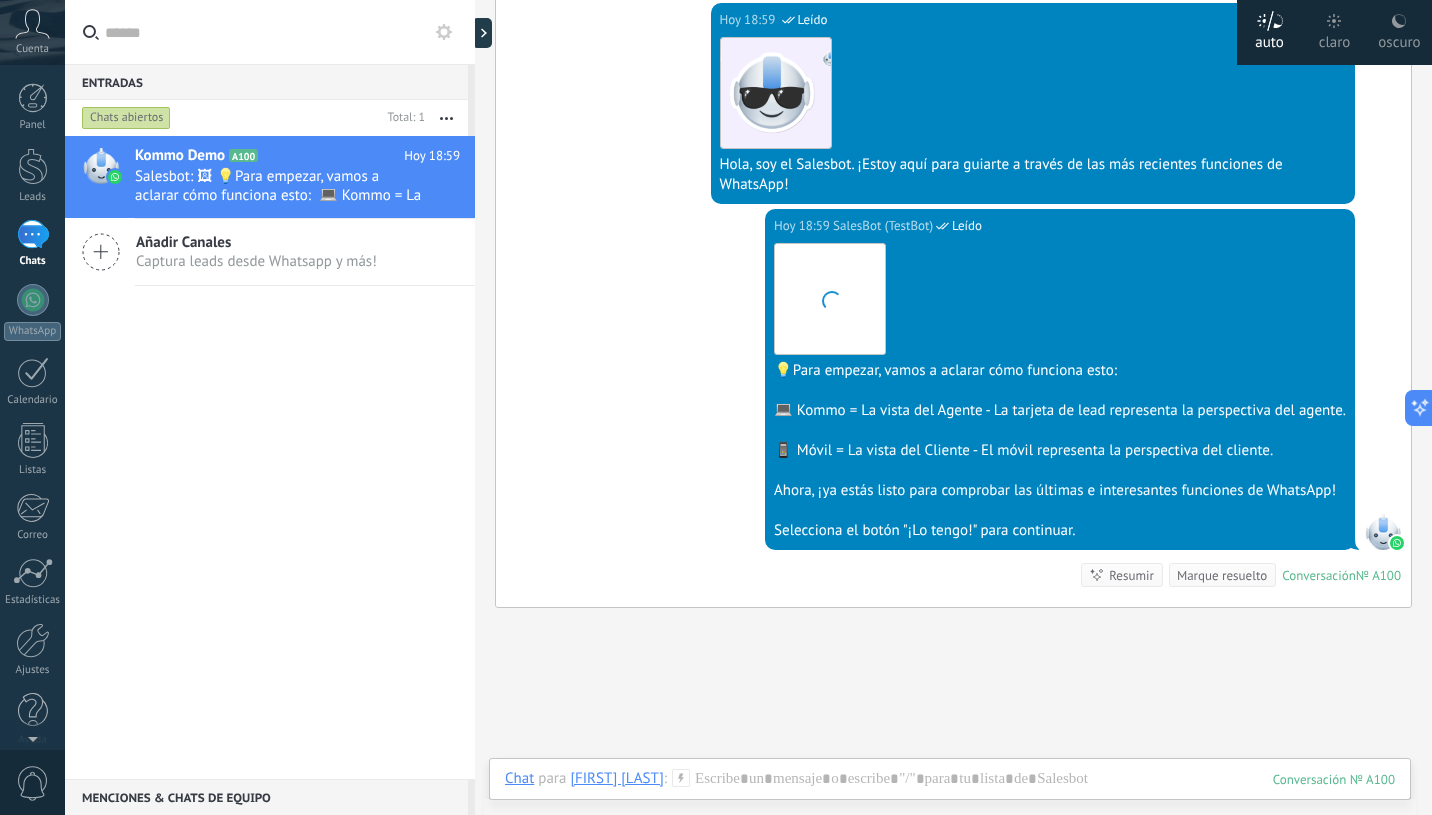 click on "Añadir Canales" at bounding box center (256, 242) 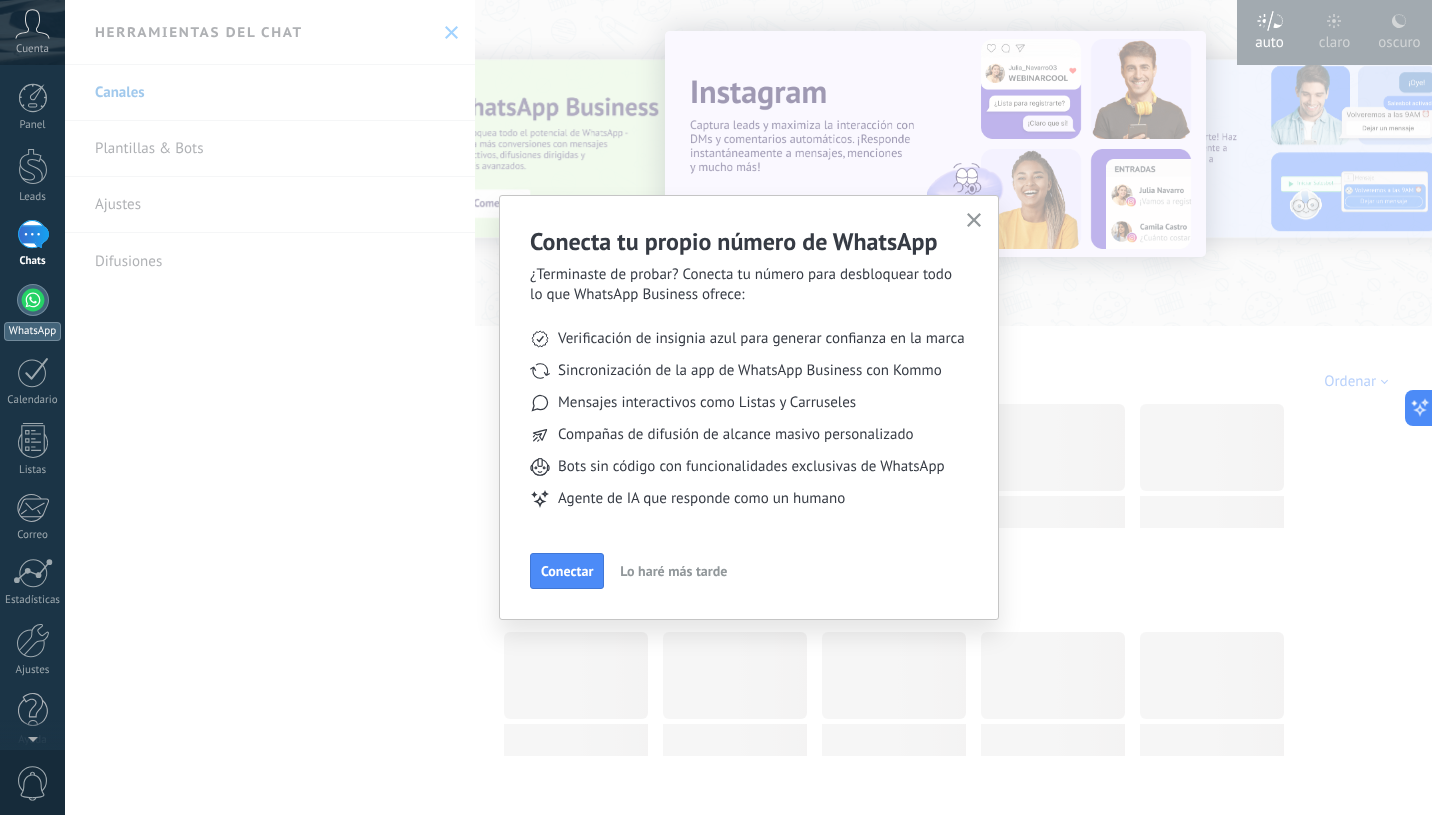click at bounding box center (33, 300) 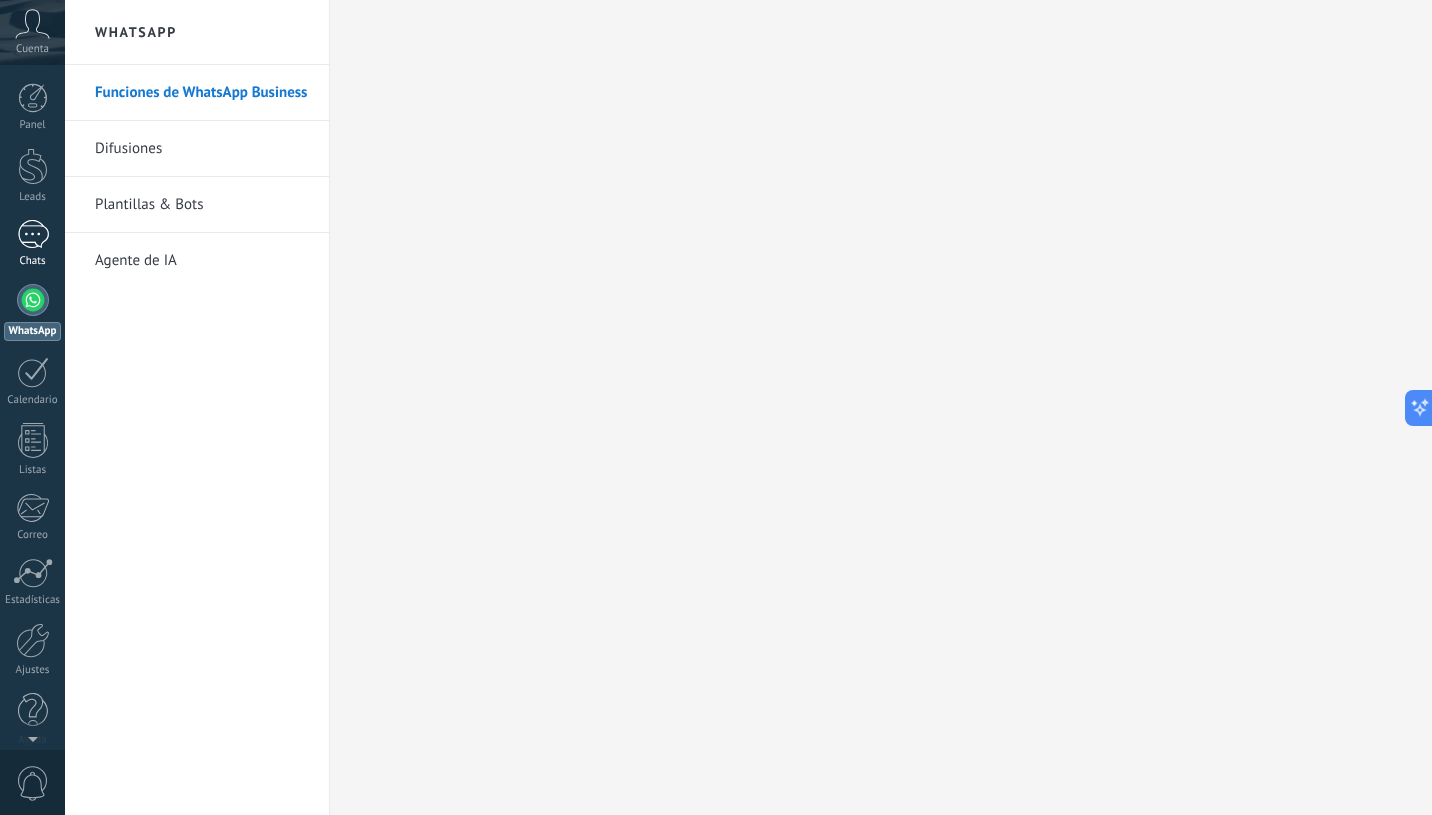 click on "1" at bounding box center (33, 234) 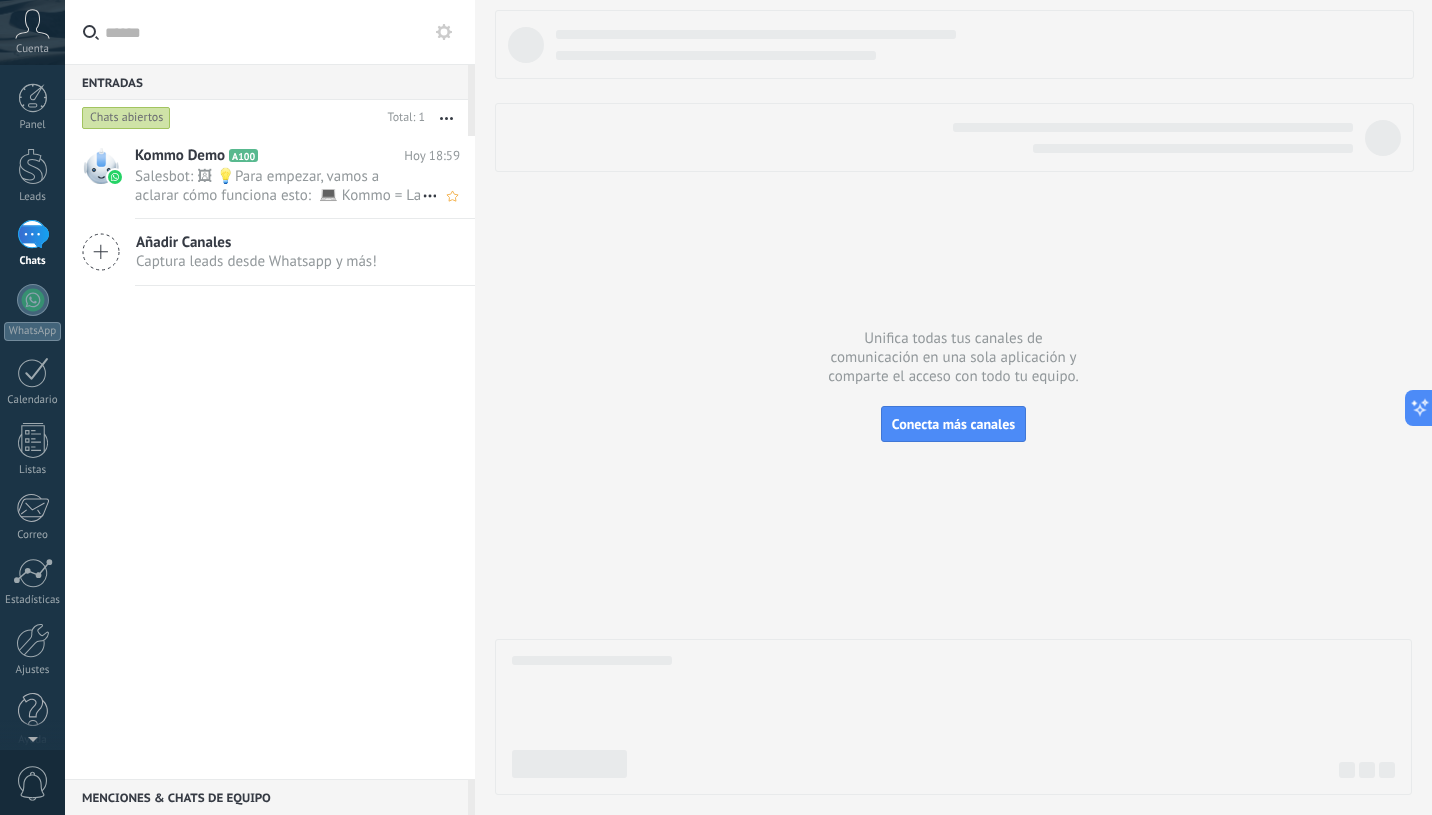 click on "Salesbot: 🖼 💡Para empezar, vamos a aclarar cómo funciona esto:
💻 Kommo = La vista del Agente - La tarjeta de lead repr..." at bounding box center (278, 186) 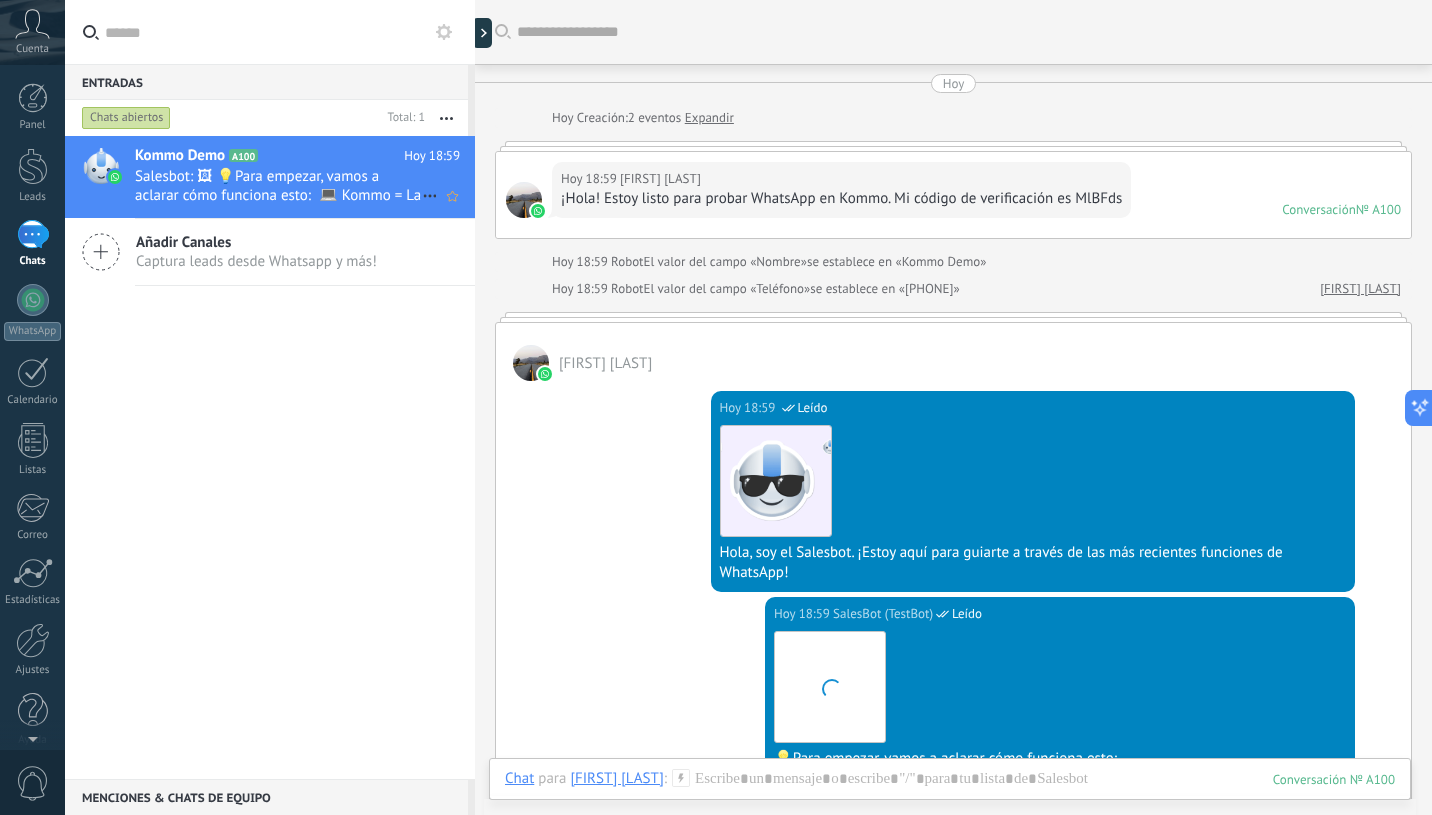 scroll, scrollTop: 388, scrollLeft: 0, axis: vertical 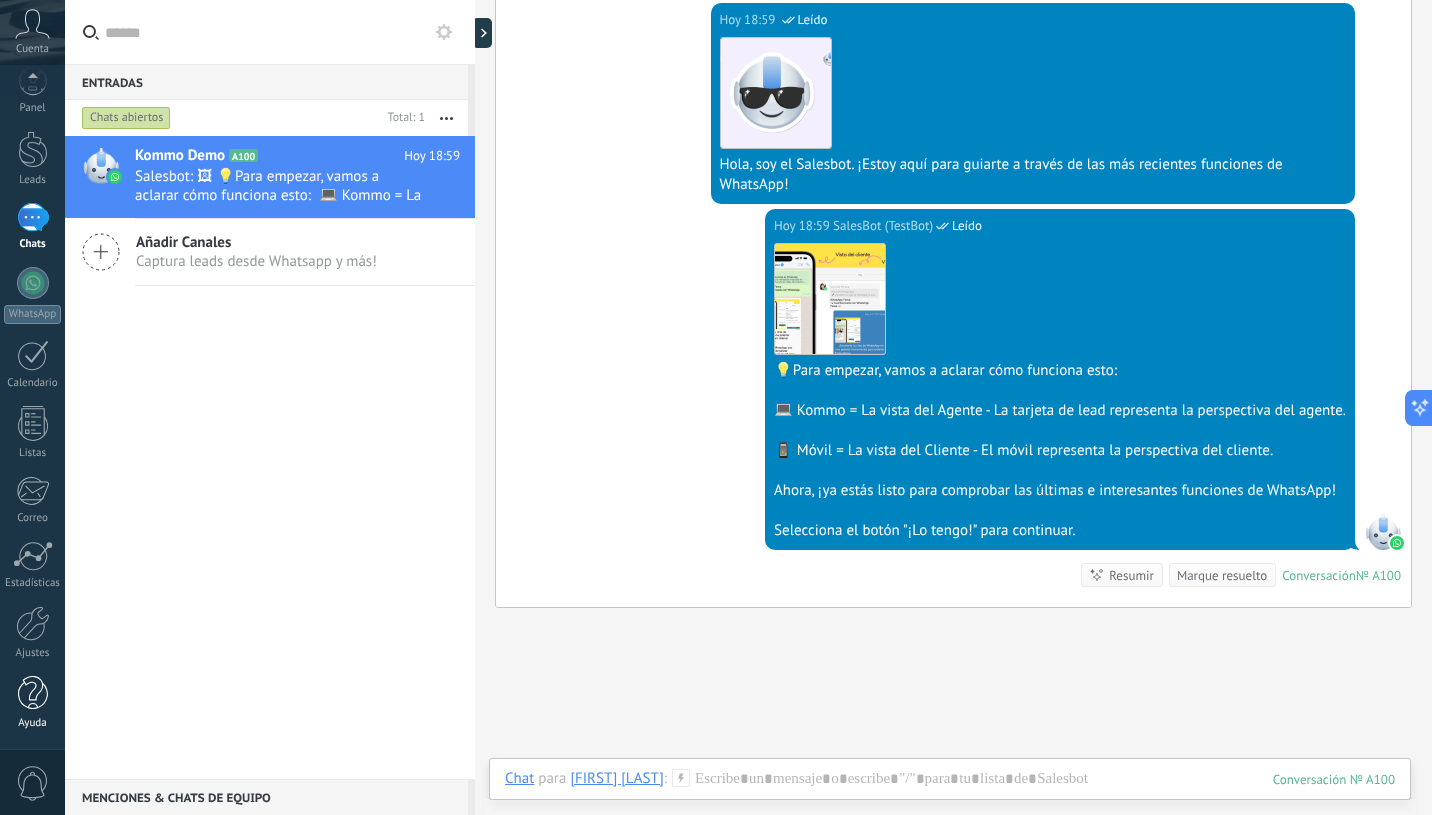 click at bounding box center [33, 693] 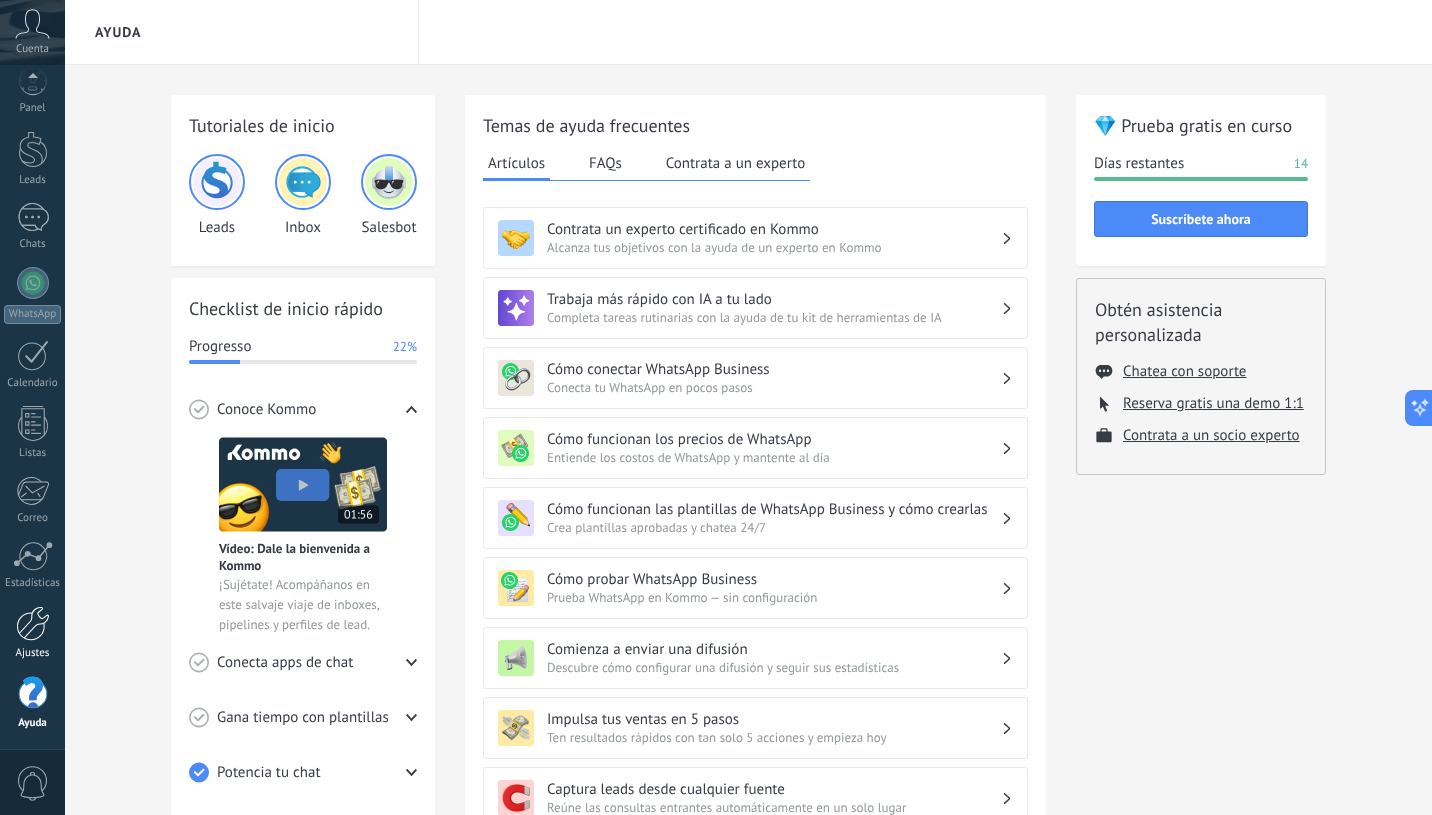 click on "Ajustes" at bounding box center (32, 633) 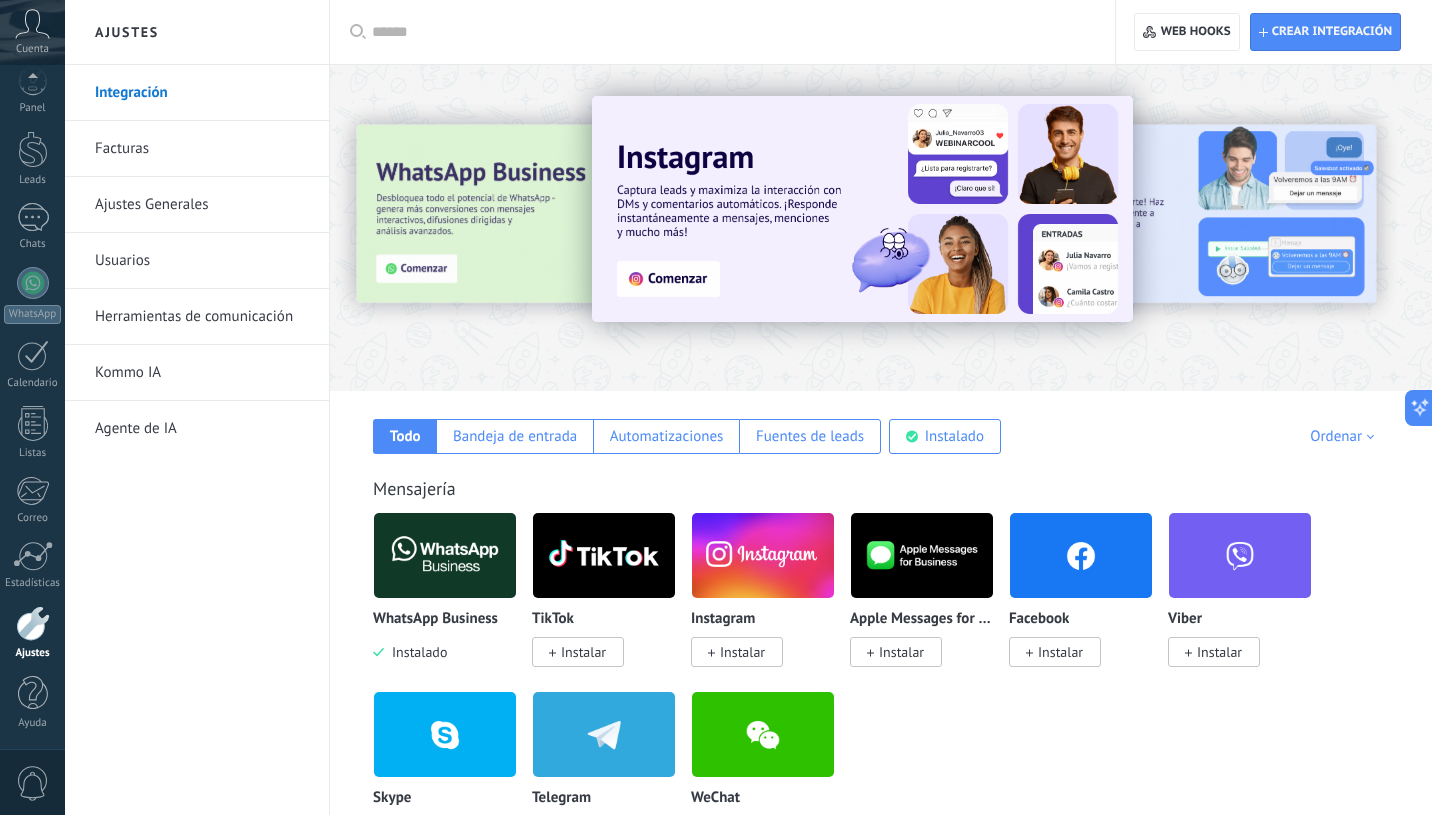 click on "Facturas" at bounding box center [202, 149] 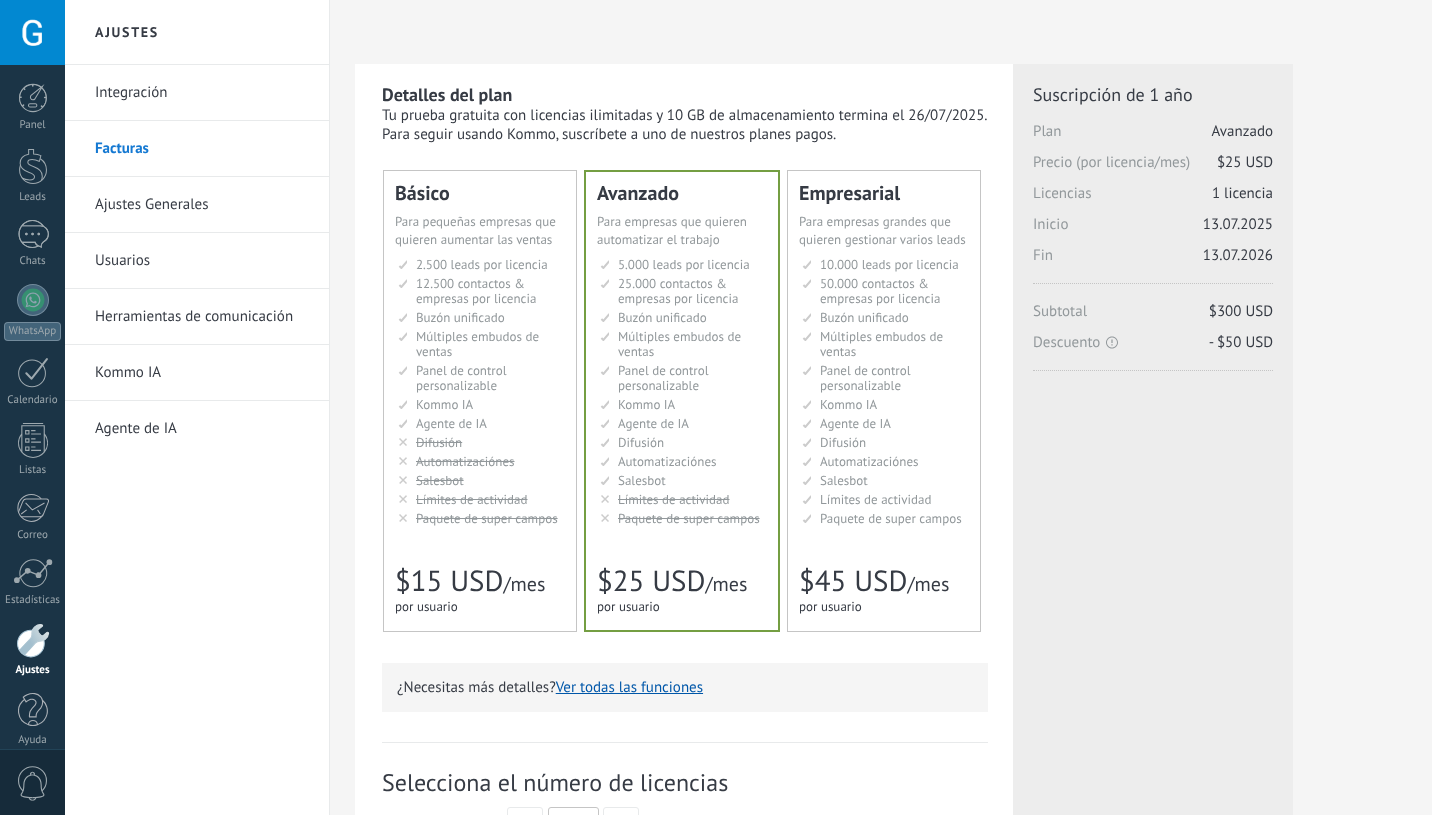scroll, scrollTop: 0, scrollLeft: 0, axis: both 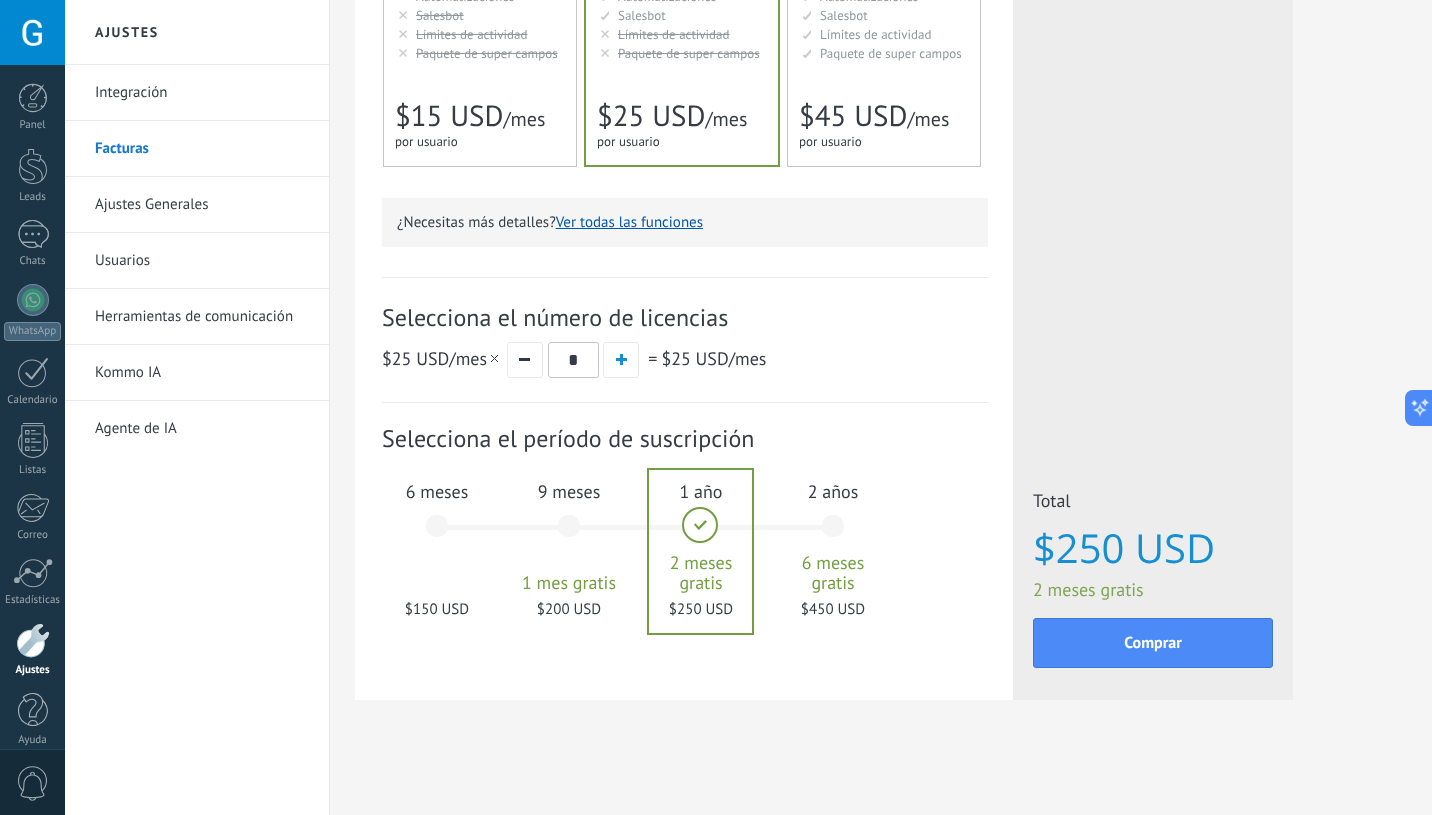 click on "9 meses
1 mes gratis
$200 USD" at bounding box center [569, 535] 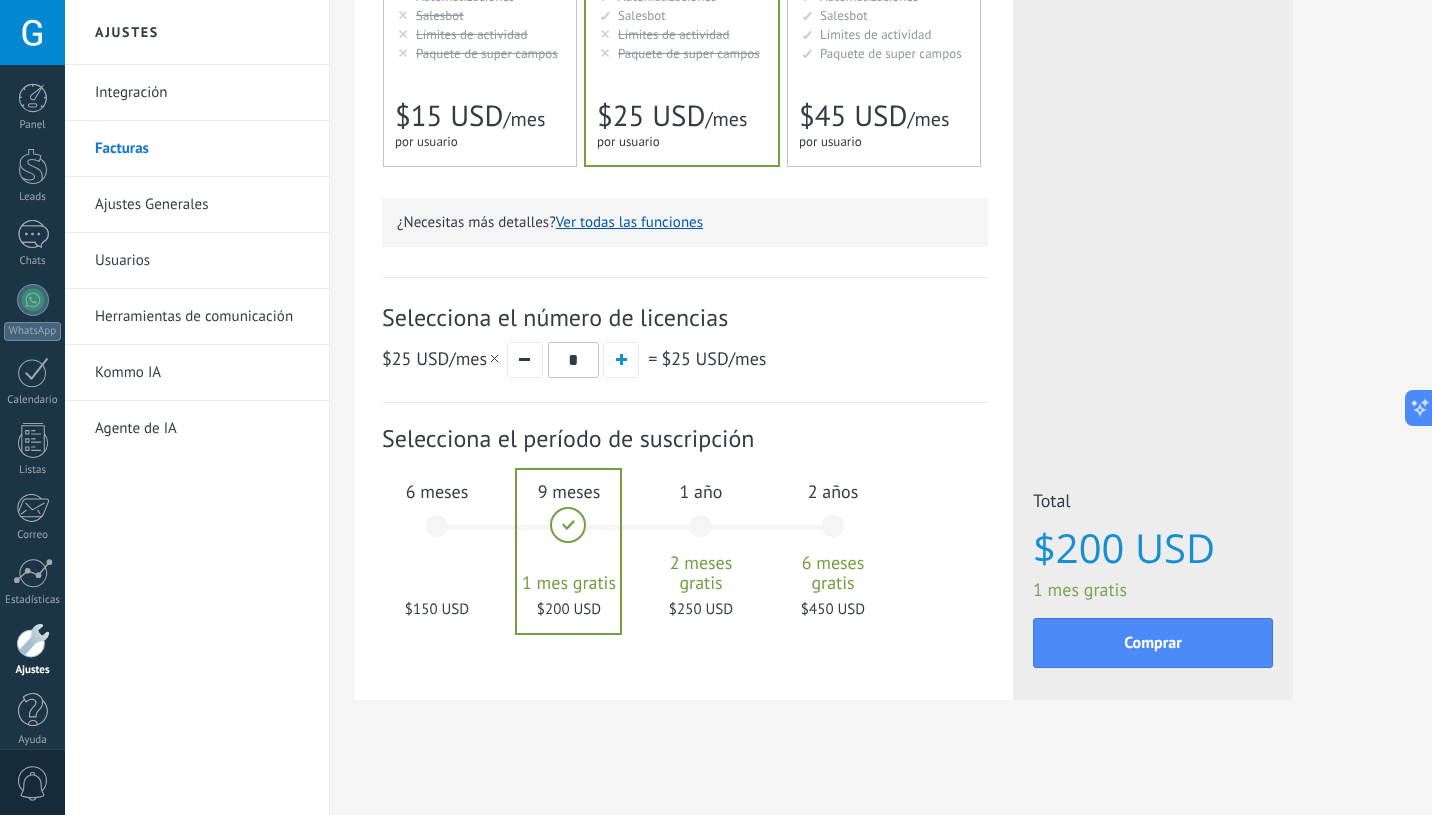 click on "6 meses
$150 USD" at bounding box center [437, 535] 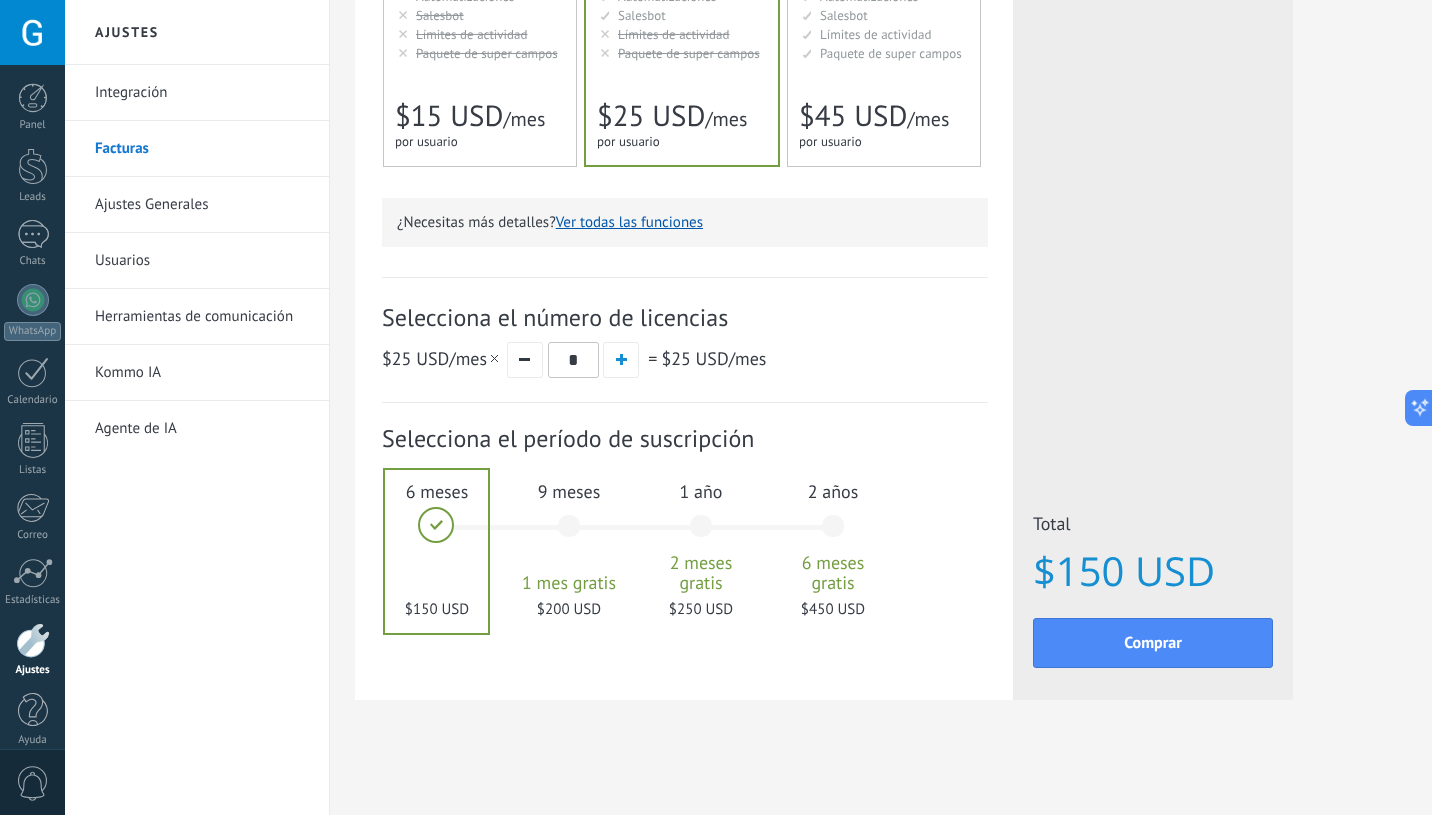 click on "2 años
6 meses gratis
$450 USD" at bounding box center [833, 535] 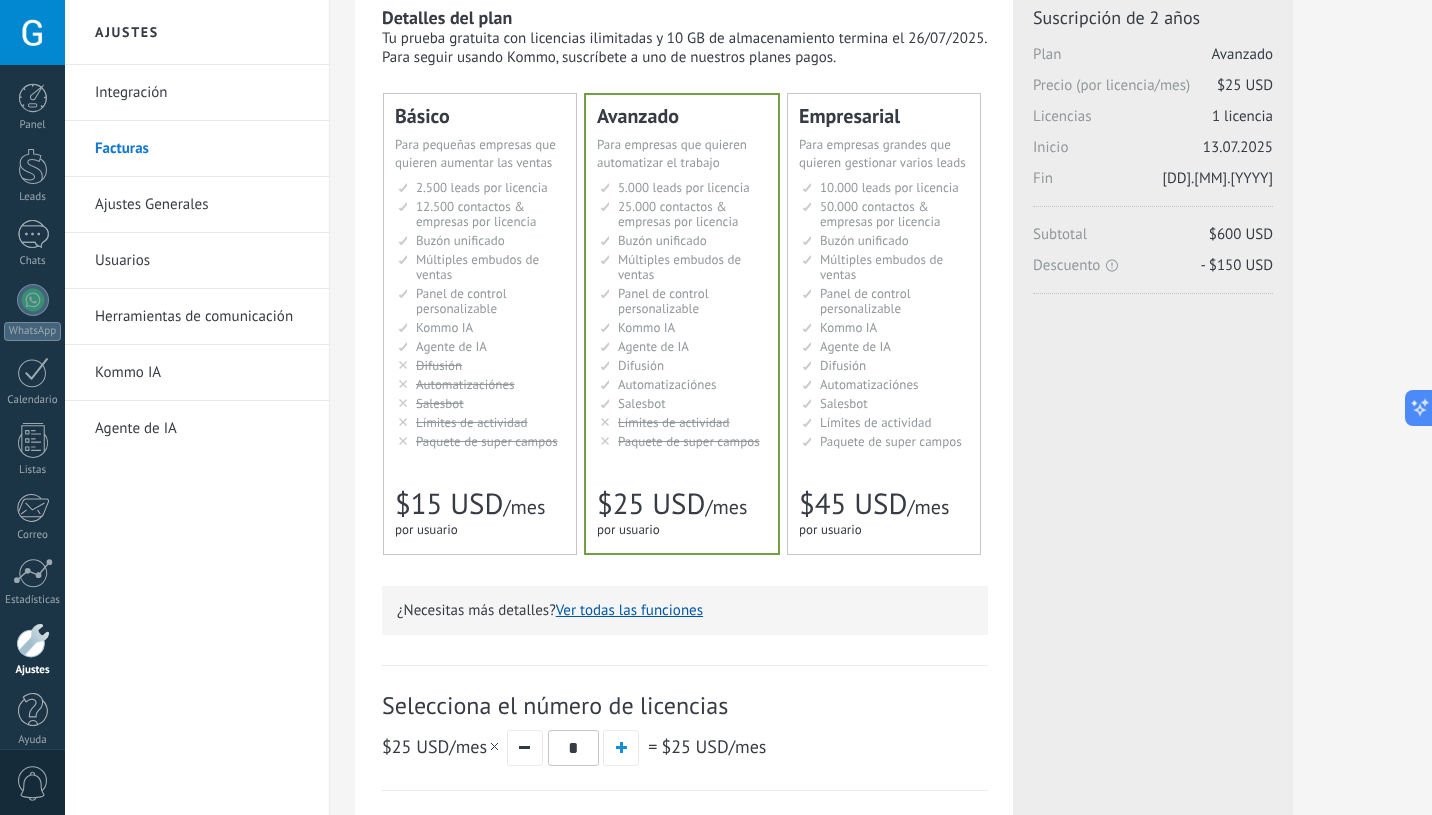 scroll, scrollTop: 0, scrollLeft: 0, axis: both 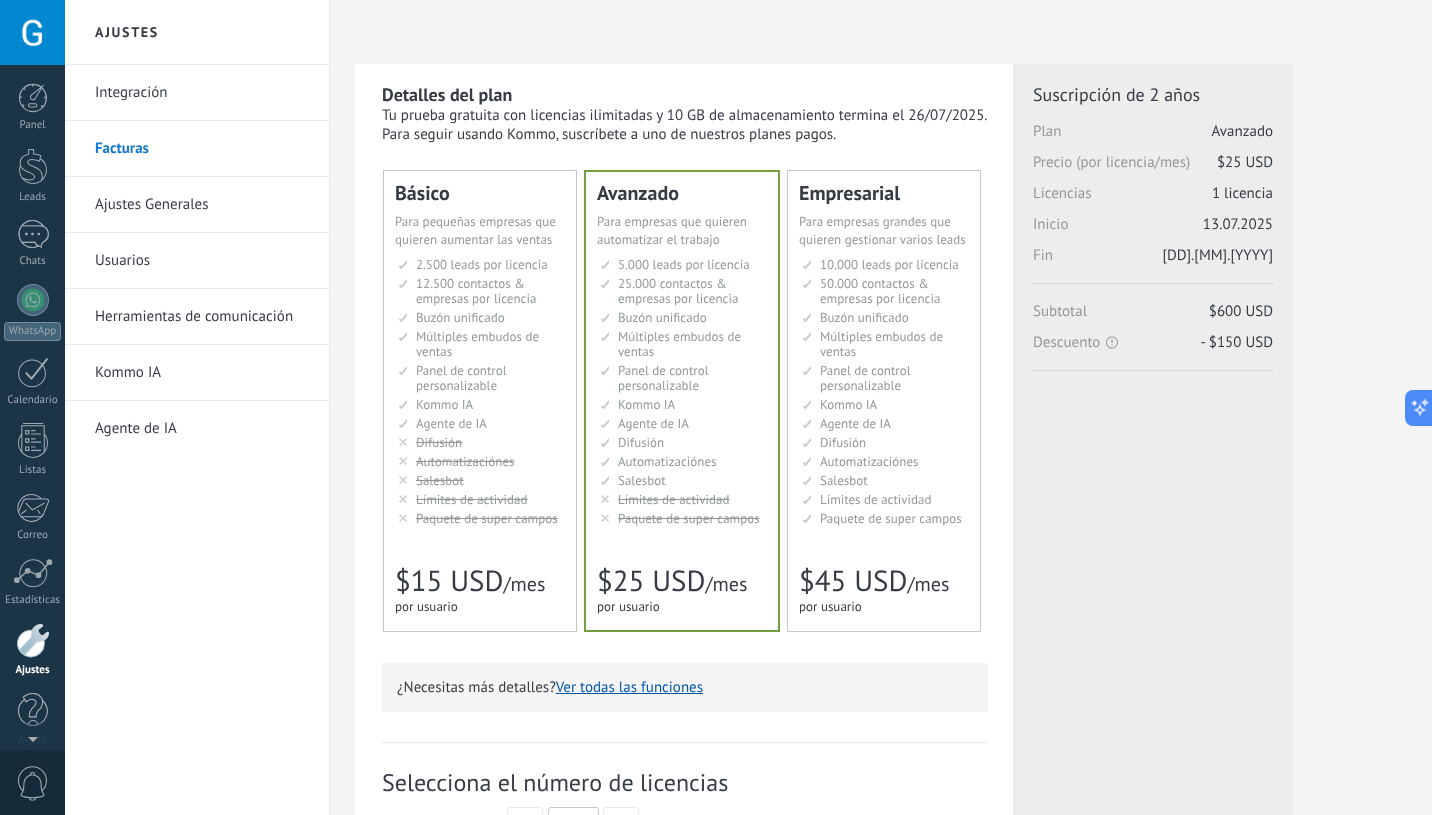 click at bounding box center (32, 32) 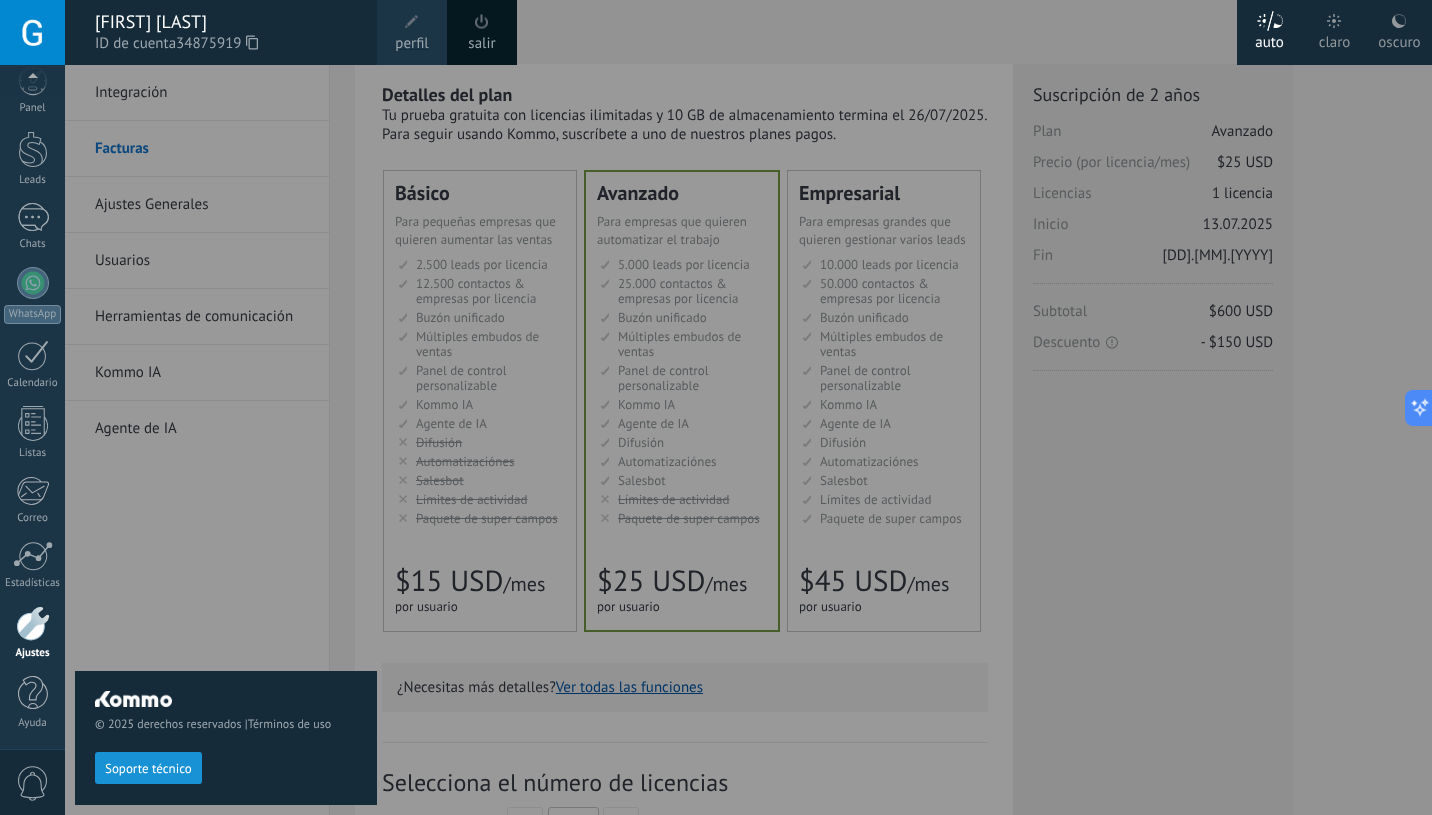 click on "Soporte técnico" at bounding box center (148, 768) 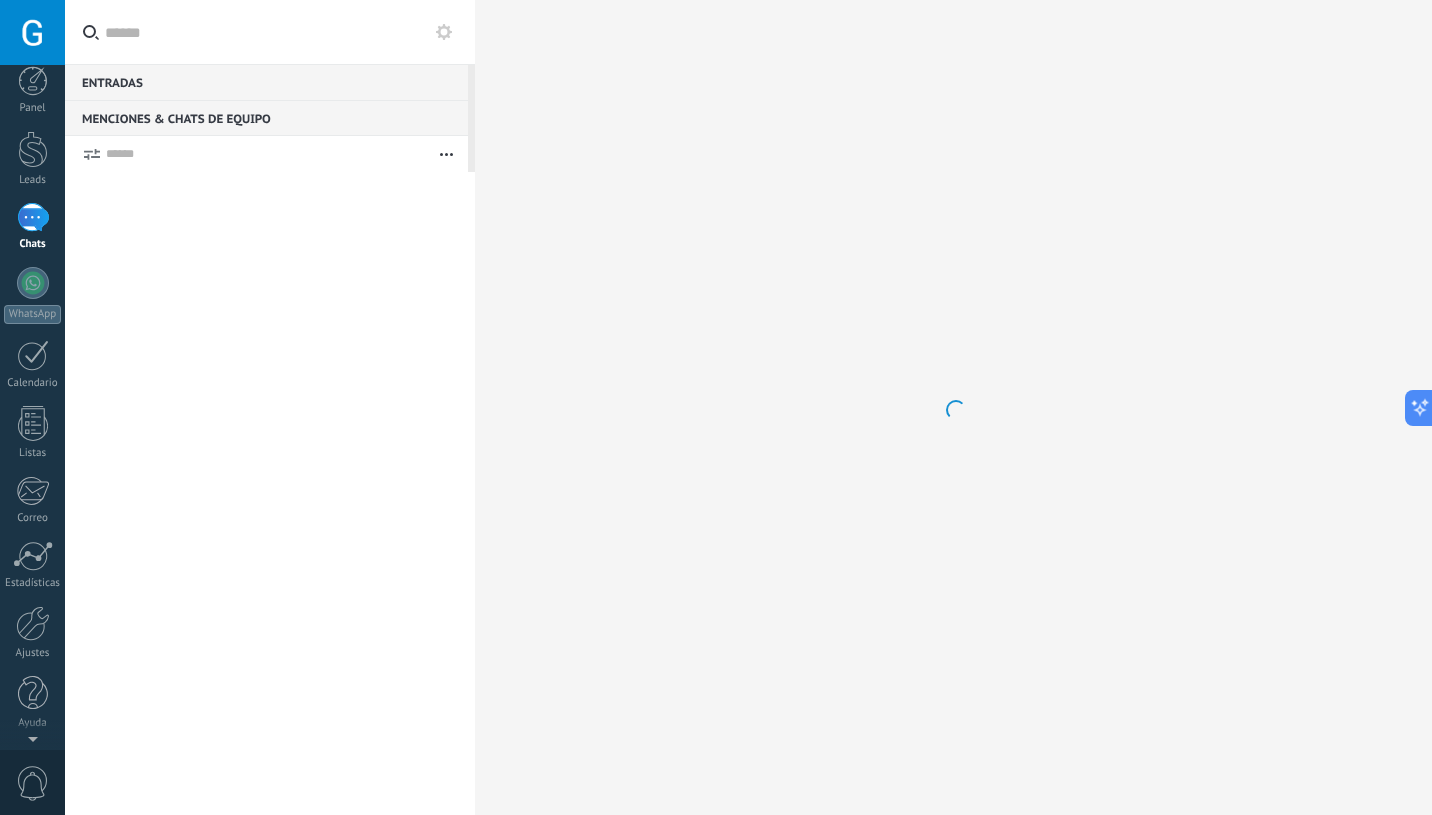 scroll, scrollTop: 0, scrollLeft: 0, axis: both 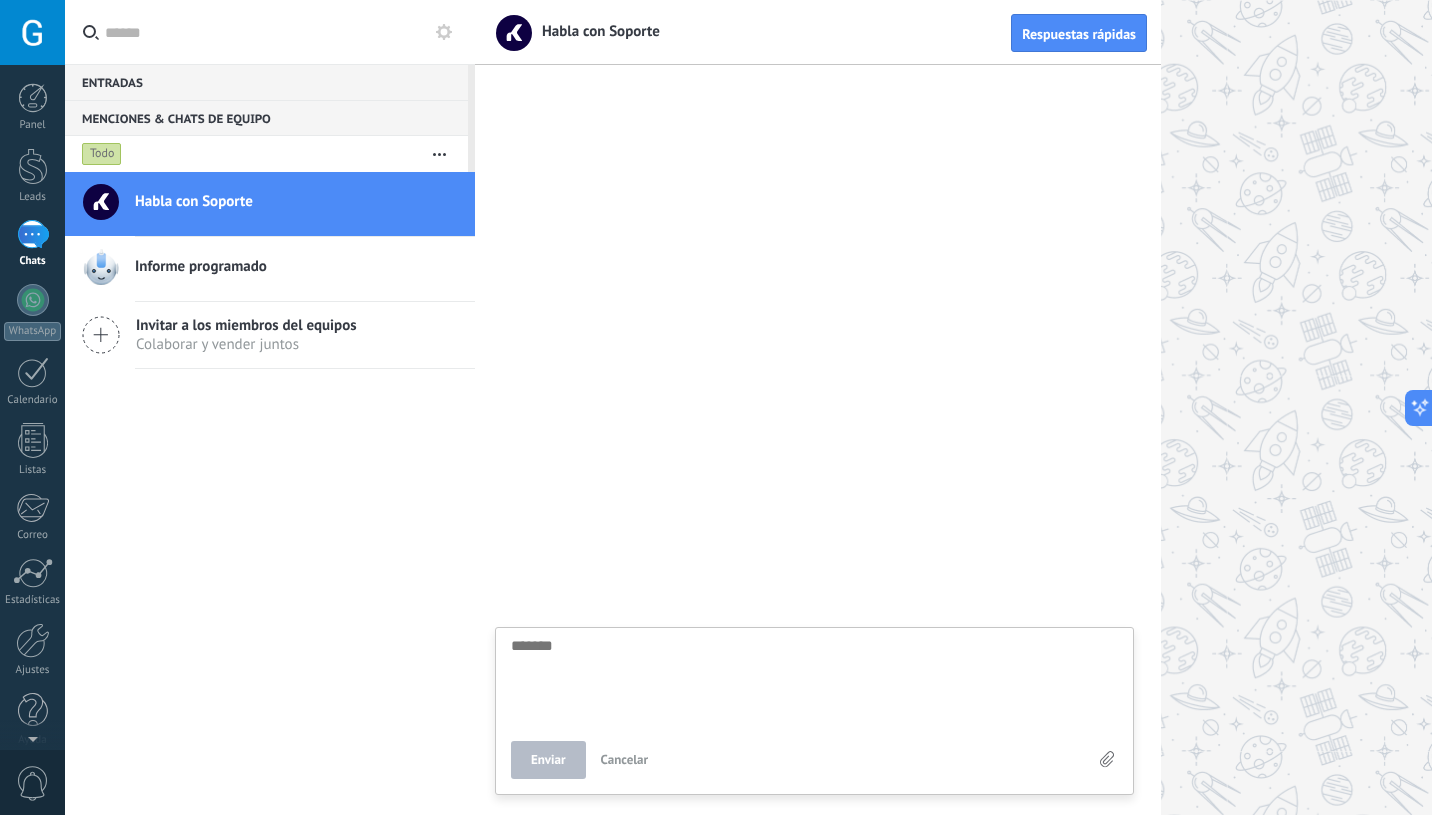 type on "*" 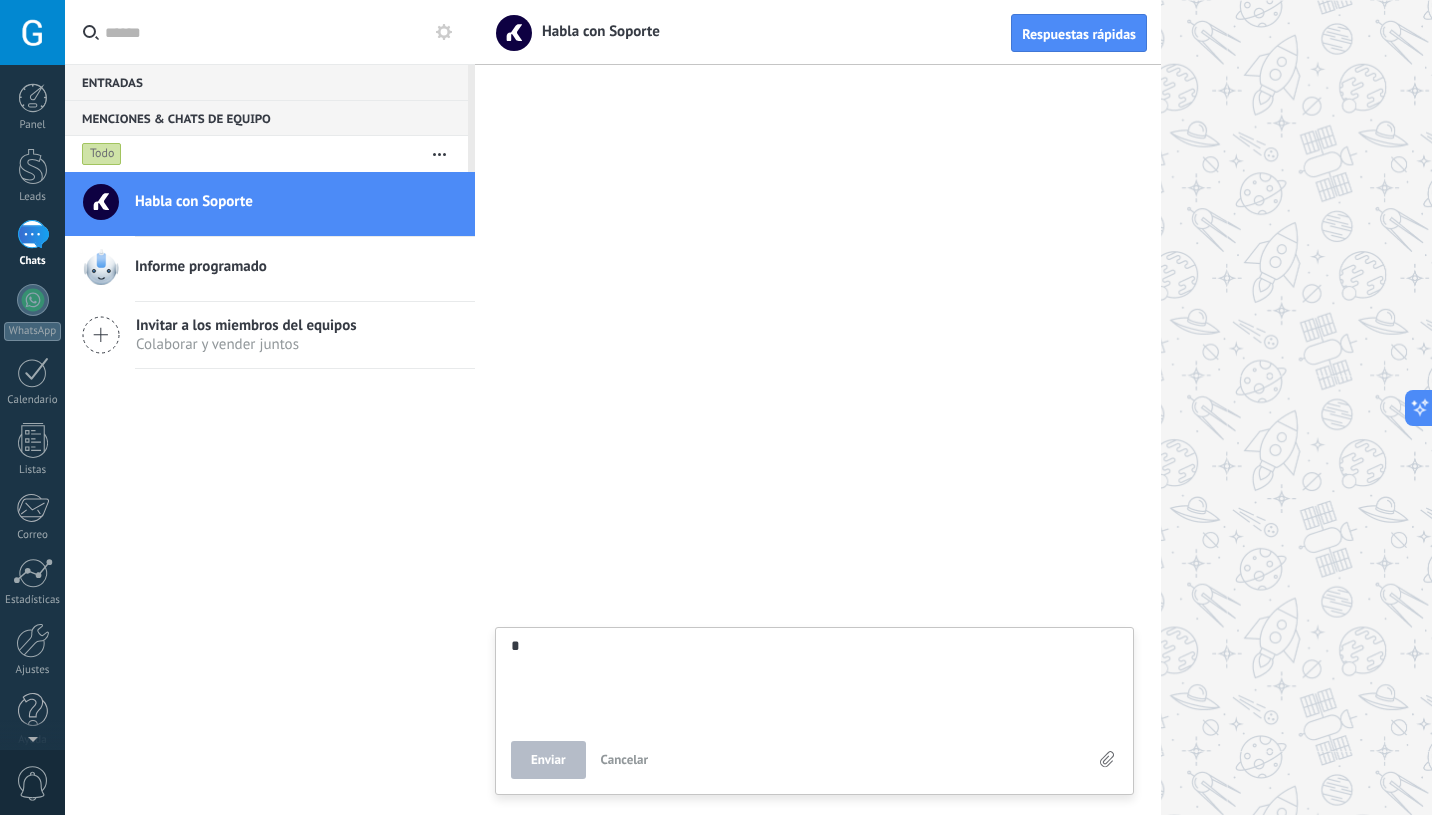 type on "**" 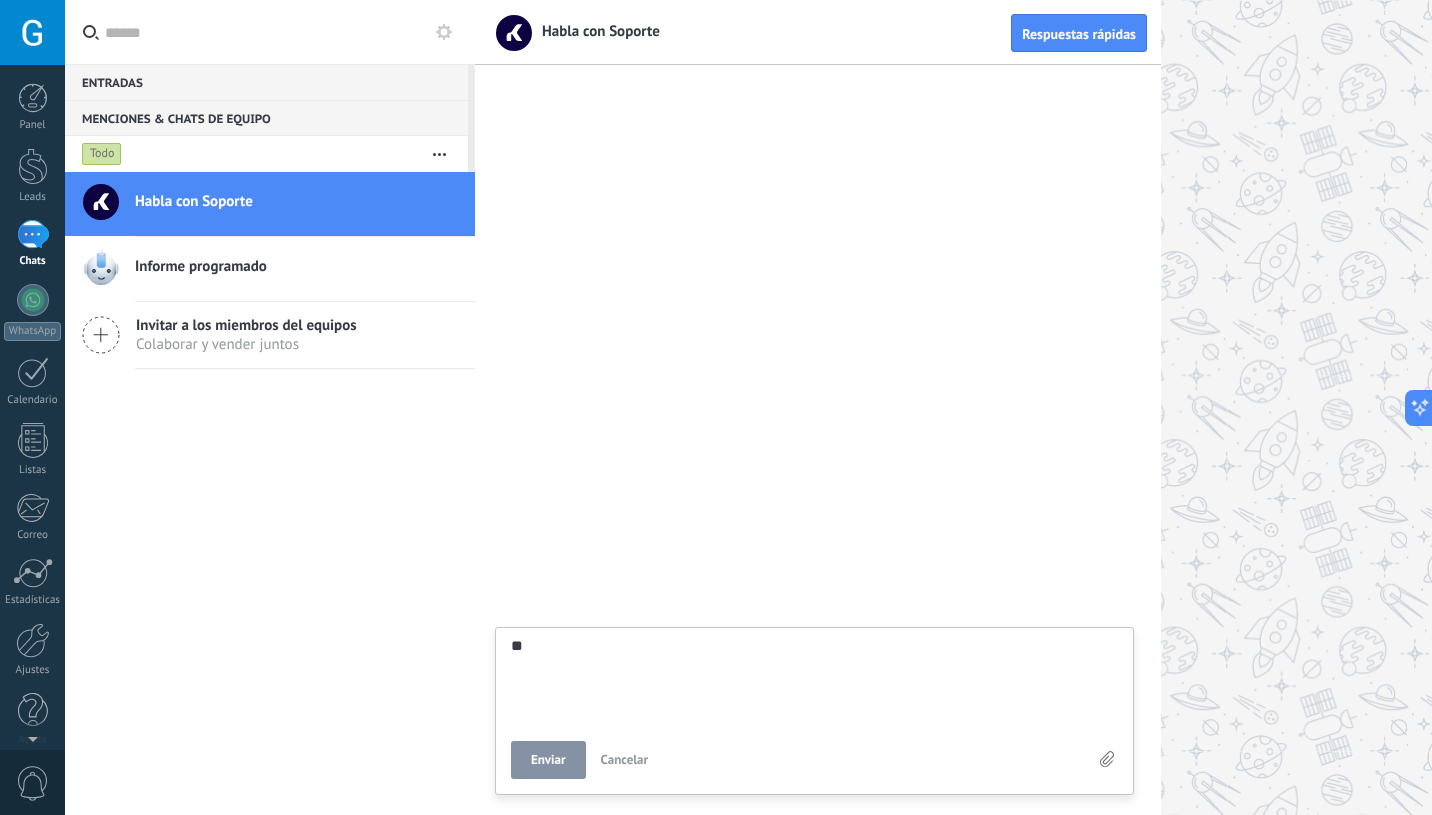 type on "***" 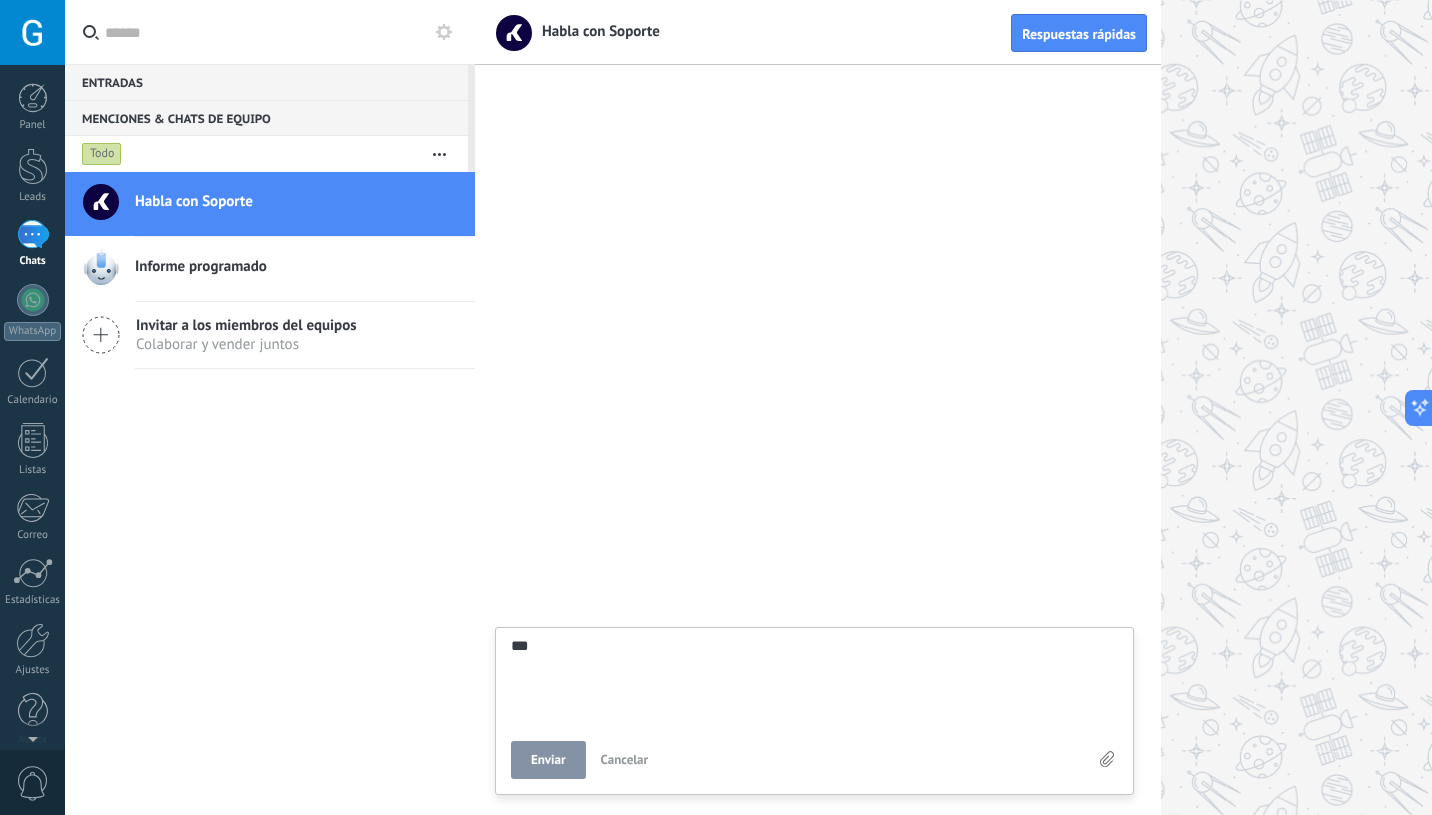 type on "****" 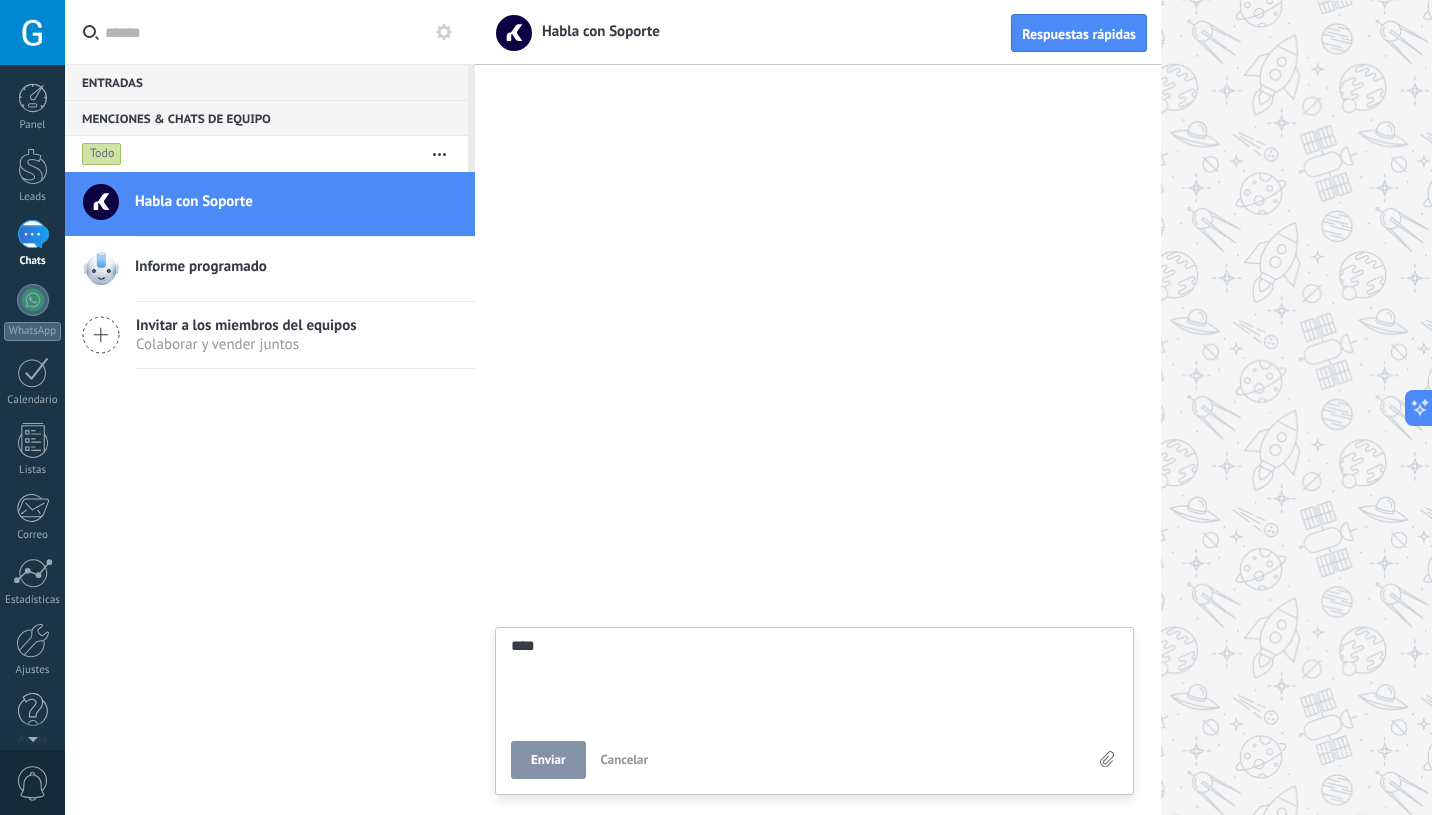 type on "*****" 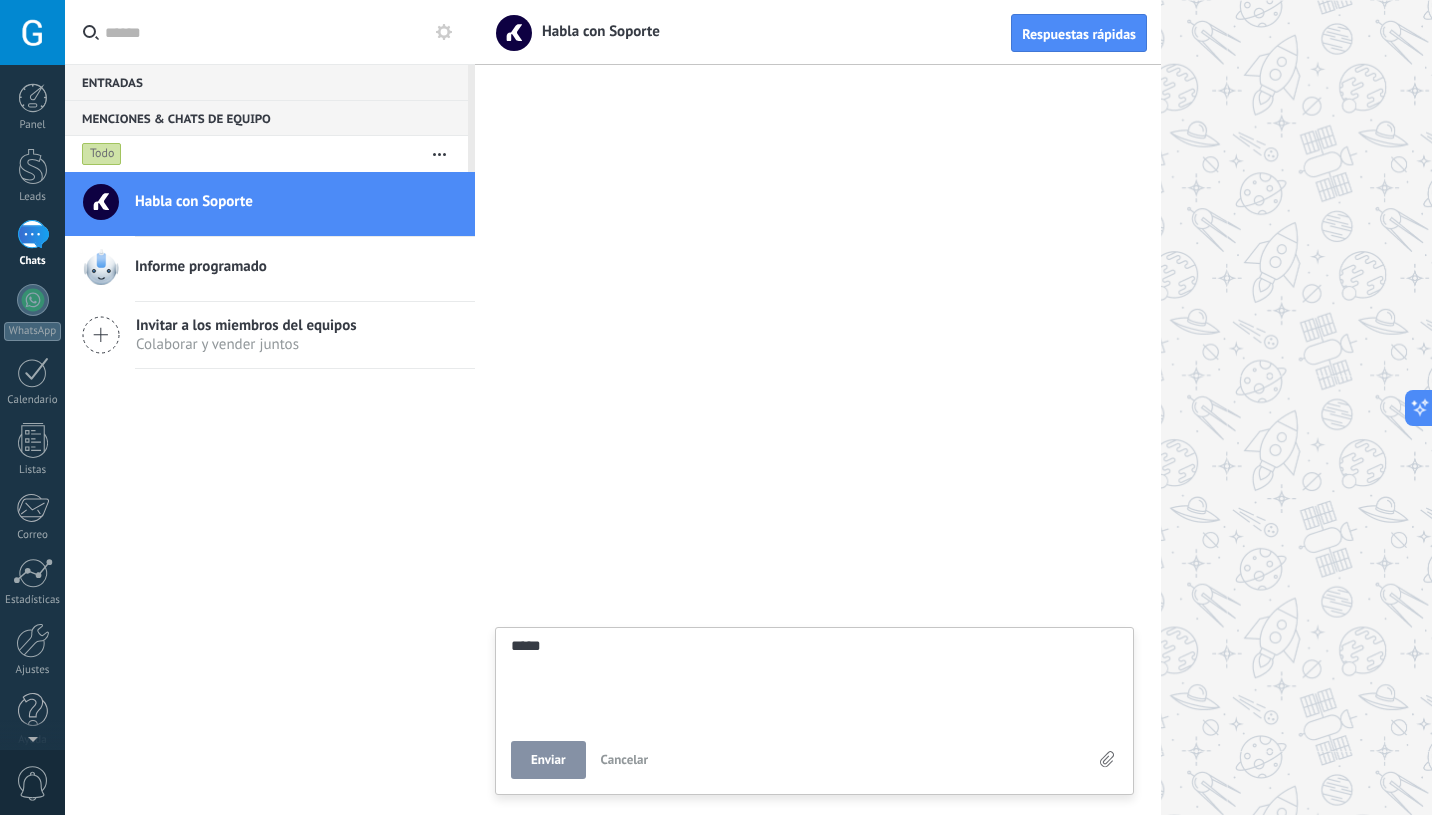 type on "******" 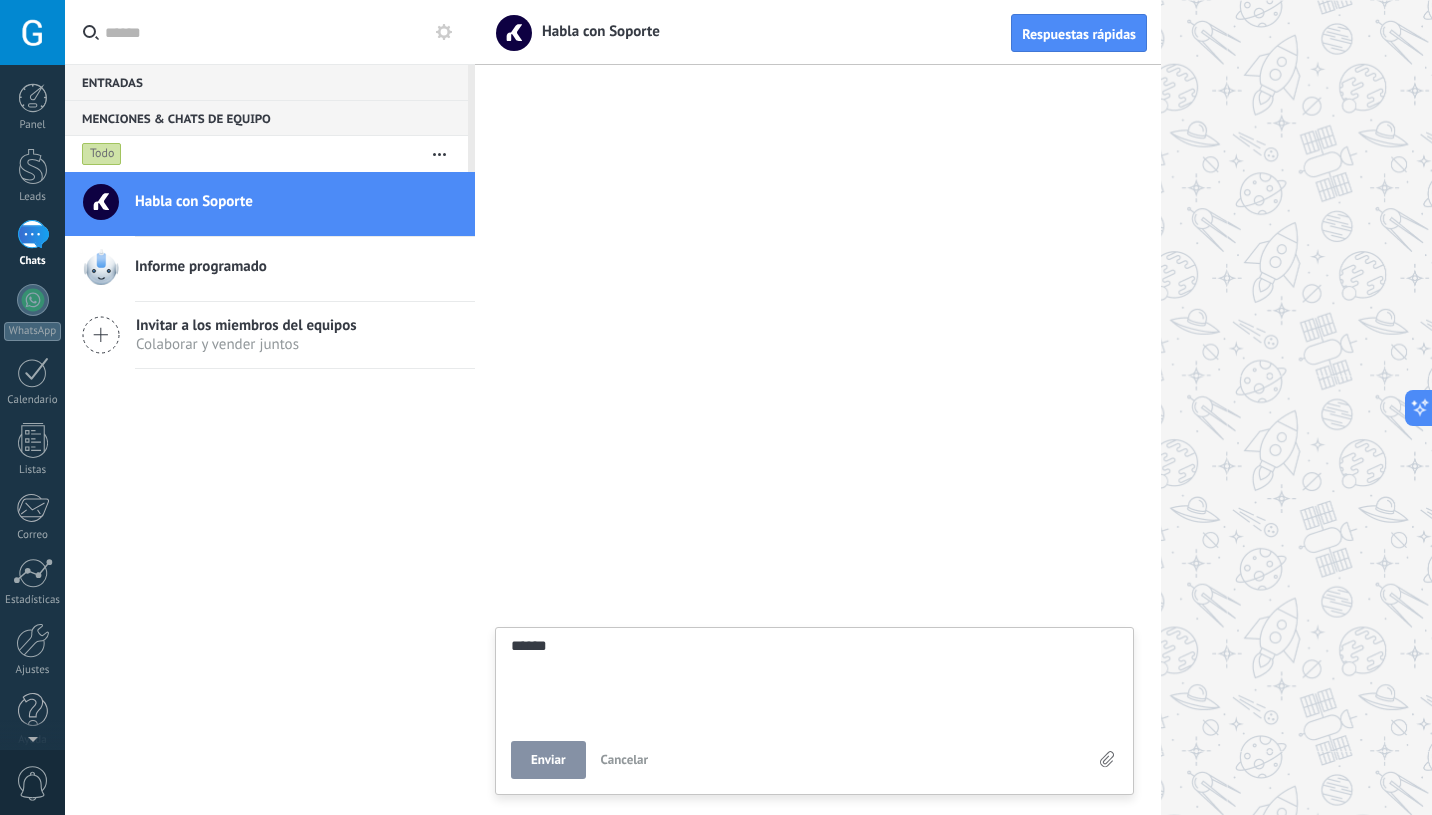 type on "******" 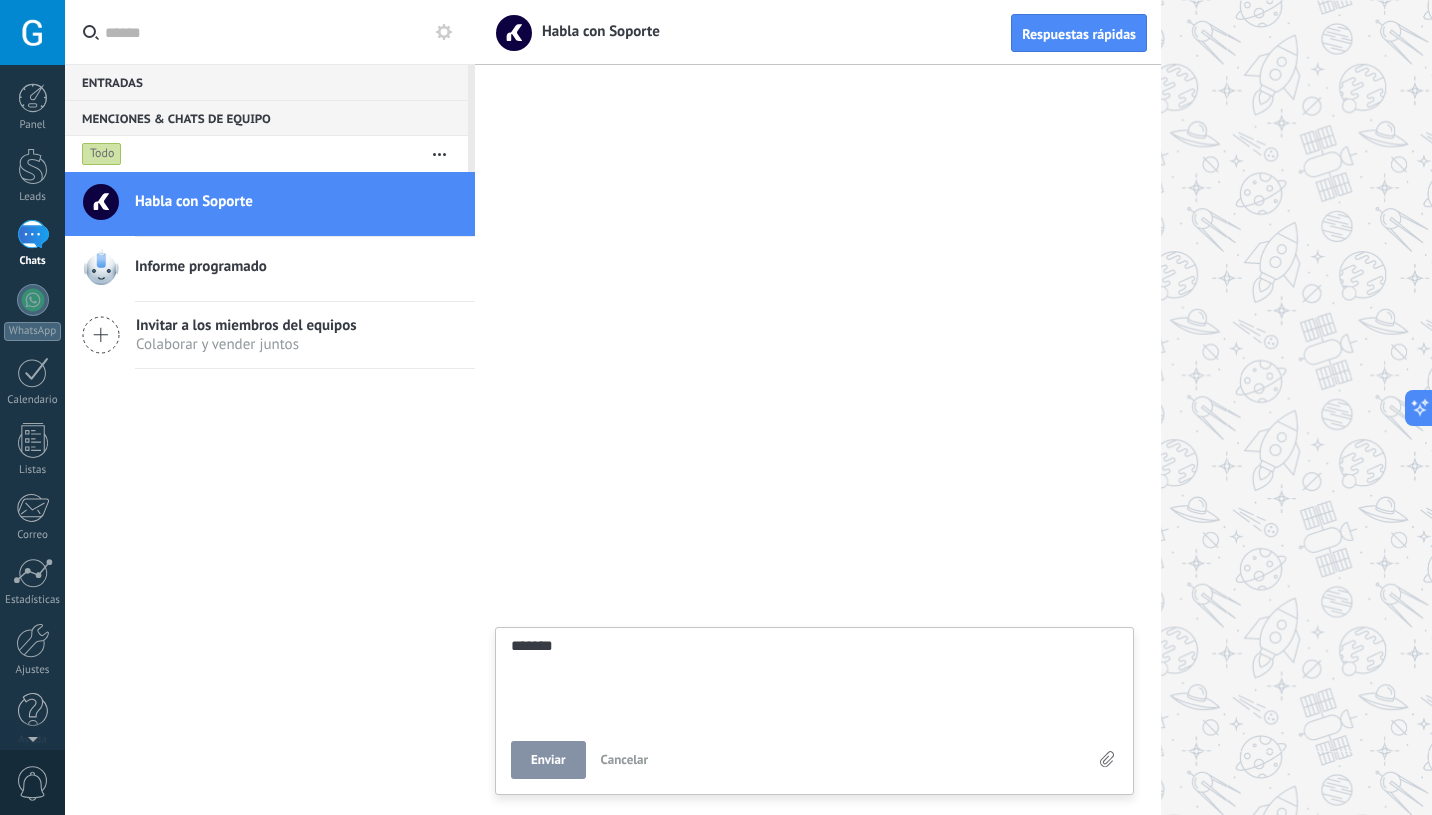 type on "********" 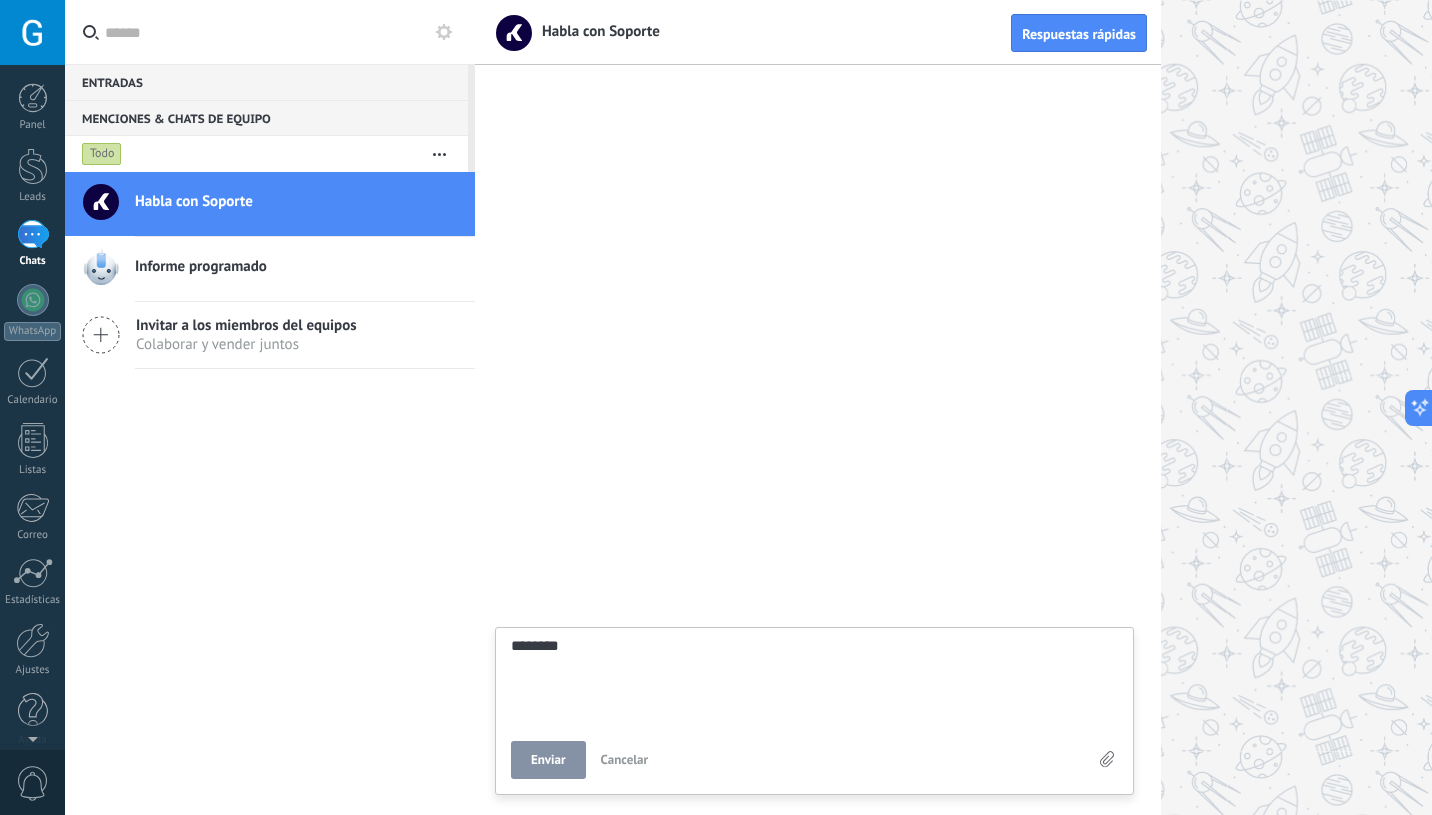 type on "*********" 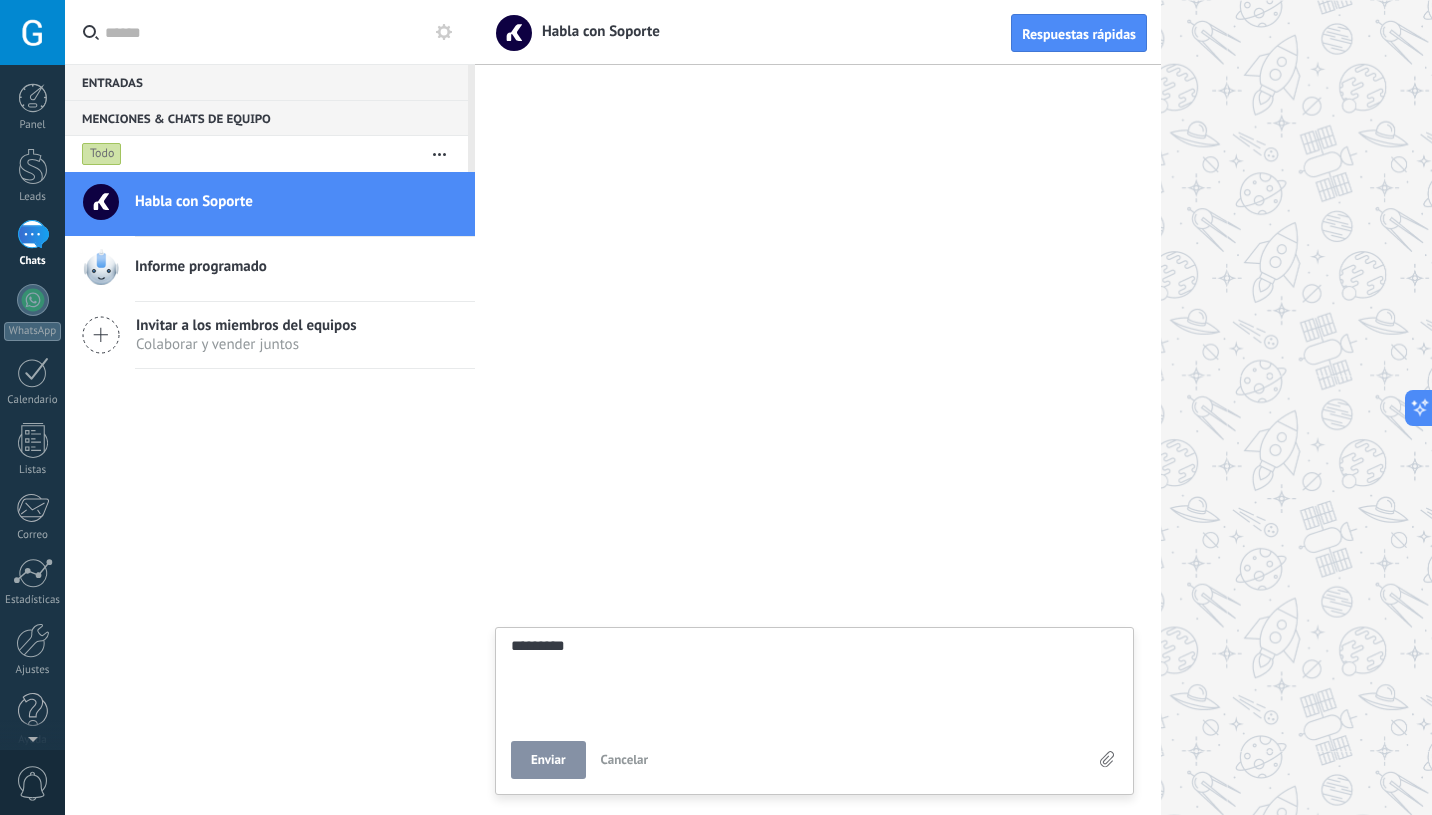 type on "**********" 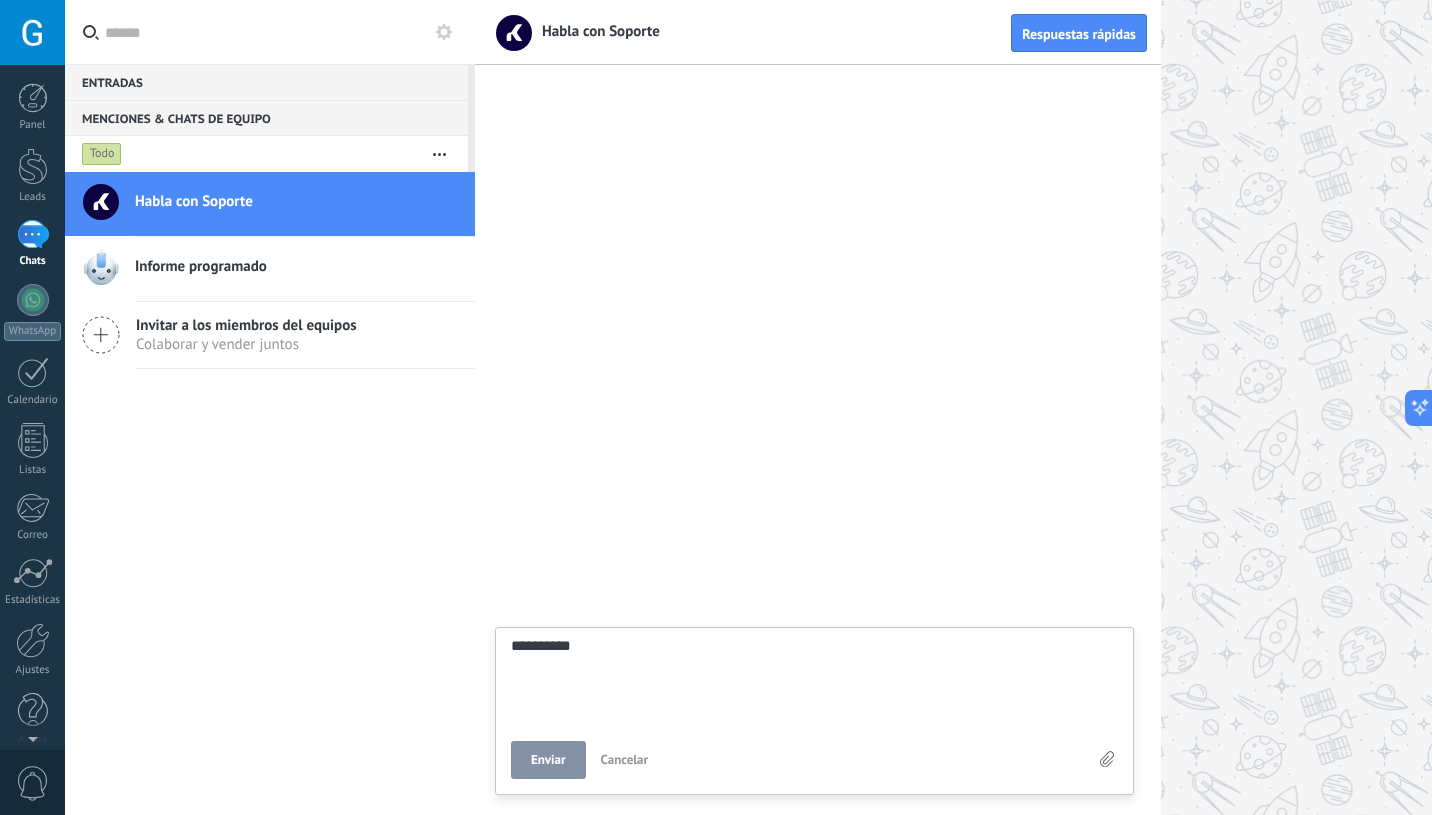 type on "**********" 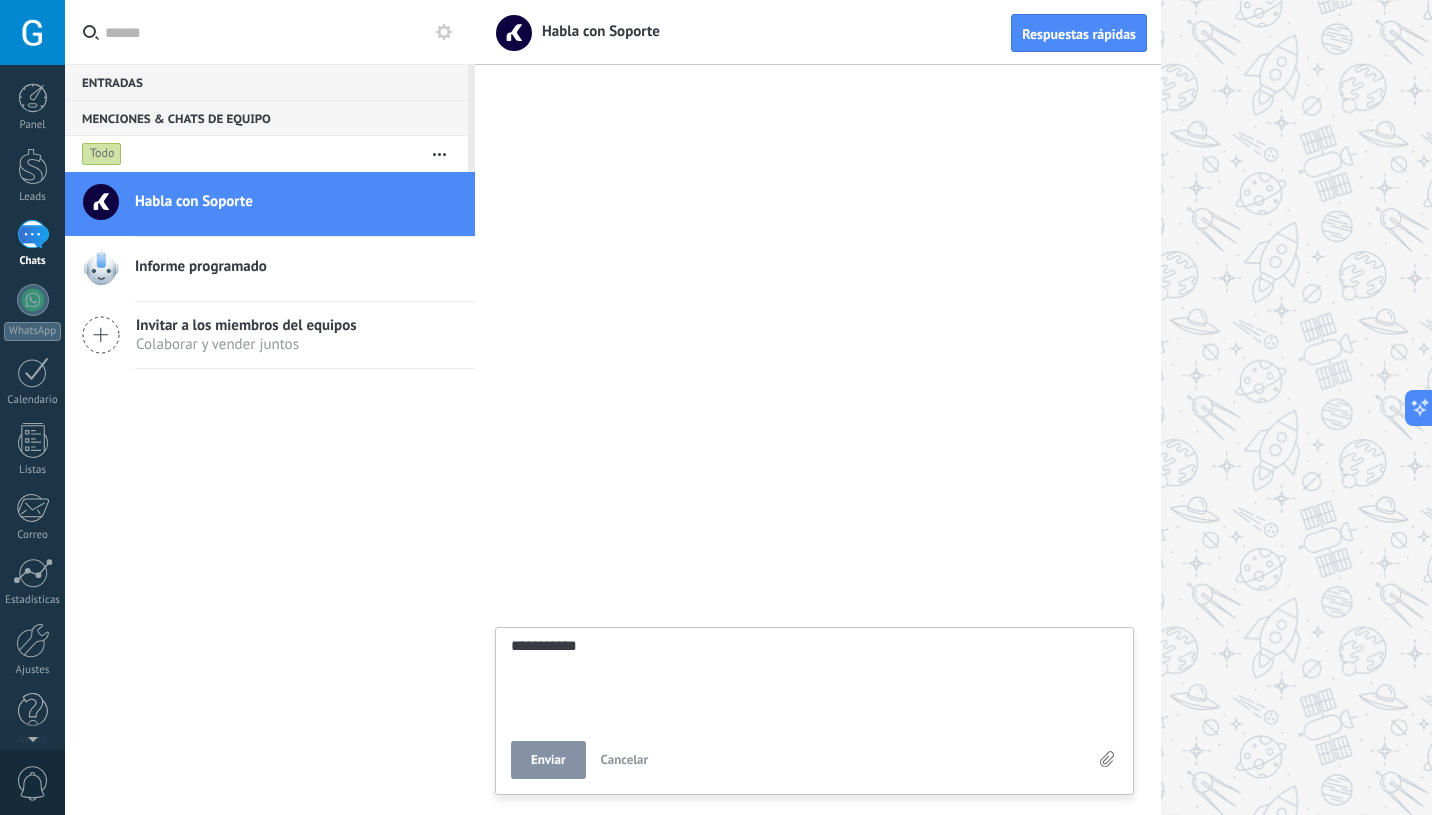 type on "**********" 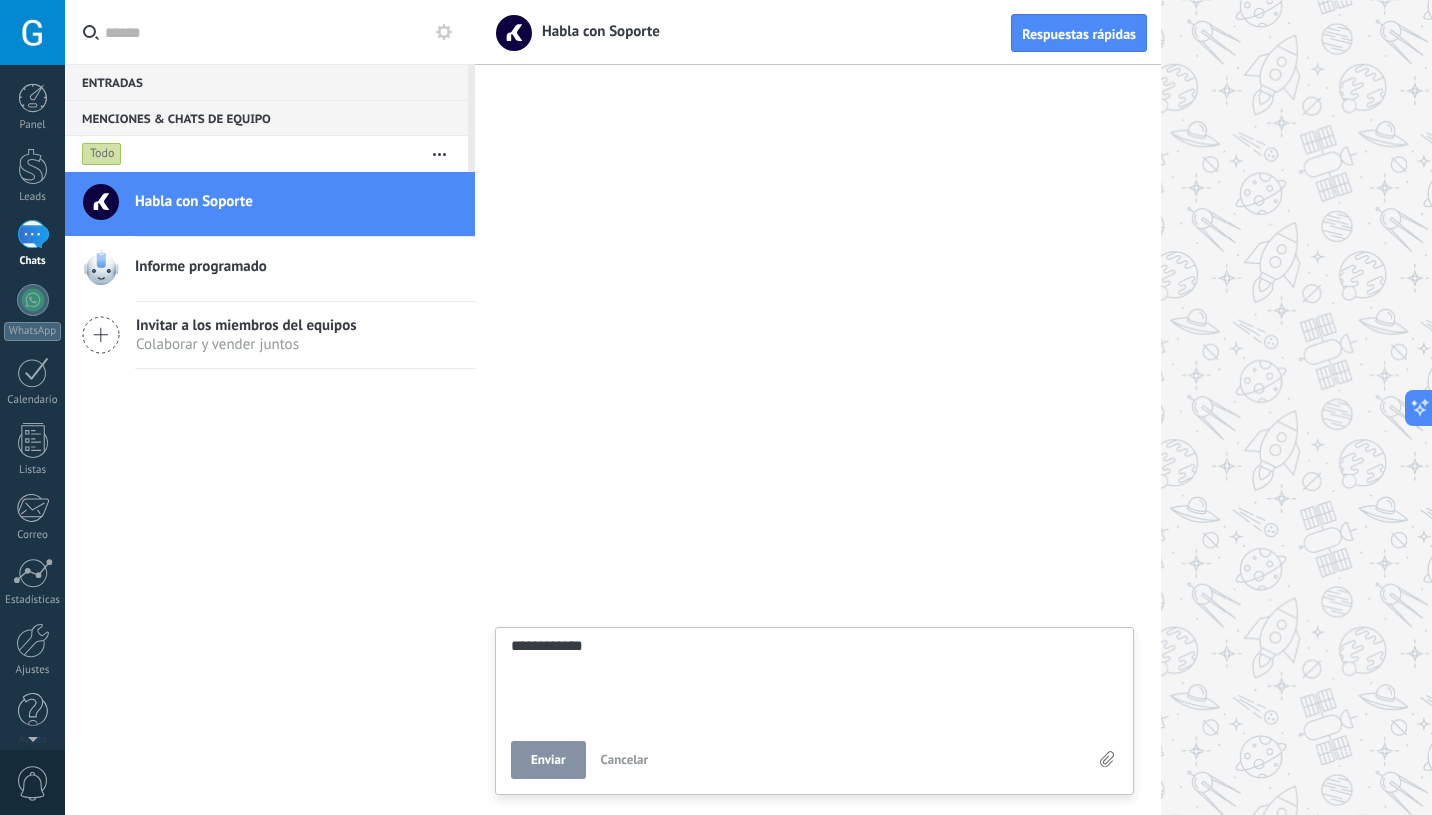 type on "**********" 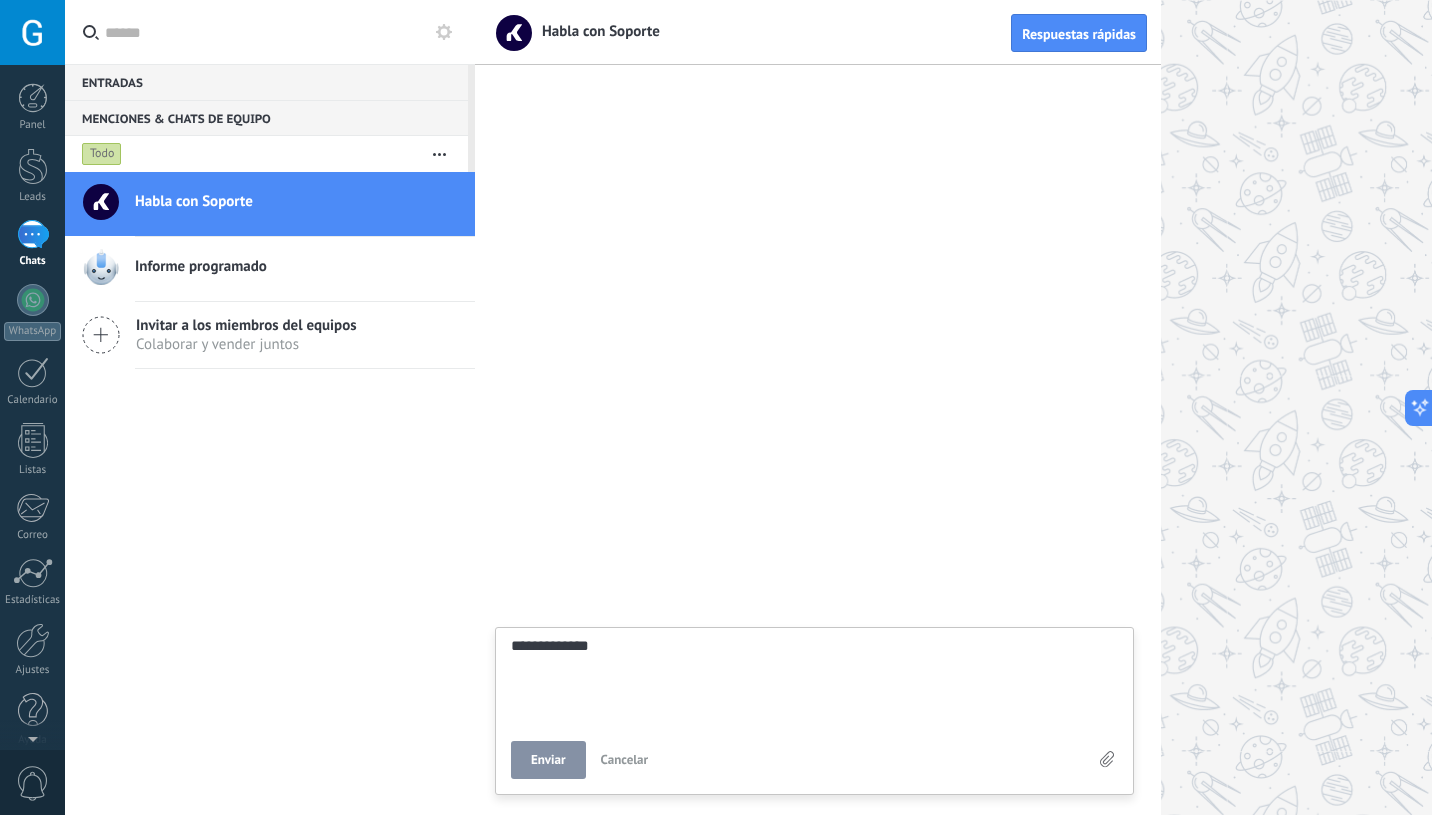 type on "**********" 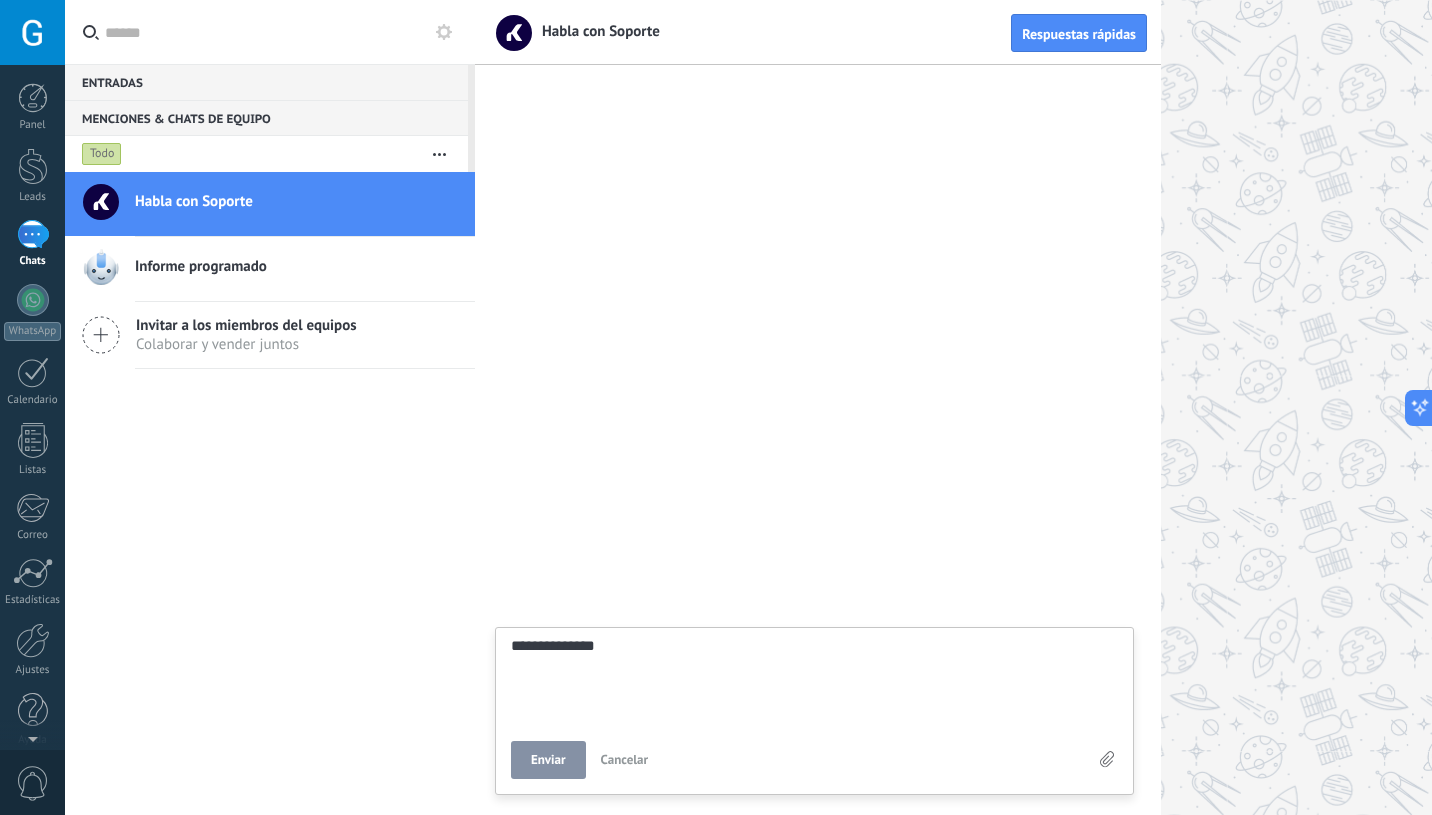 type on "**********" 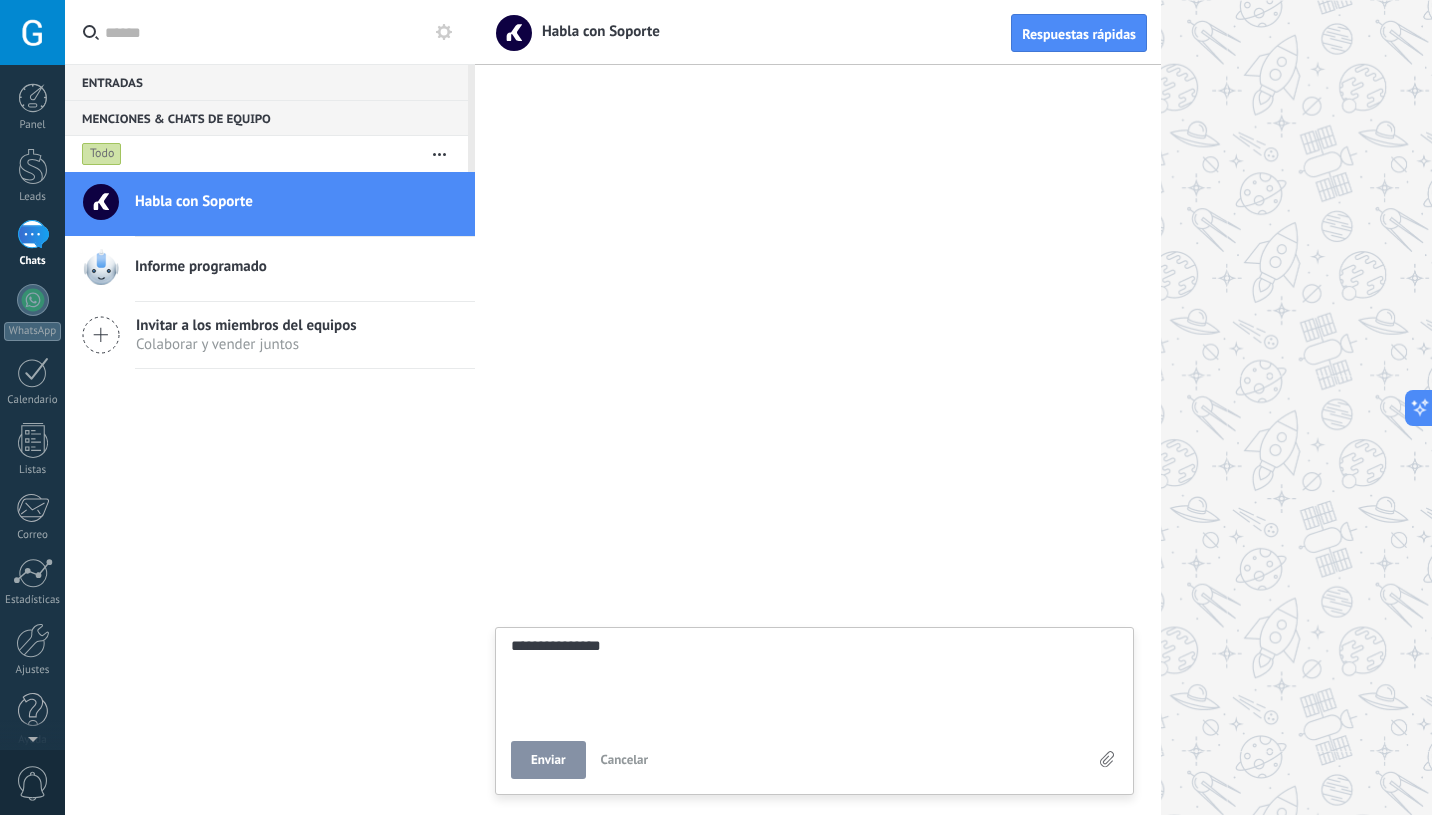 type on "**********" 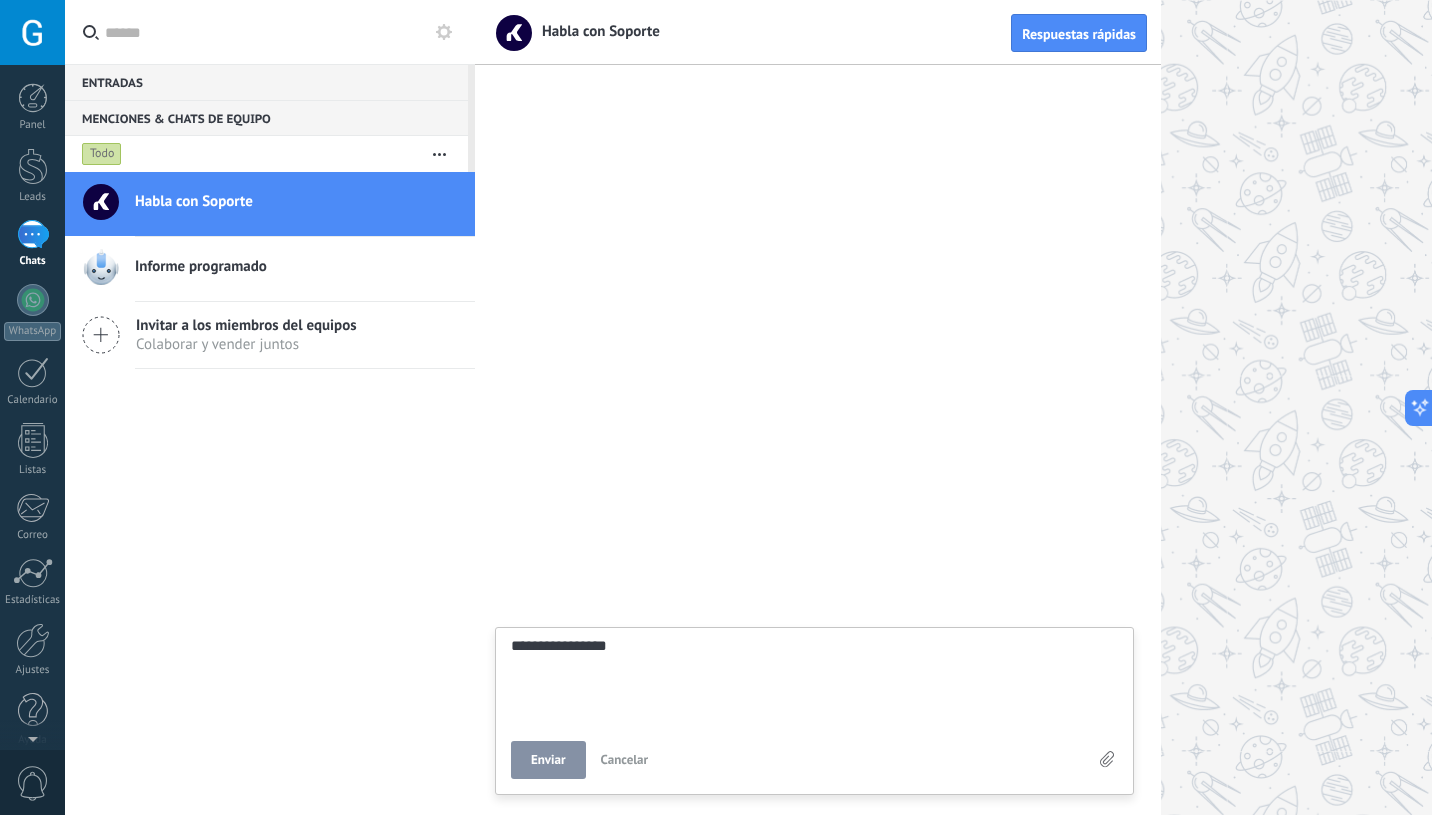 type on "**********" 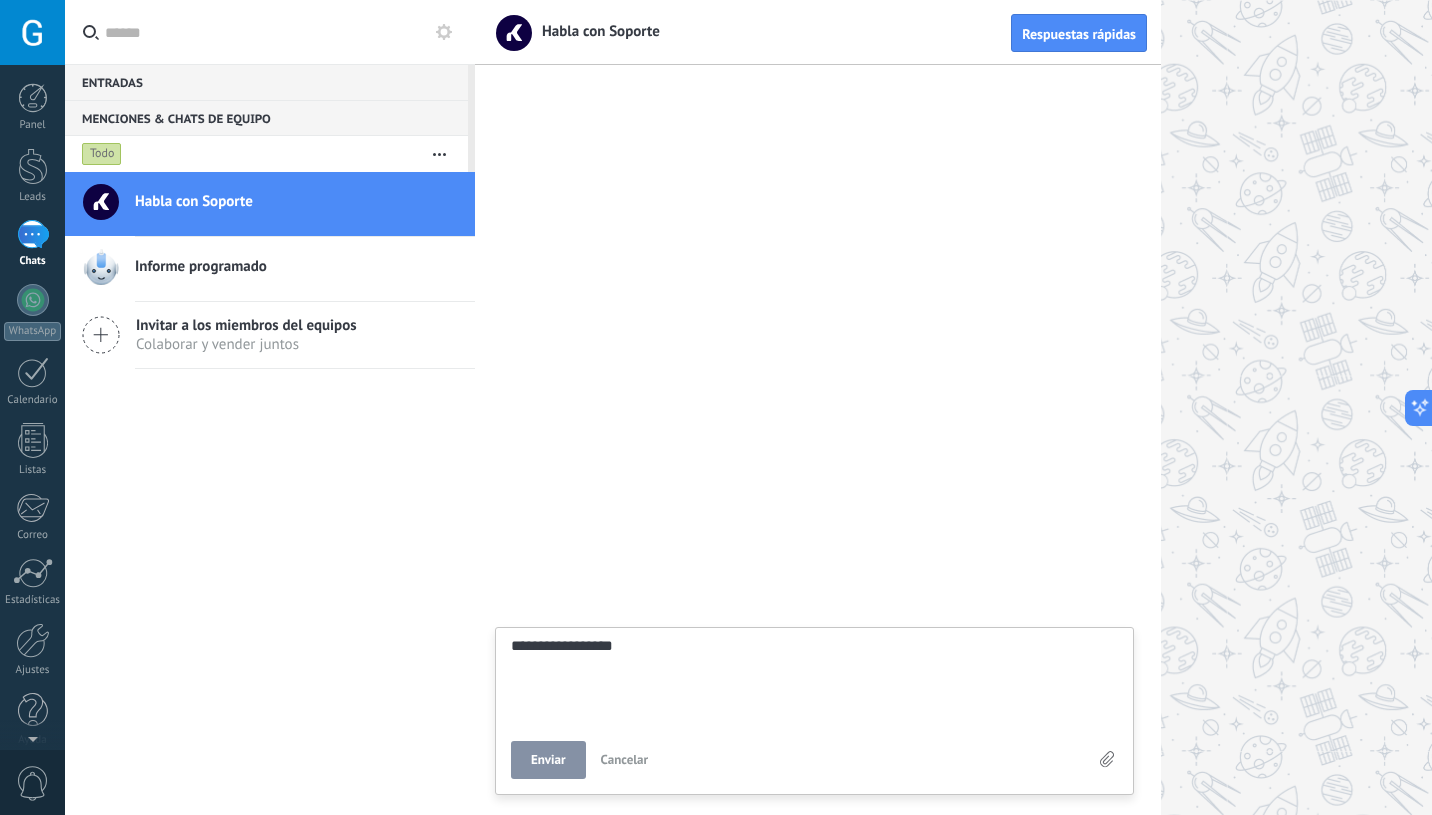 type on "**********" 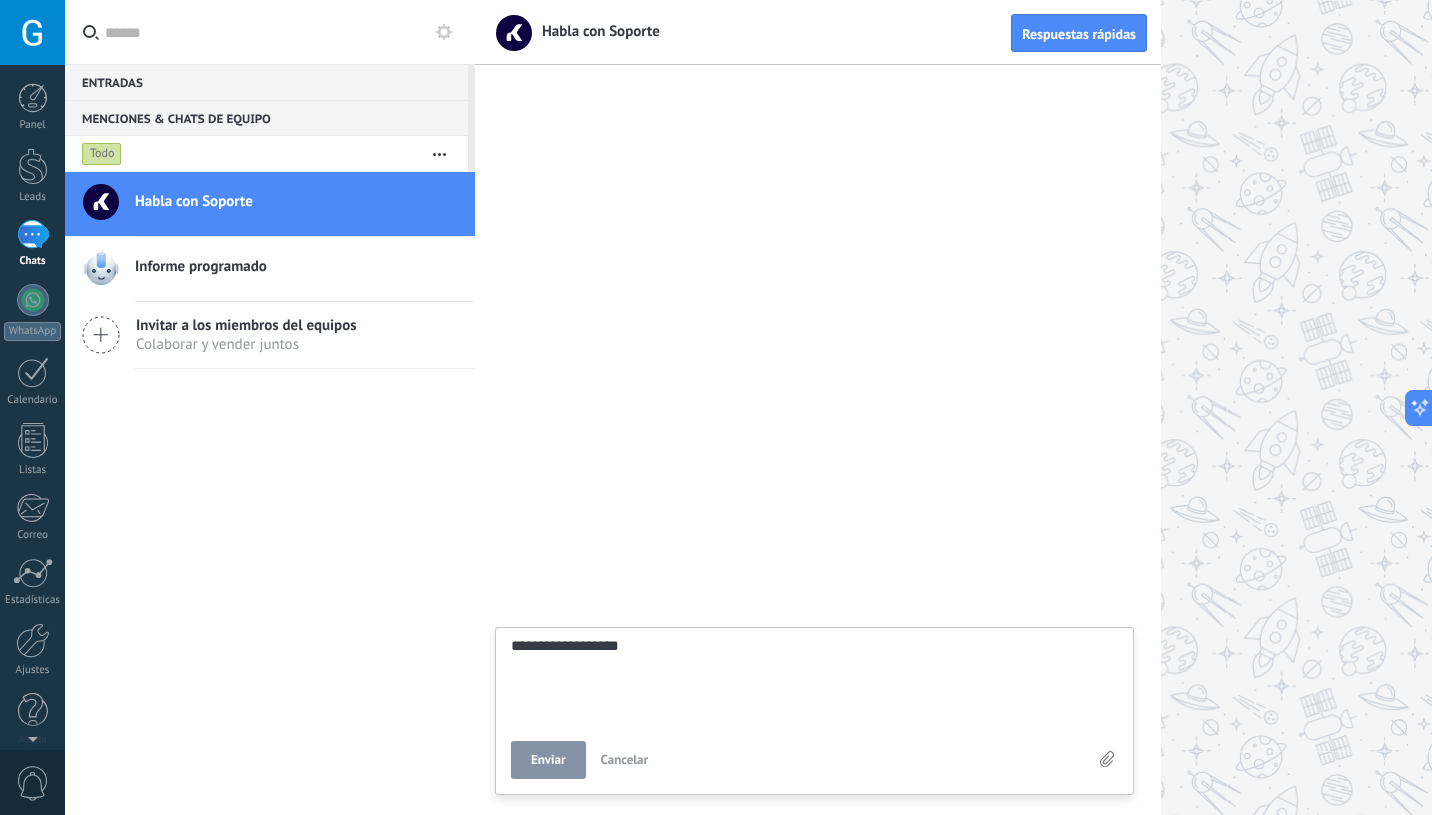 type on "**********" 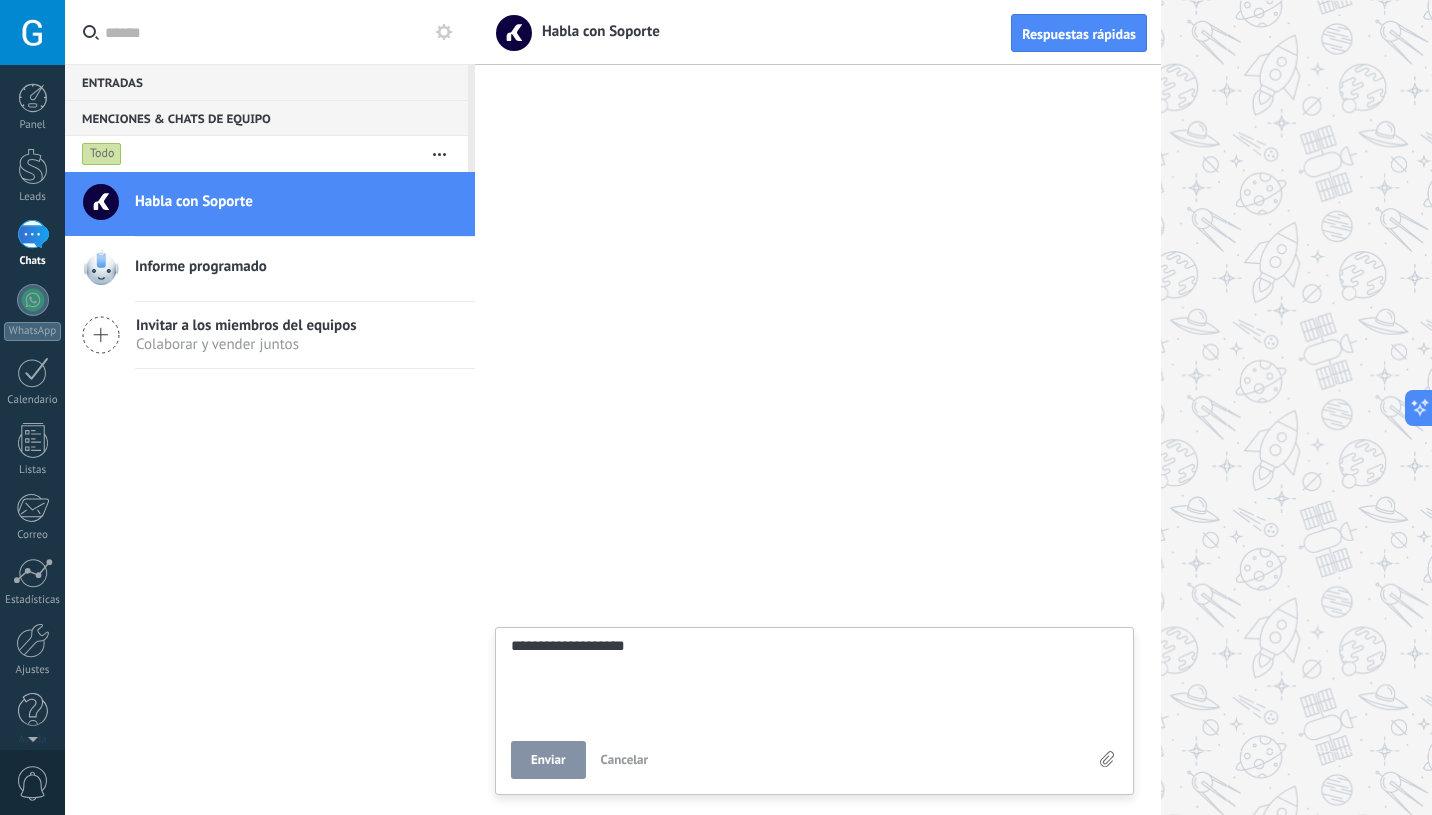 type on "**********" 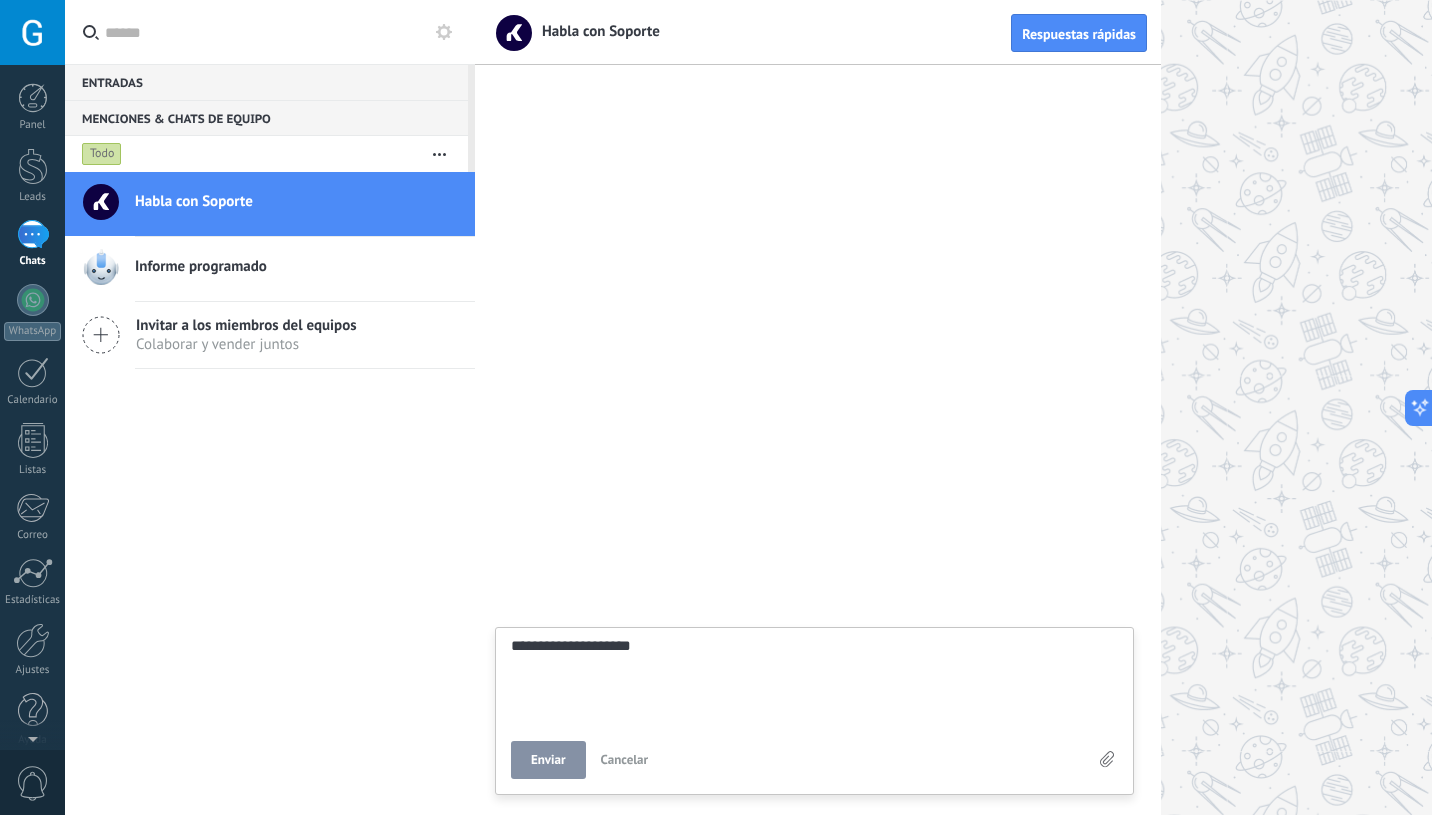 type on "**********" 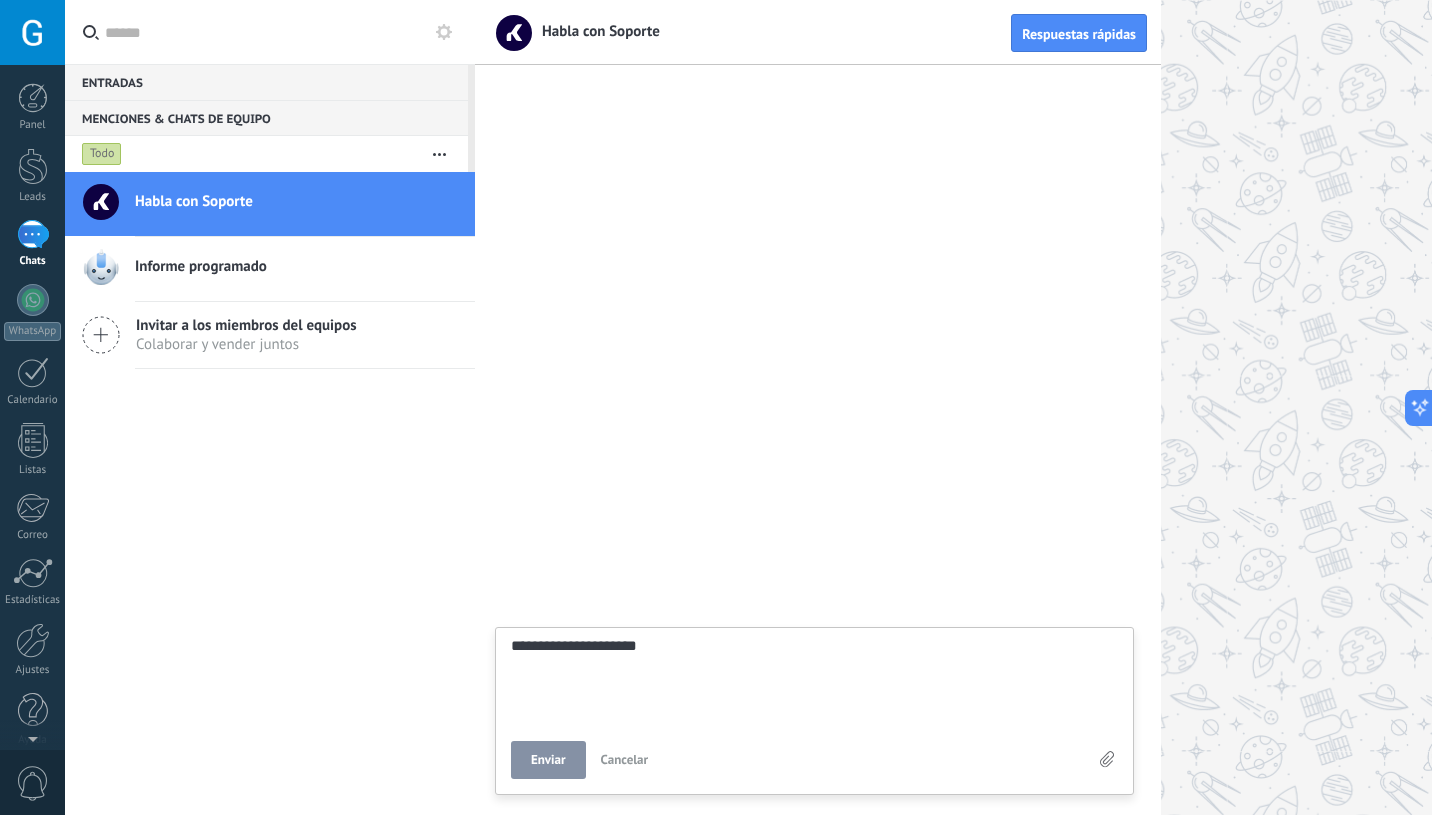 type on "**********" 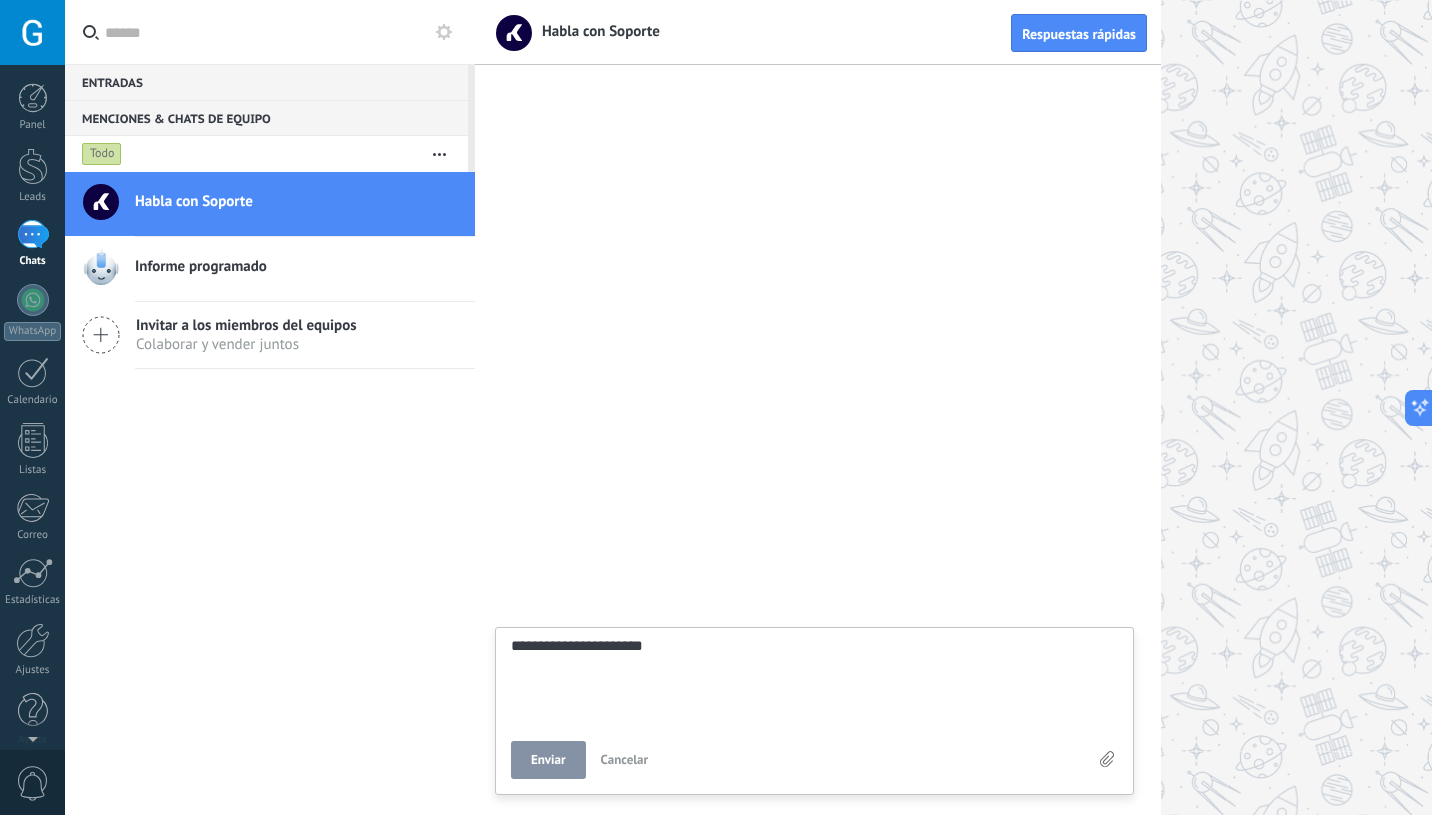 type on "**********" 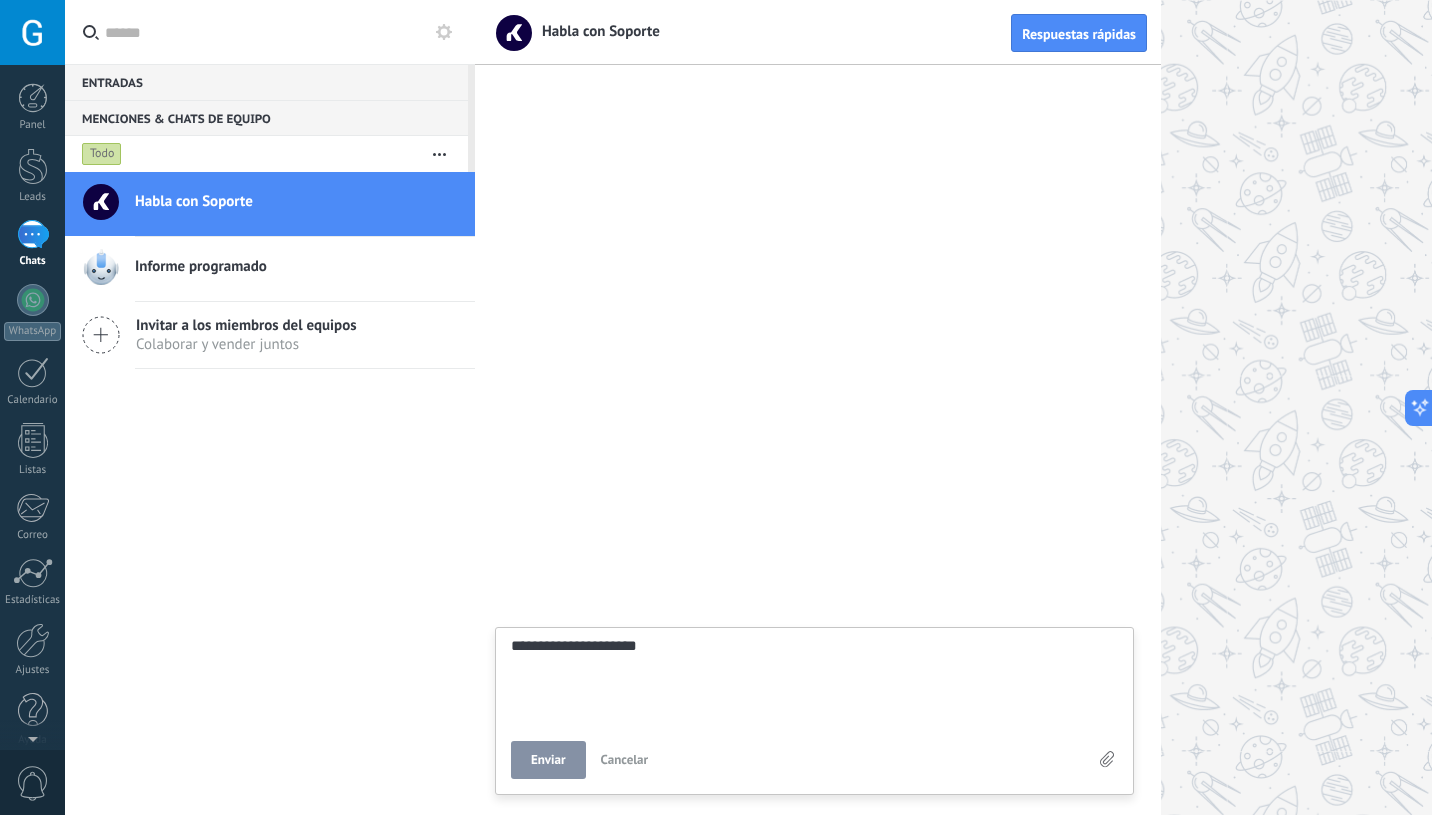 type on "**********" 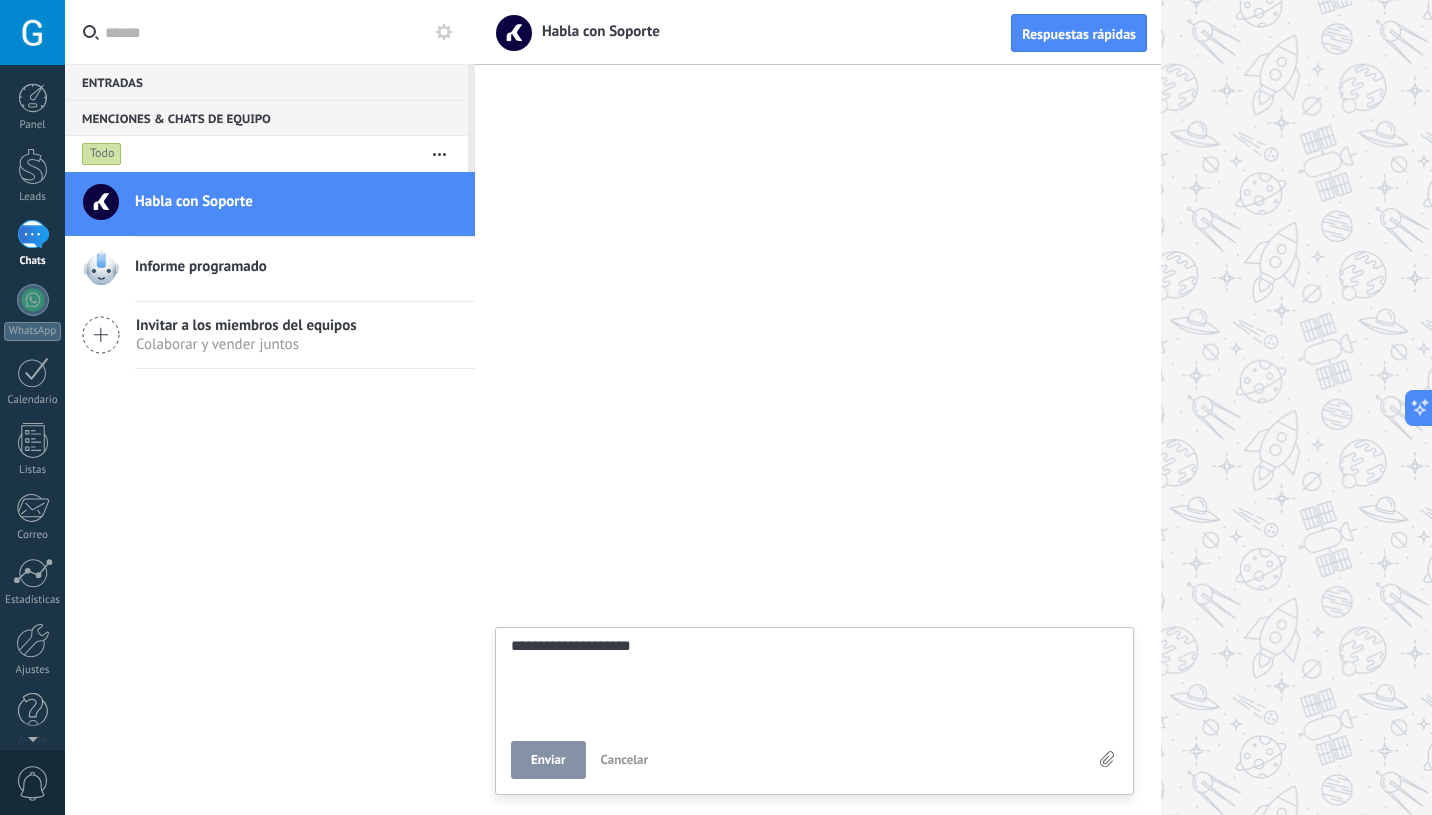 scroll, scrollTop: 19, scrollLeft: 0, axis: vertical 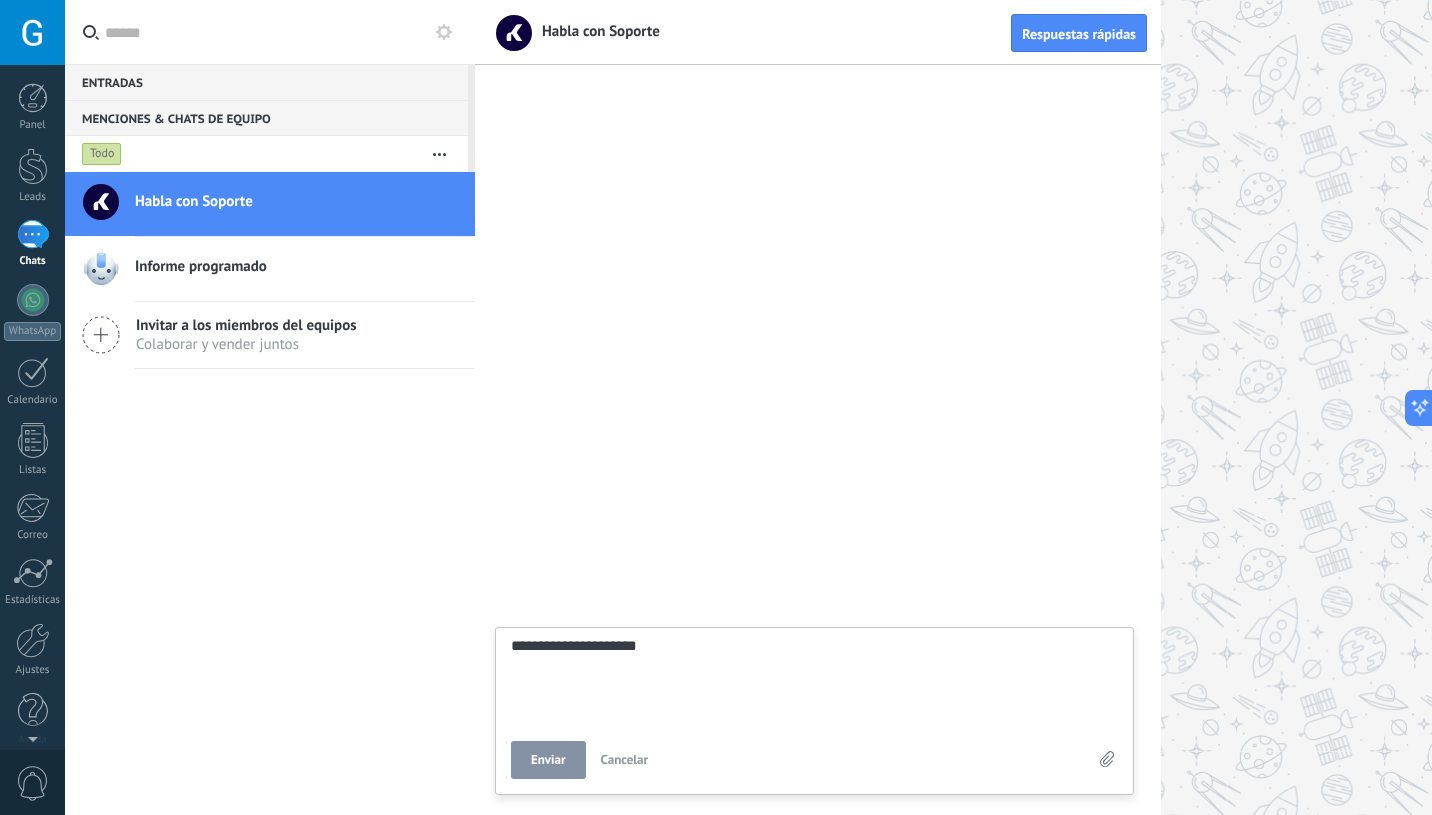 type on "**********" 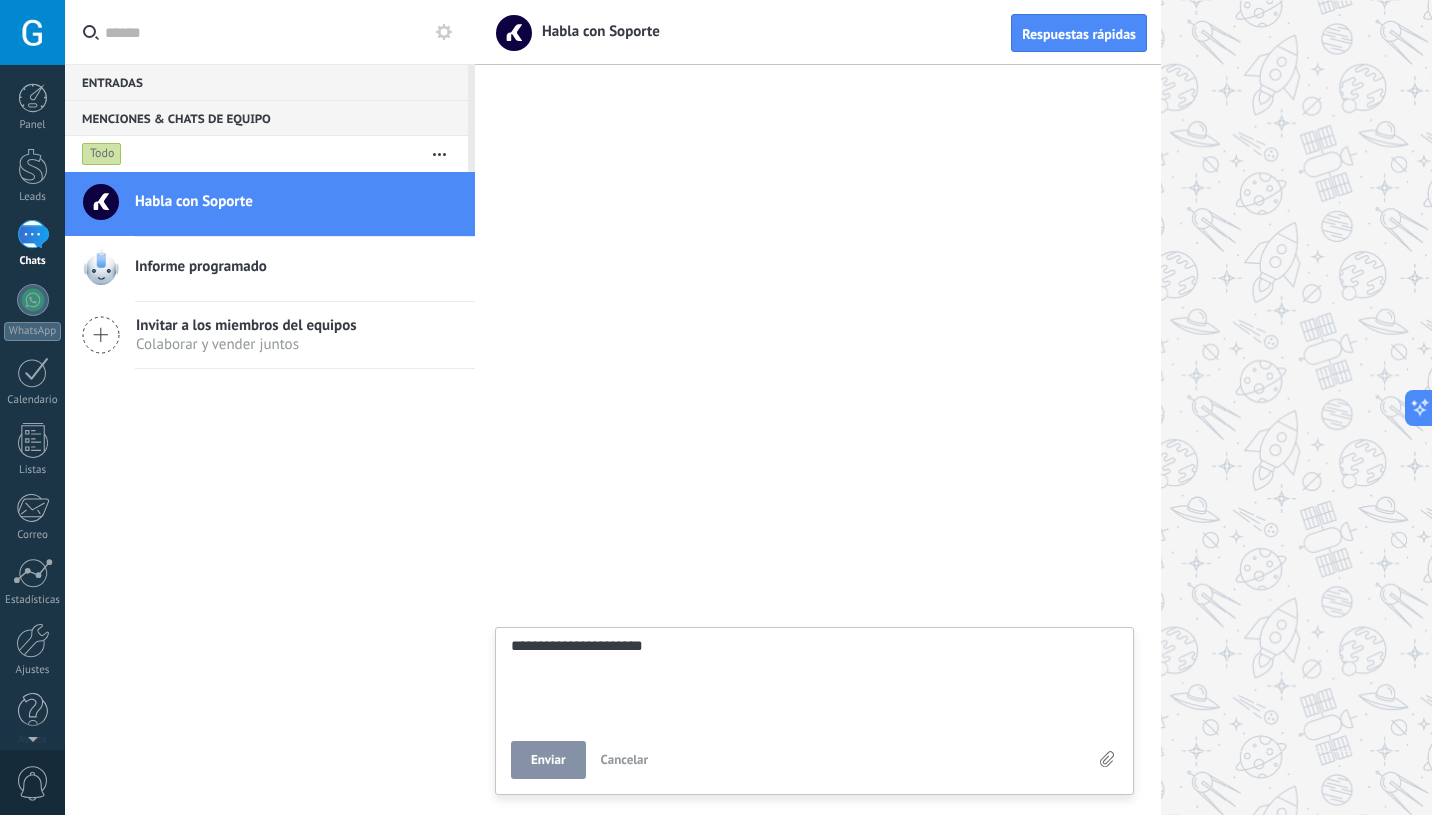 type on "**********" 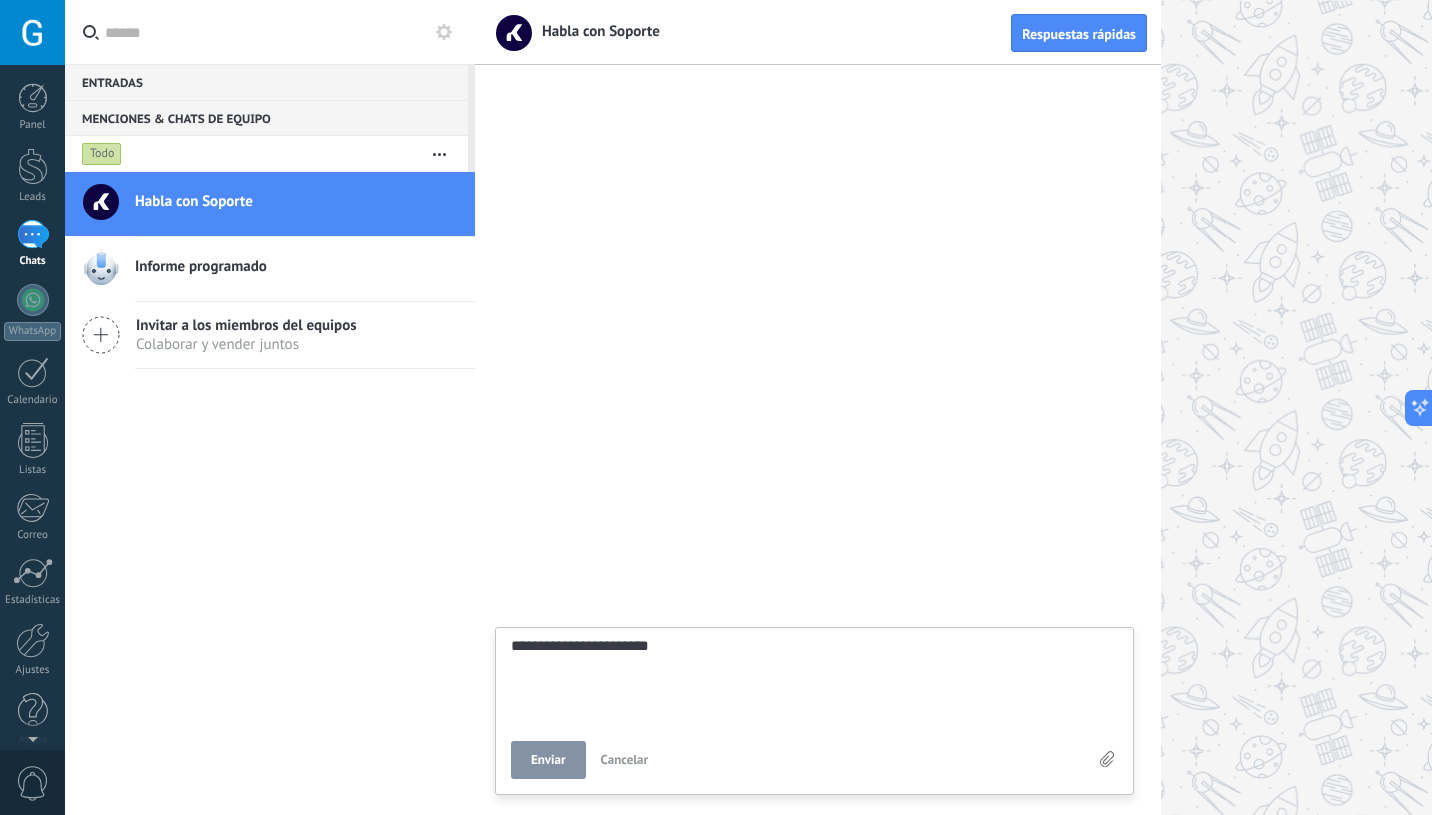 type on "**********" 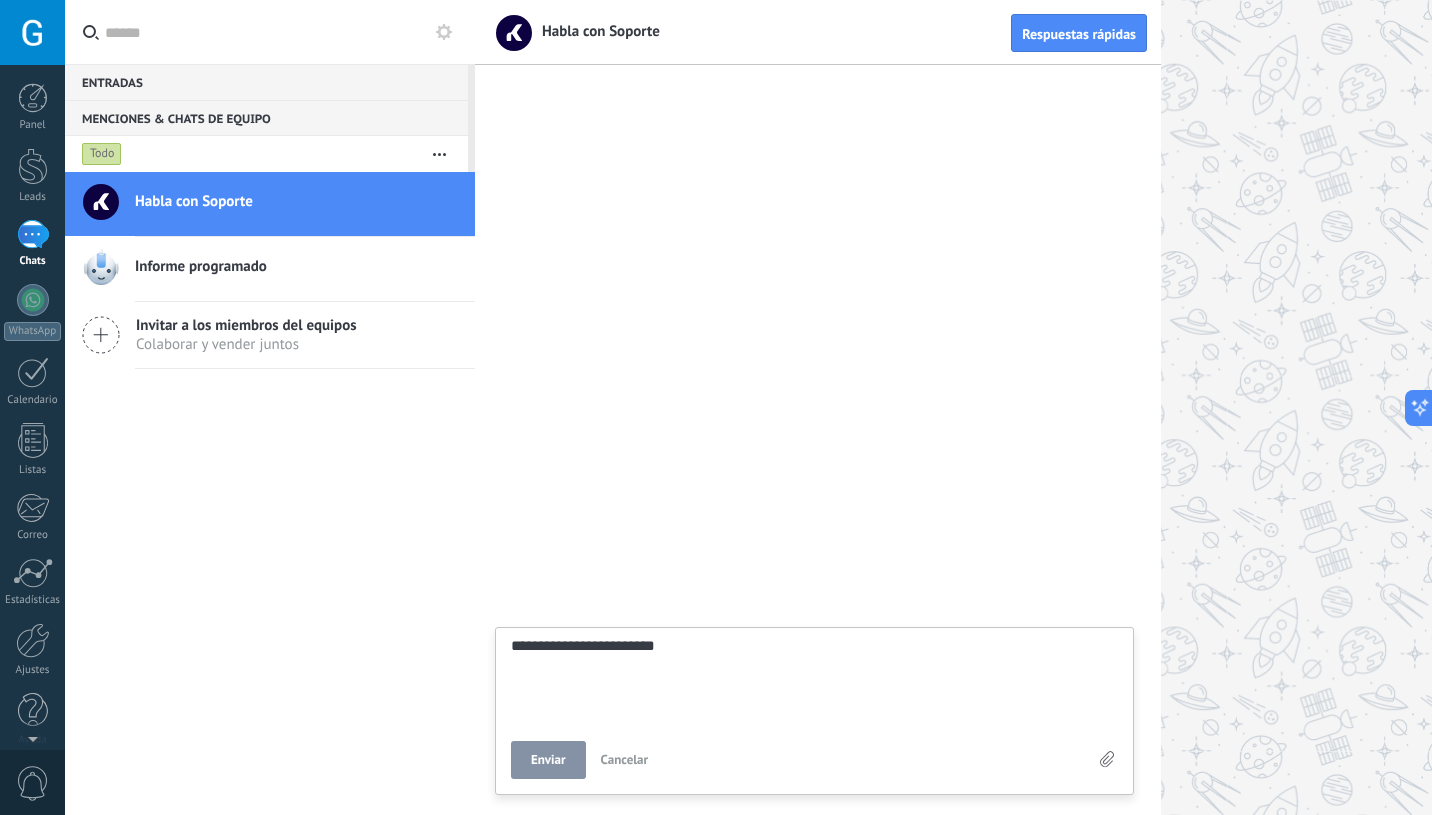 type on "**********" 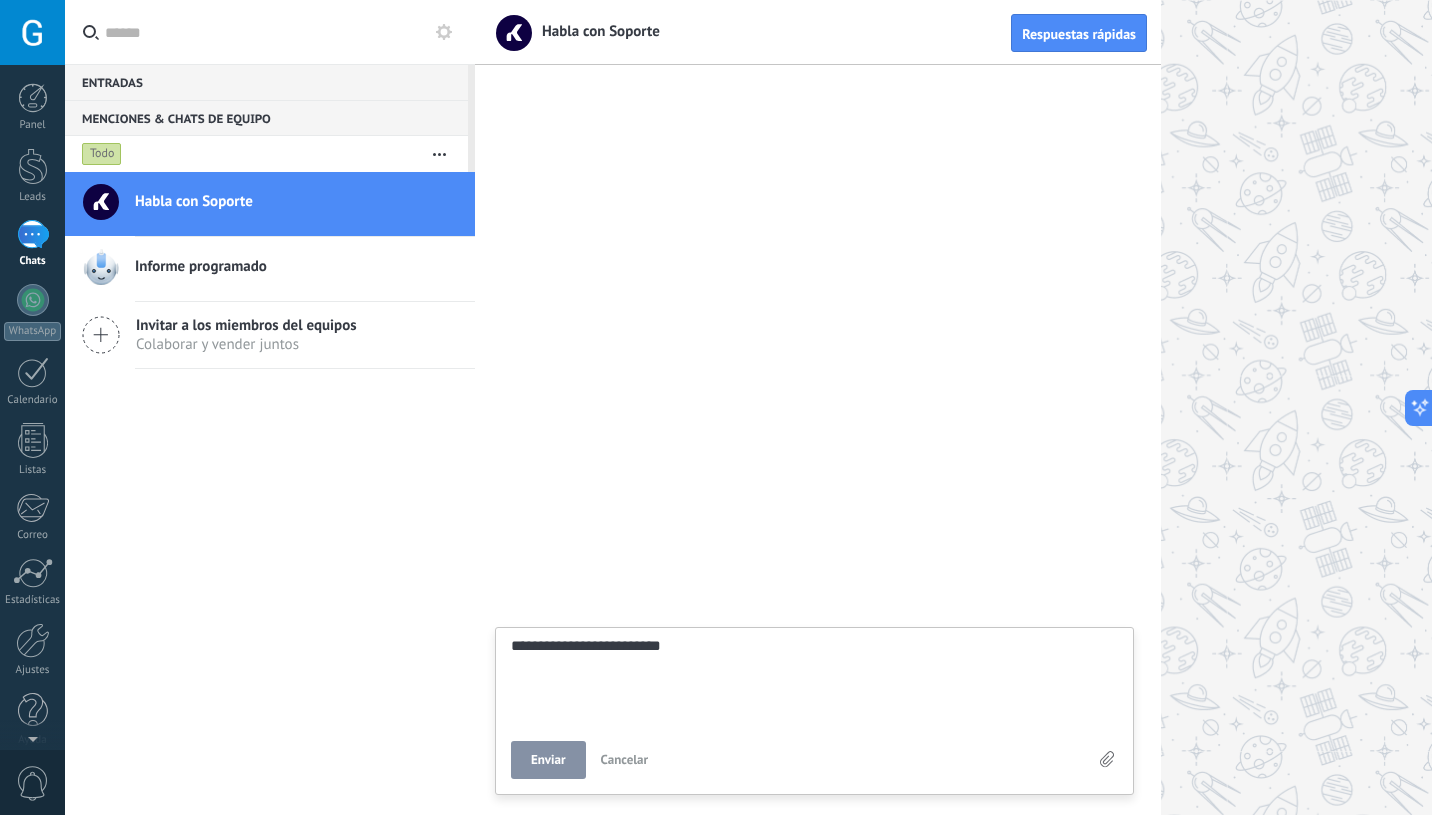 type on "**********" 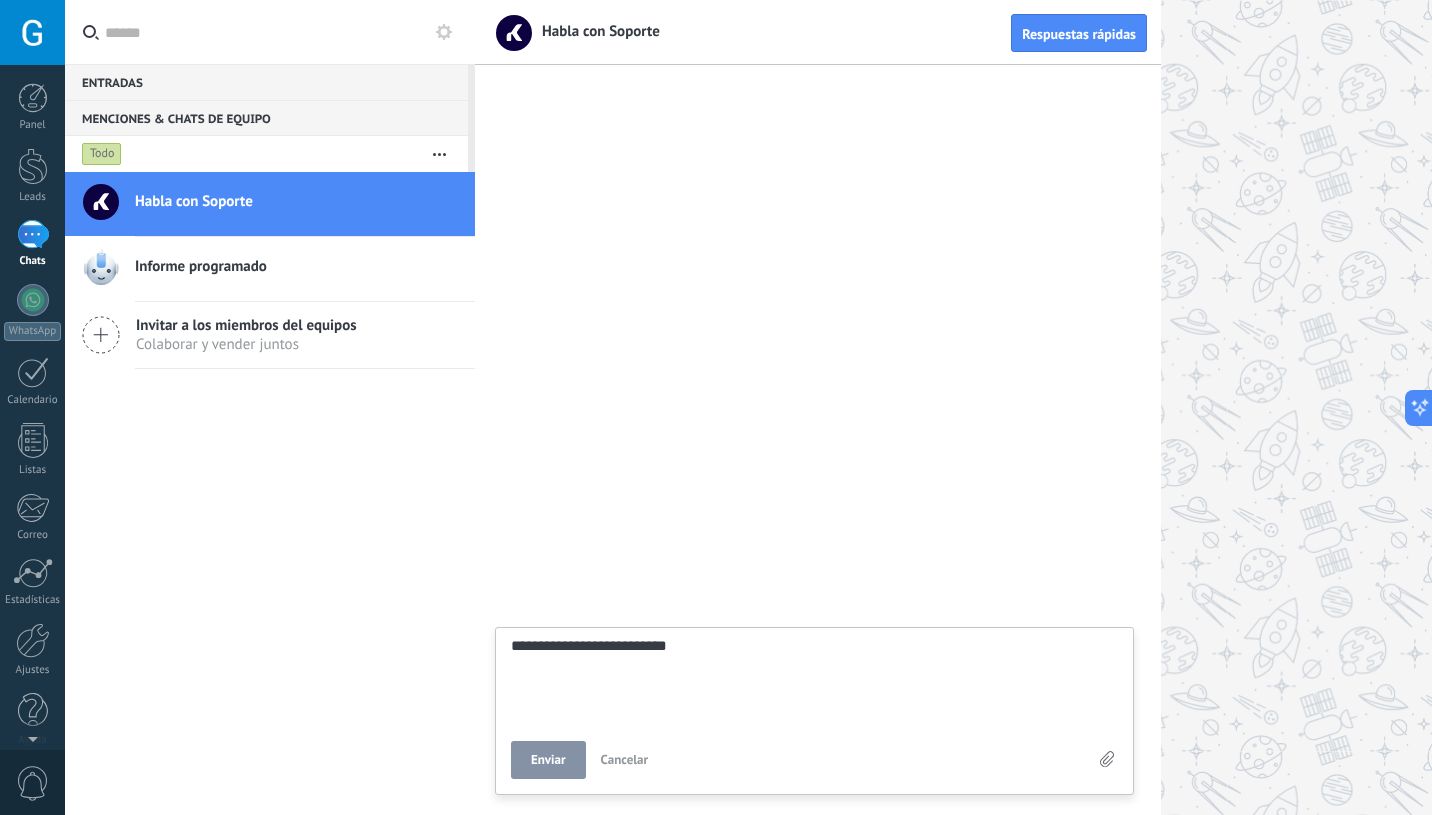 type on "**********" 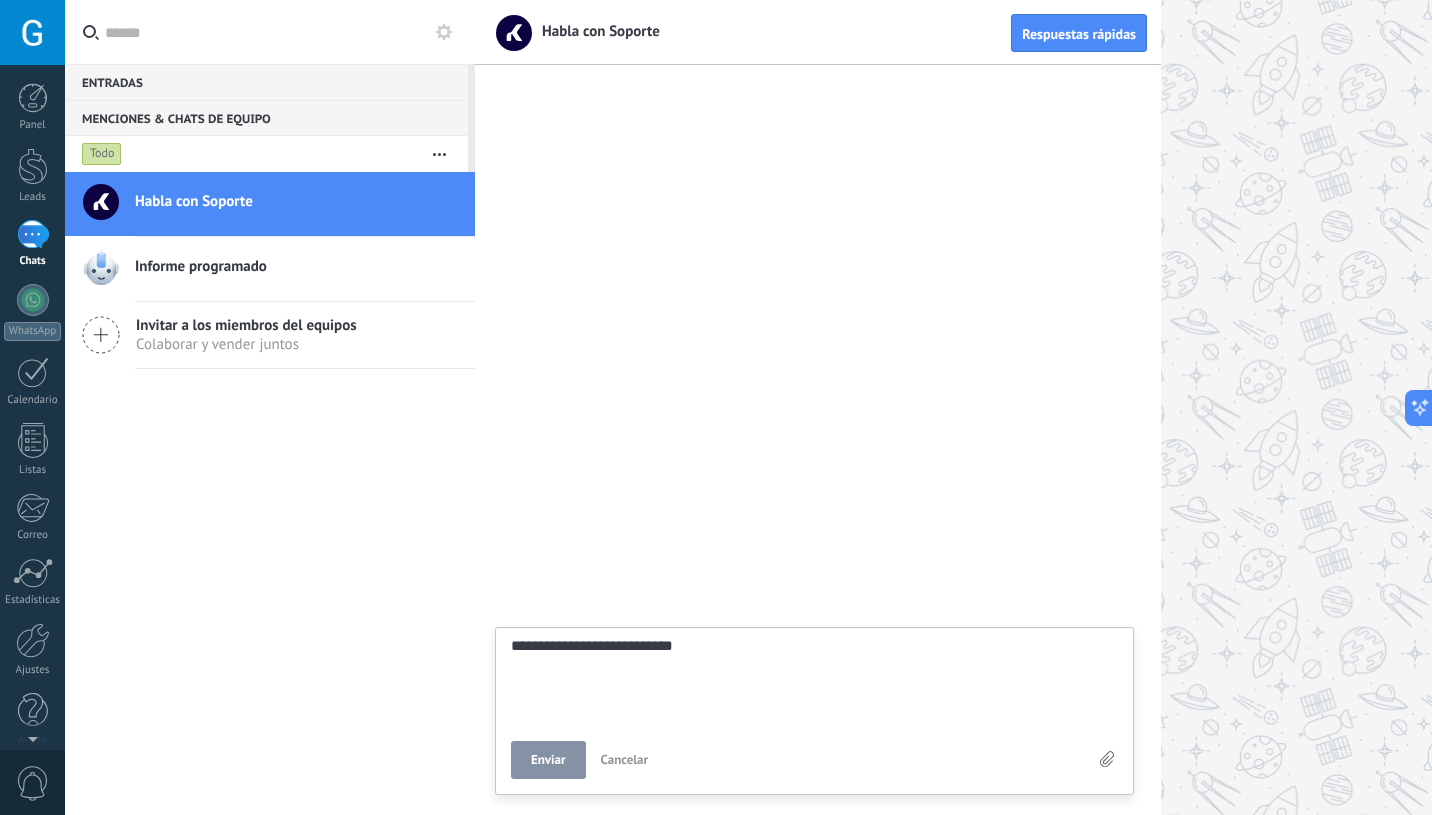 type on "**********" 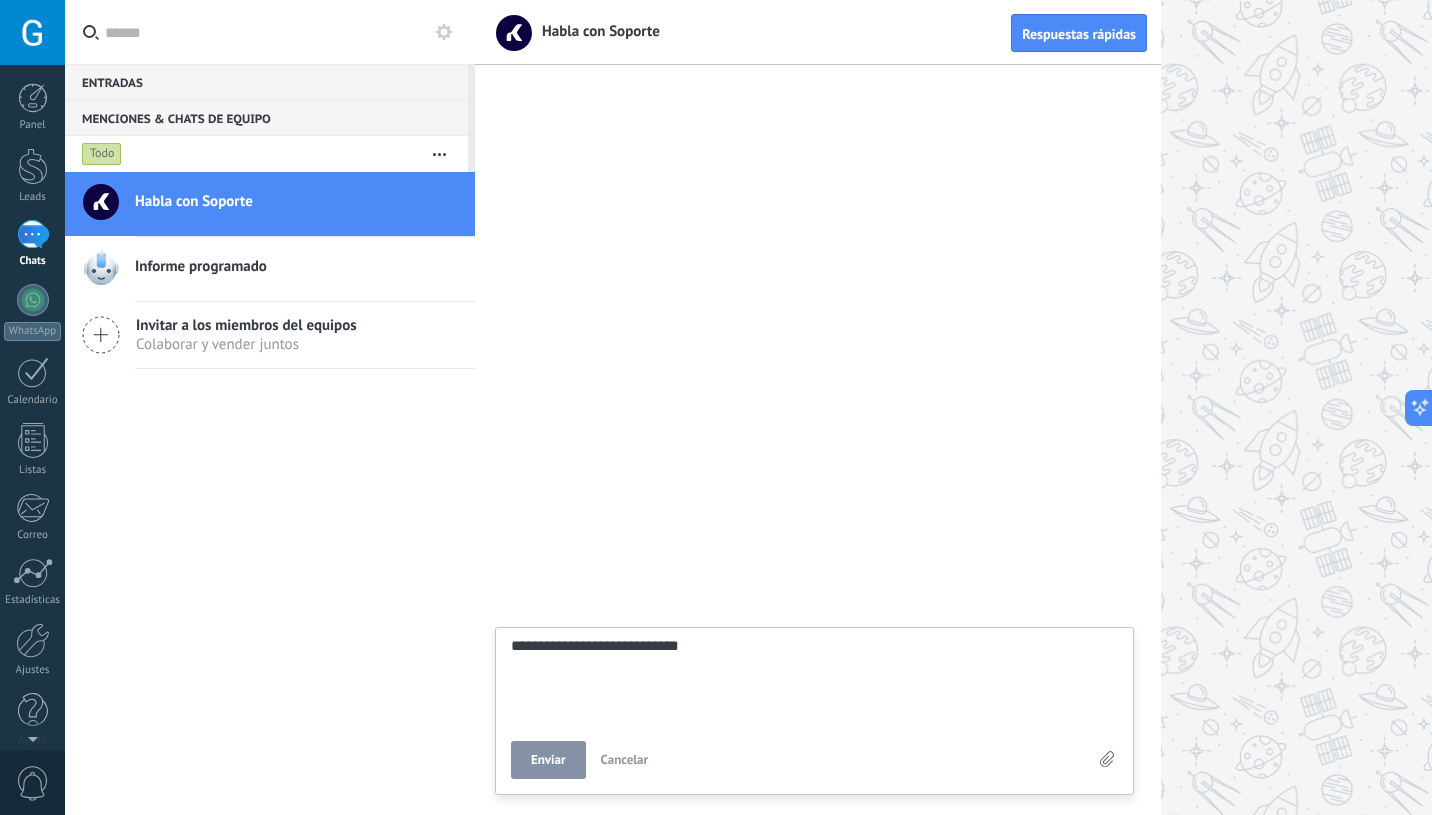 type on "**********" 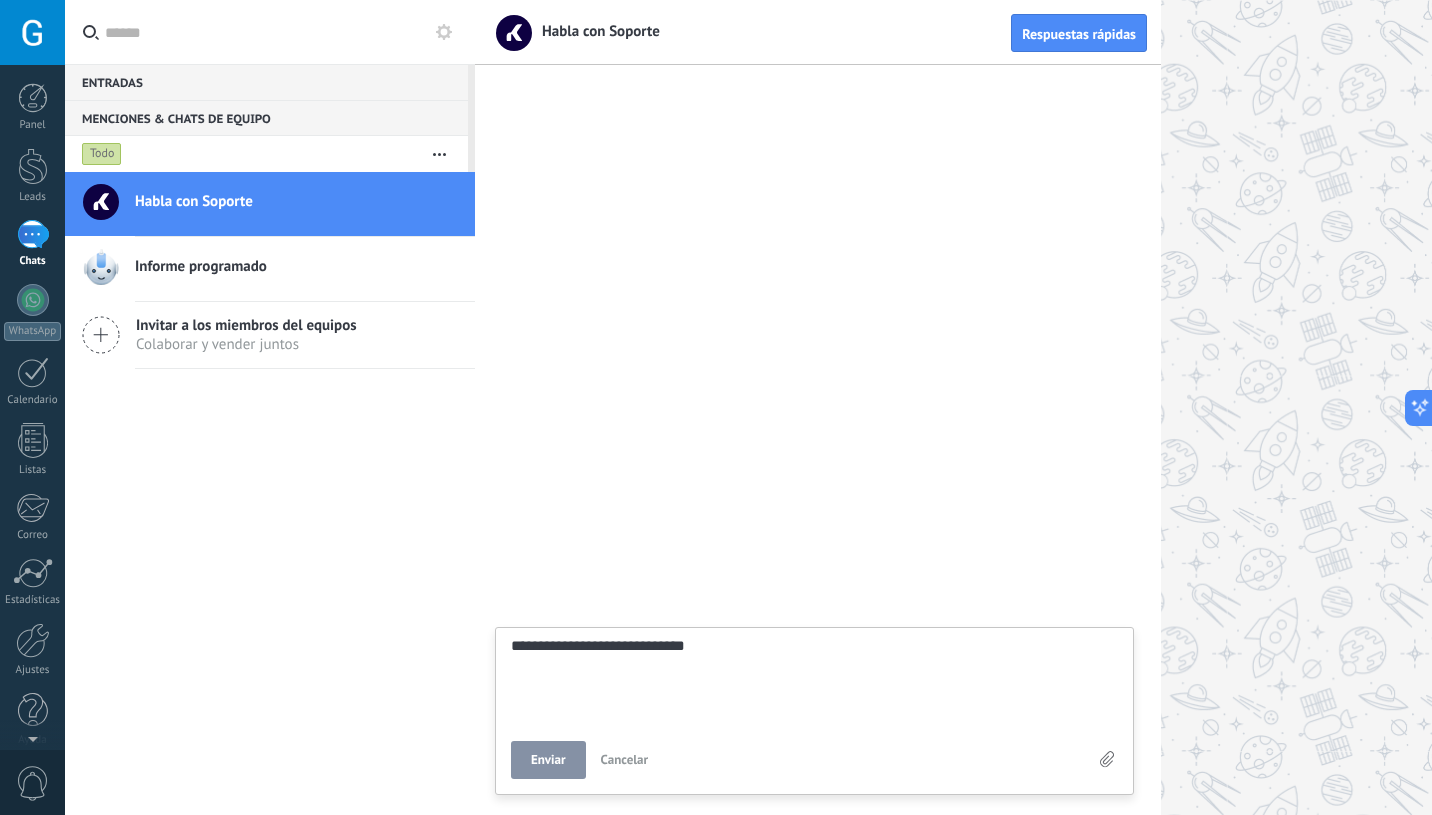 type on "**********" 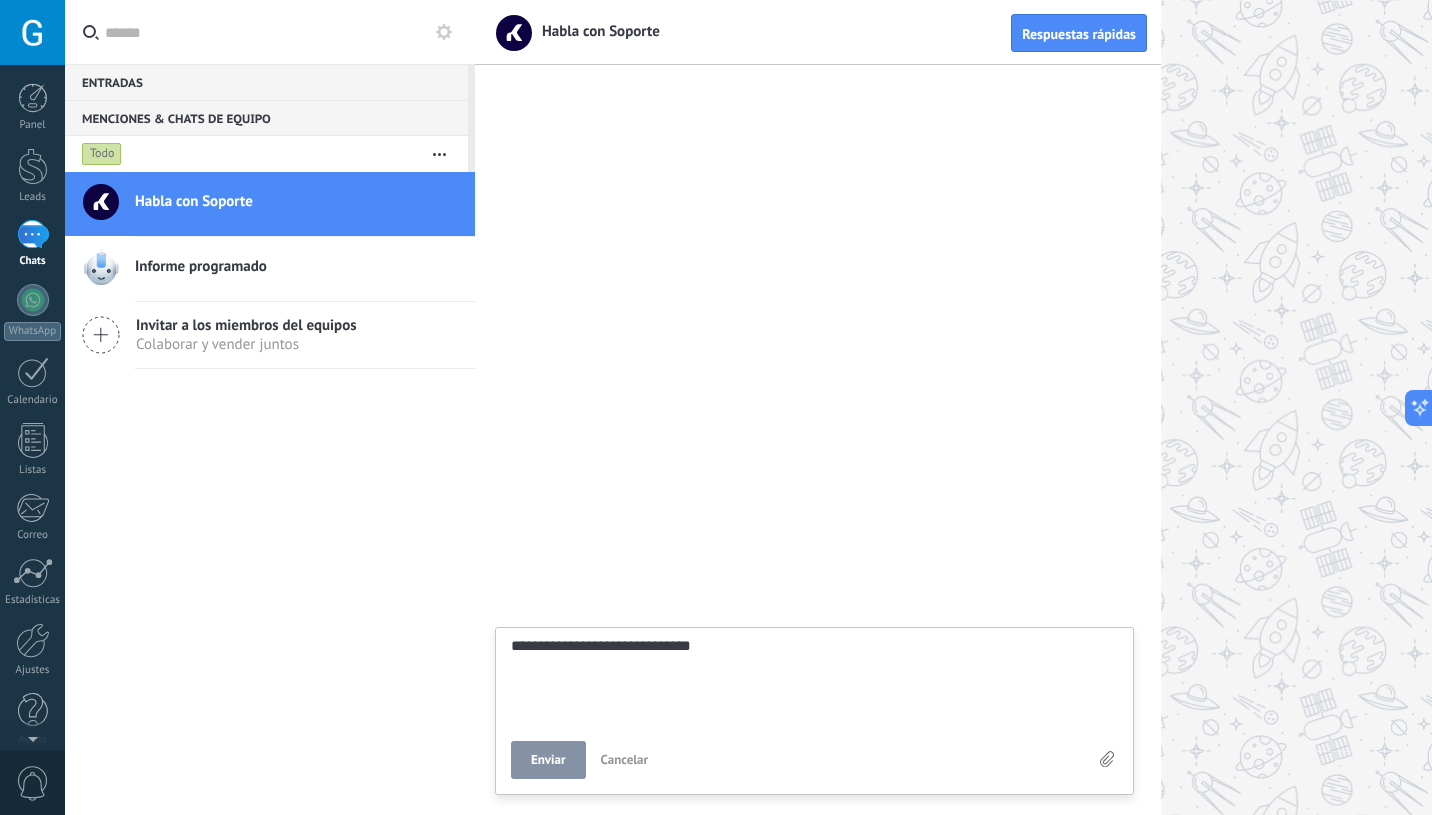 type on "**********" 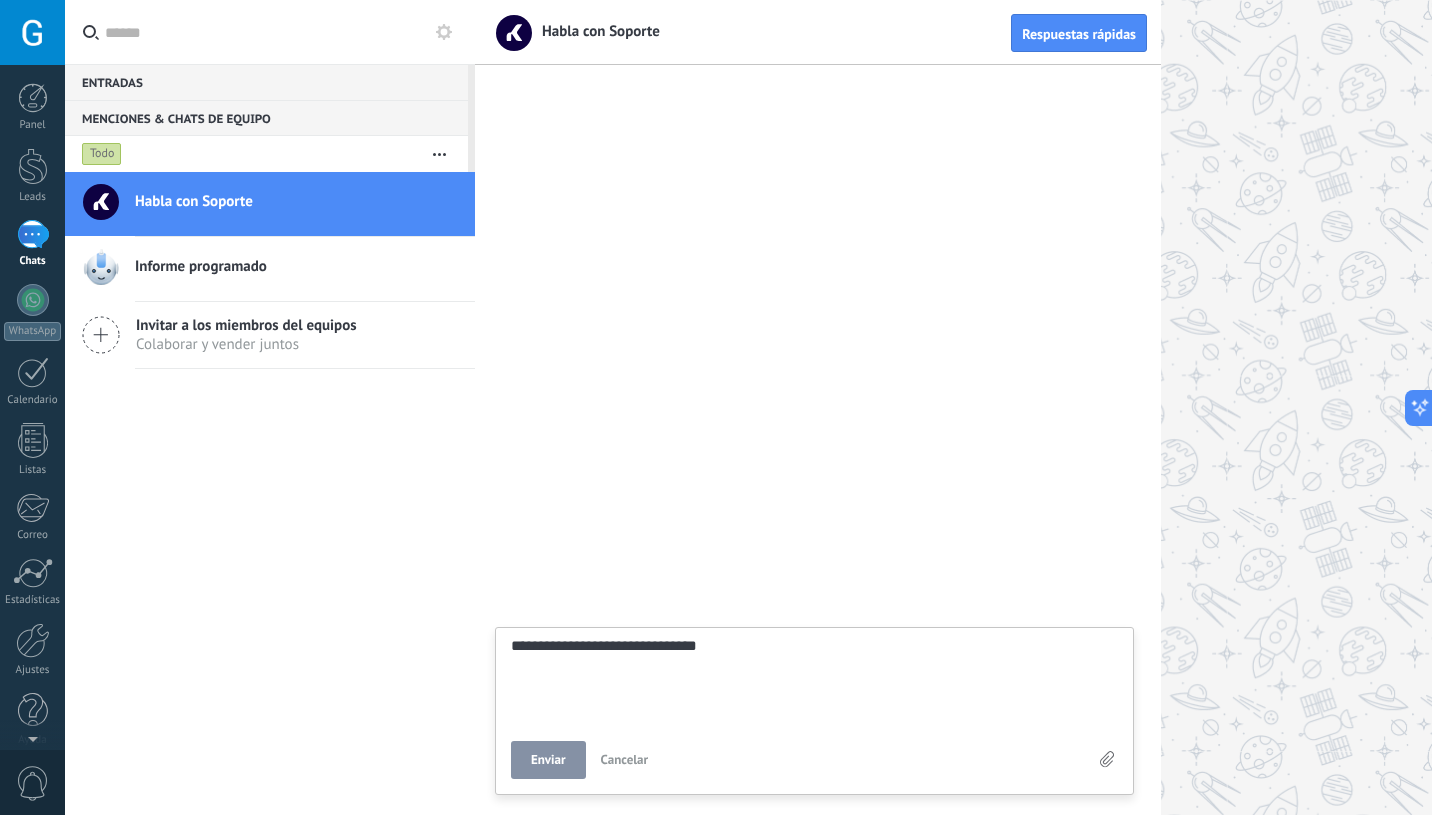 type on "**********" 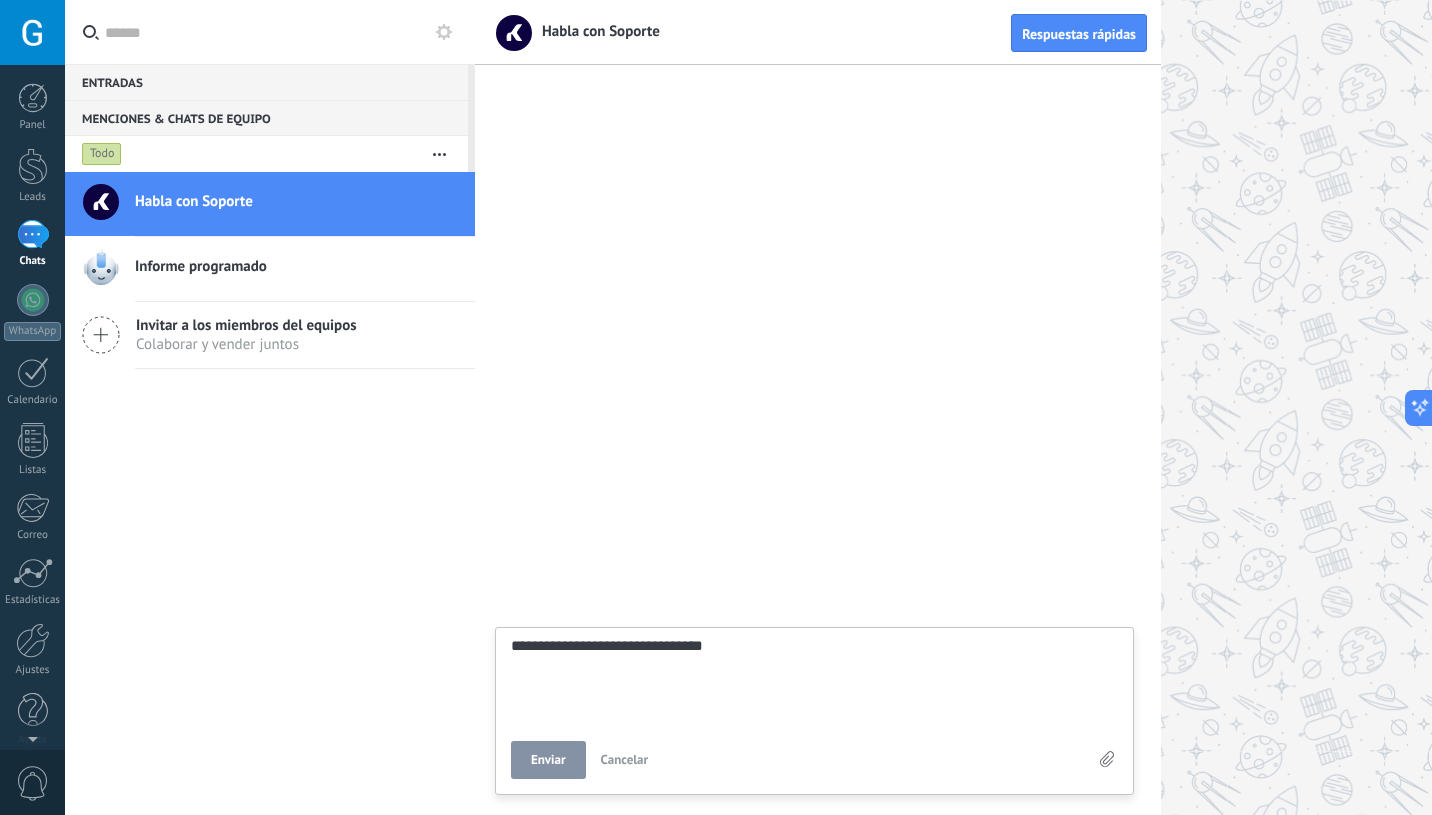 type on "**********" 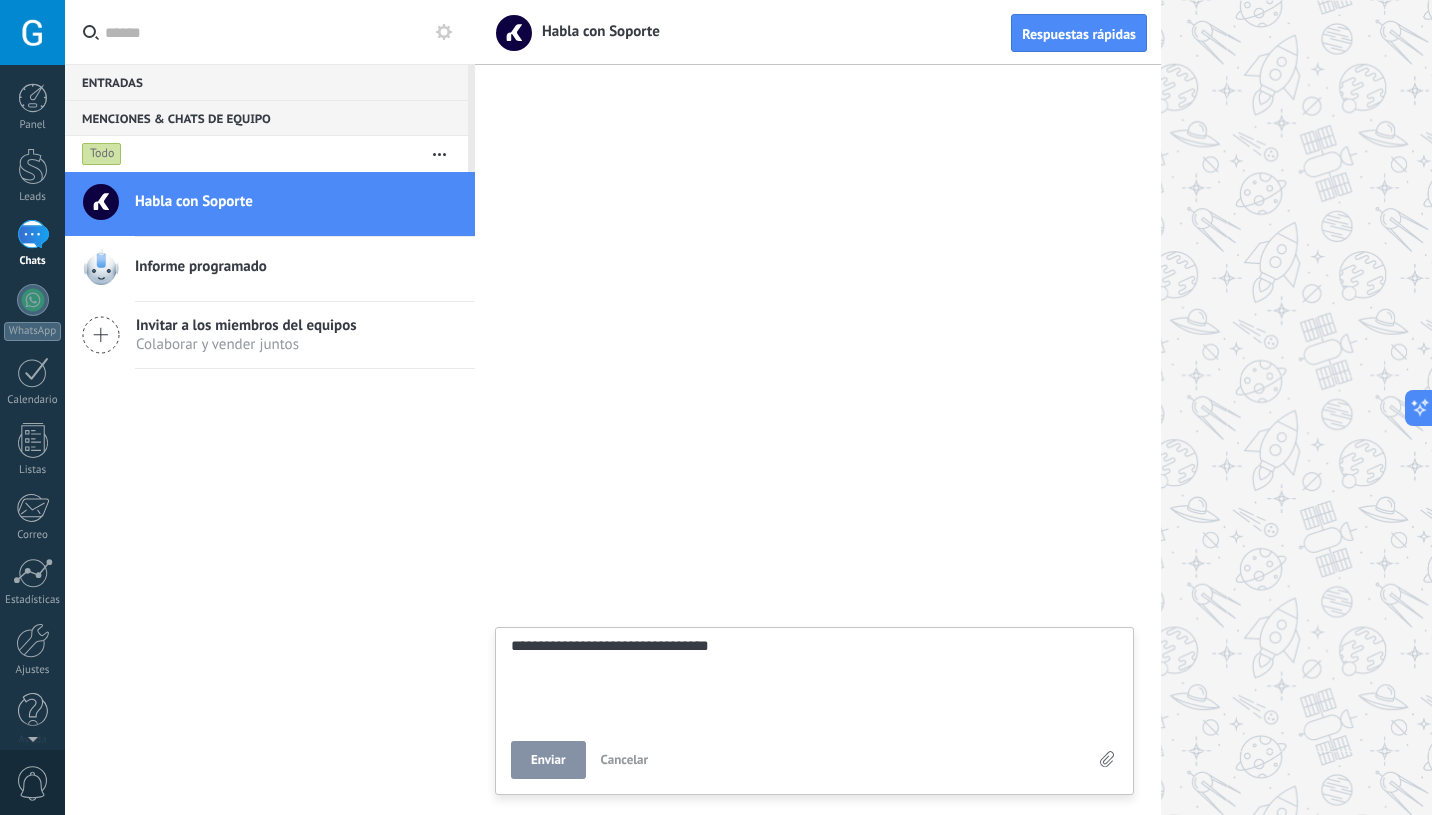 type on "**********" 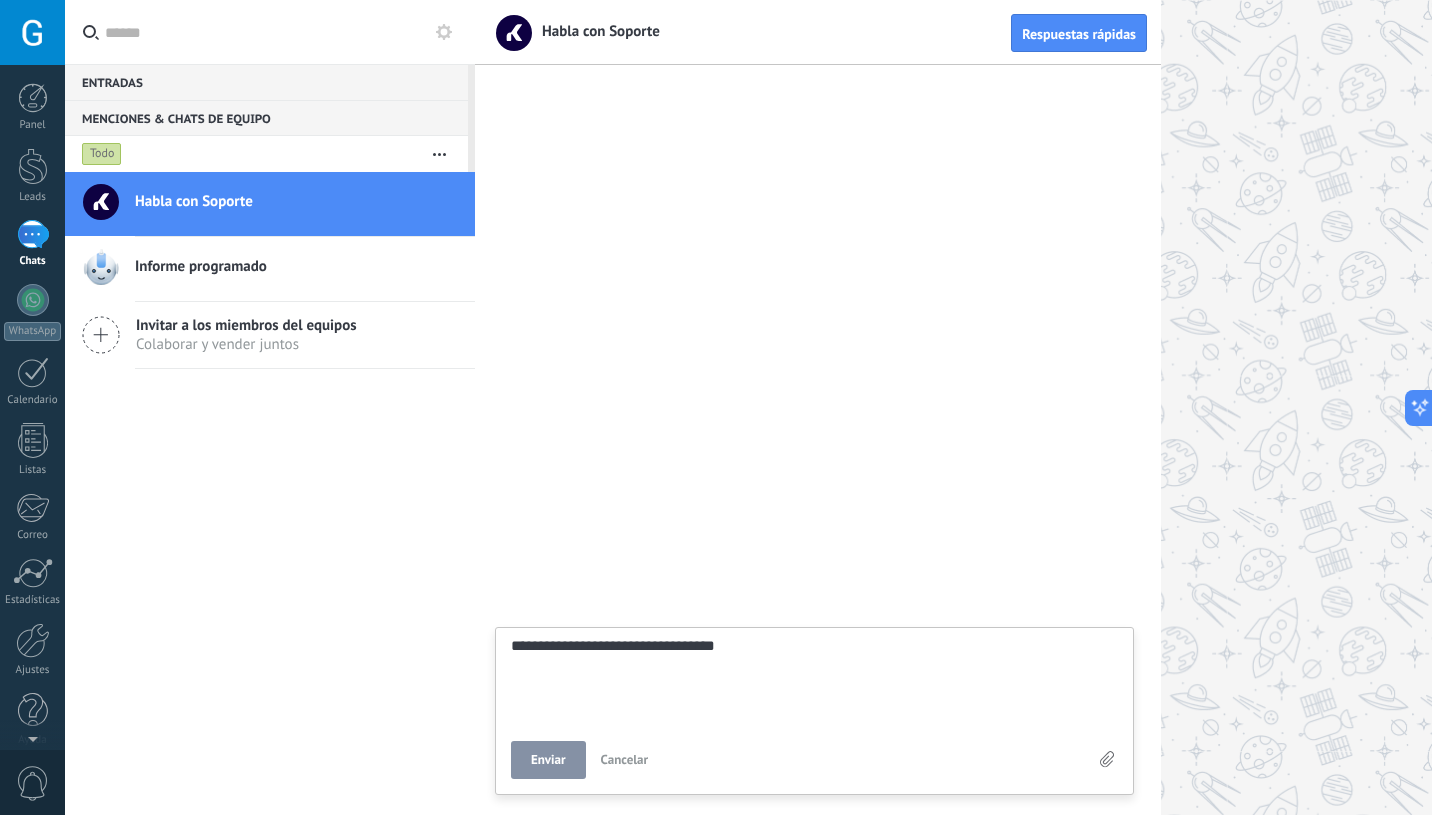 type on "**********" 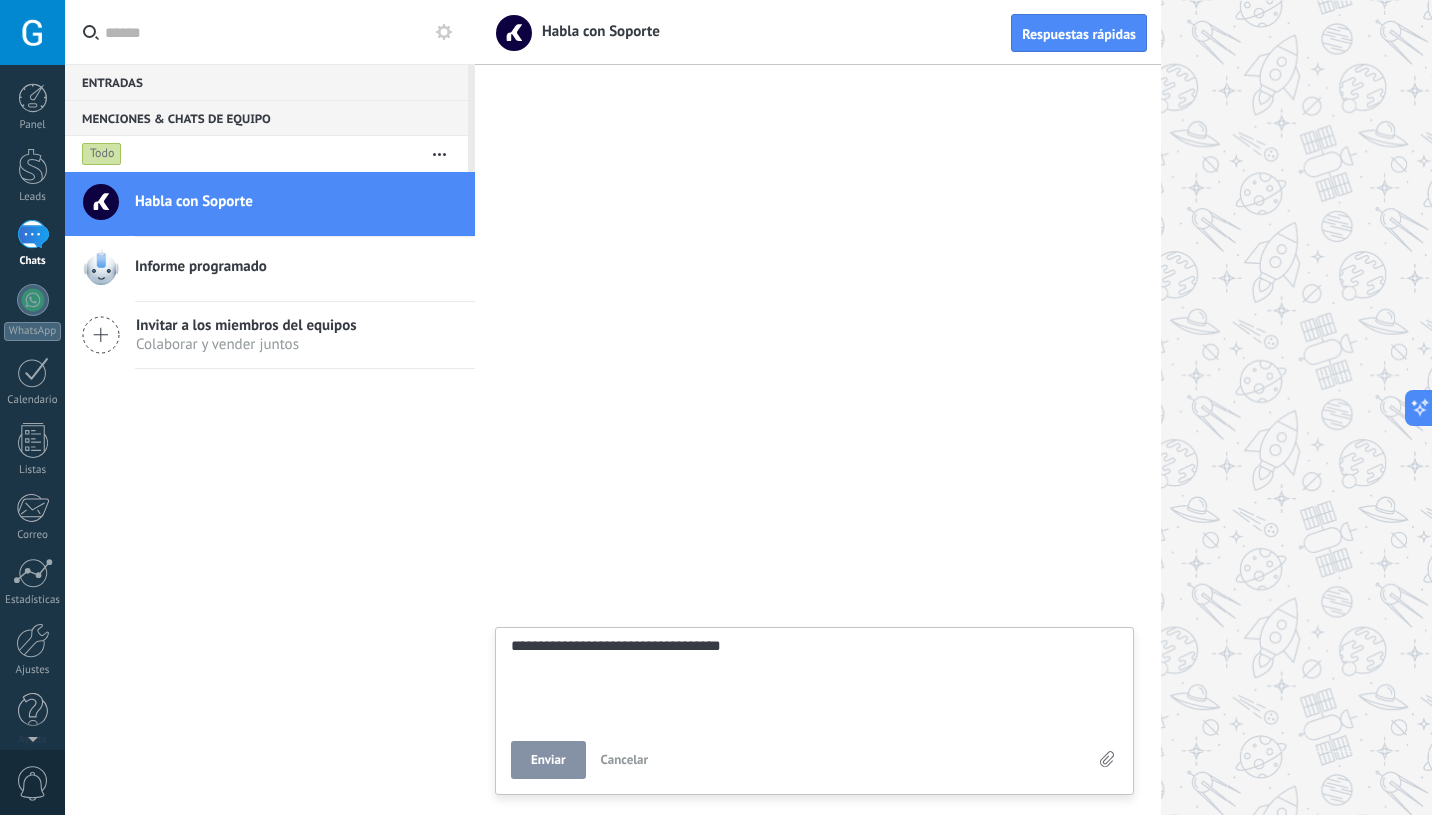 type on "**********" 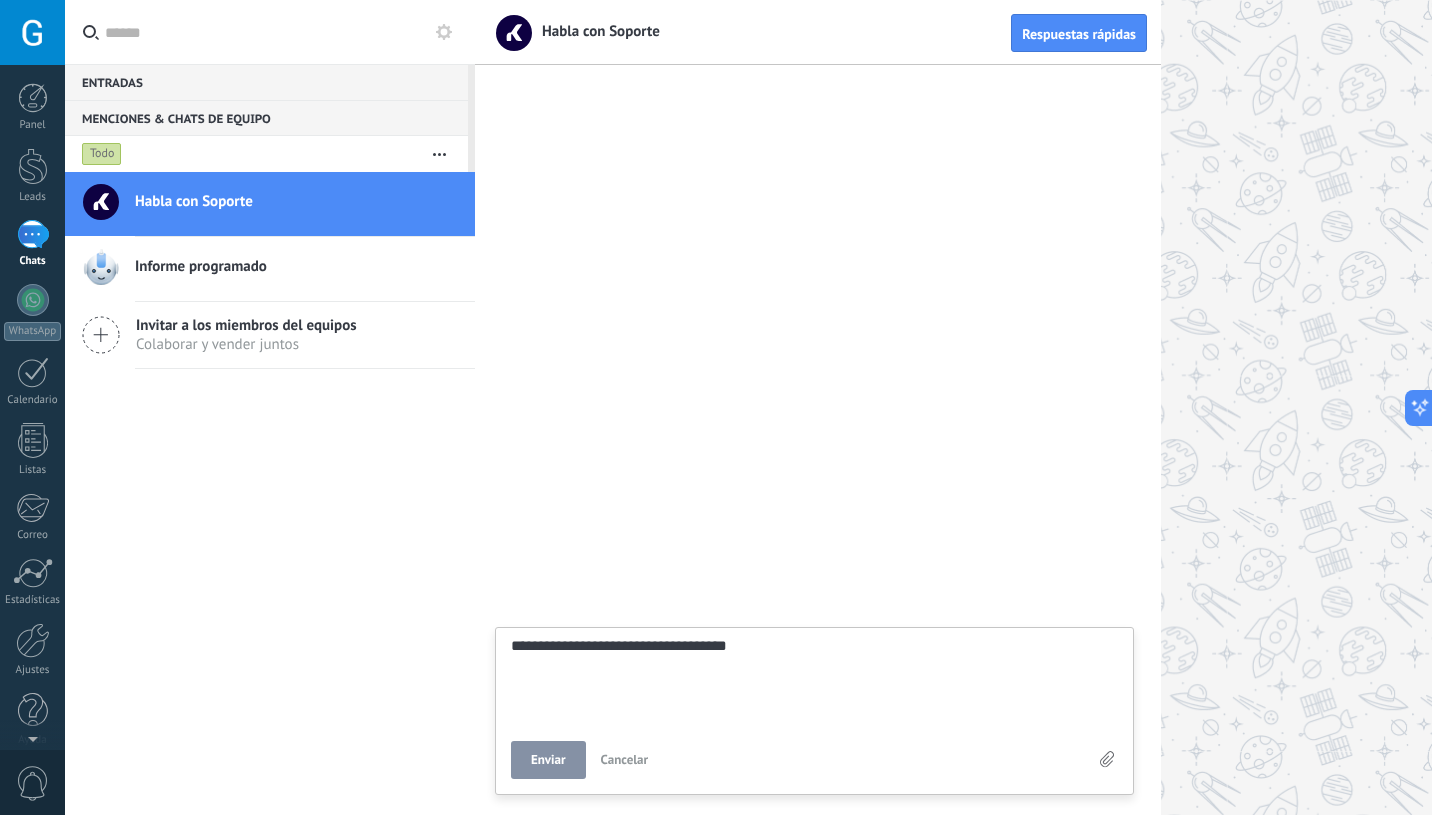 type on "**********" 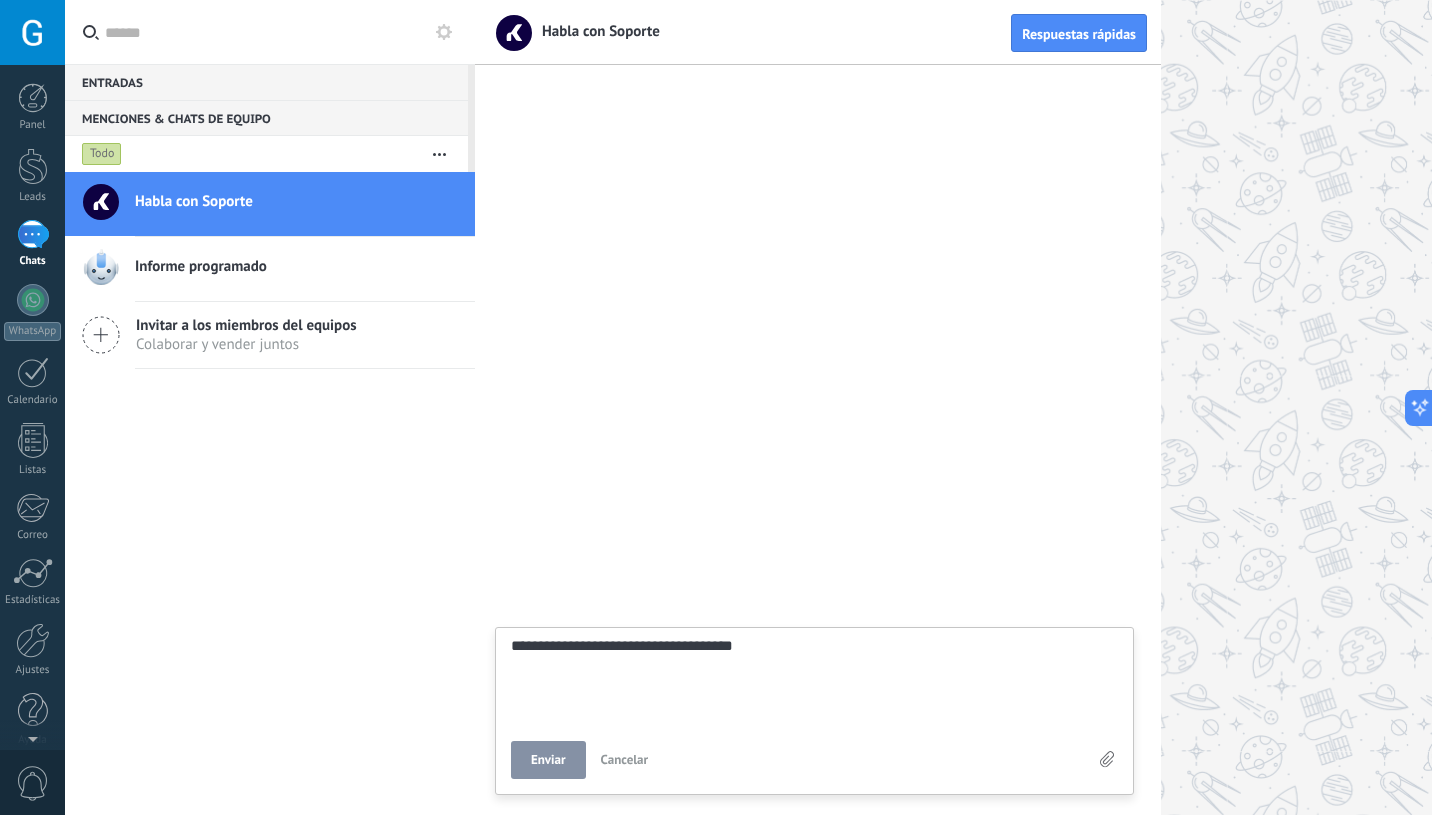 type on "**********" 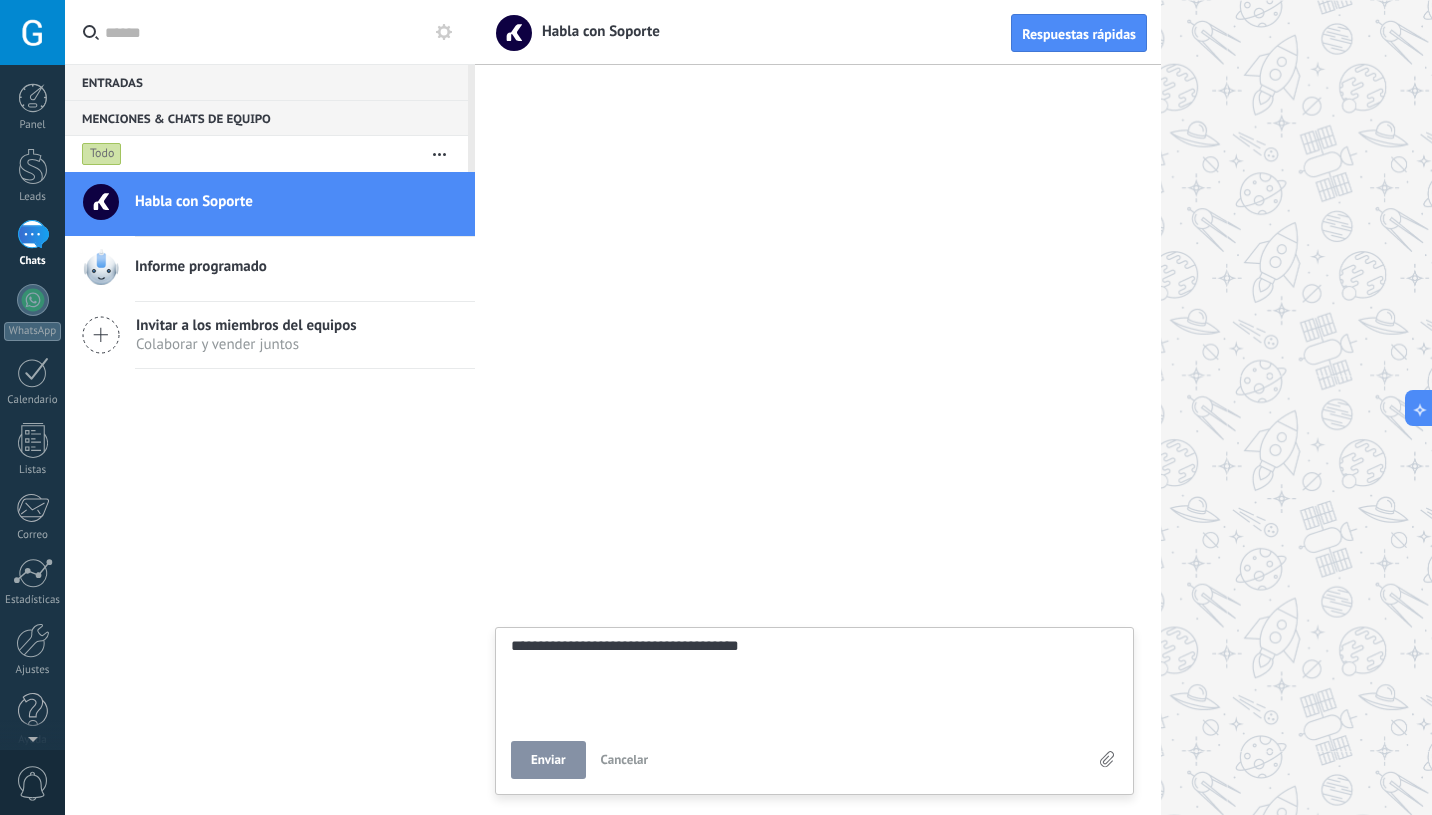 type on "**********" 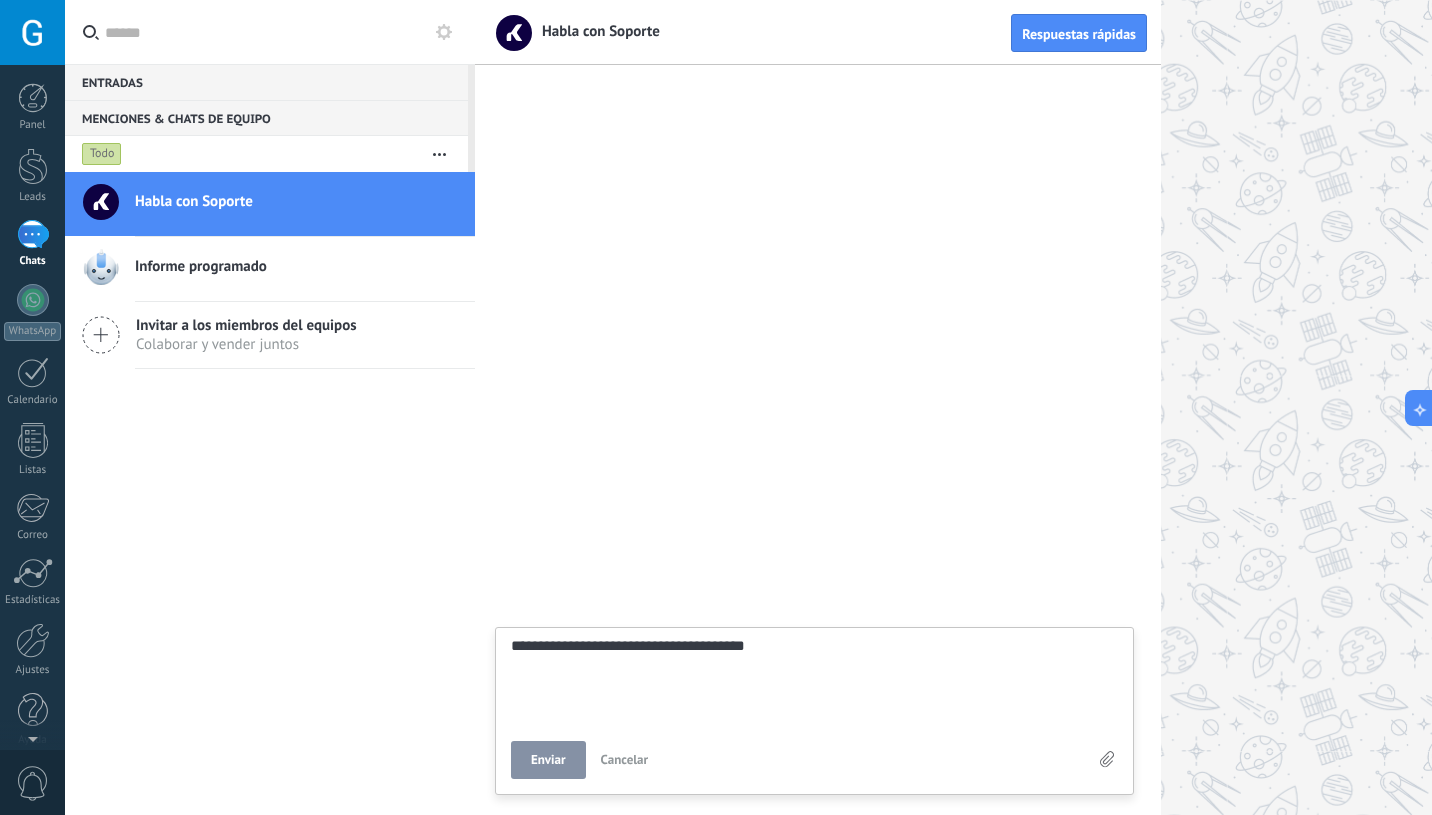 type on "**********" 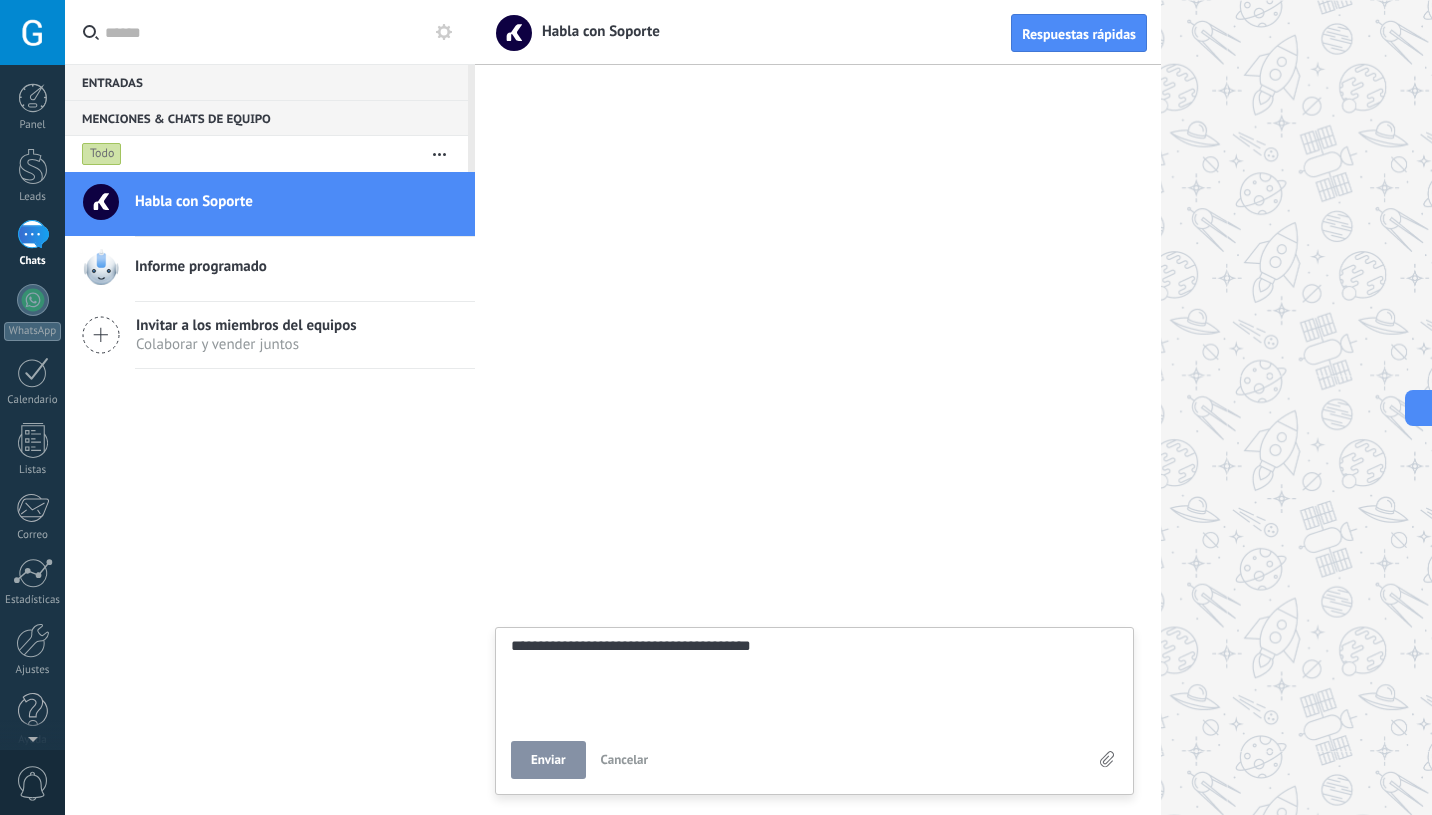 type on "**********" 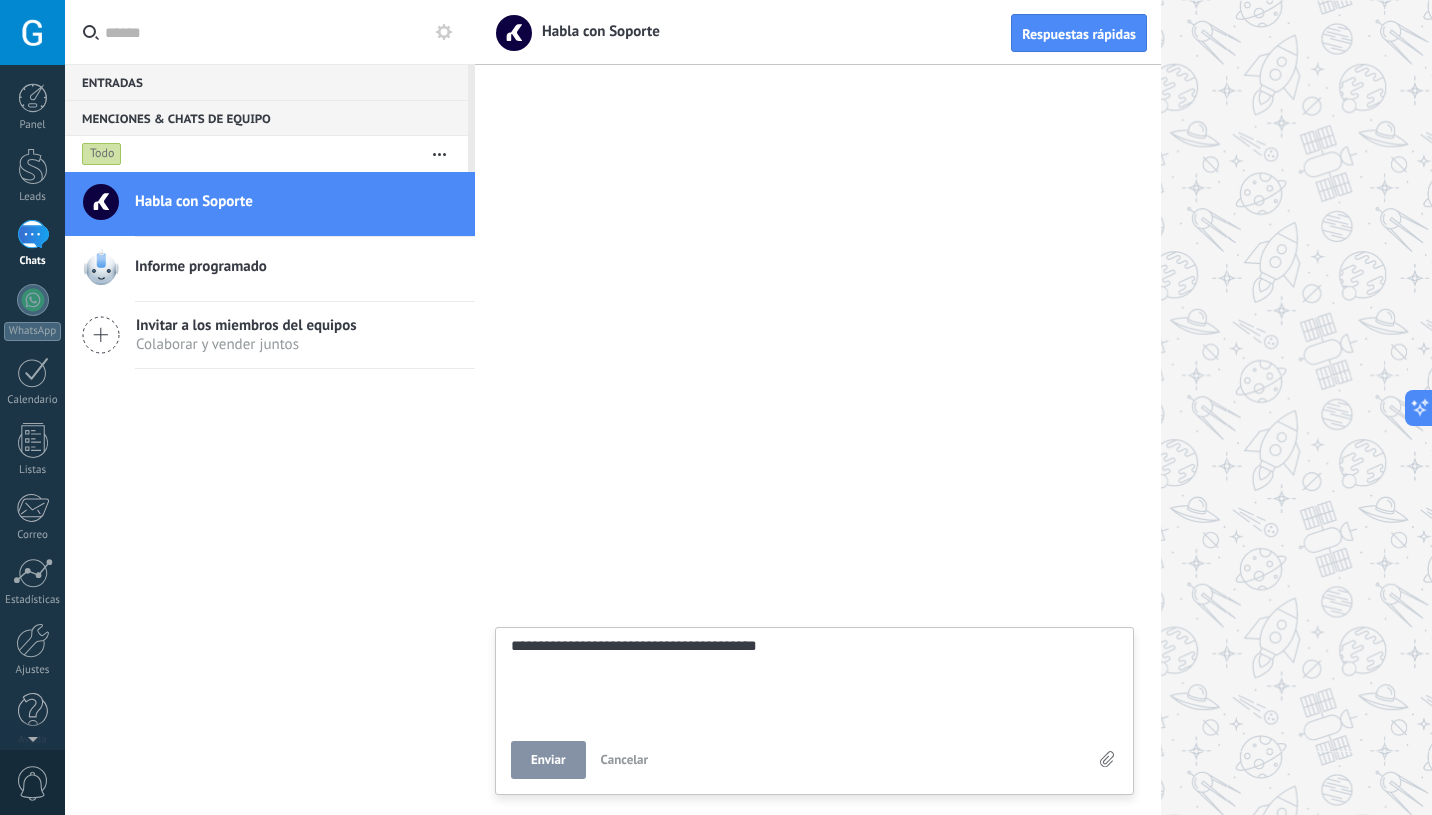 type on "**********" 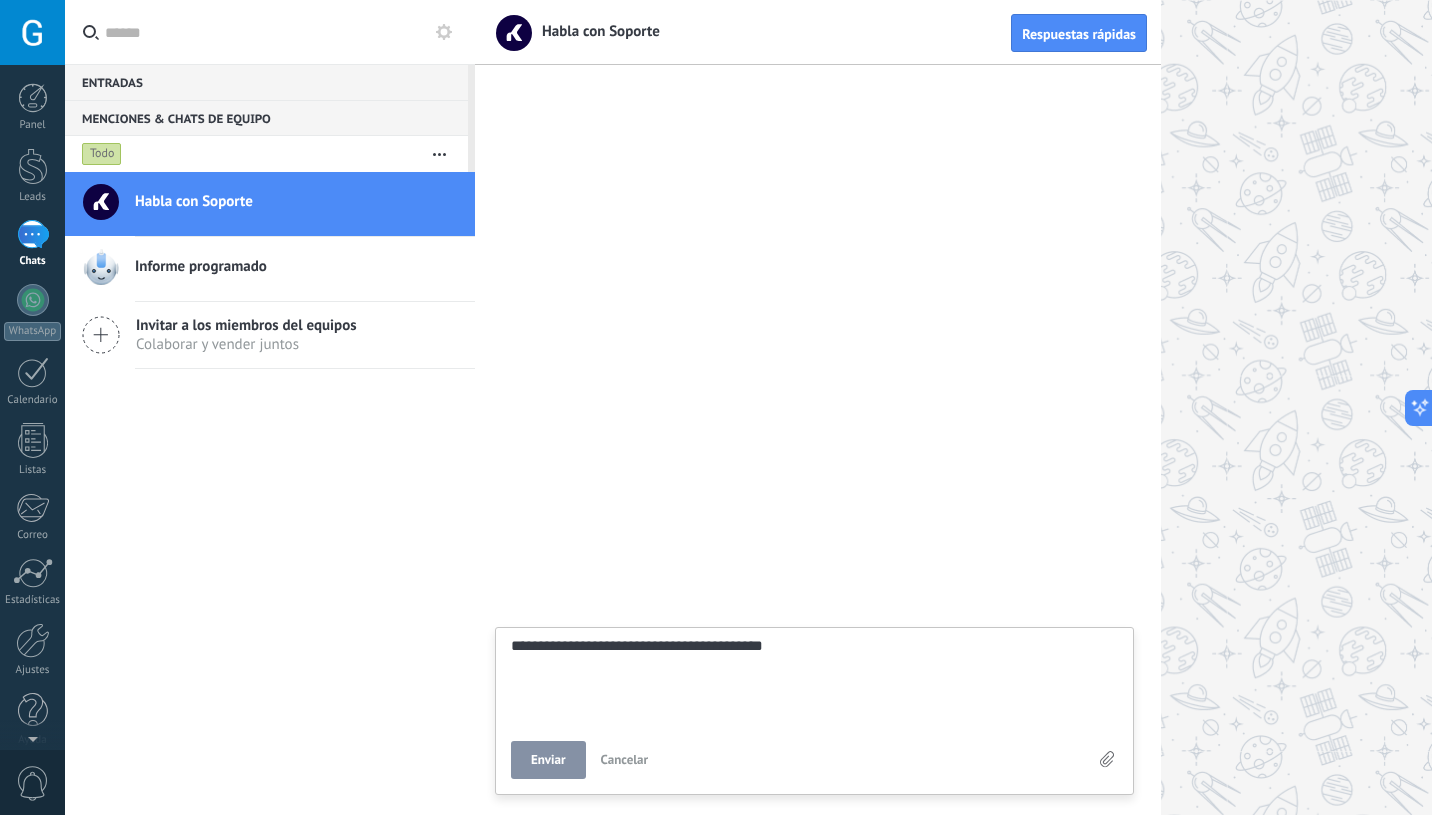 type on "**********" 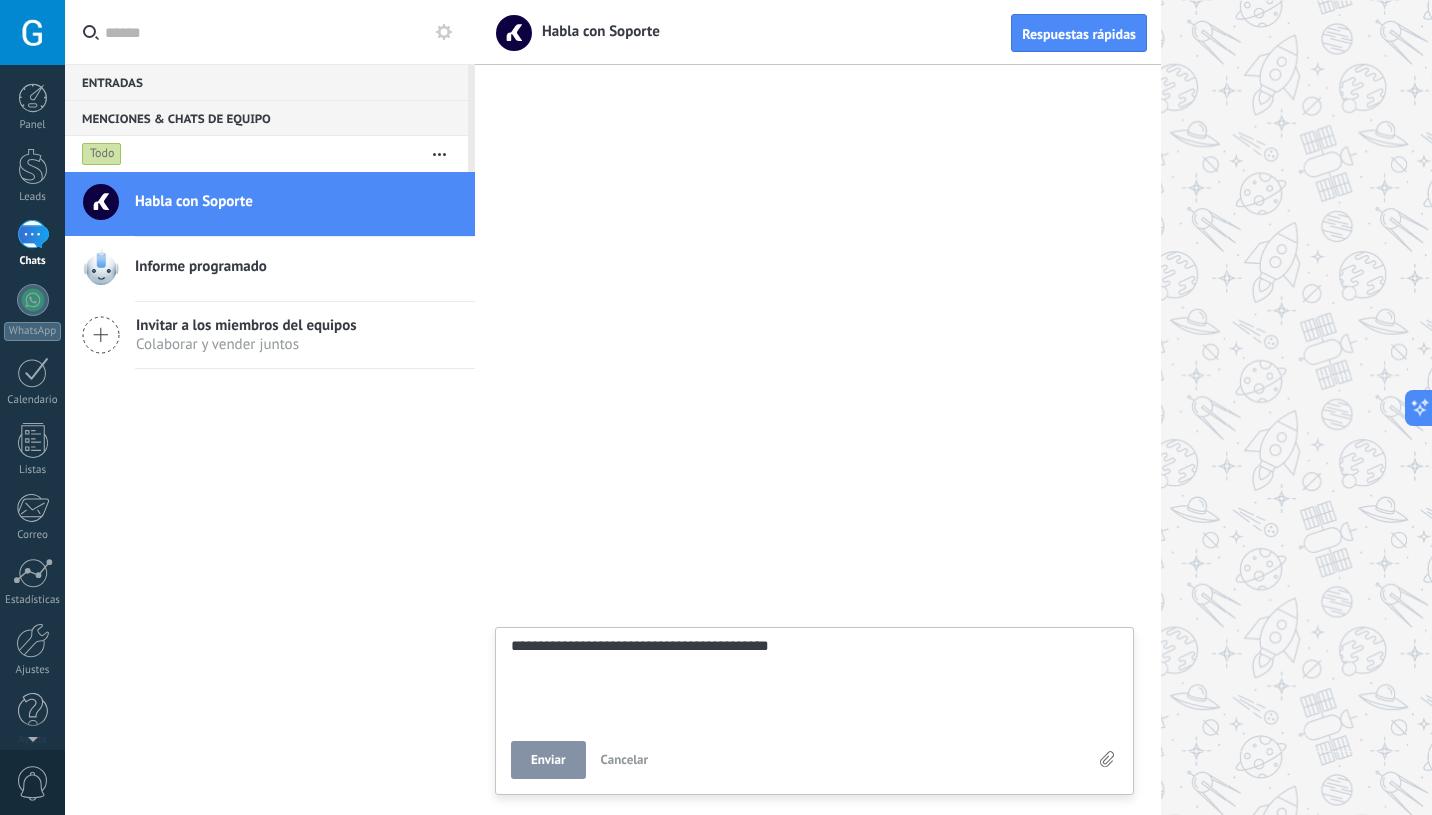 type on "**********" 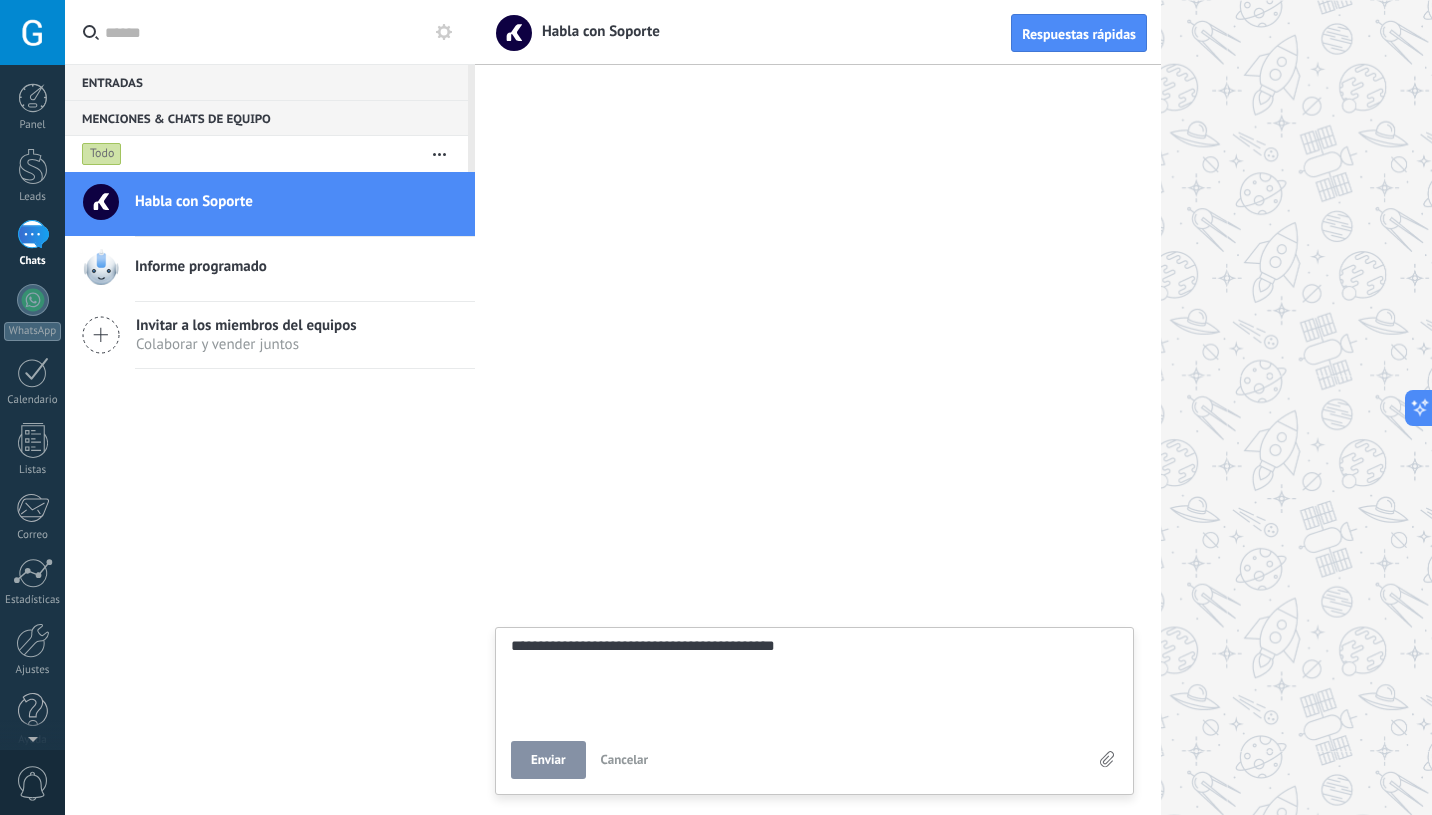 type on "**********" 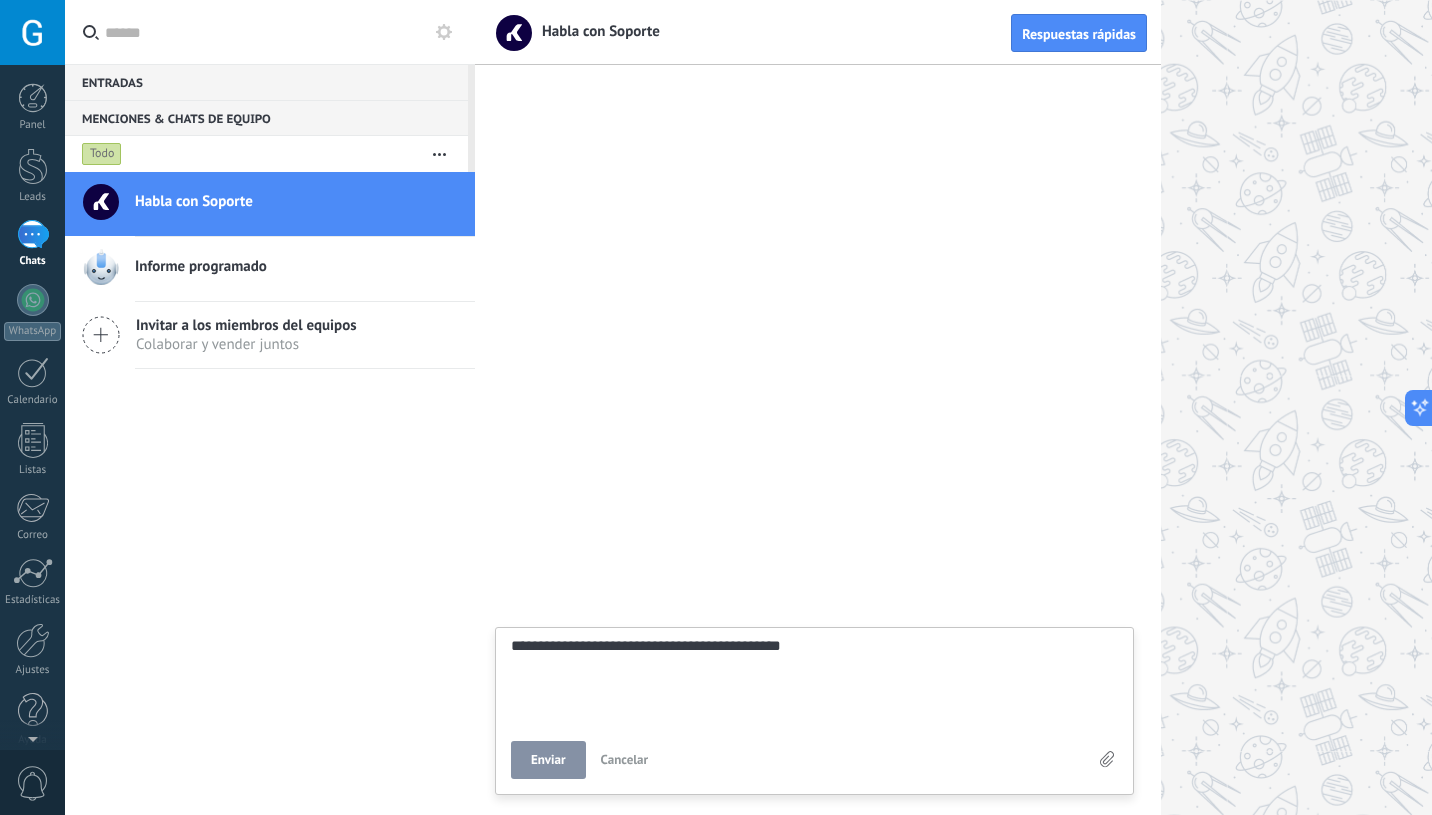 type on "**********" 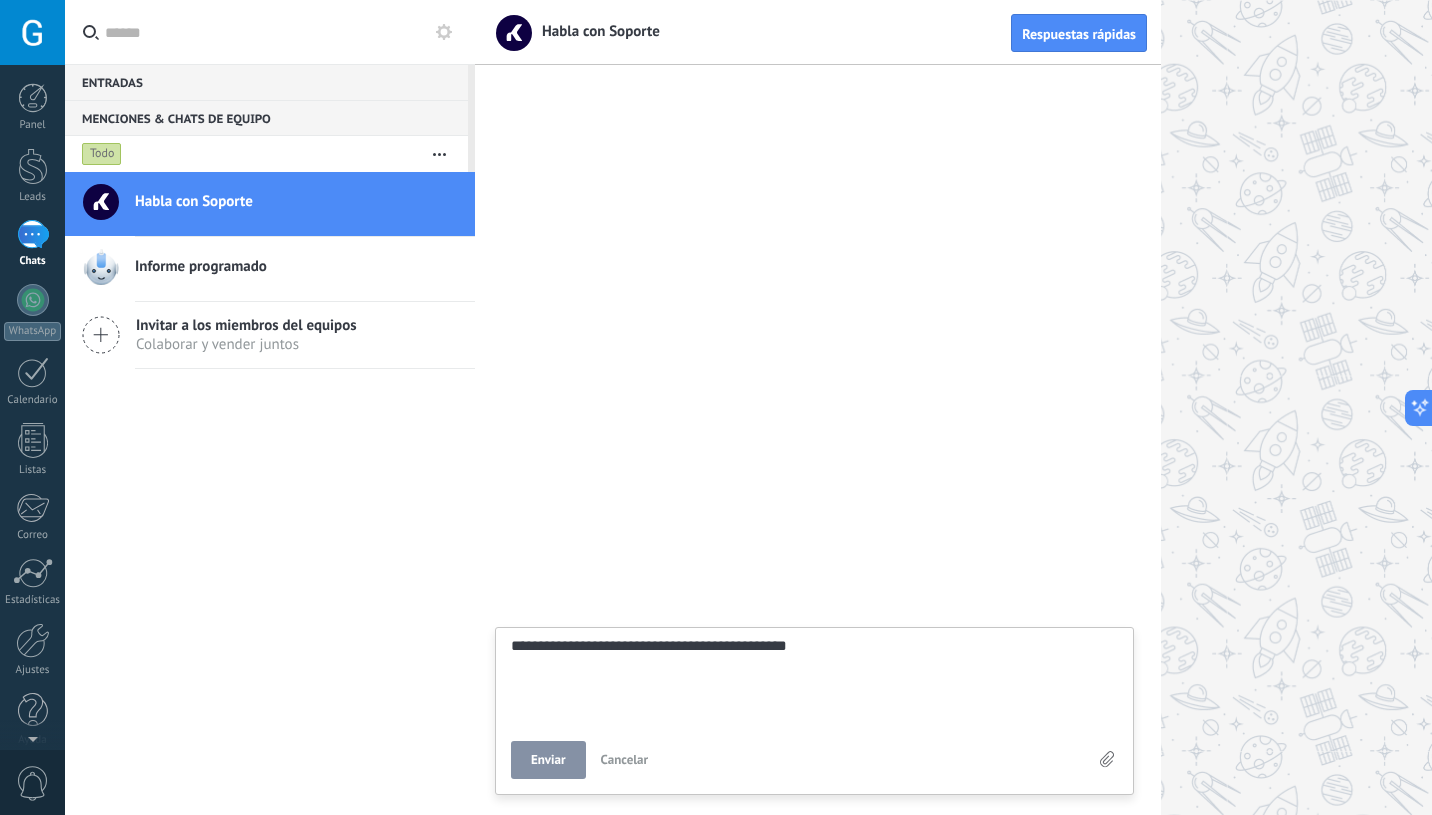 type on "**********" 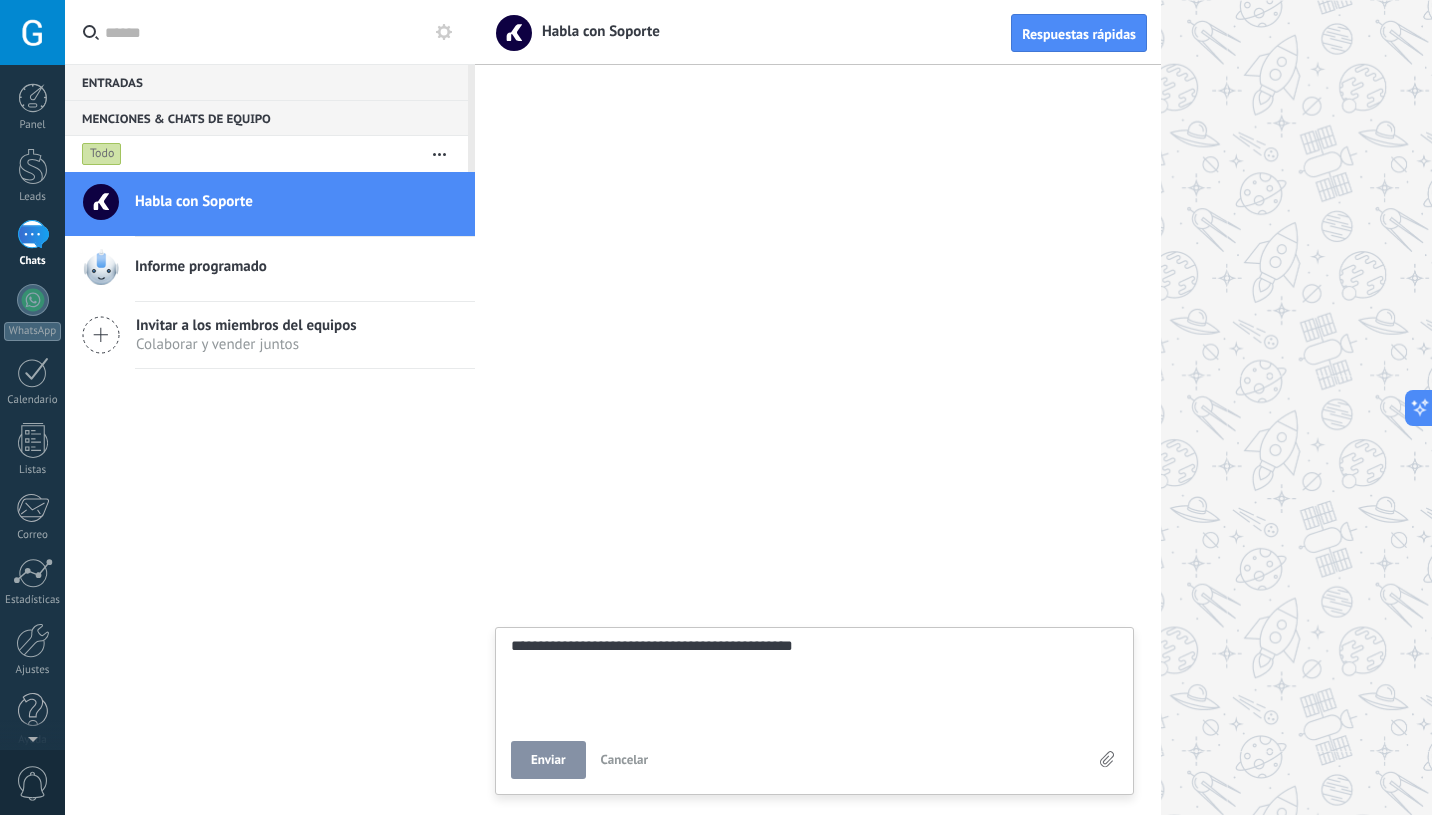 type on "**********" 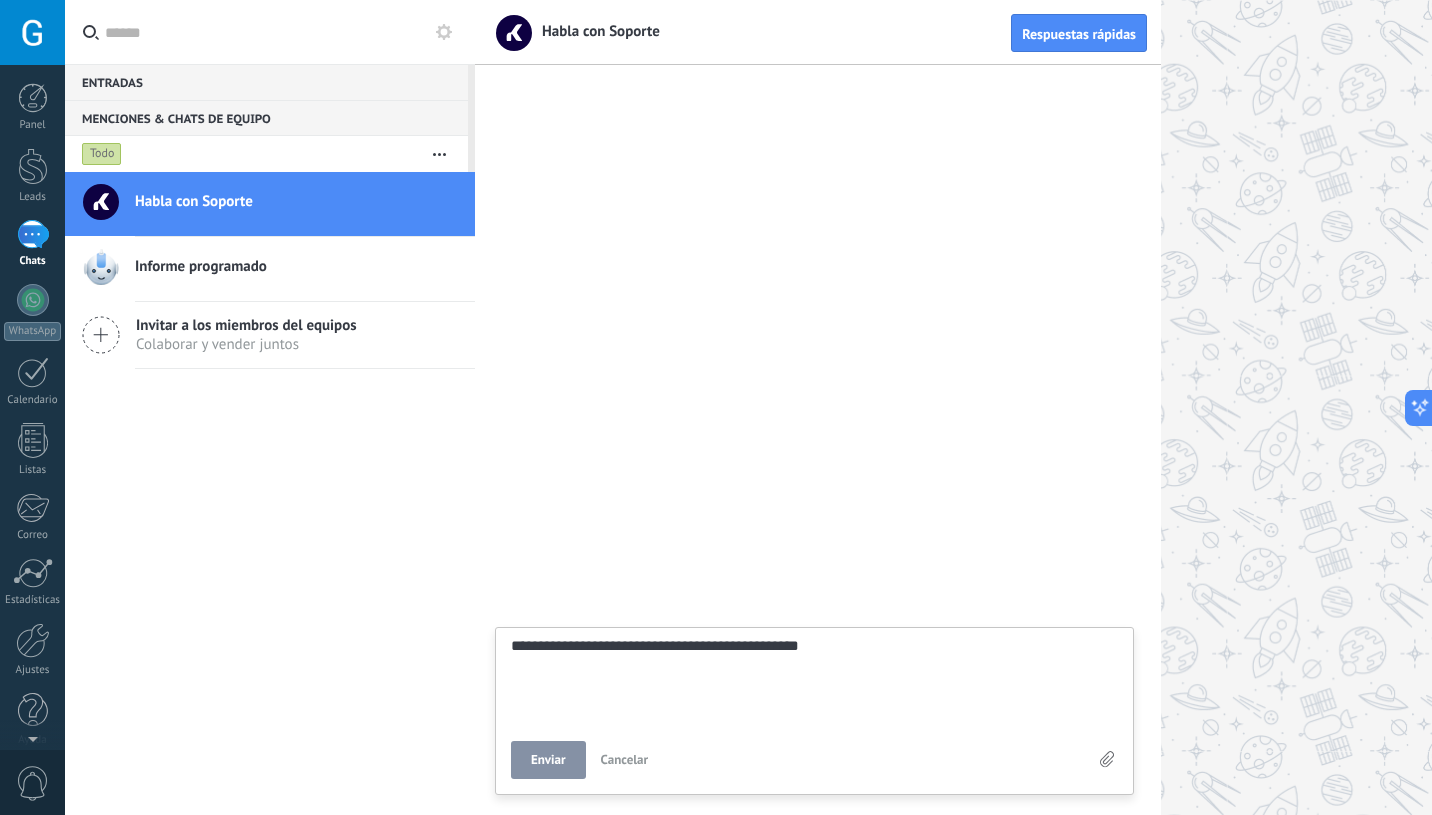 type on "**********" 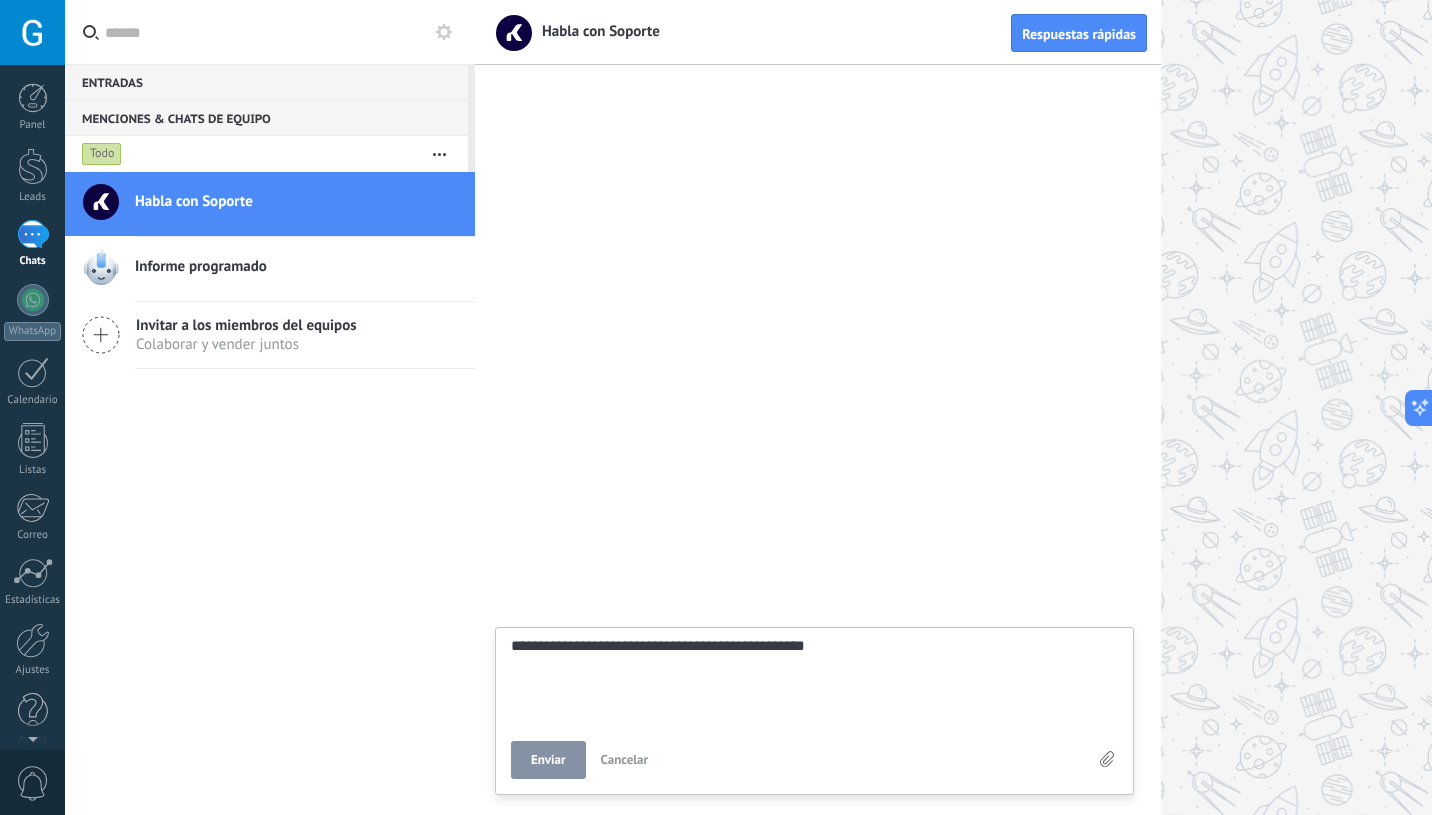 type on "**********" 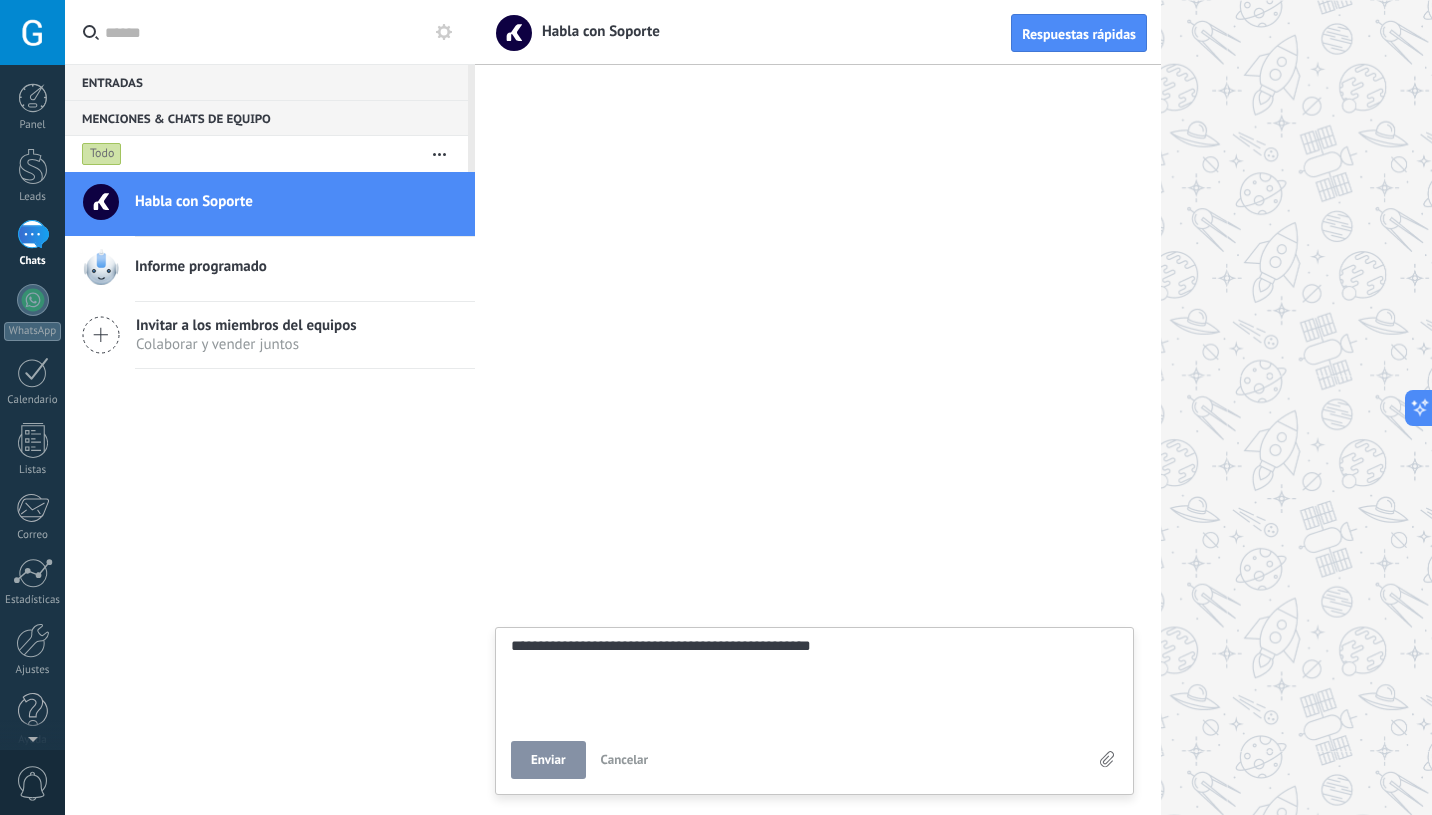 type on "**********" 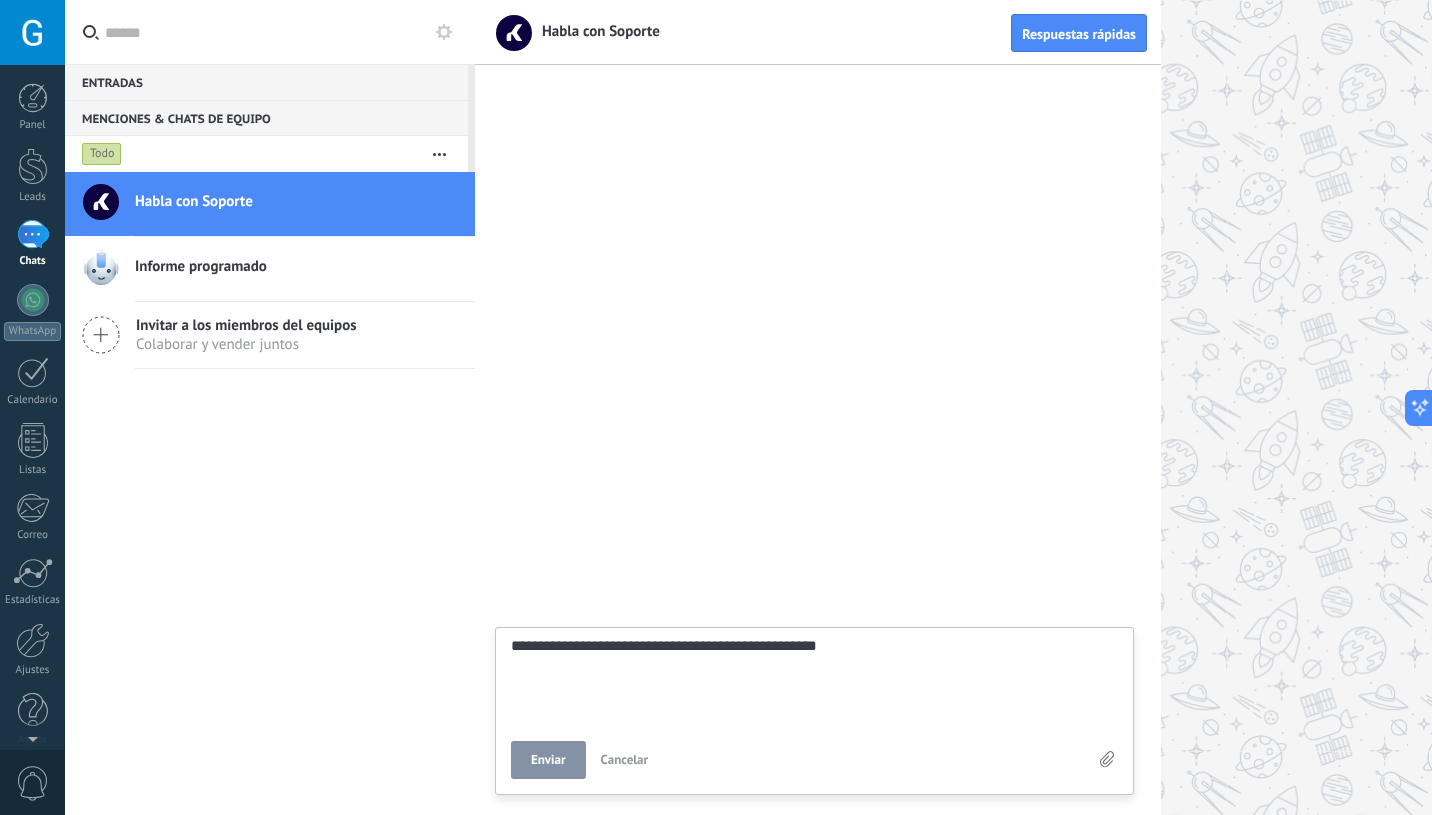 type on "**********" 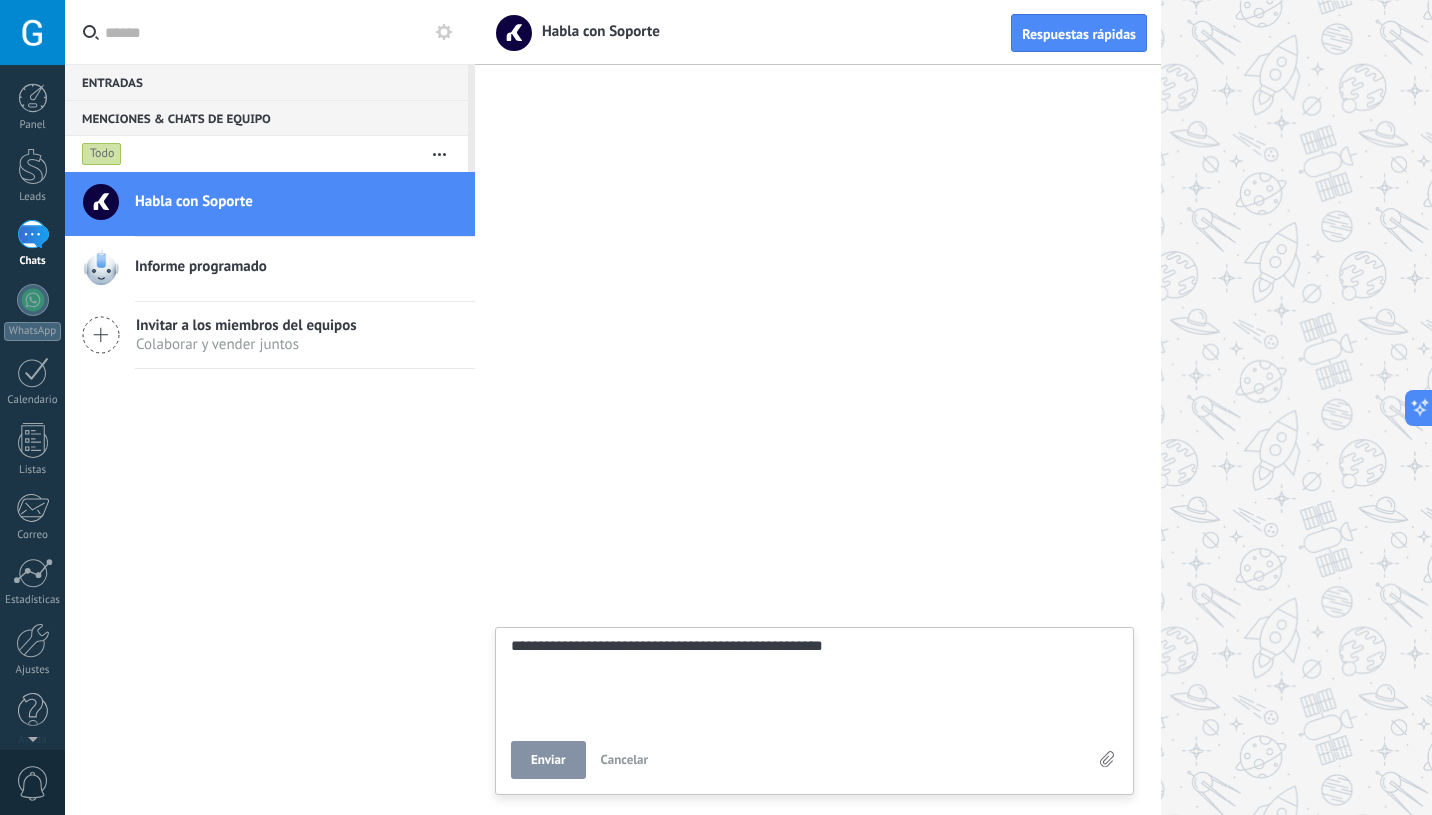 type on "**********" 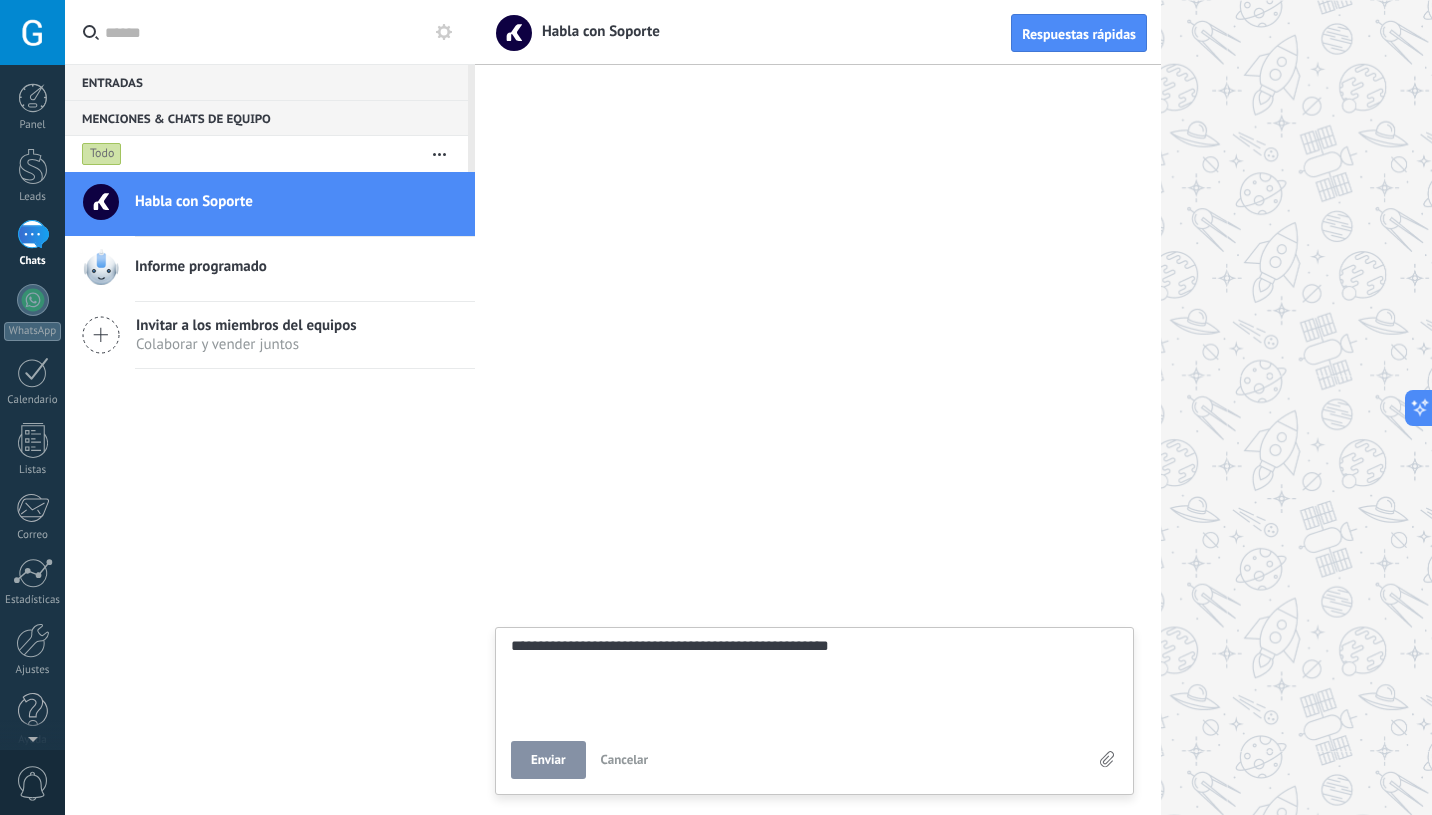 type on "**********" 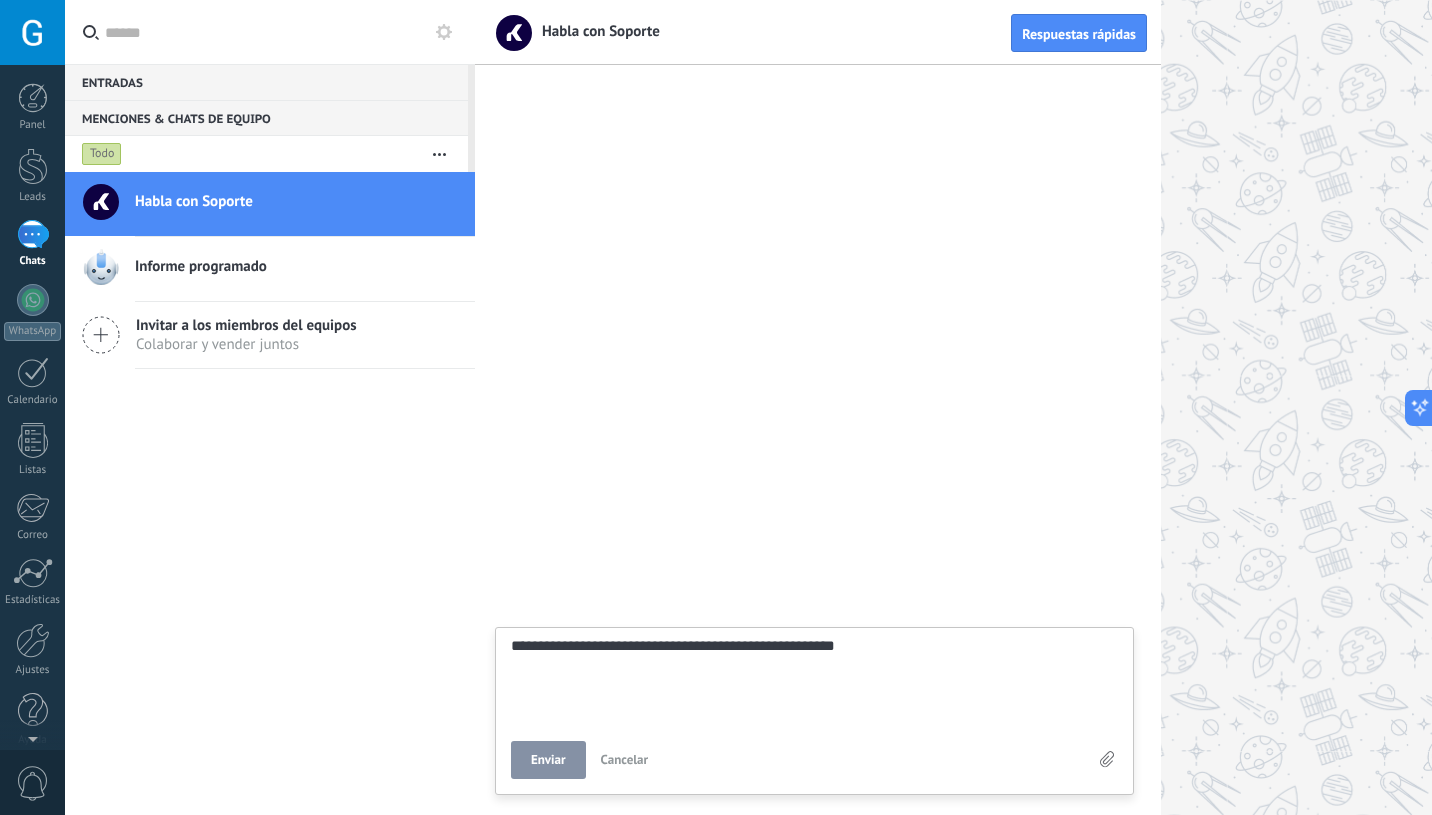 type on "**********" 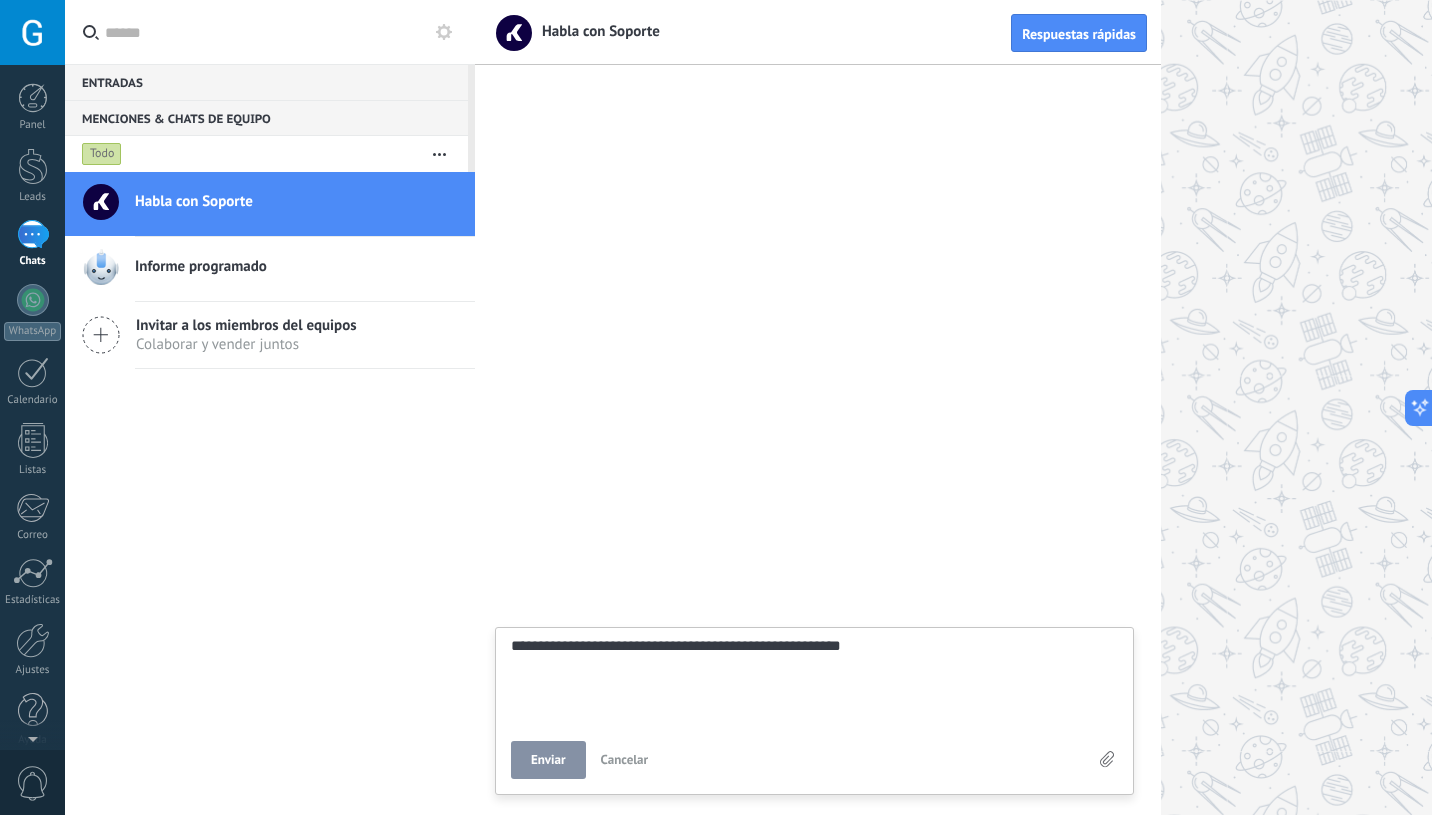 scroll, scrollTop: 39, scrollLeft: 0, axis: vertical 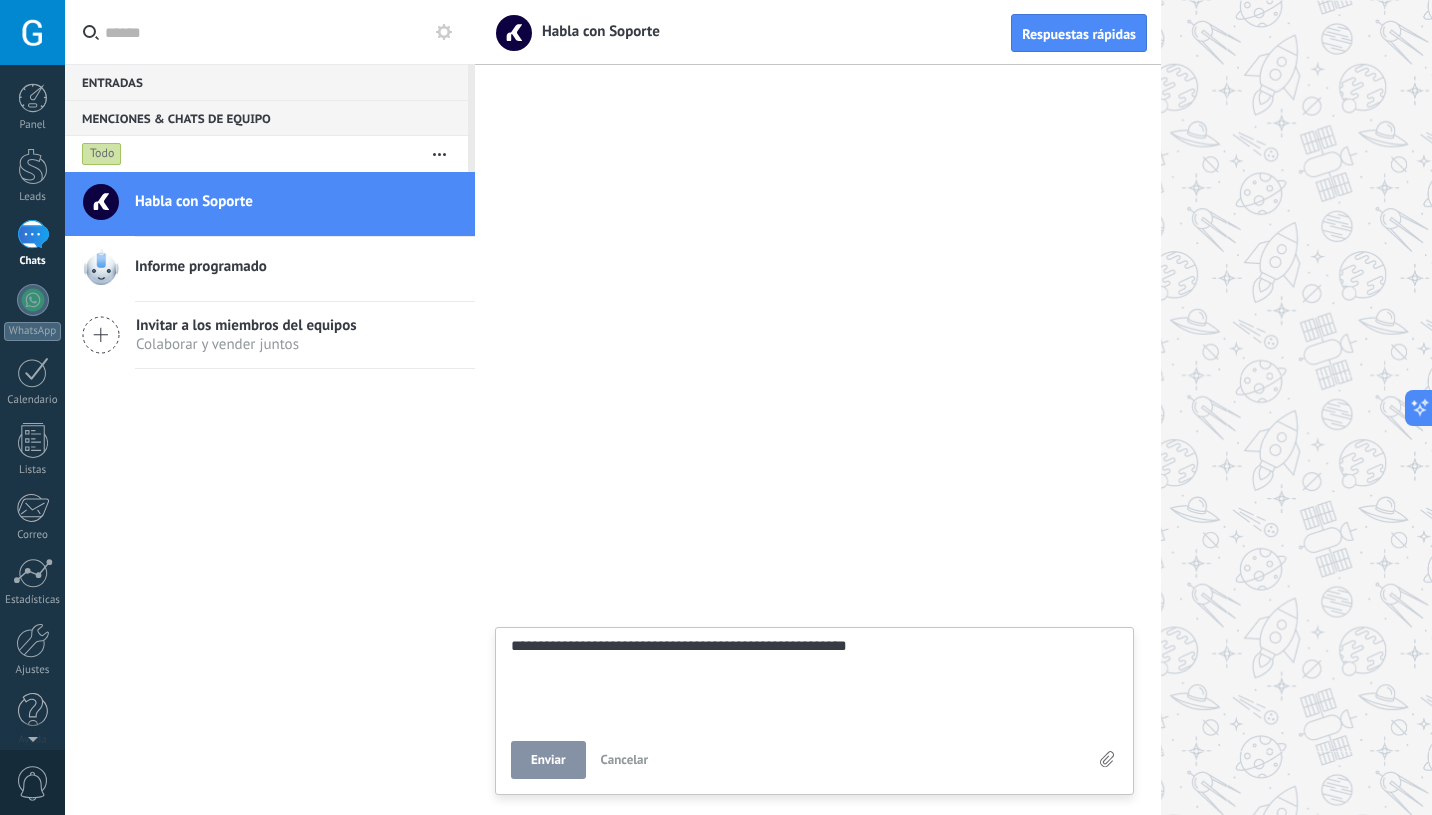 type on "**********" 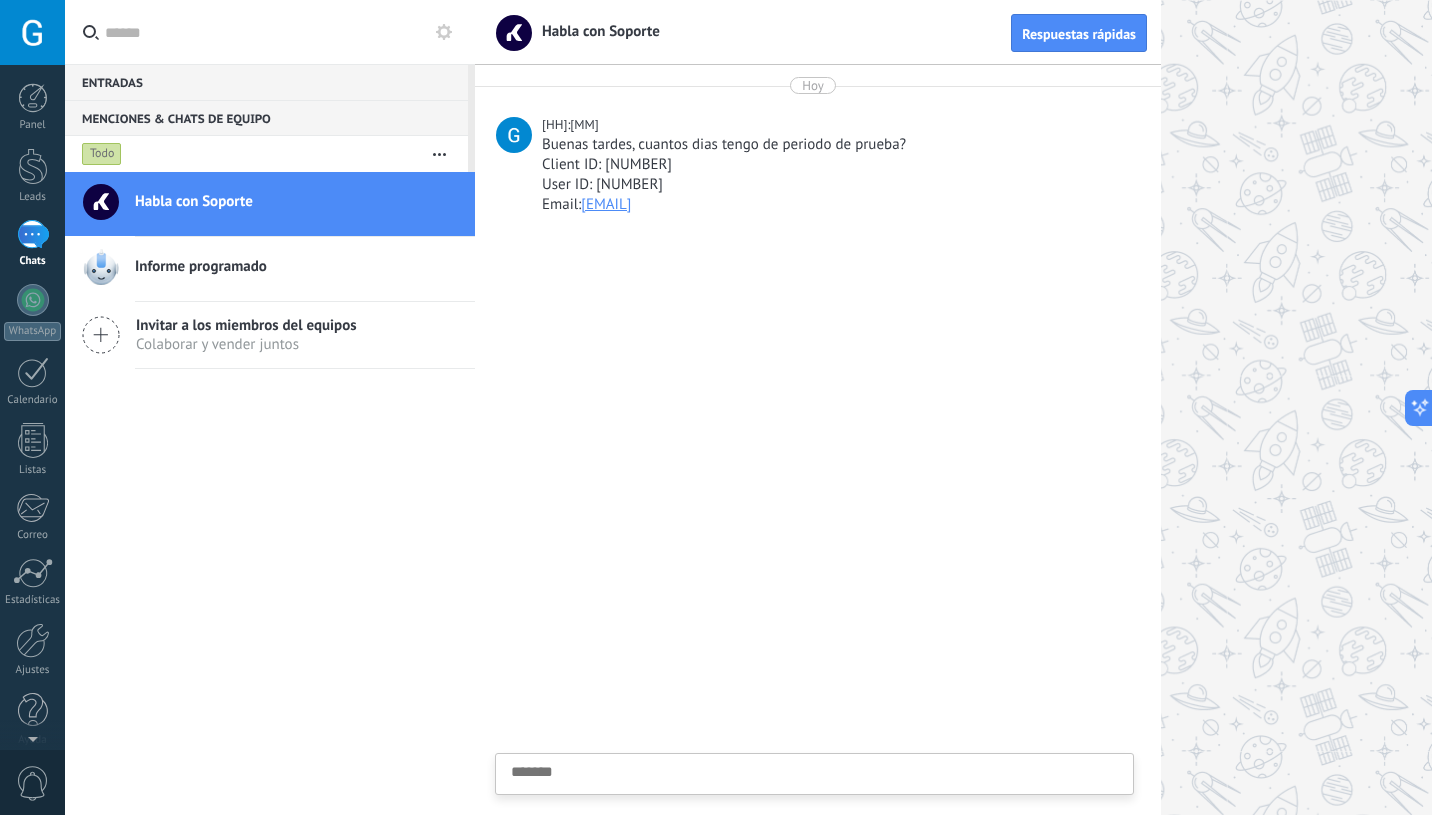 scroll, scrollTop: 19, scrollLeft: 0, axis: vertical 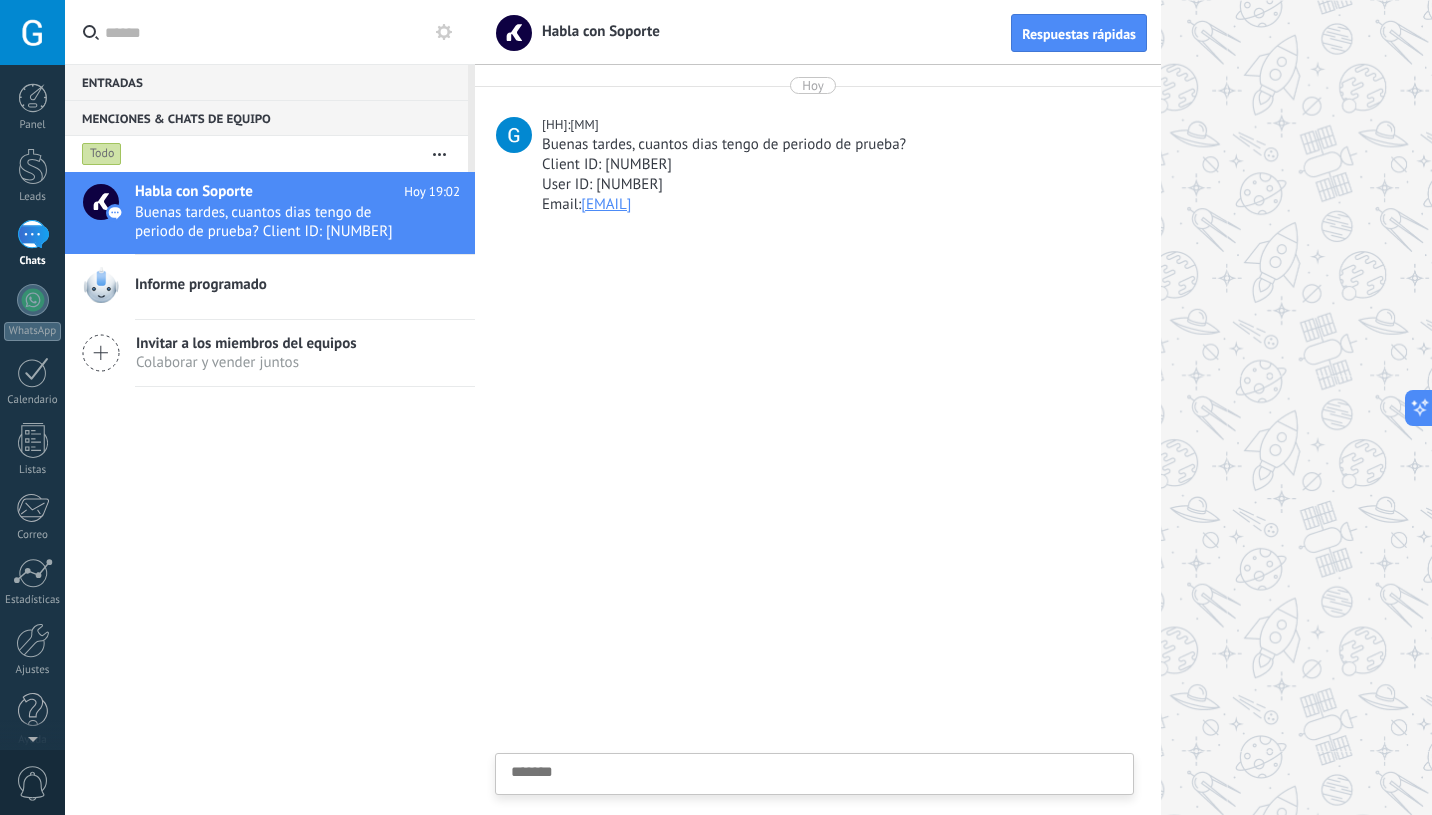 click on "Informe programado" at bounding box center (305, 287) 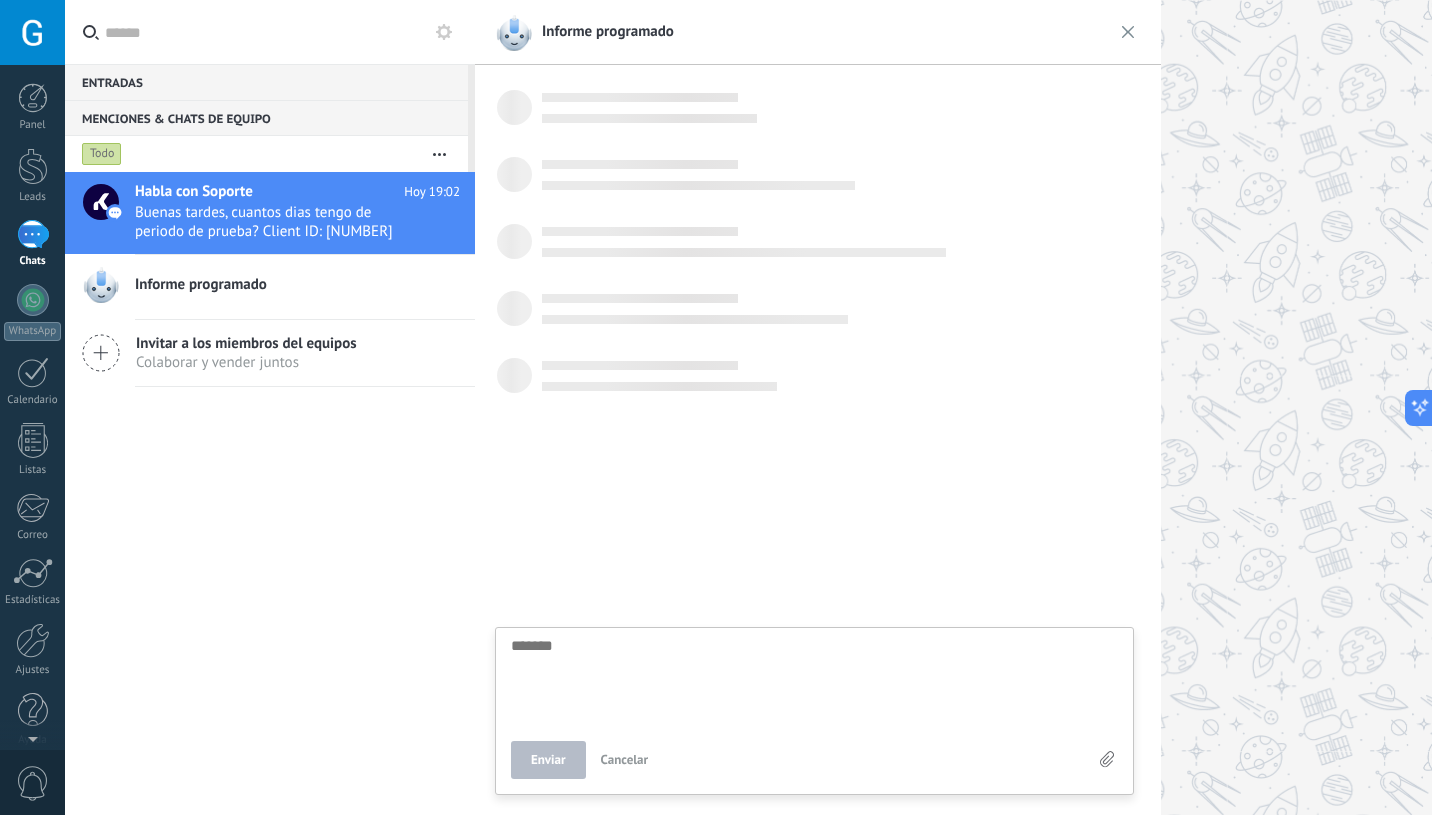 scroll, scrollTop: 19, scrollLeft: 0, axis: vertical 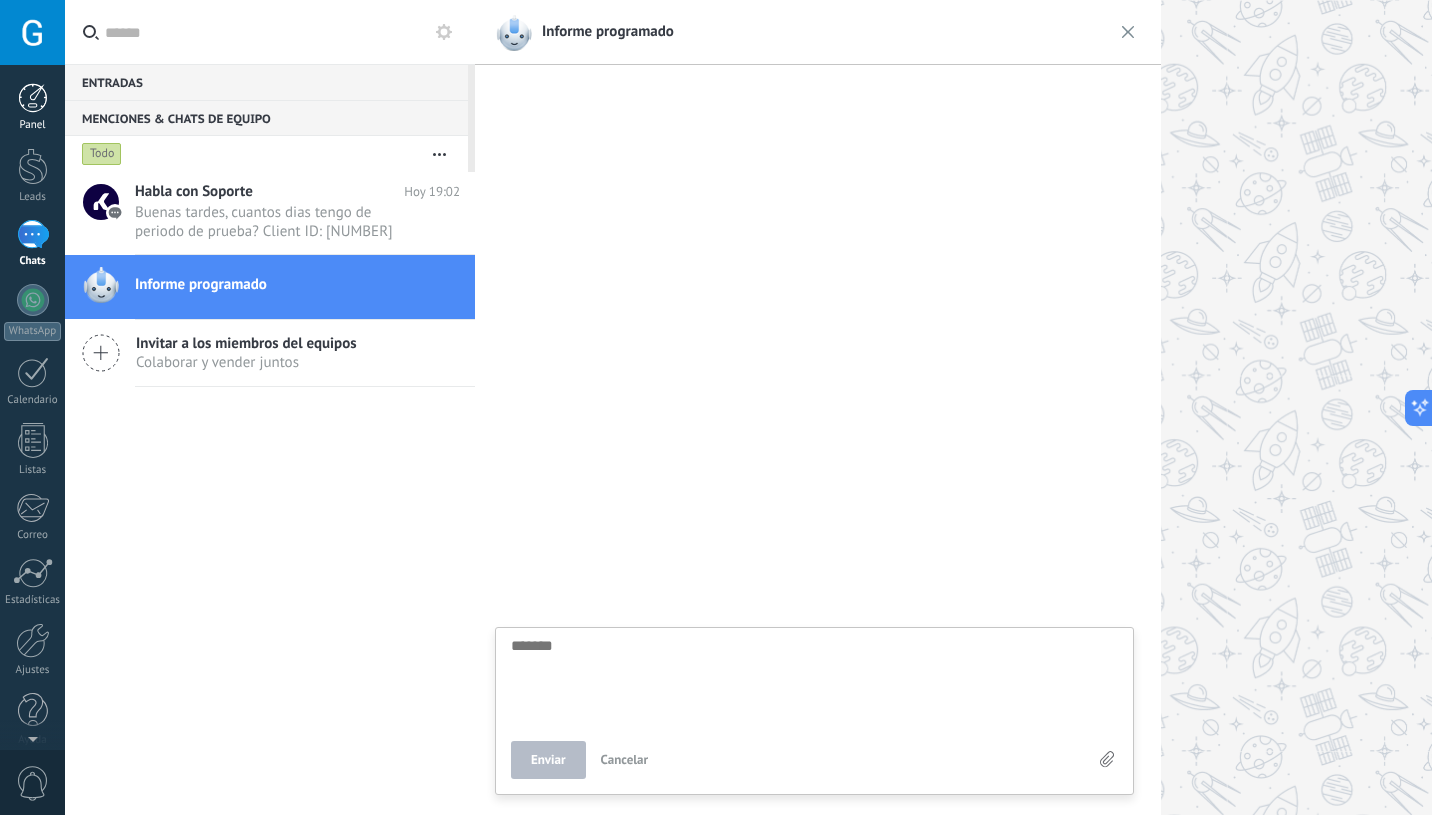 click on "Panel" at bounding box center (32, 107) 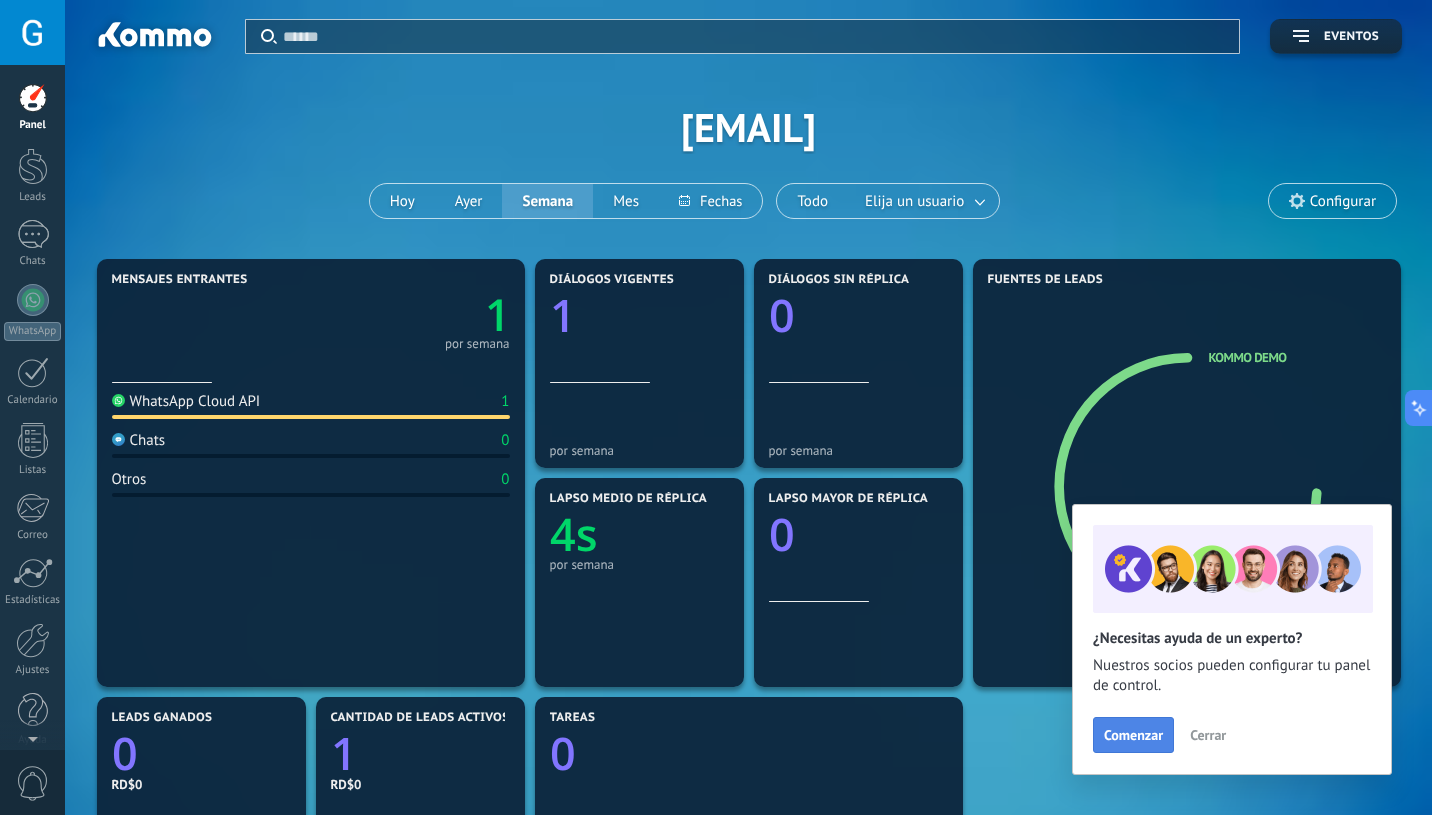 click on "Comenzar" at bounding box center (1133, 735) 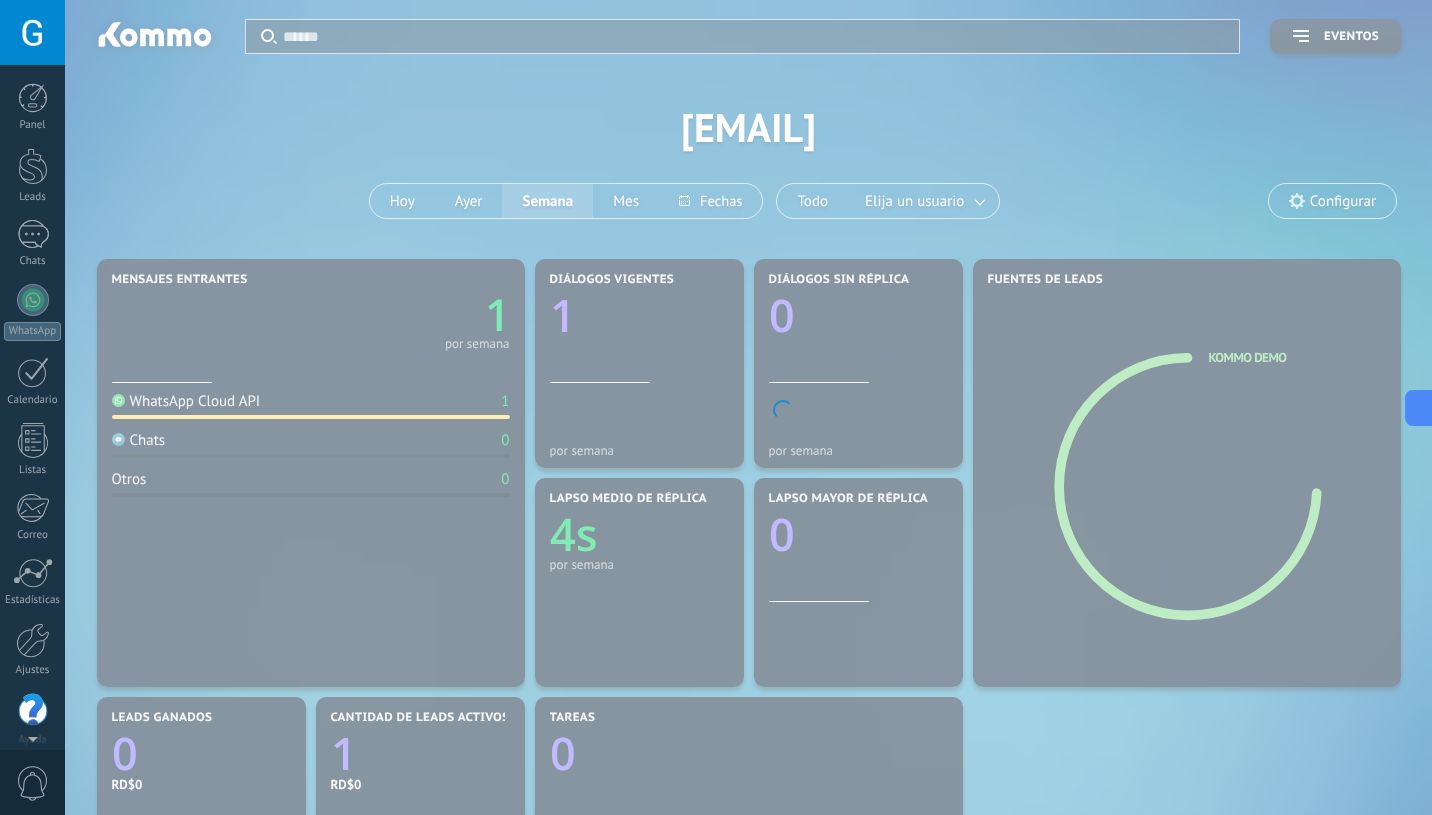 scroll, scrollTop: 17, scrollLeft: 0, axis: vertical 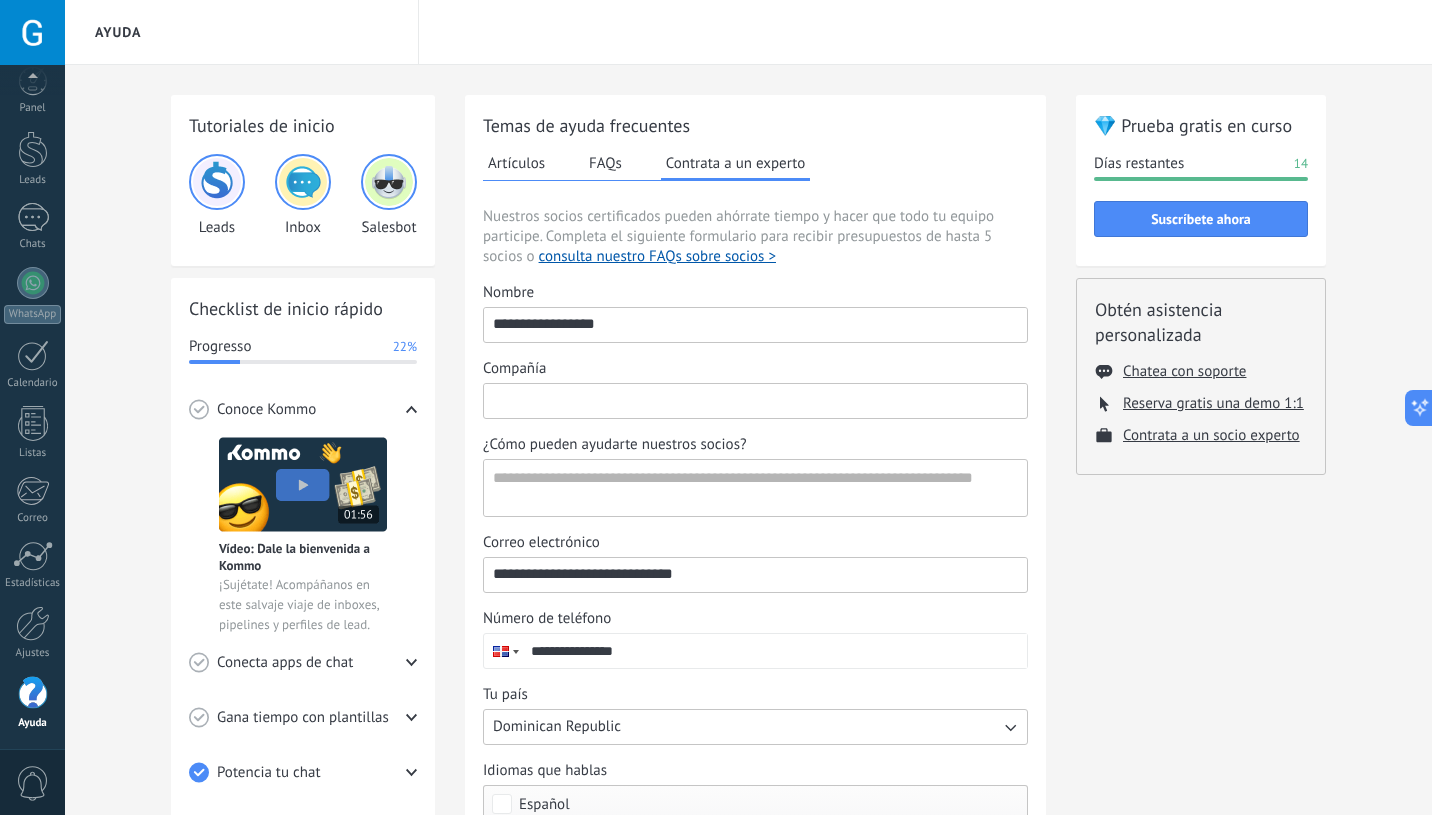 click on "Compañía" at bounding box center [755, 400] 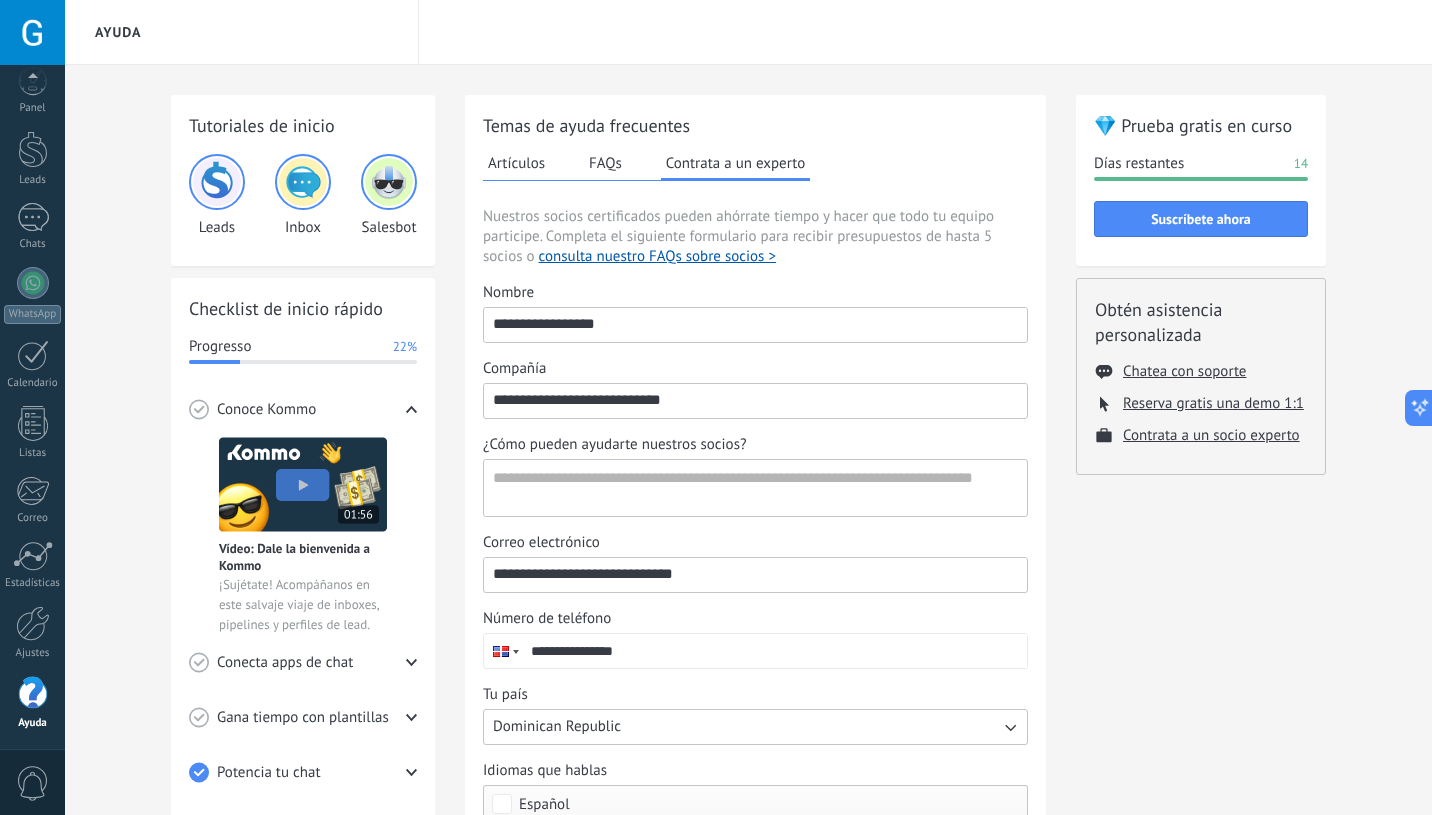 type on "**********" 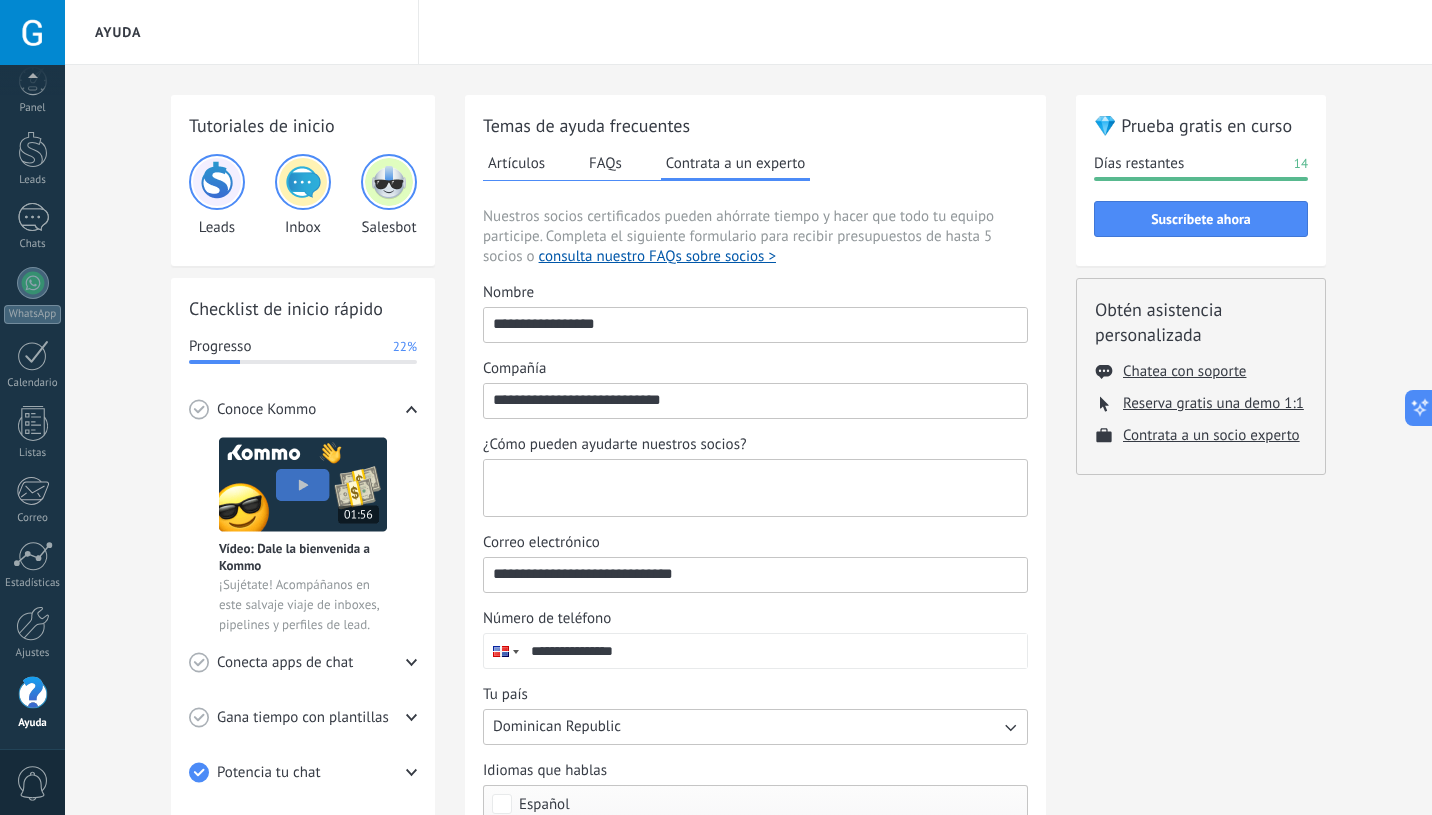 click on "¿Cómo pueden ayudarte nuestros socios?" at bounding box center (753, 488) 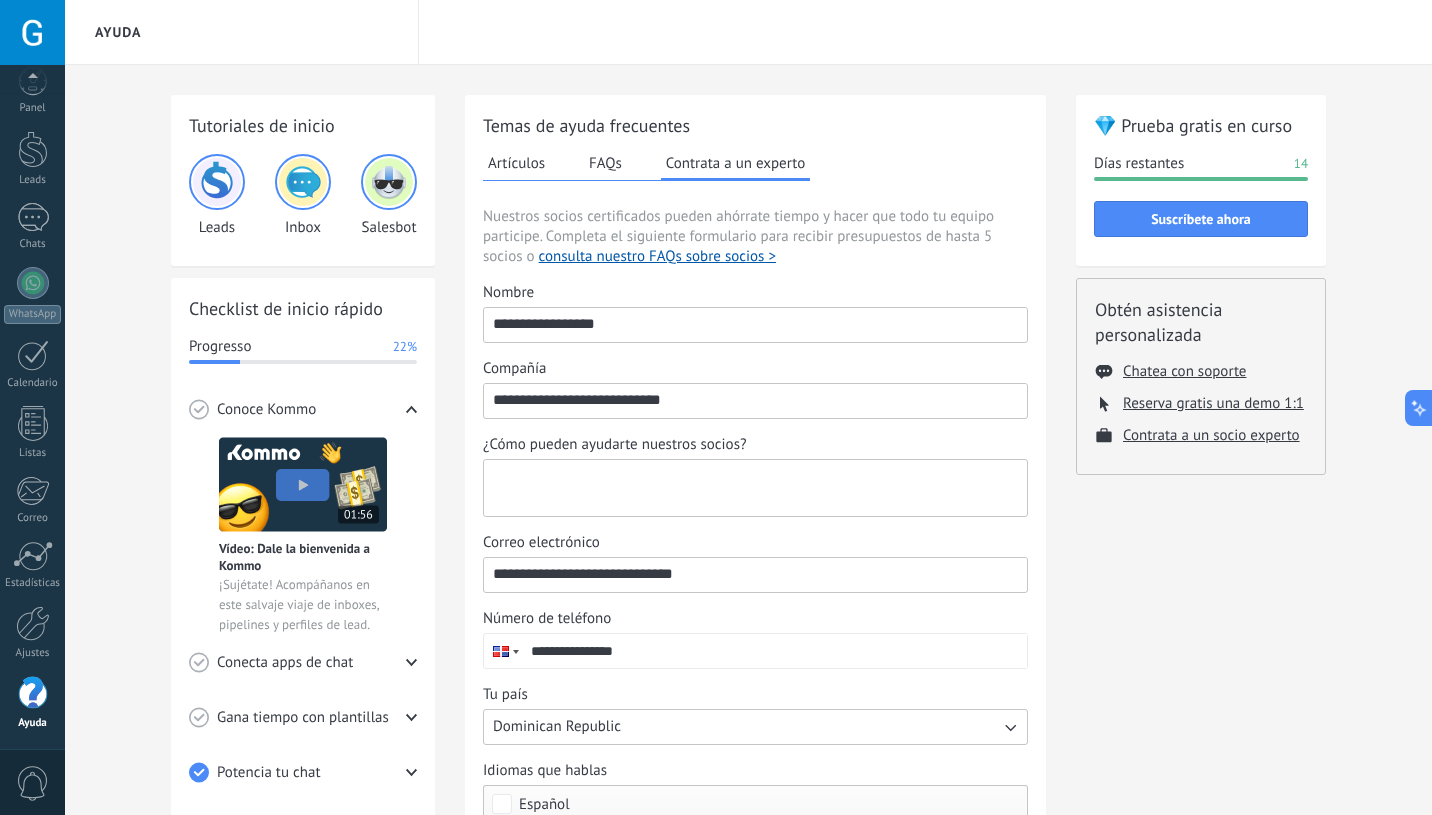 scroll, scrollTop: 0, scrollLeft: 0, axis: both 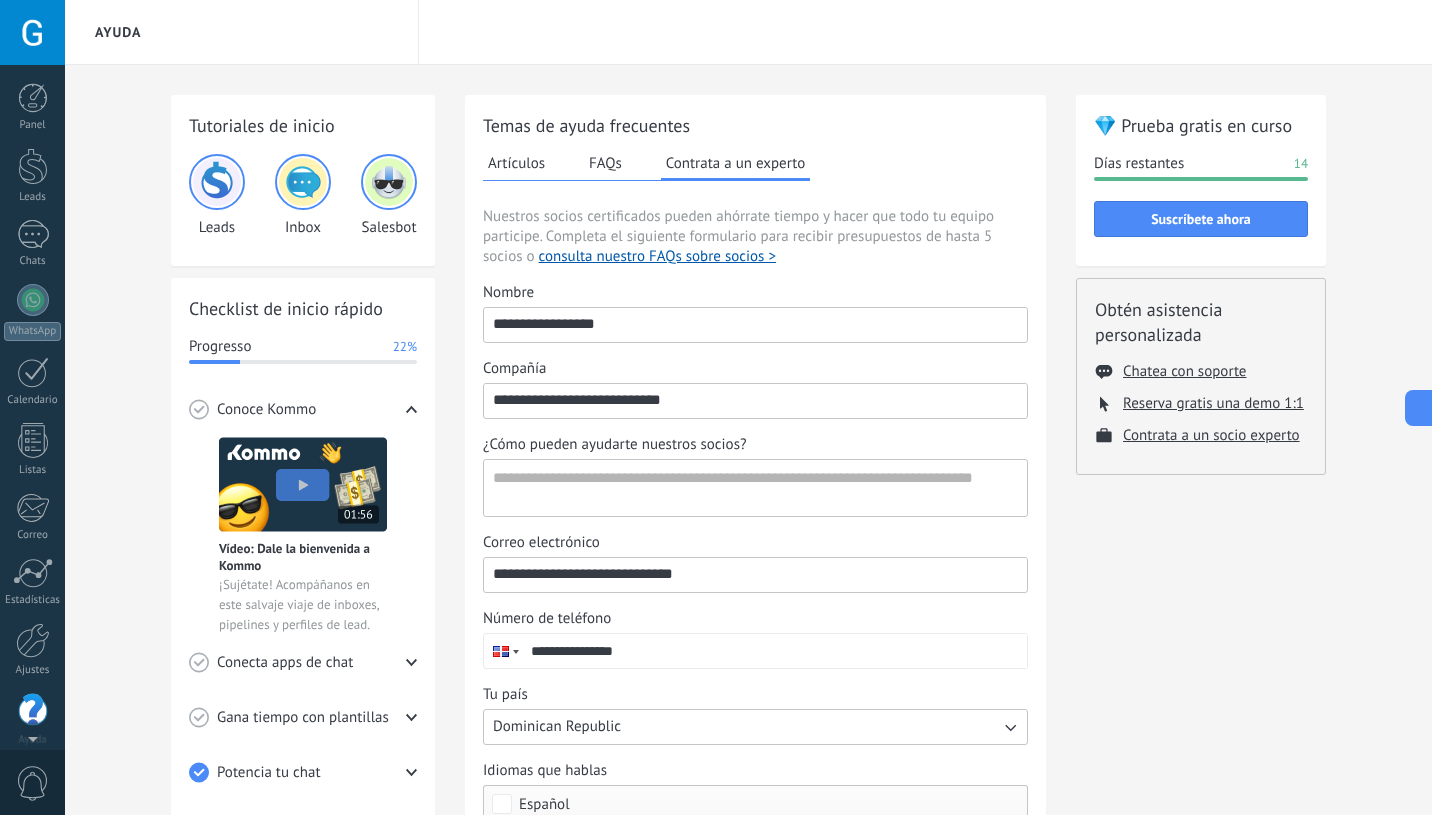 click at bounding box center [32, 32] 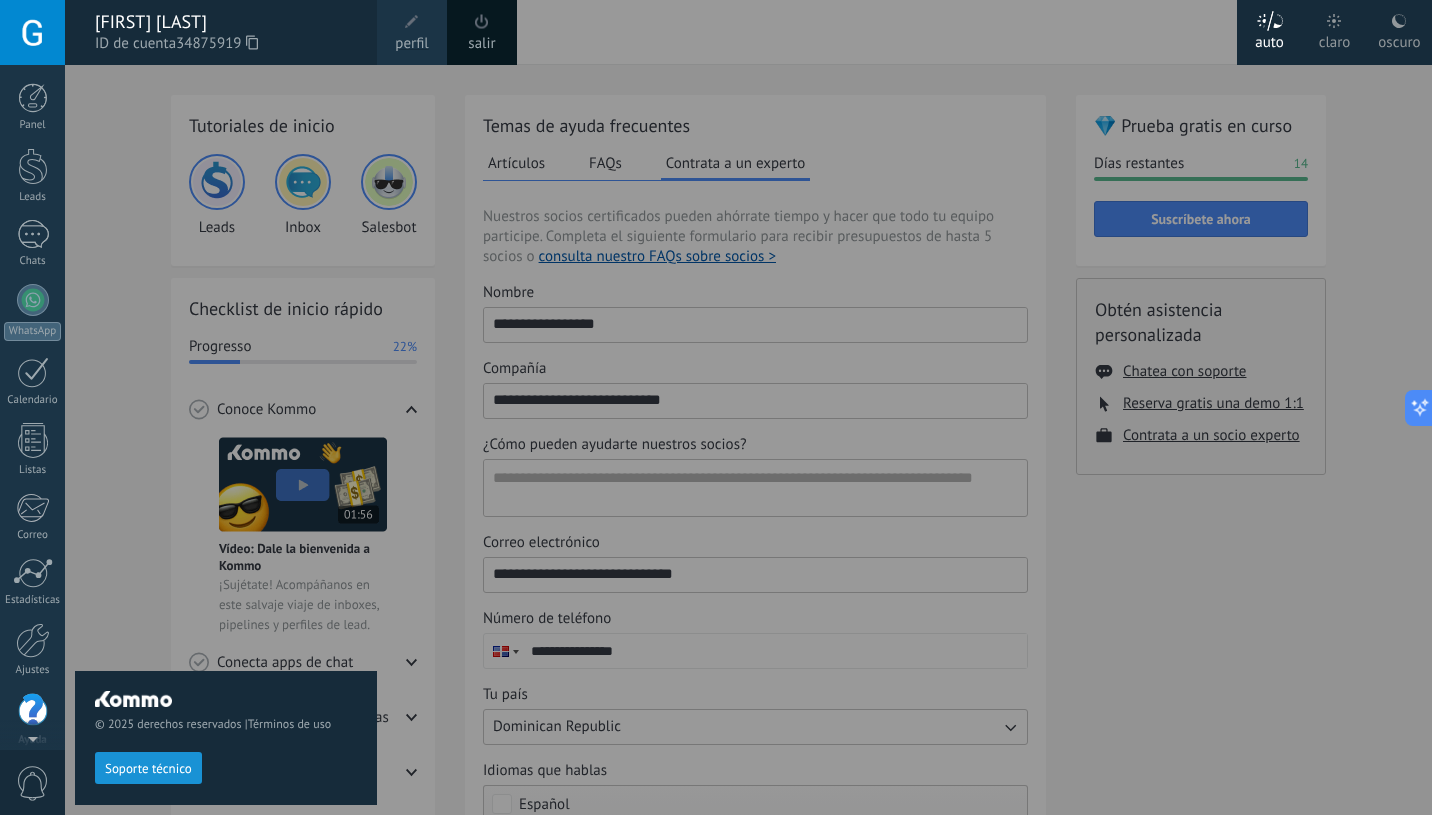 click on "ID de cuenta
34875919" at bounding box center [226, 44] 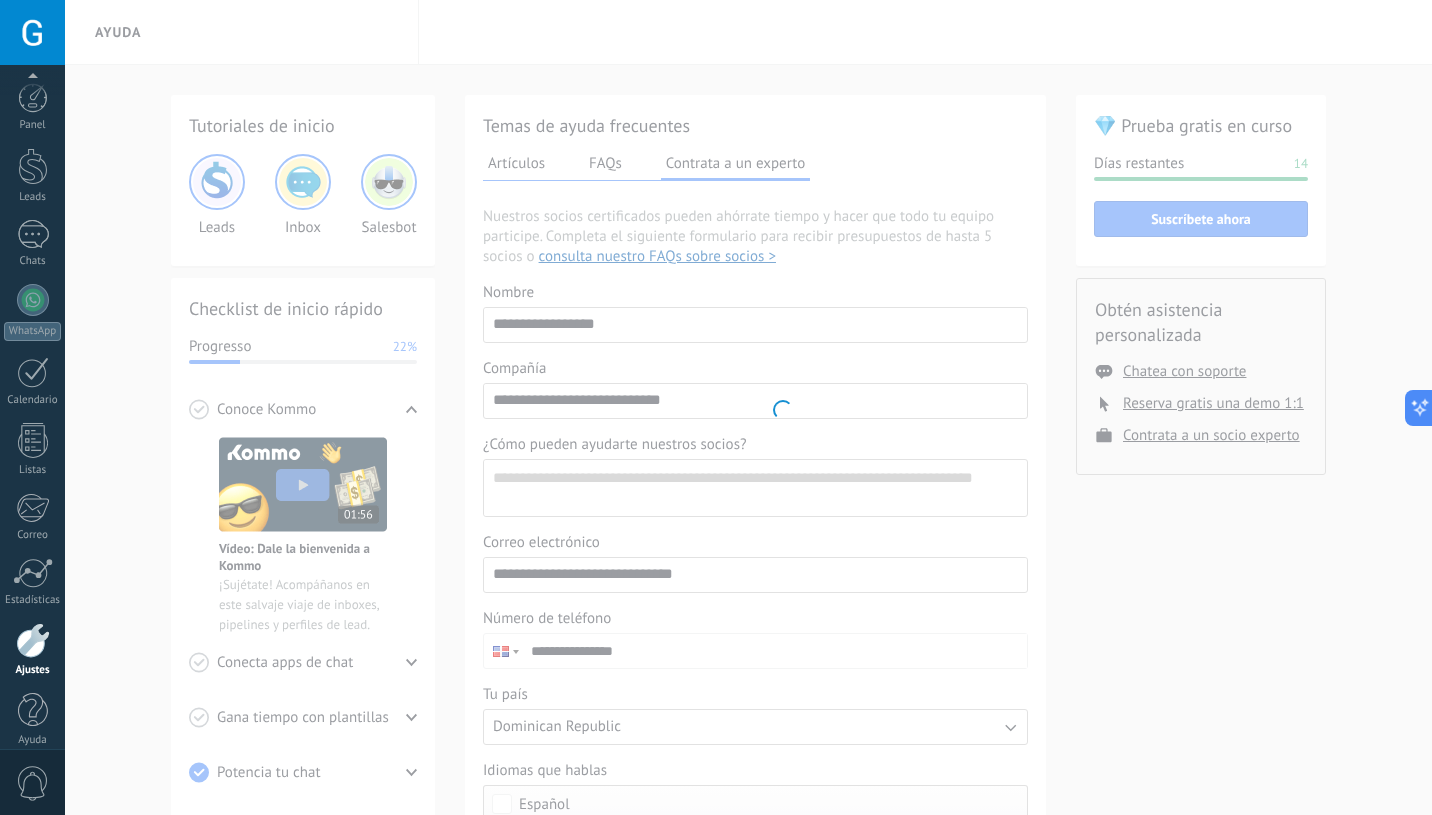 scroll, scrollTop: 17, scrollLeft: 0, axis: vertical 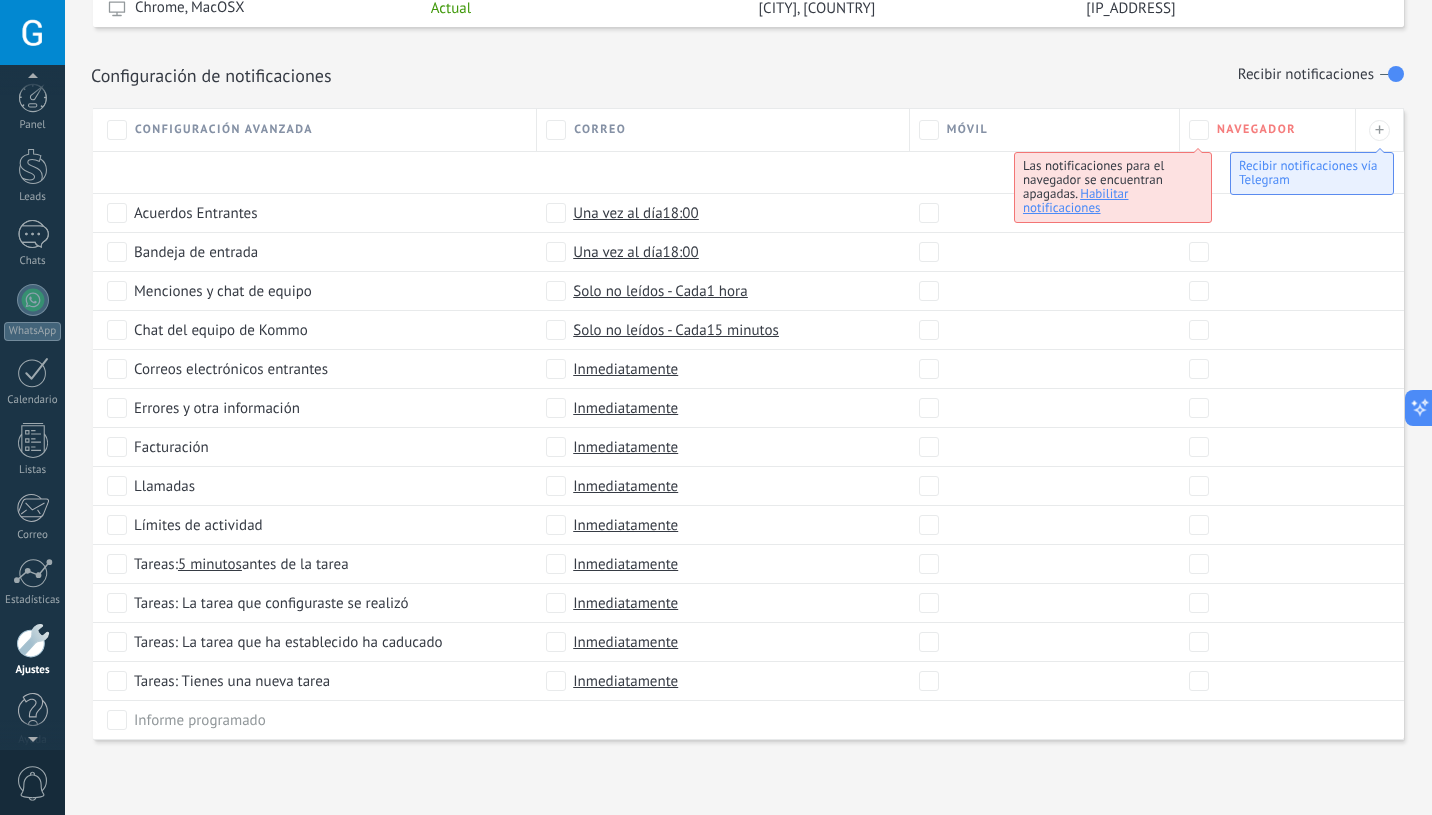 click on "Panel
Leads
Chats
WhatsApp
Clientes" at bounding box center [65, 407] 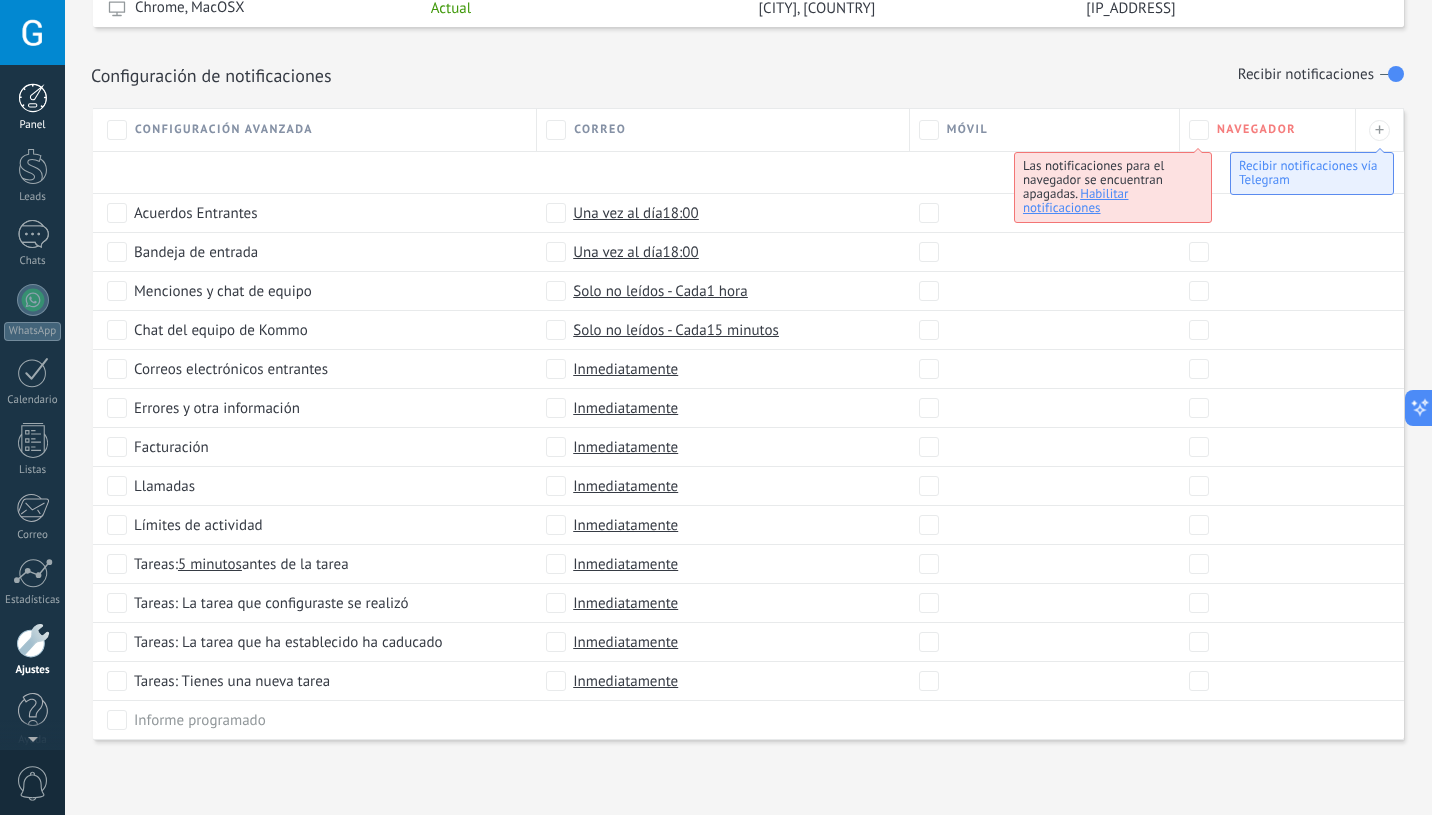 click at bounding box center [33, 98] 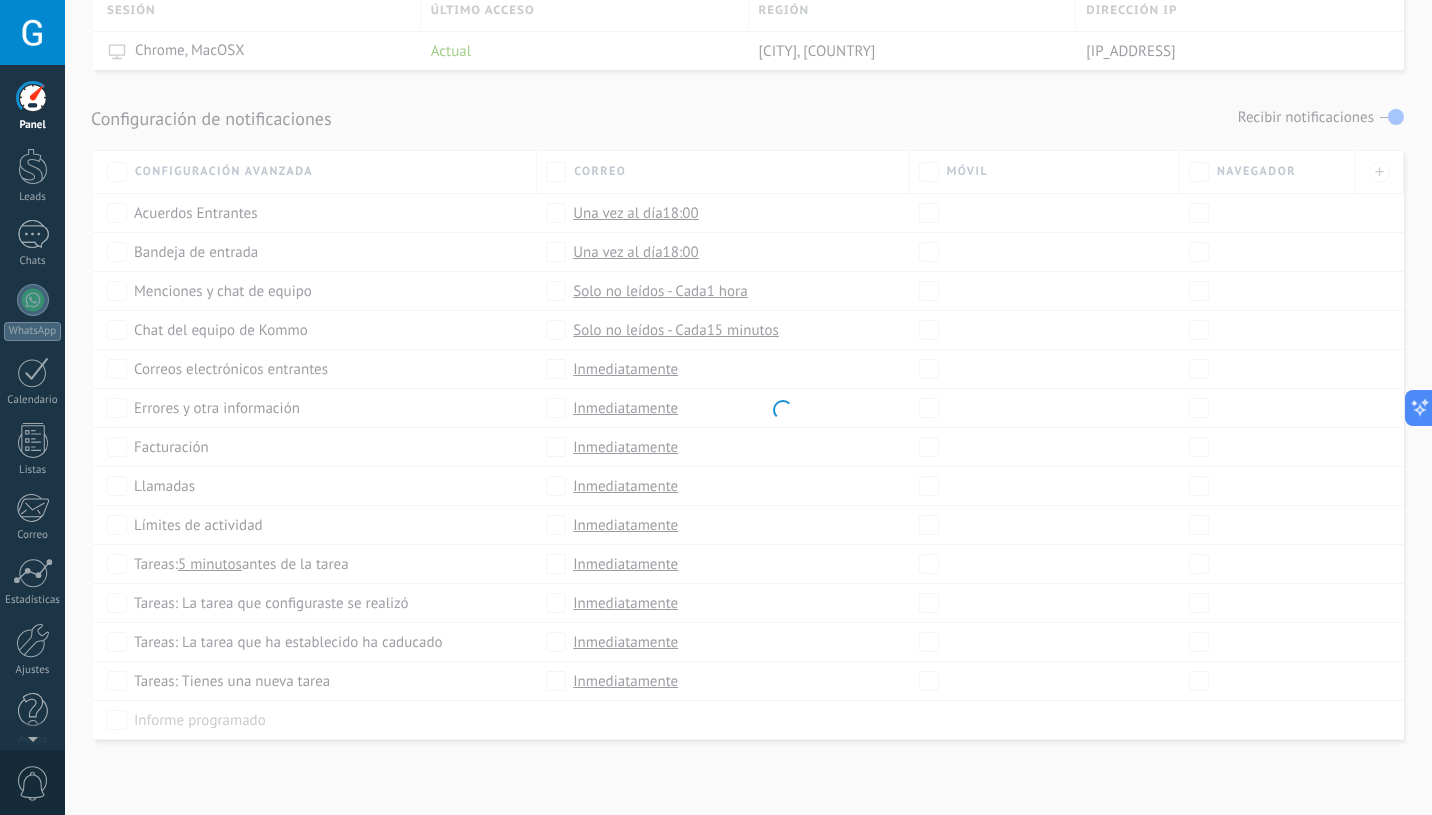 scroll, scrollTop: 845, scrollLeft: 0, axis: vertical 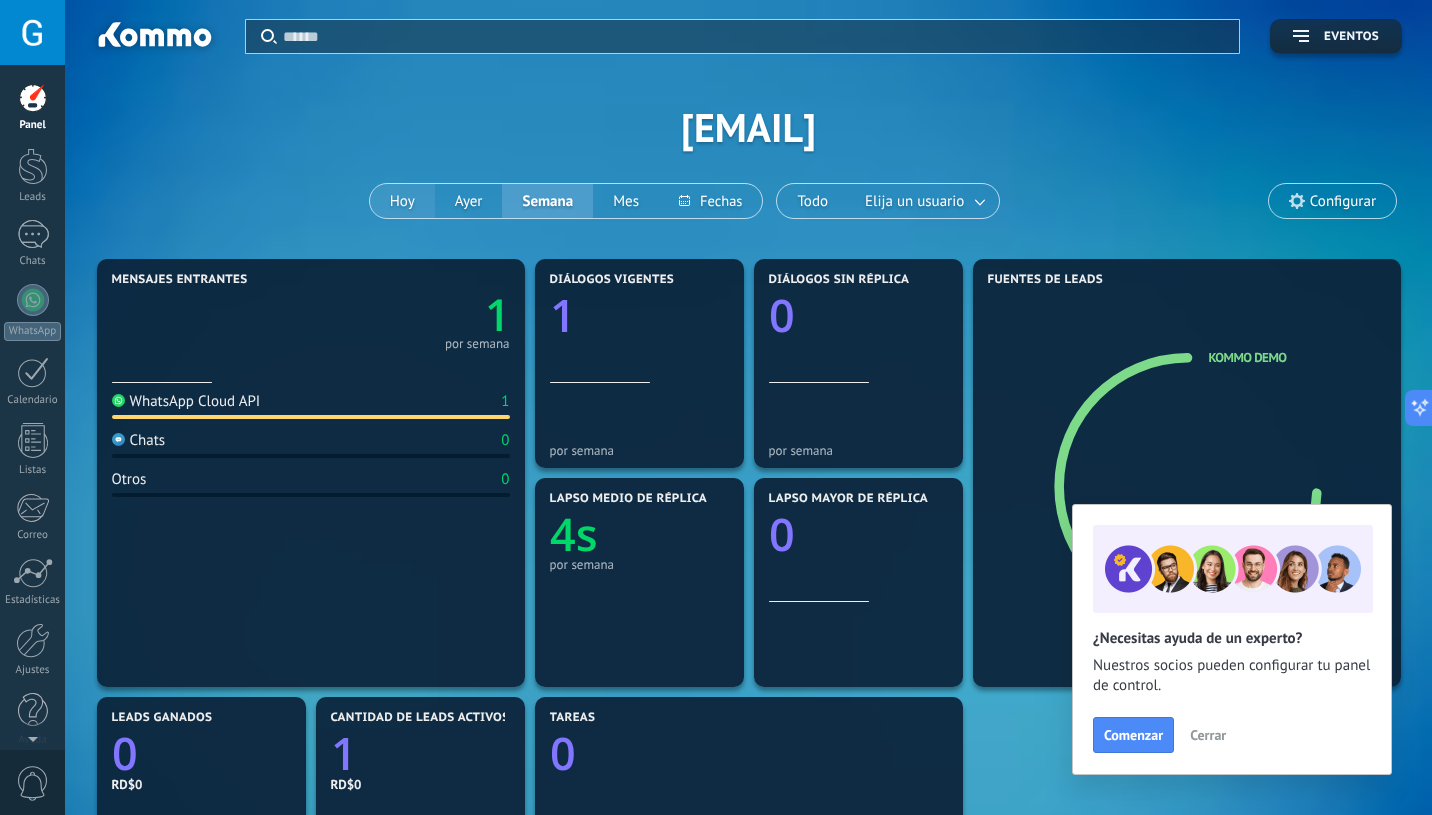 click on "Hoy" at bounding box center (402, 201) 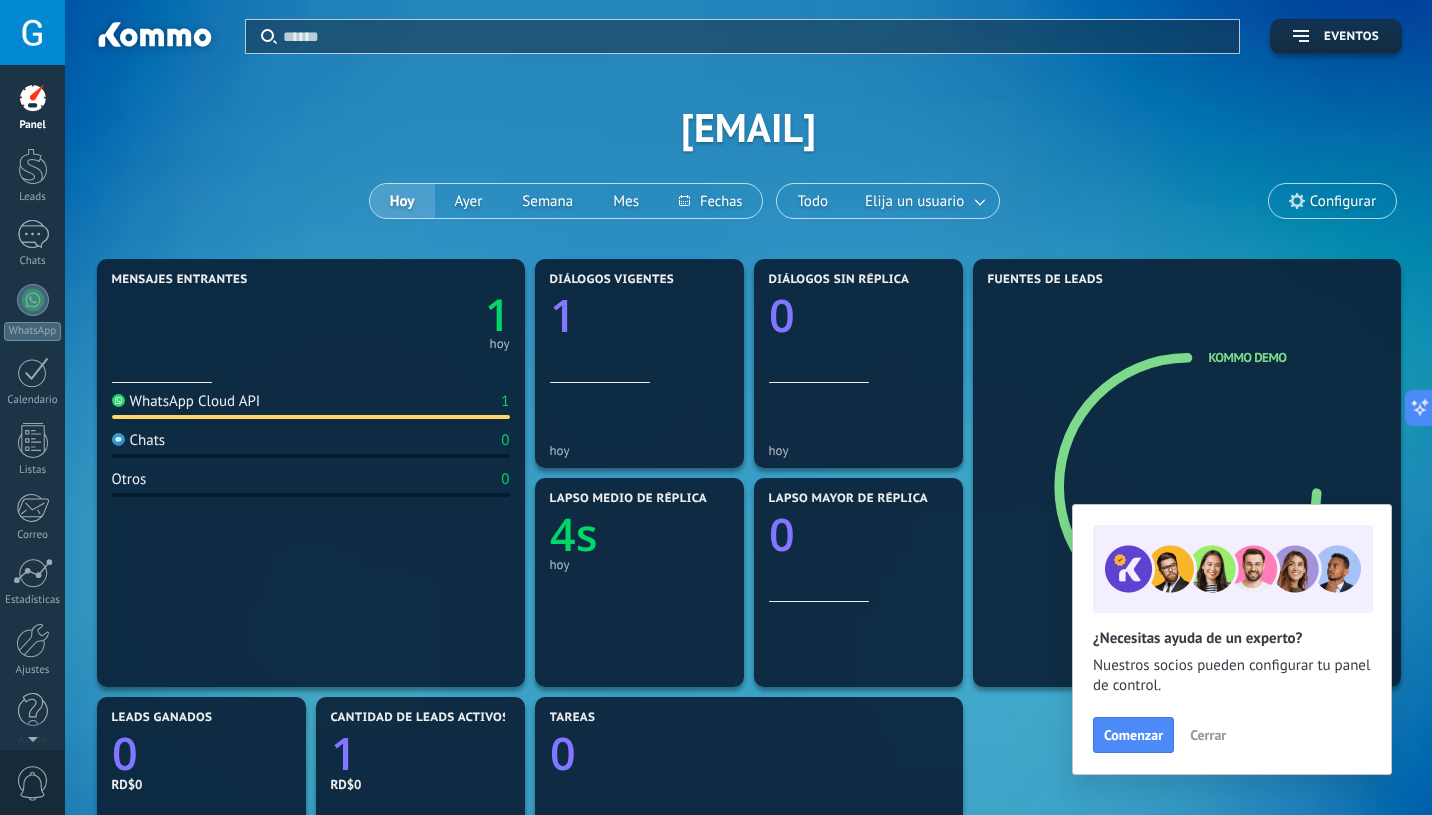 click on "Aplicar Eventos gilbertoverticerealestatecom Hoy Ayer Semana Mes Todo Elija un usuario Configurar" at bounding box center [748, 127] 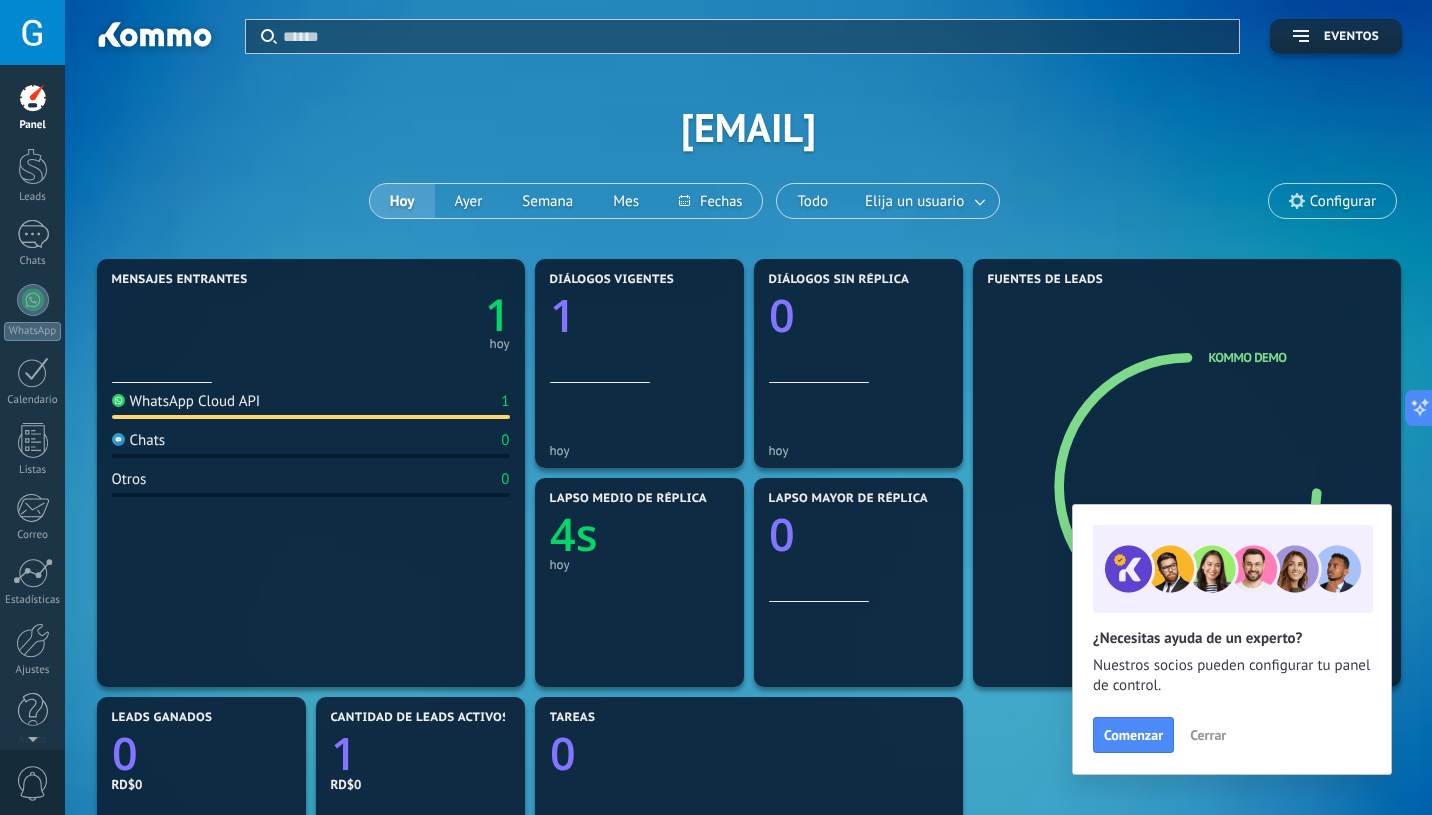 click on "Configurar" at bounding box center (1332, 201) 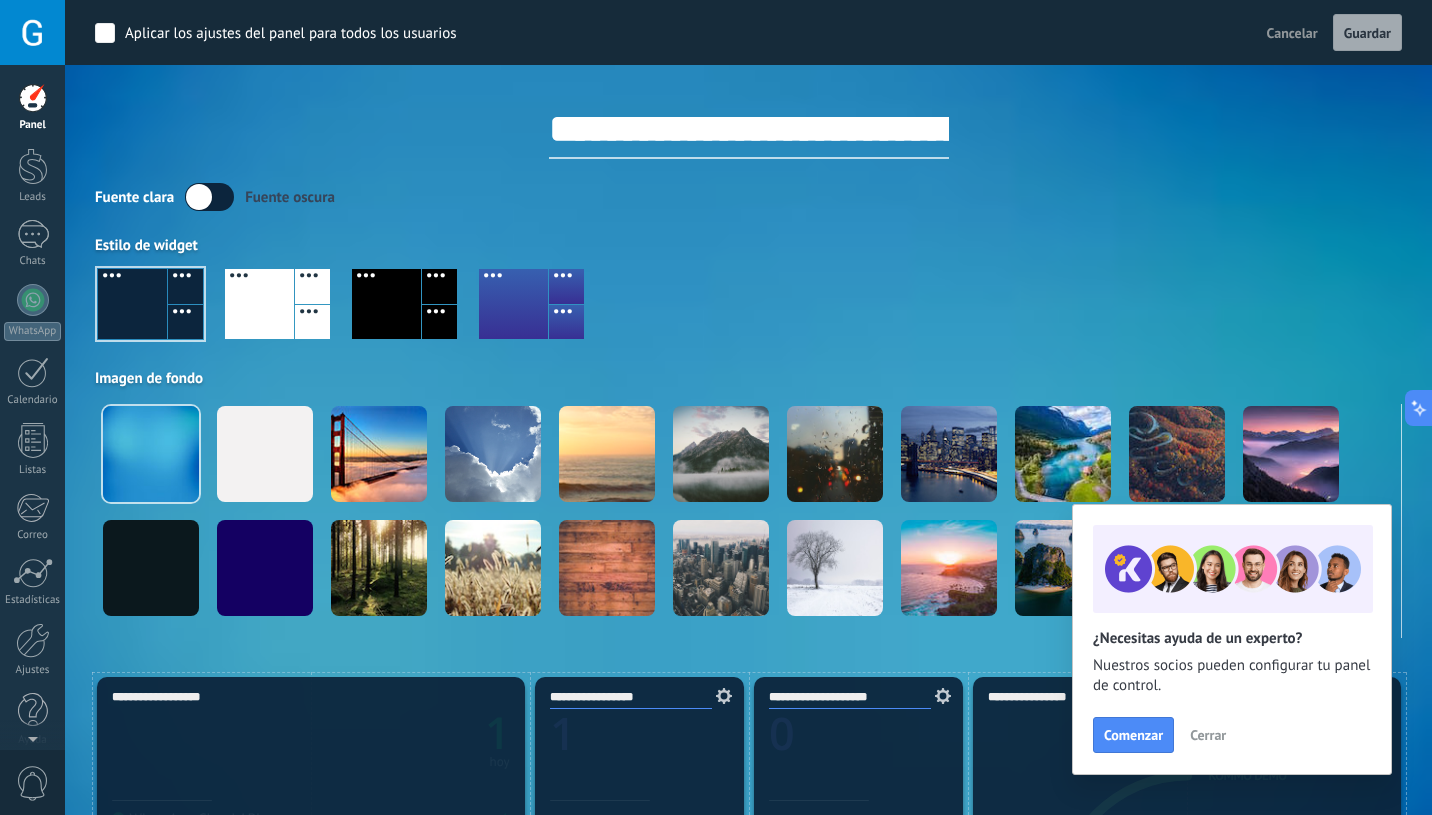 click at bounding box center [259, 304] 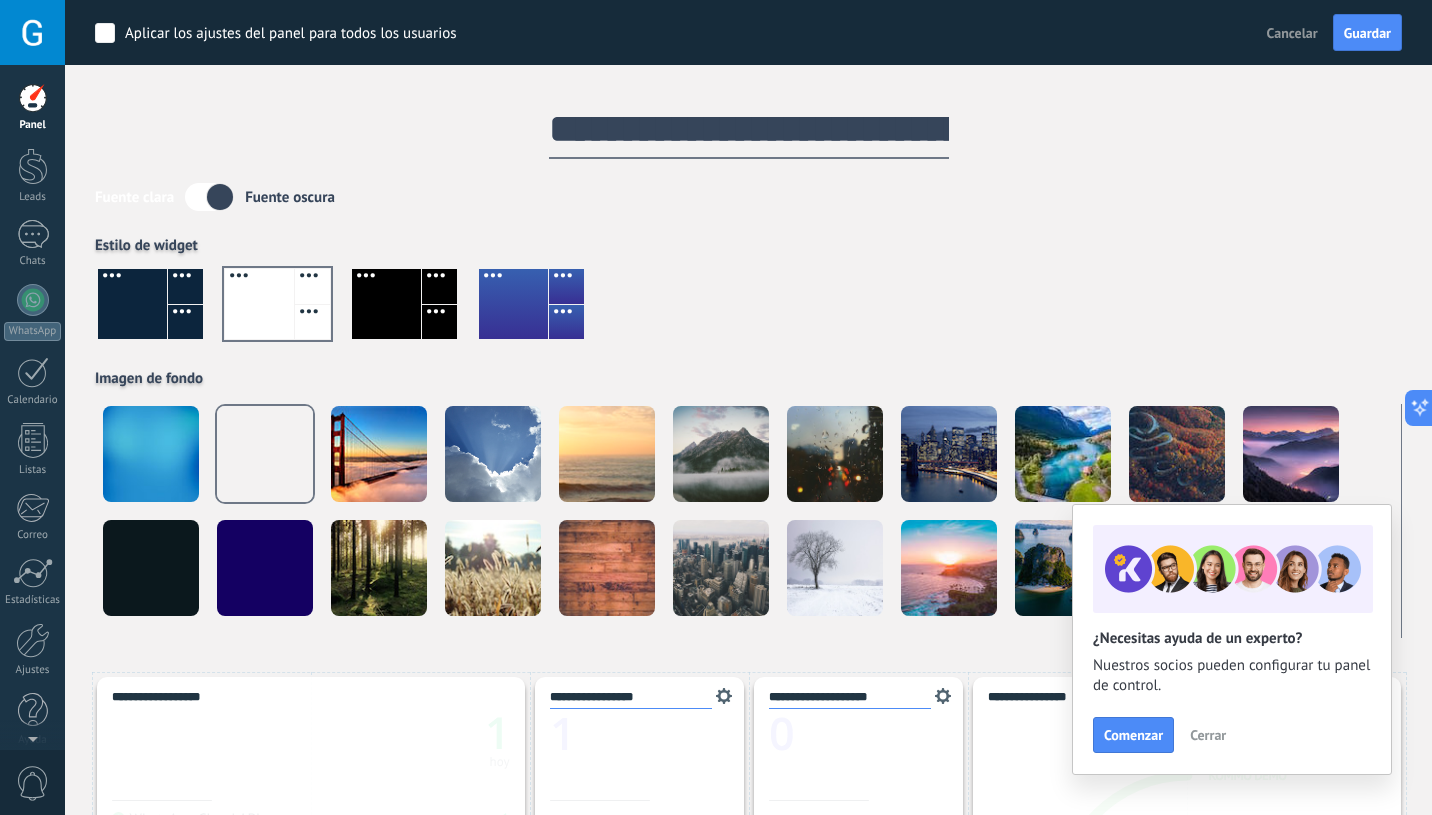click at bounding box center [185, 322] 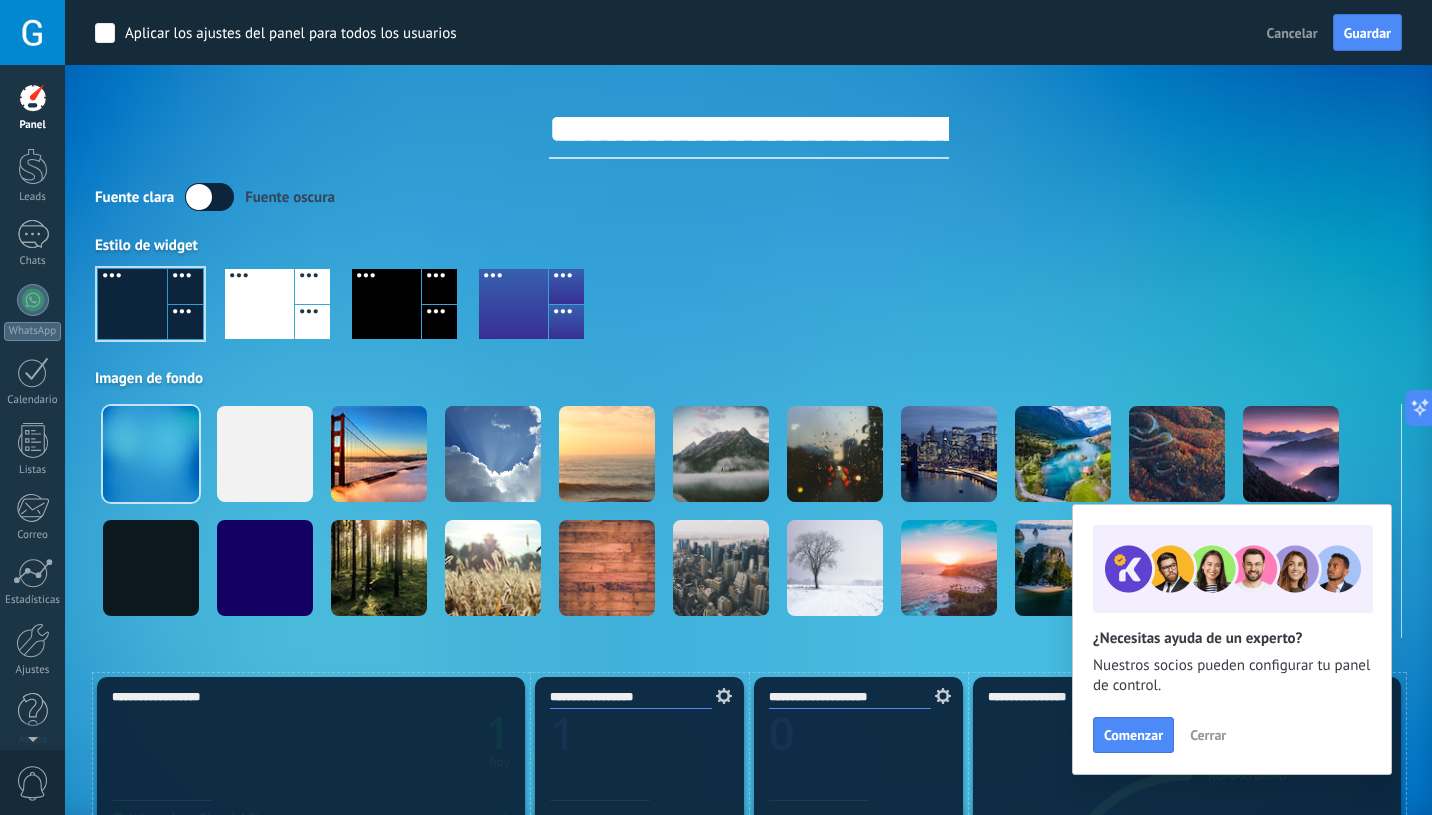 click at bounding box center (386, 304) 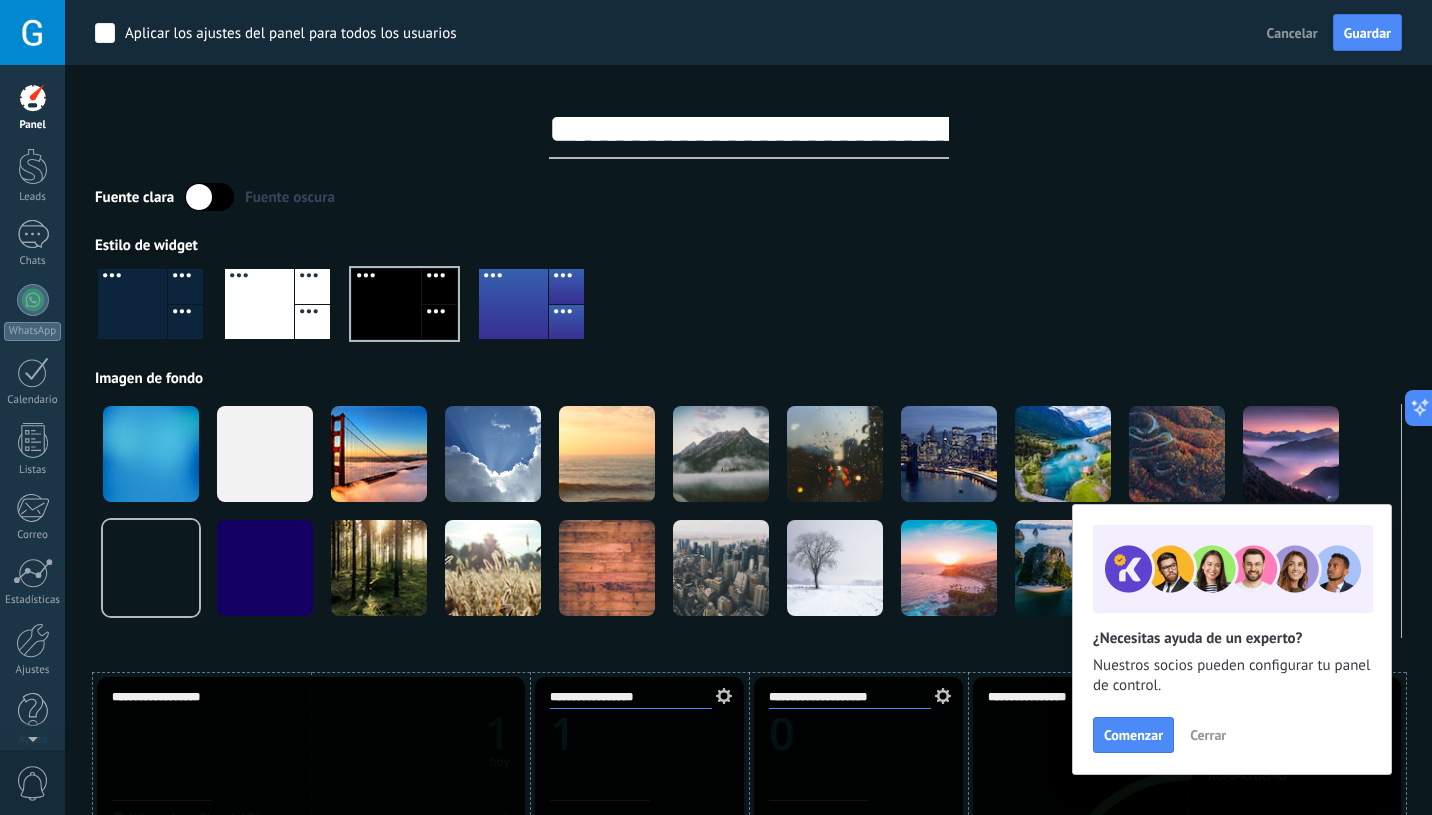 click at bounding box center (513, 304) 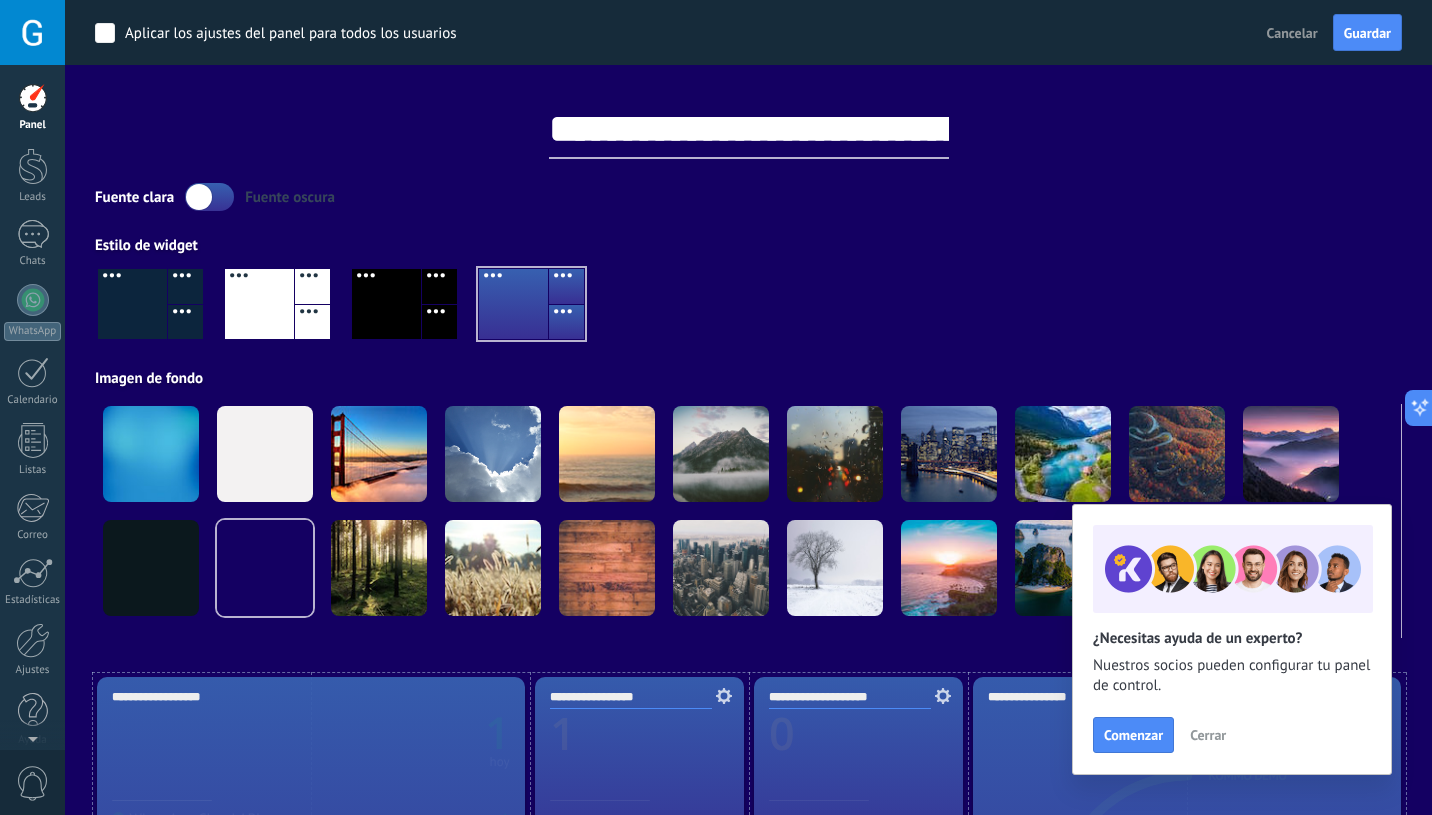 click at bounding box center (132, 304) 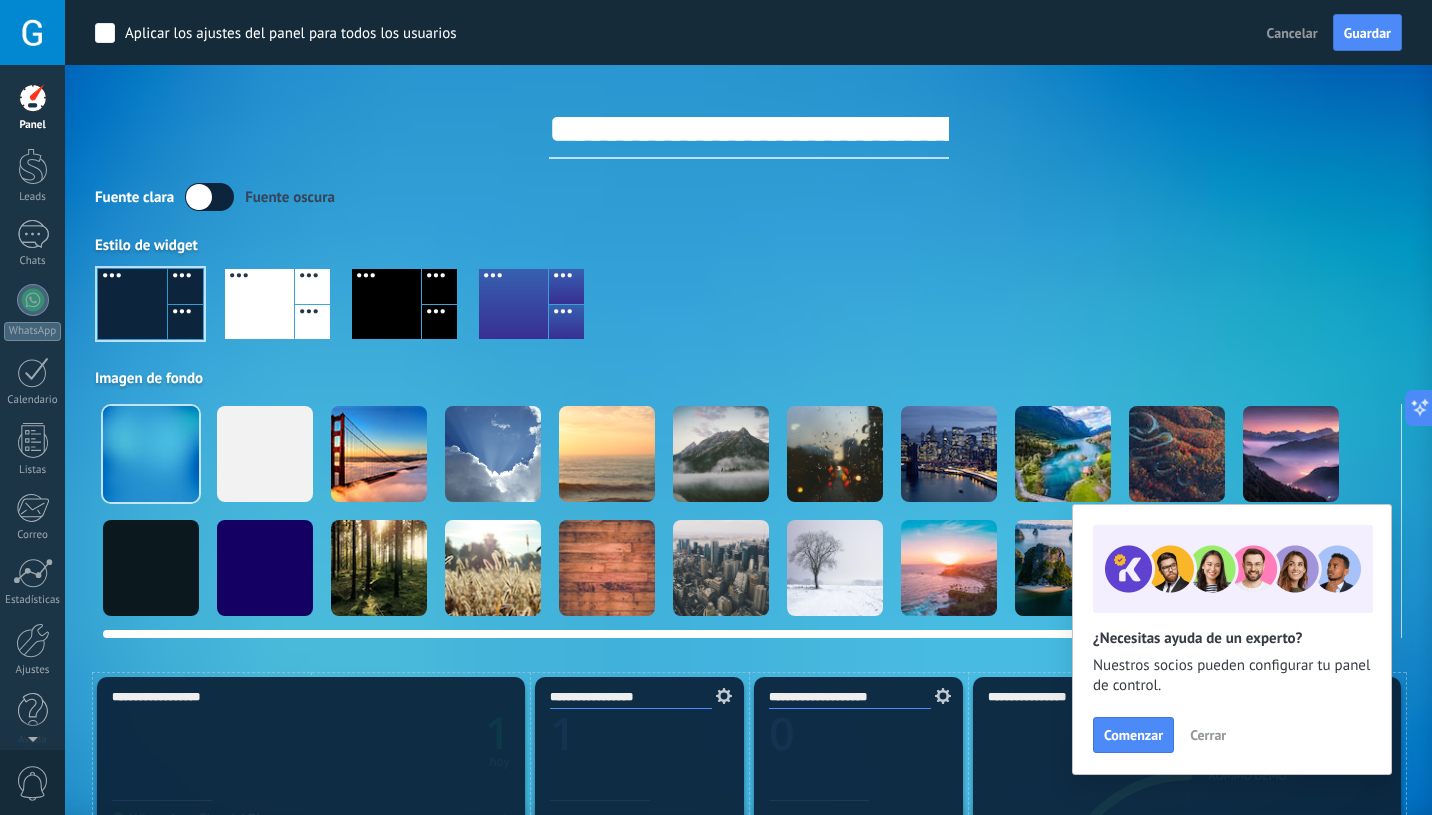 click at bounding box center [151, 454] 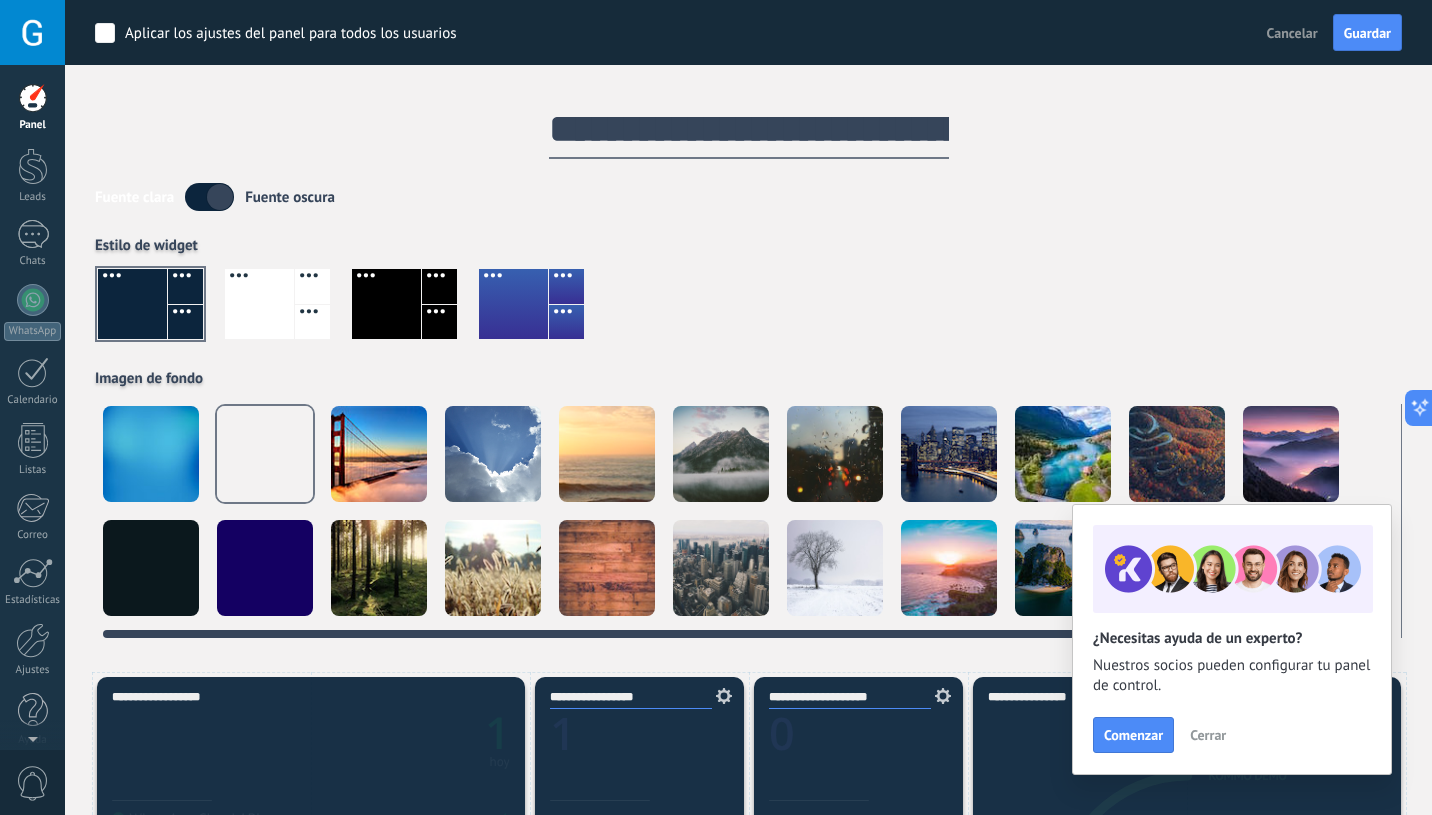 click at bounding box center [379, 454] 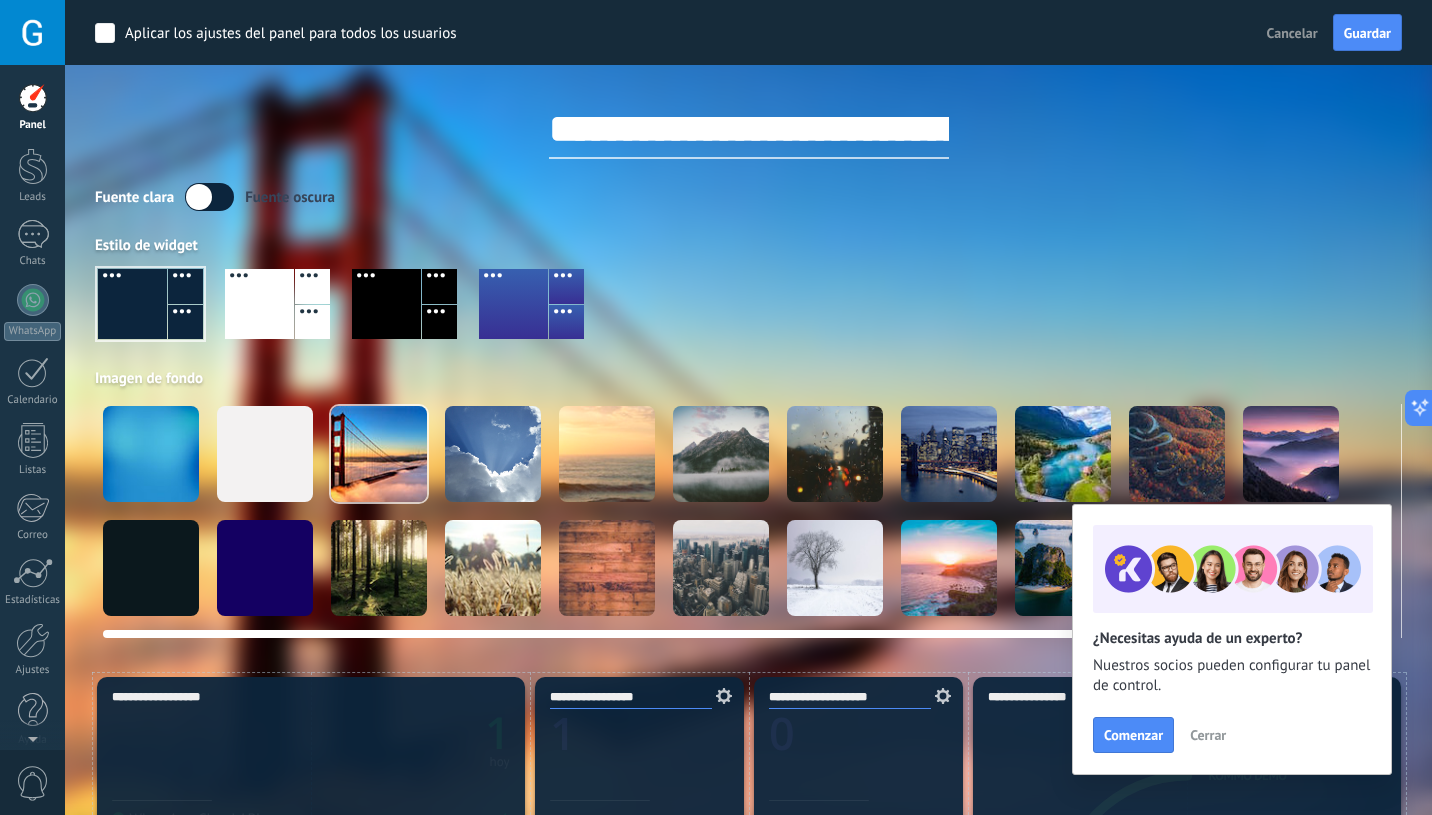 click at bounding box center (493, 454) 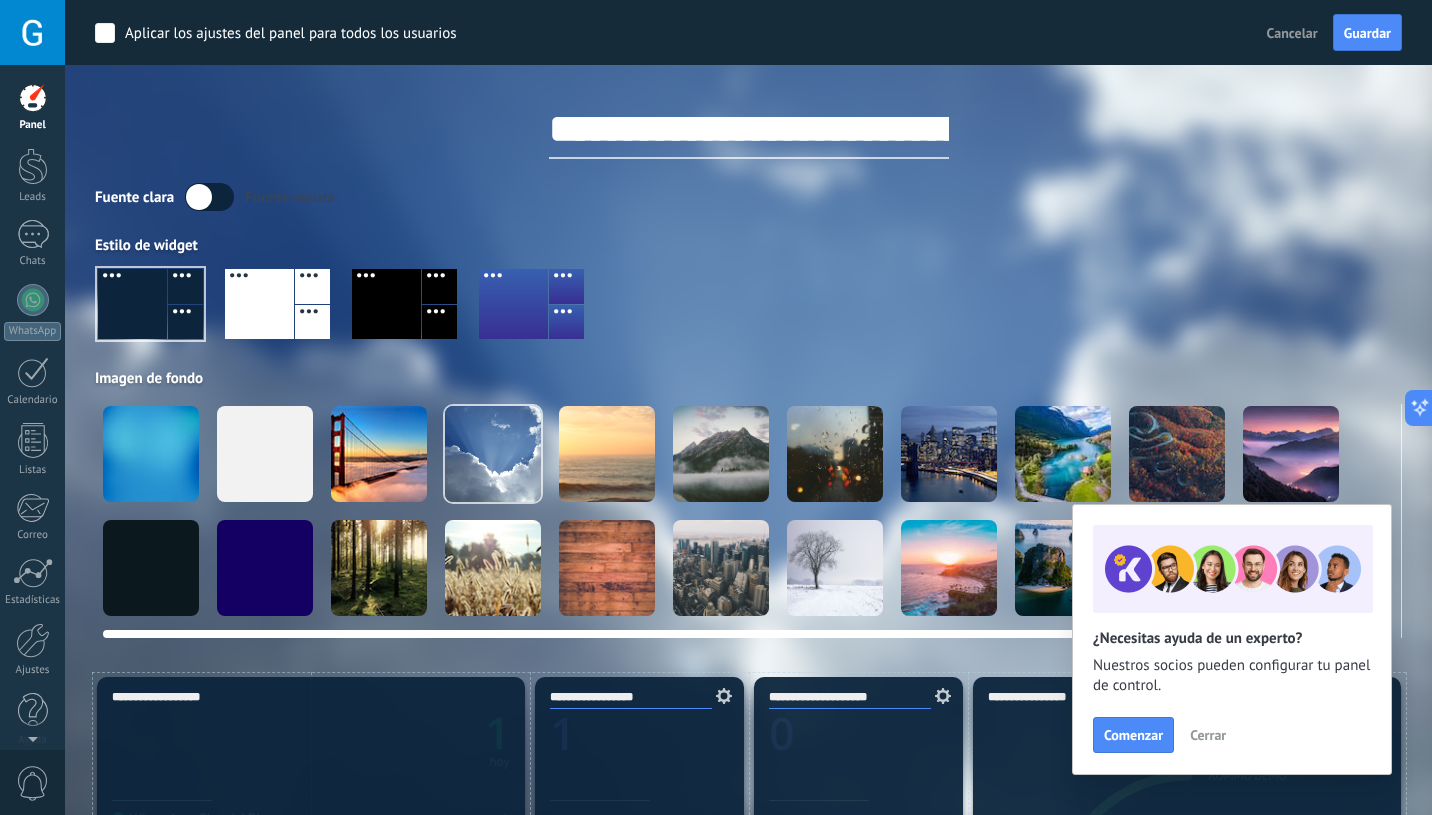 click at bounding box center (607, 454) 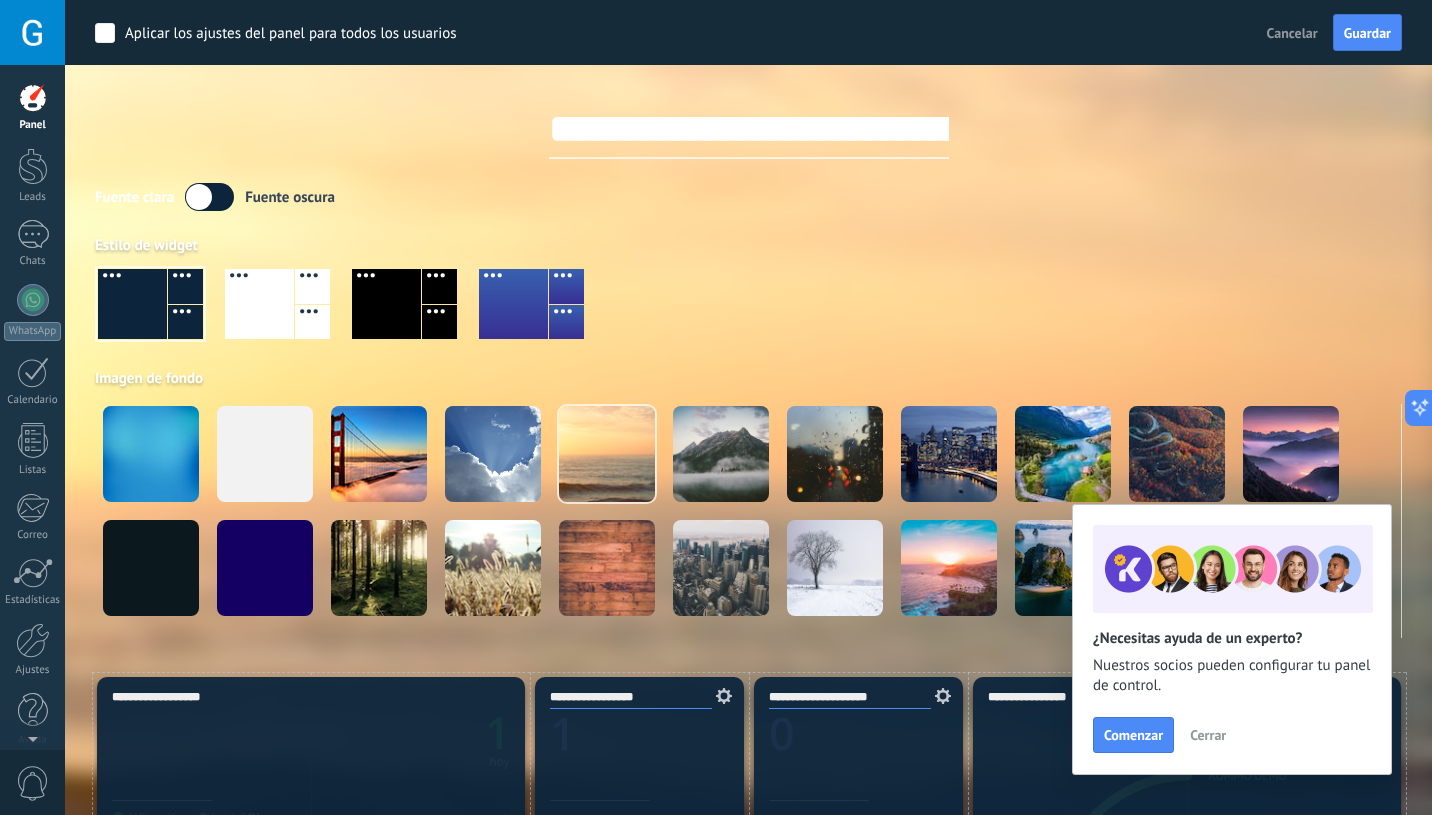 click on "Cerrar" at bounding box center (1208, 735) 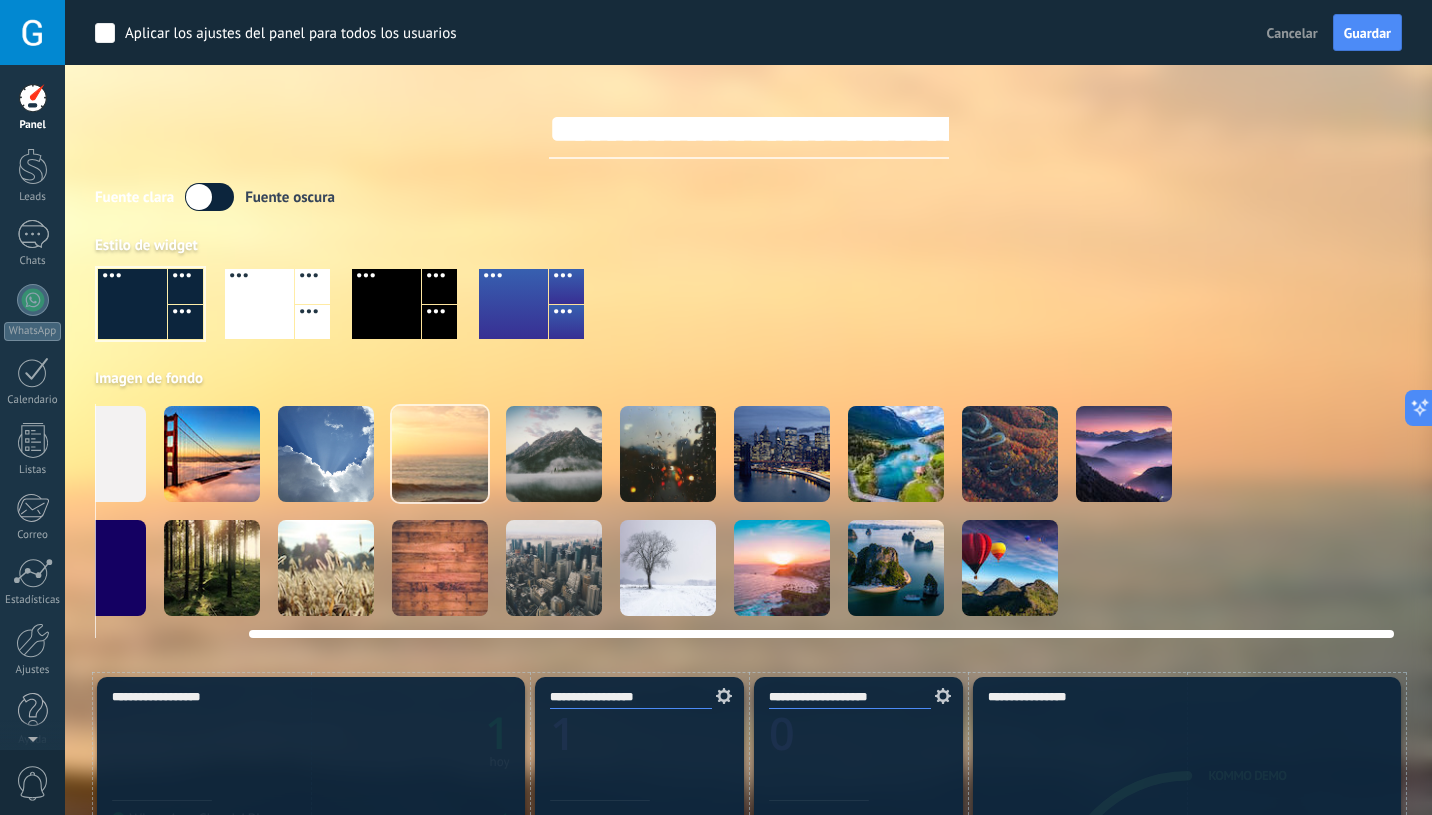 scroll, scrollTop: 0, scrollLeft: 0, axis: both 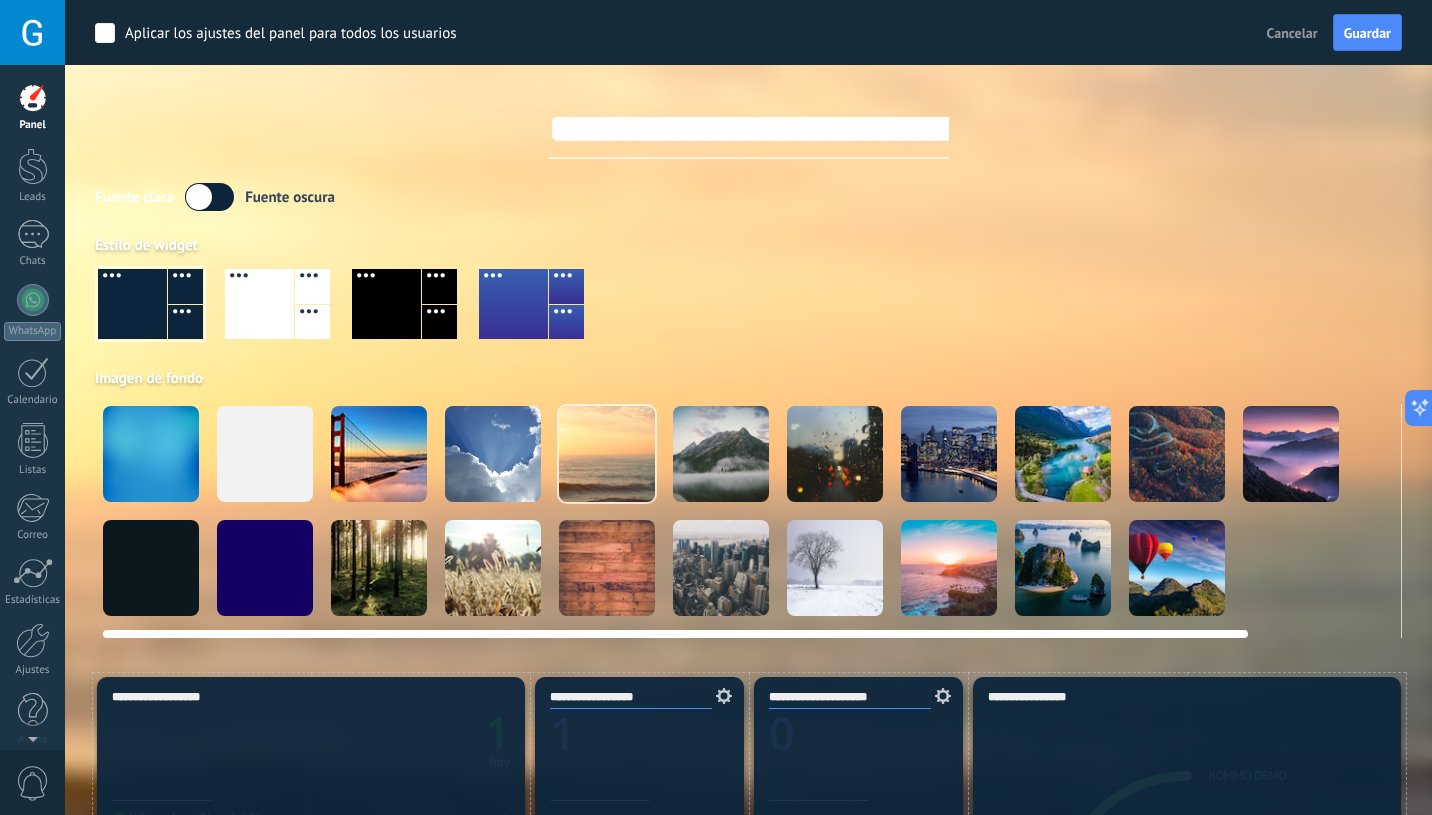 click at bounding box center [151, 454] 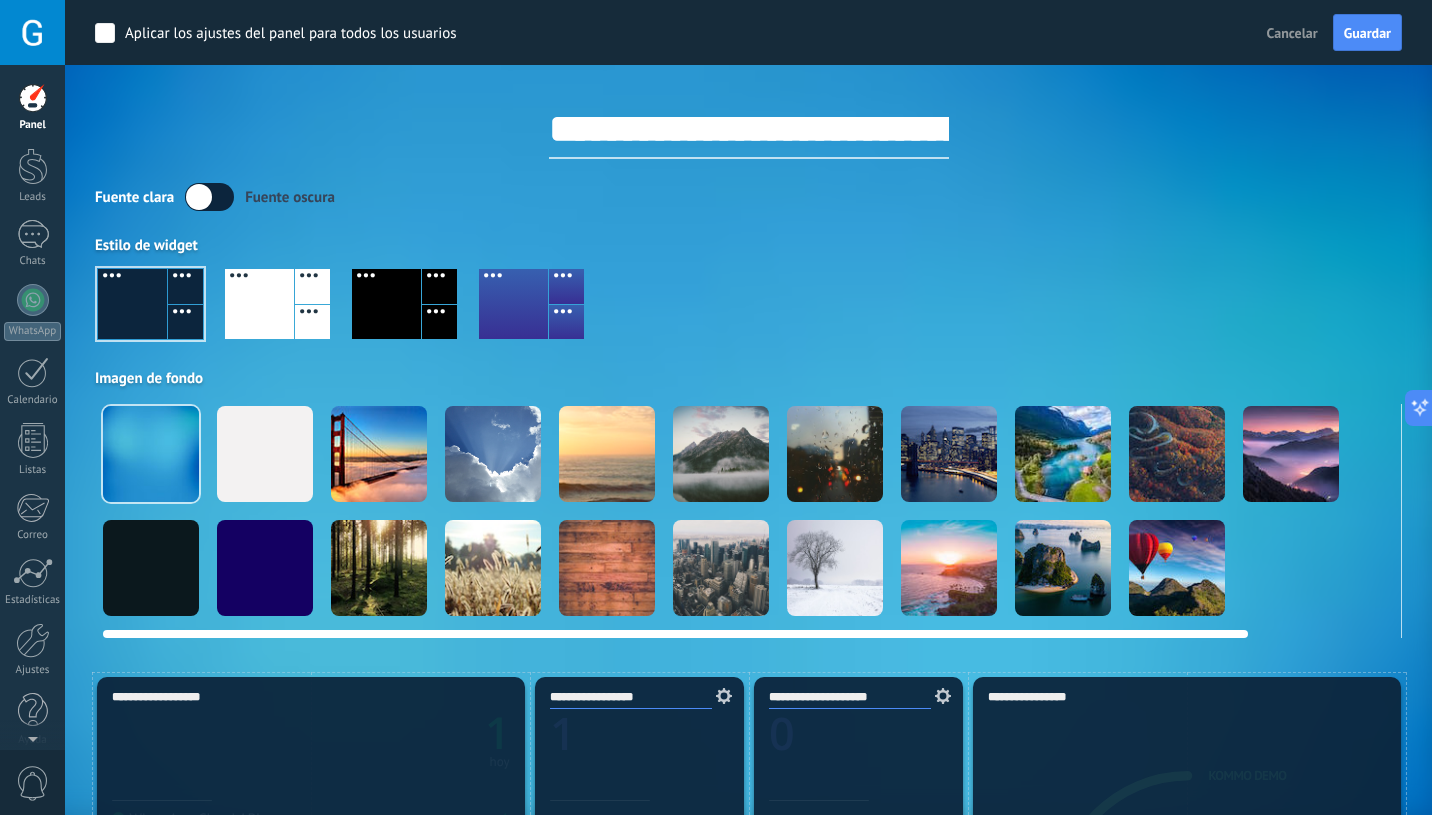 scroll, scrollTop: 1, scrollLeft: 0, axis: vertical 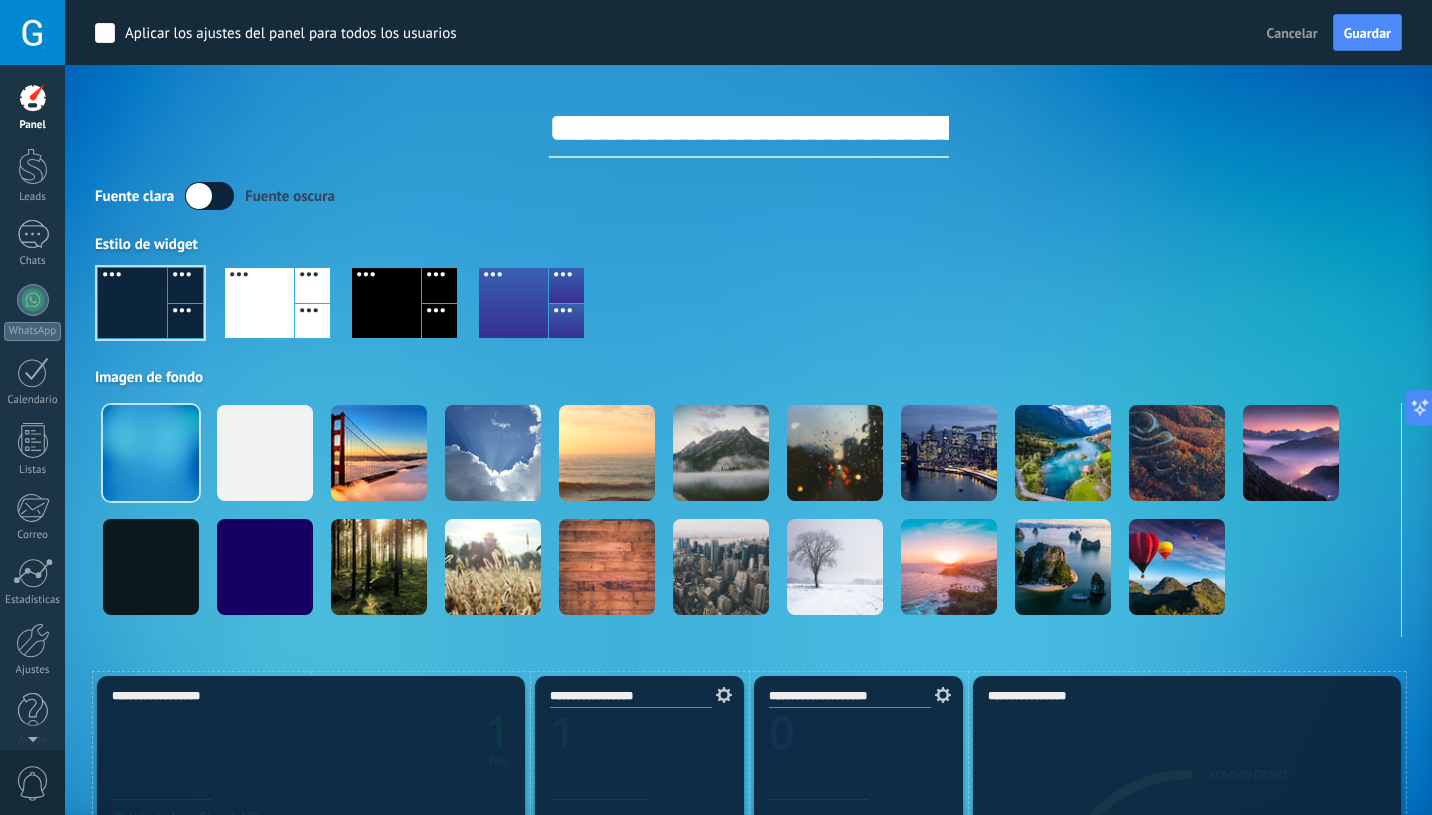 click at bounding box center [150, 303] 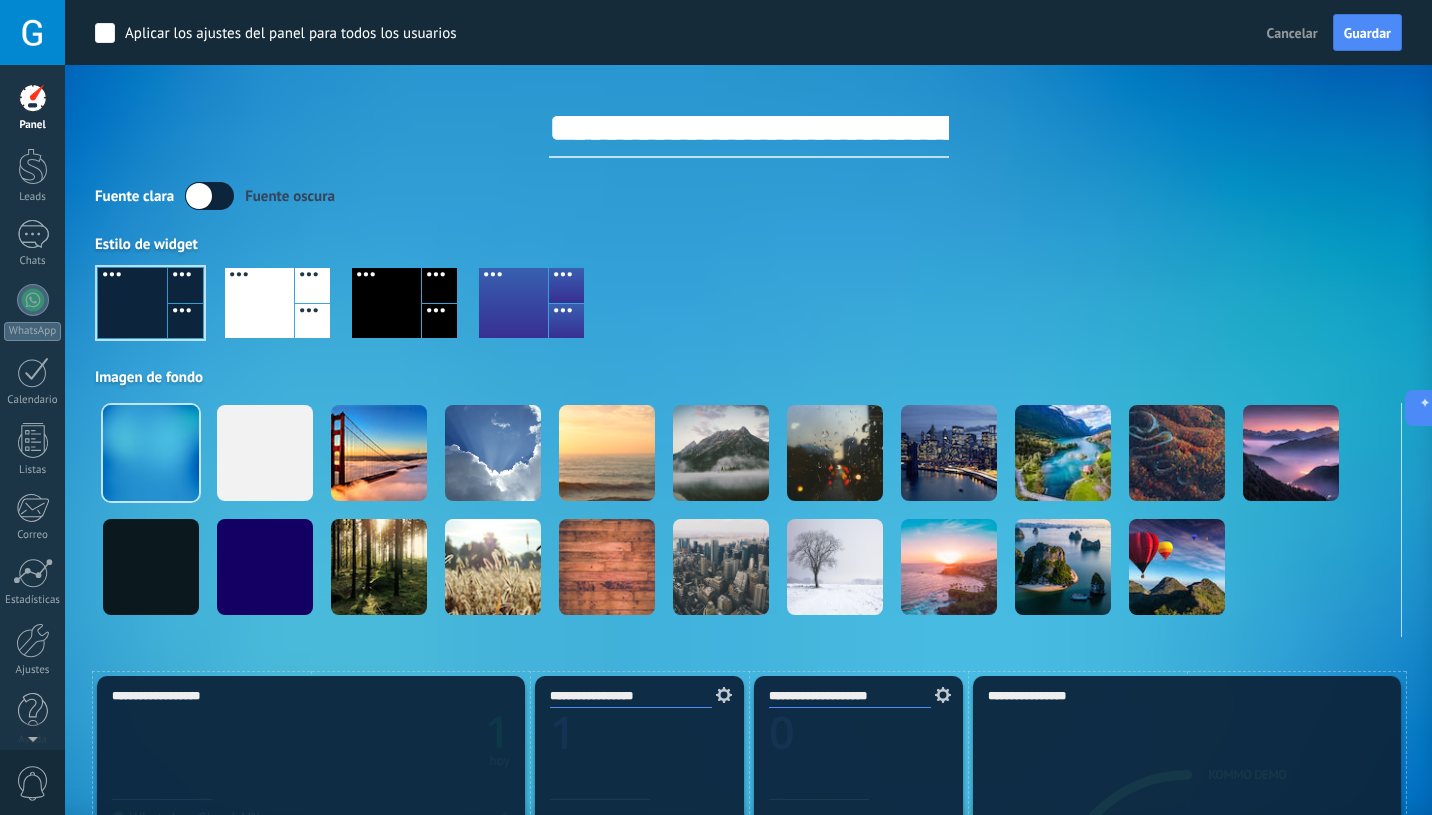 click at bounding box center (386, 303) 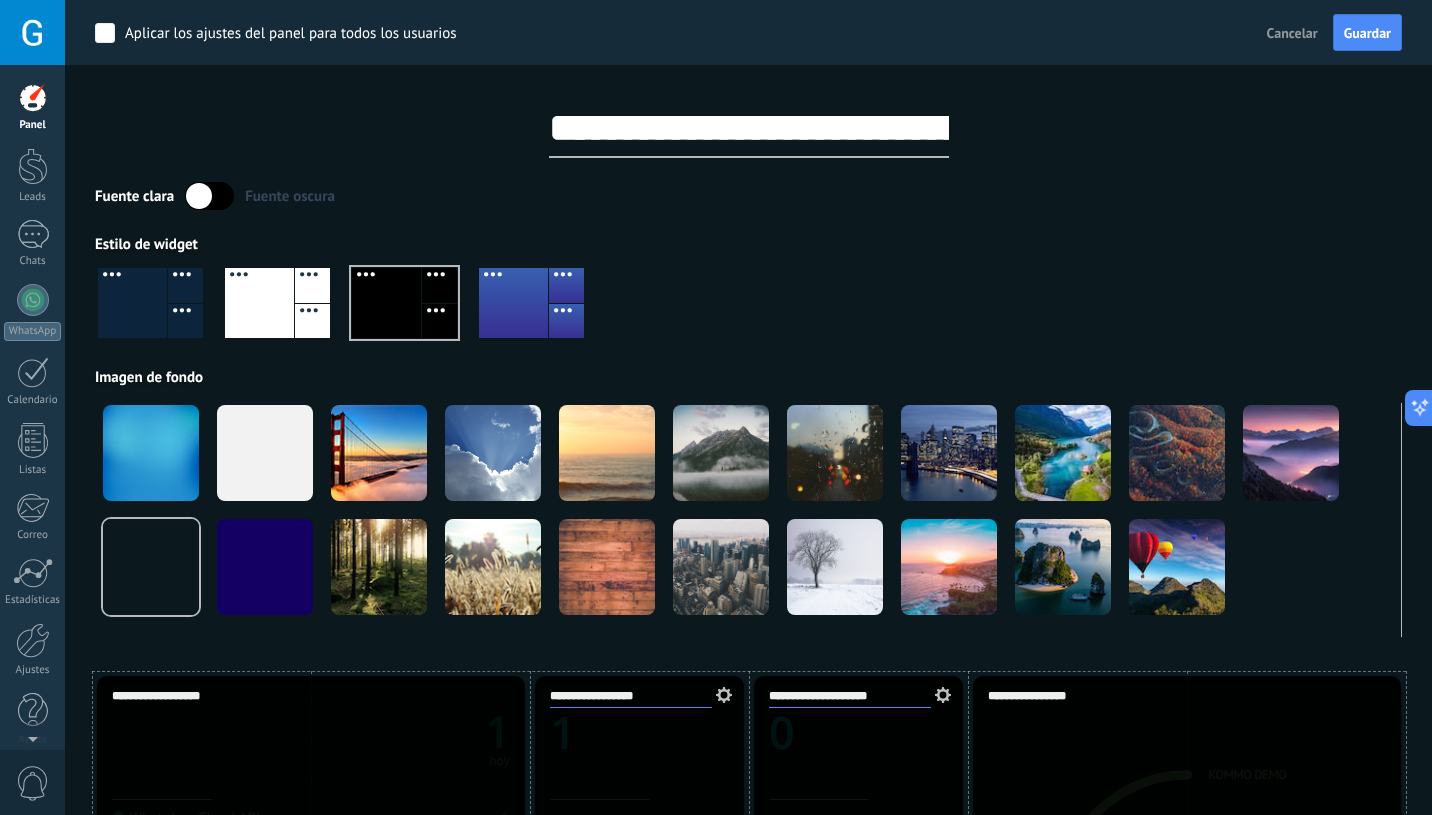 click at bounding box center (513, 303) 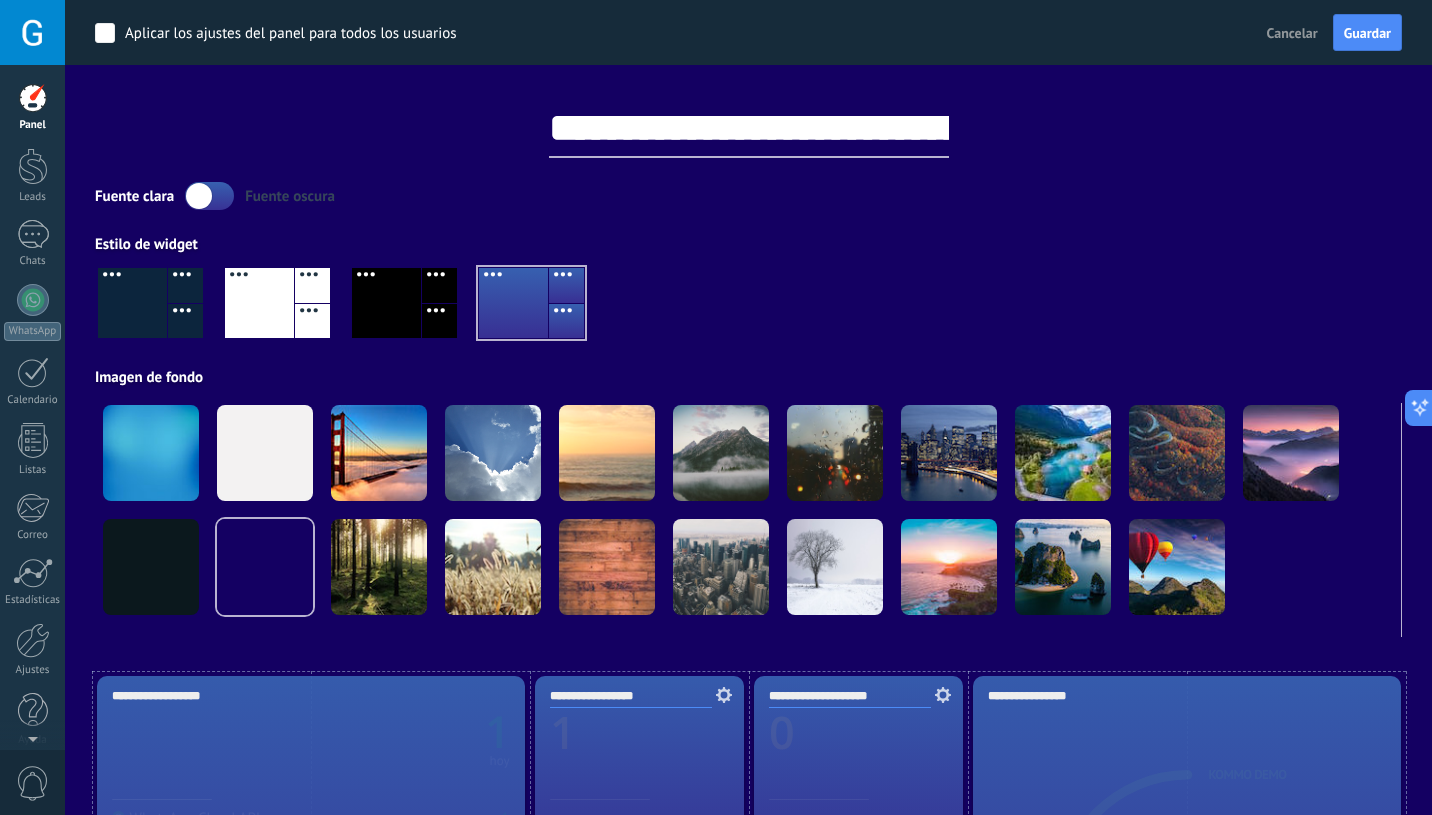 click at bounding box center [386, 303] 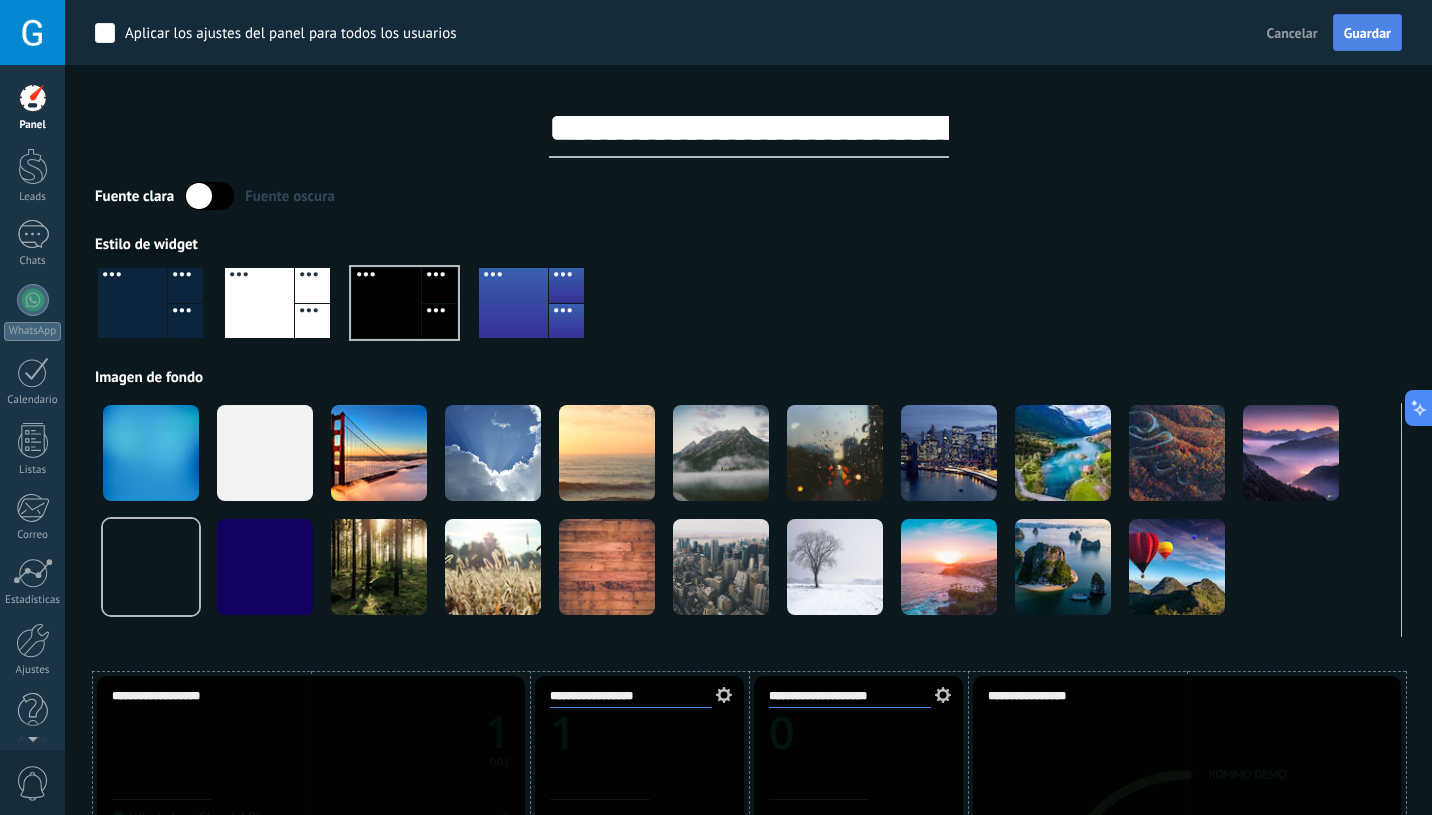 click on "Guardar" at bounding box center (1367, 33) 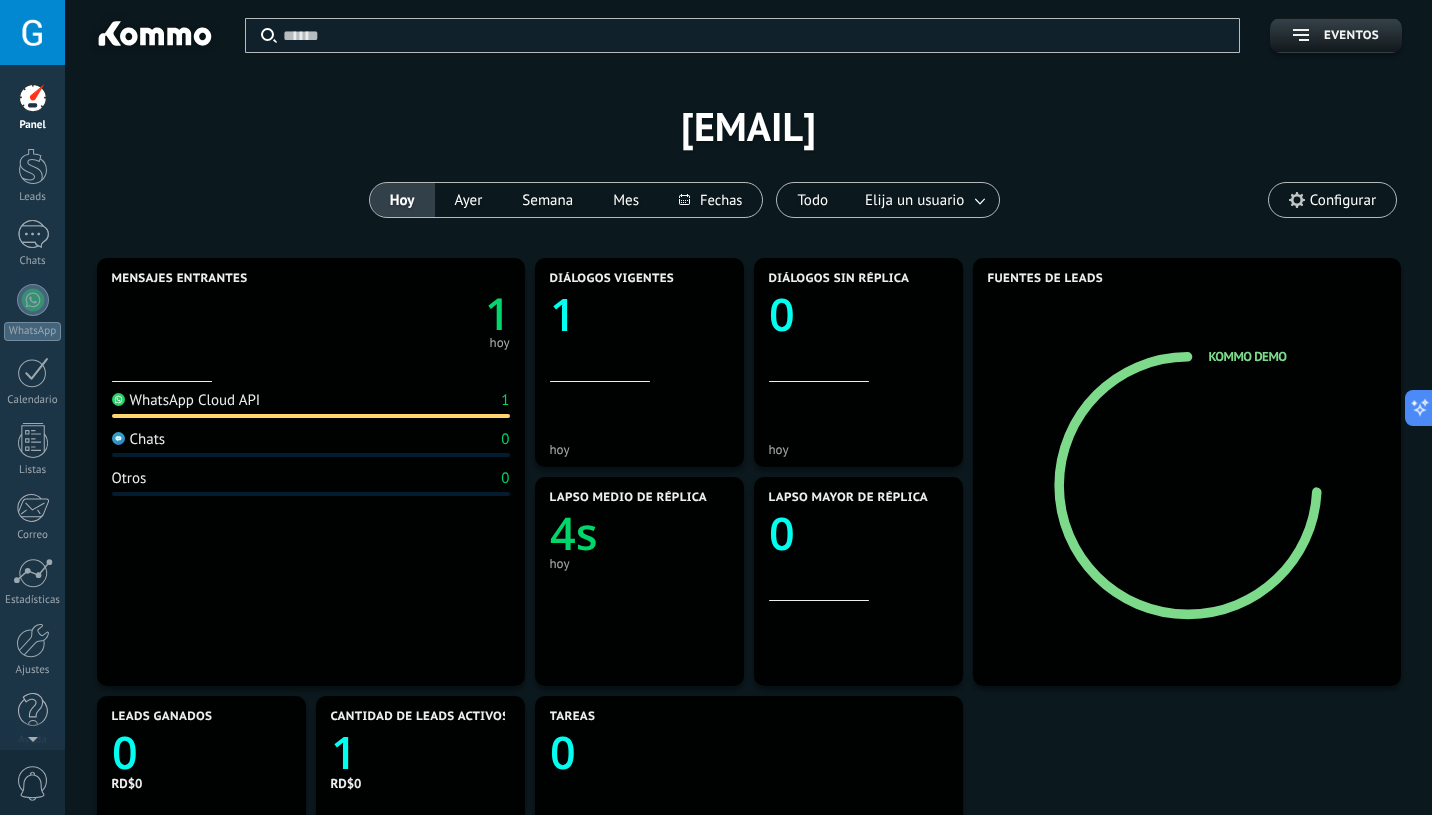 click on "Configurar" at bounding box center [1343, 200] 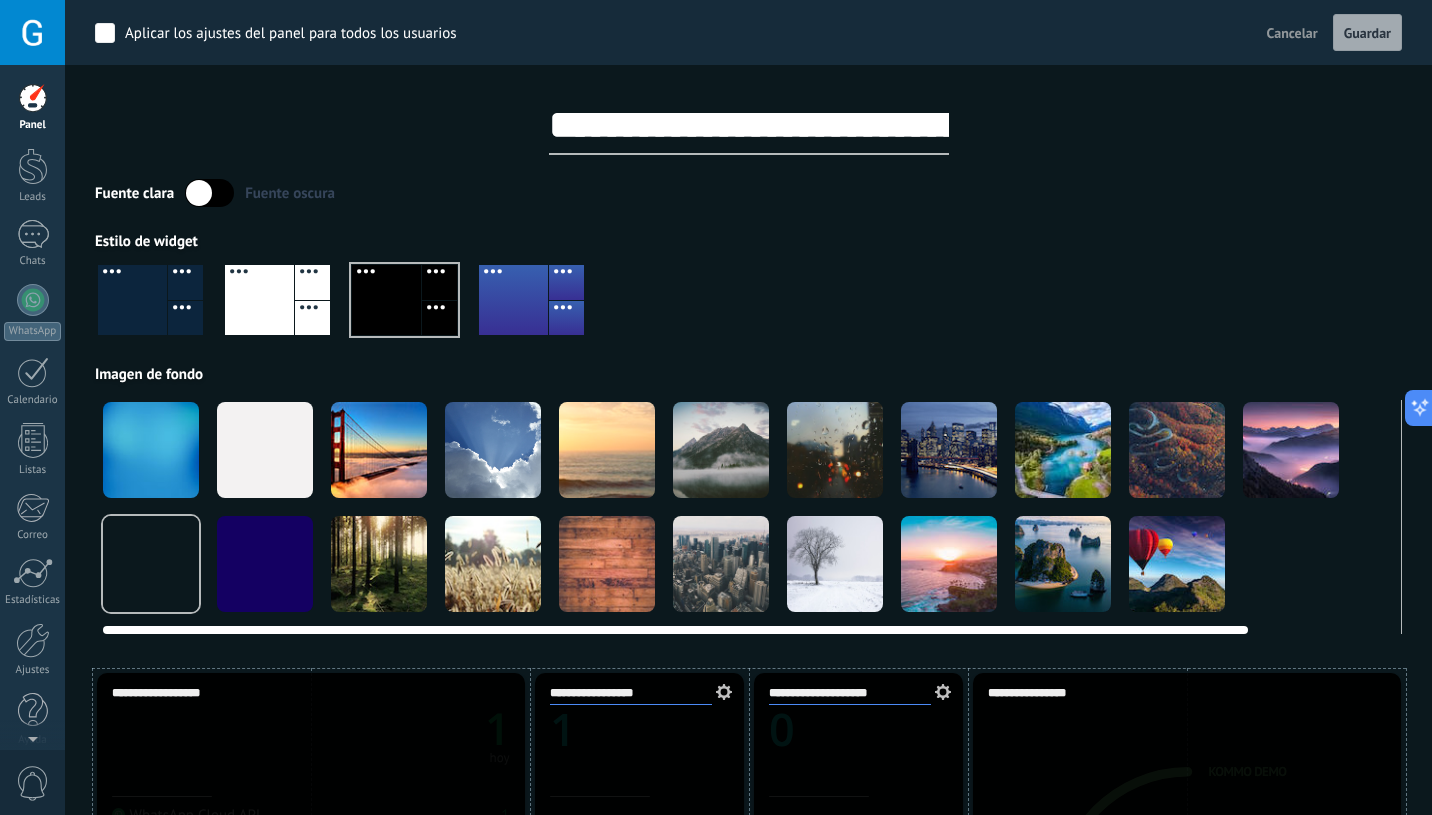 scroll, scrollTop: 2, scrollLeft: 0, axis: vertical 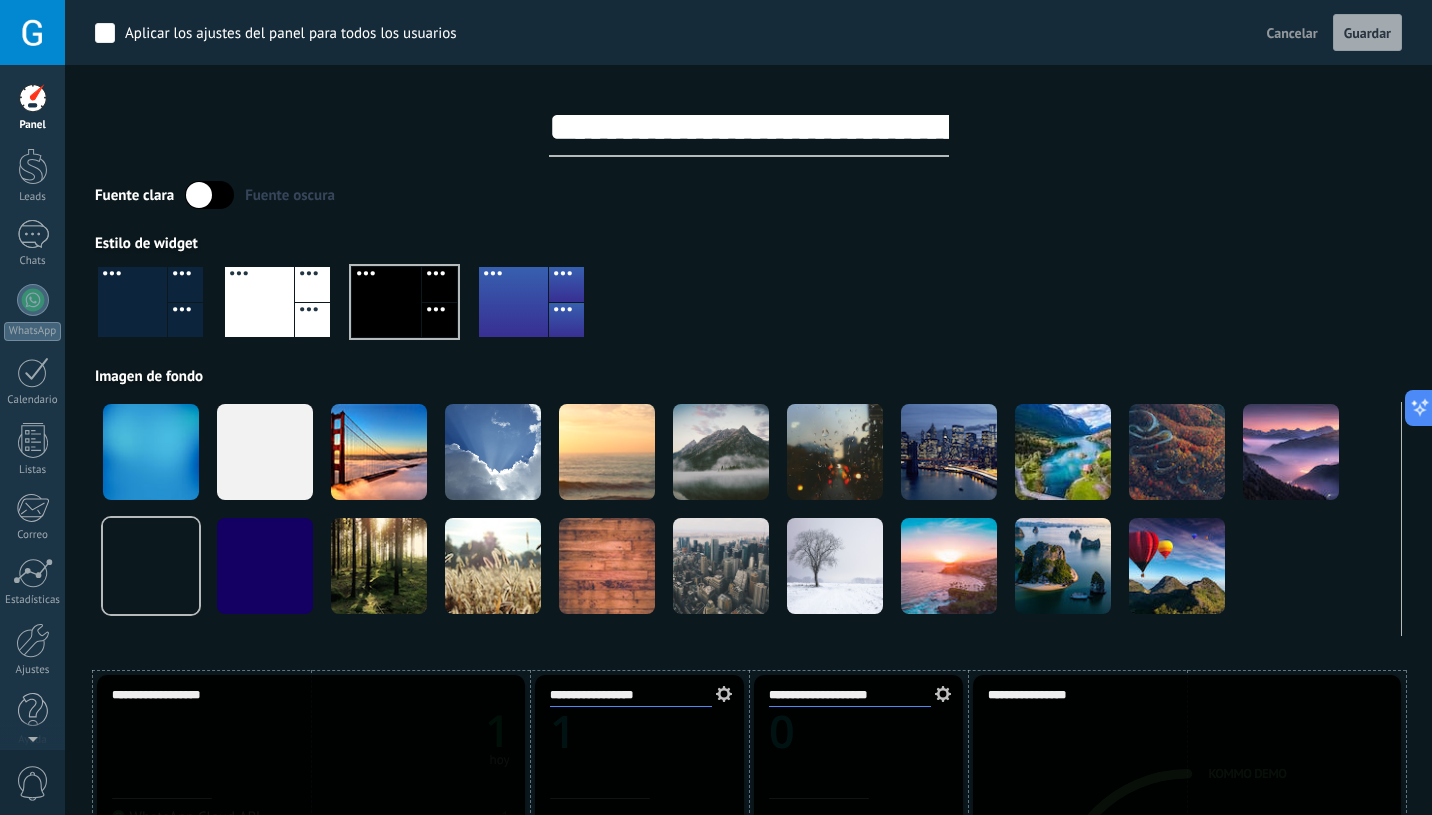 click at bounding box center (209, 195) 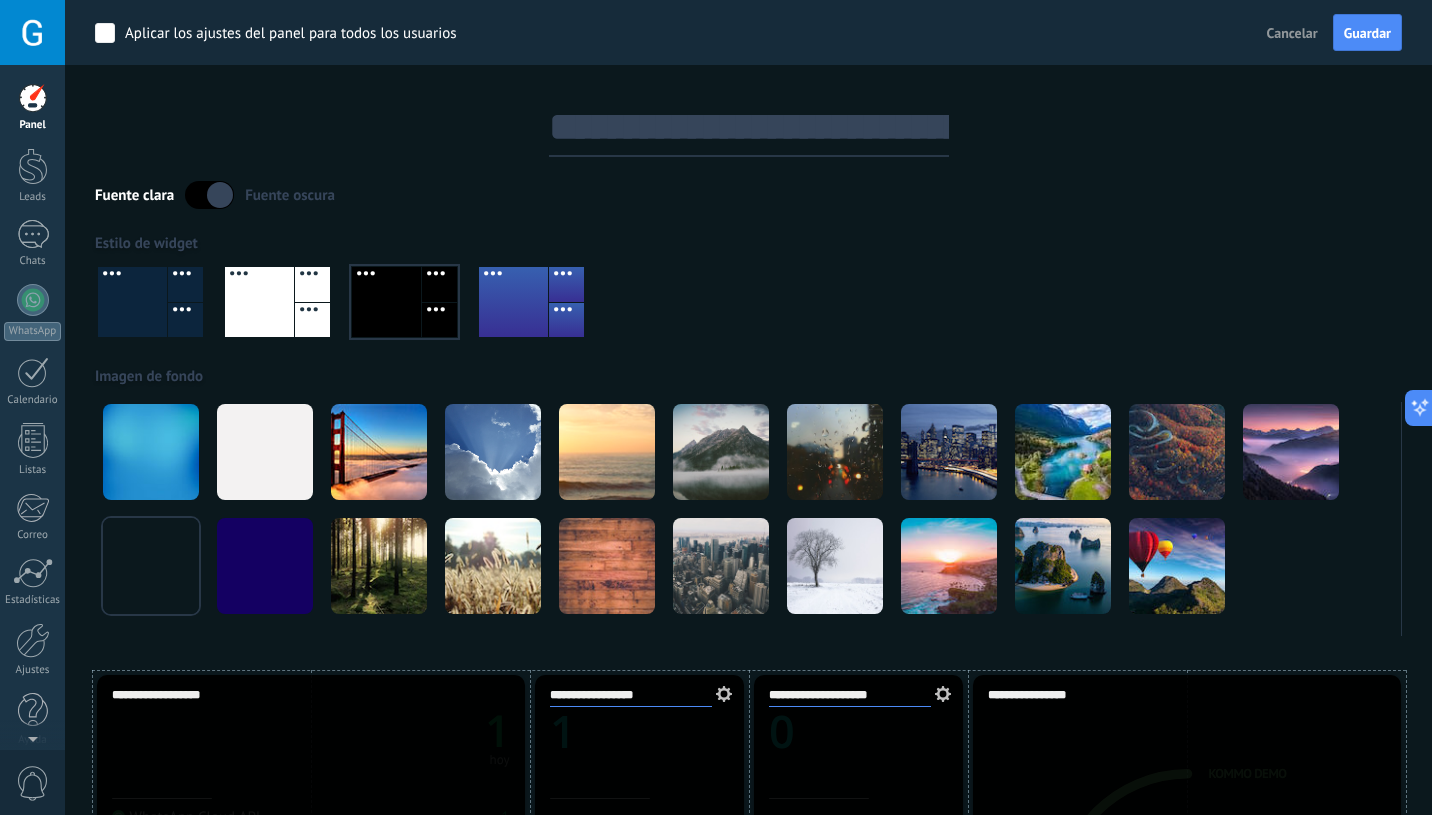 click at bounding box center (209, 195) 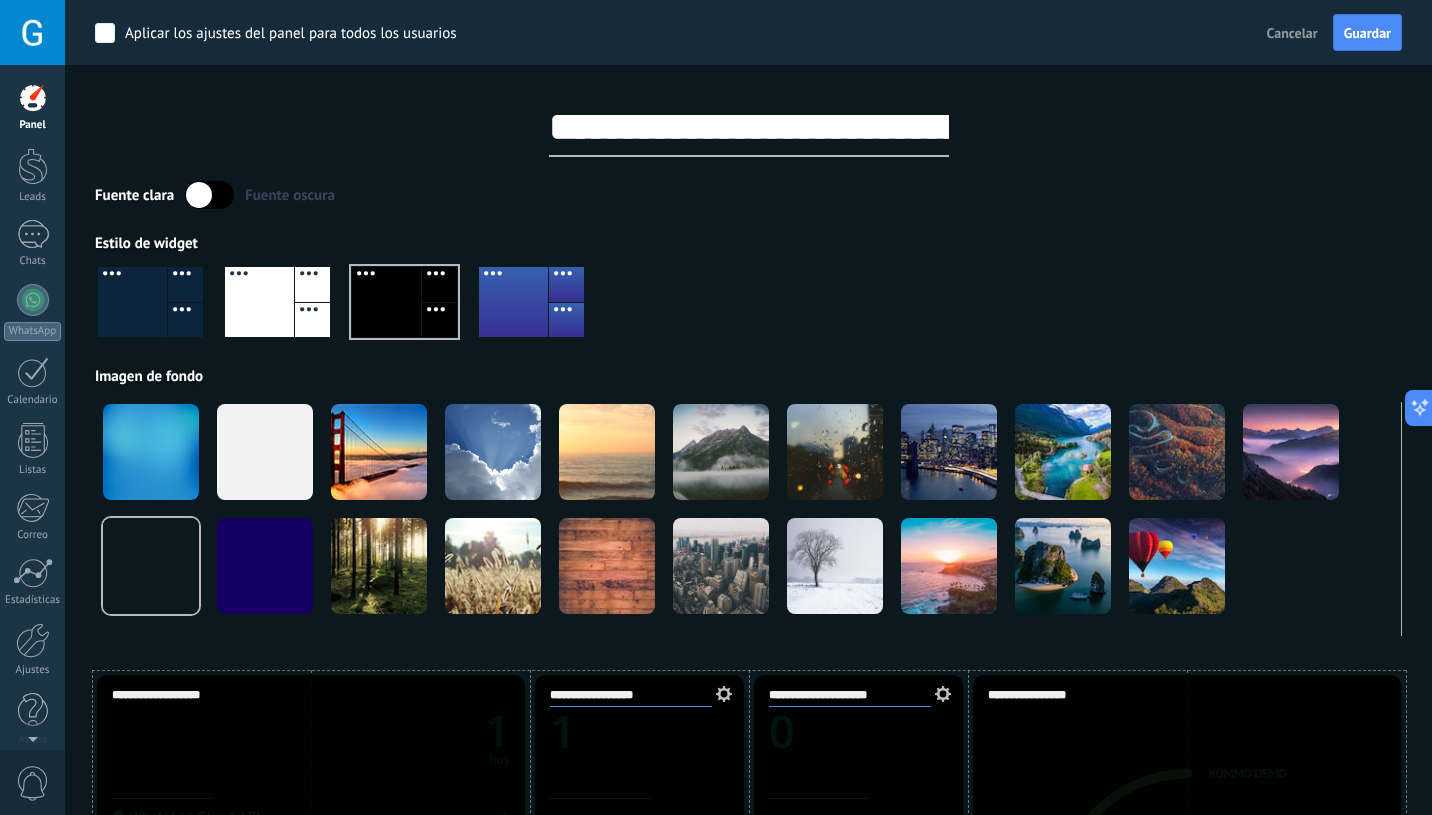 click at bounding box center [209, 195] 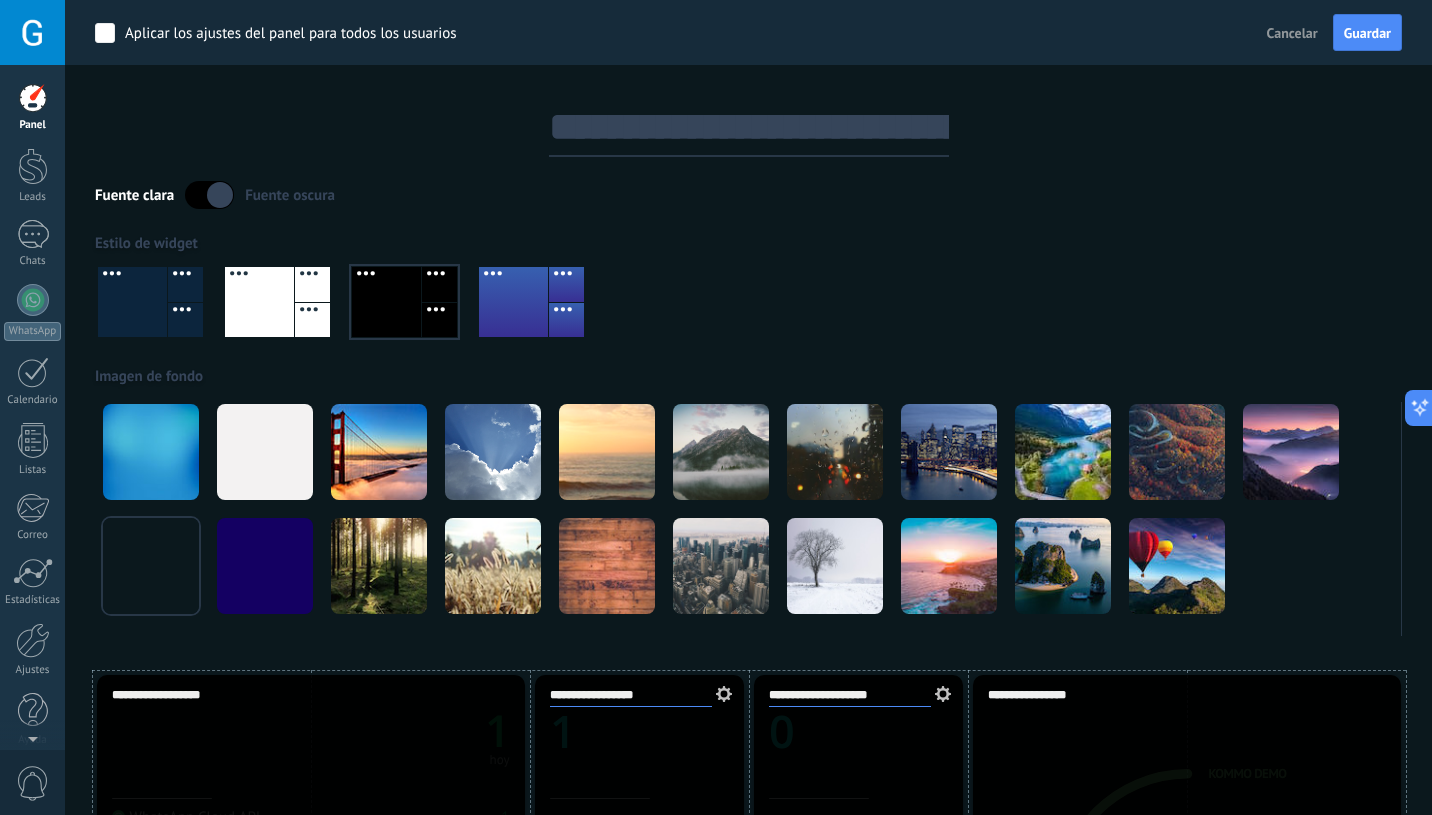 click at bounding box center [209, 195] 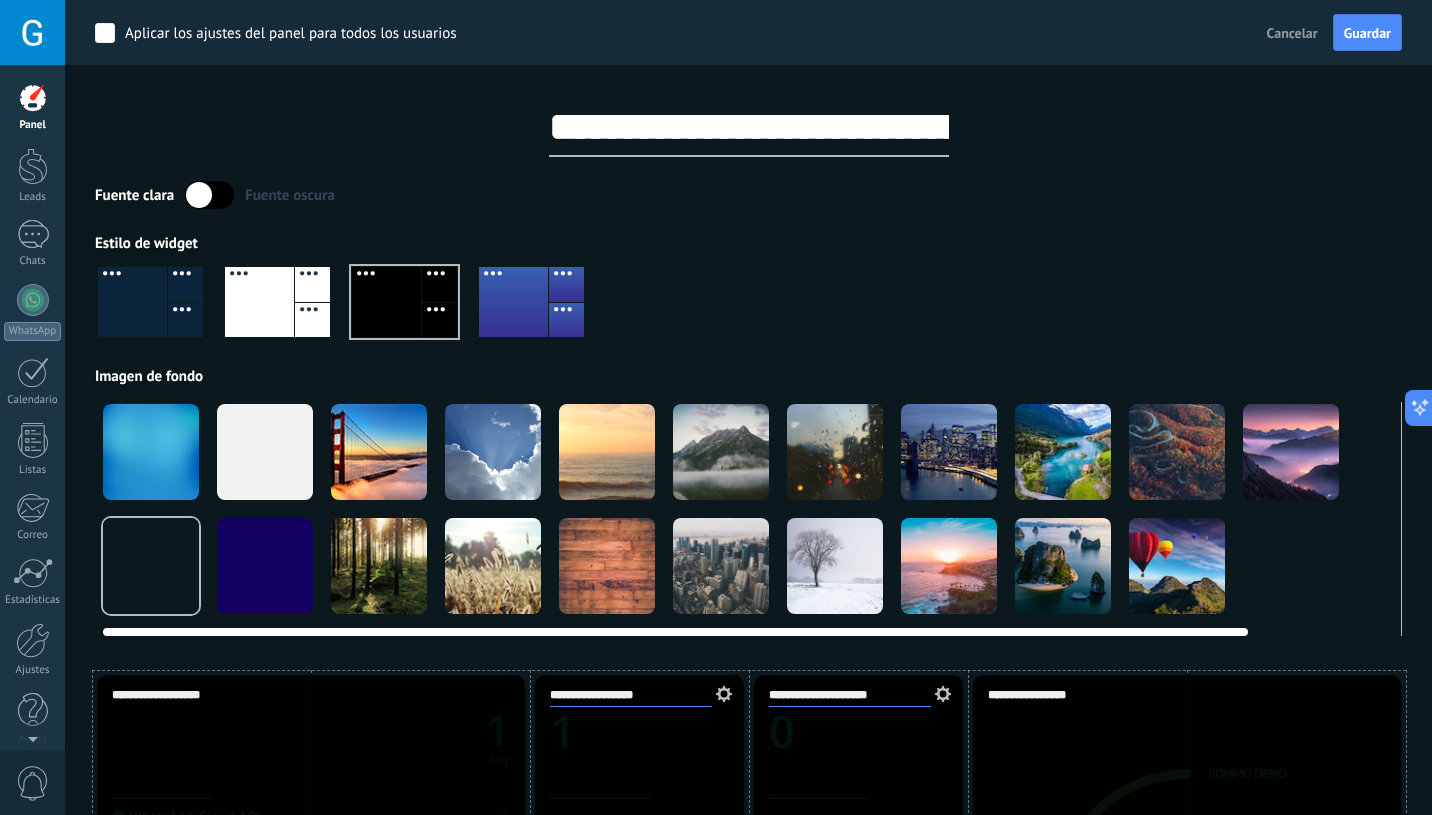 click at bounding box center [151, 452] 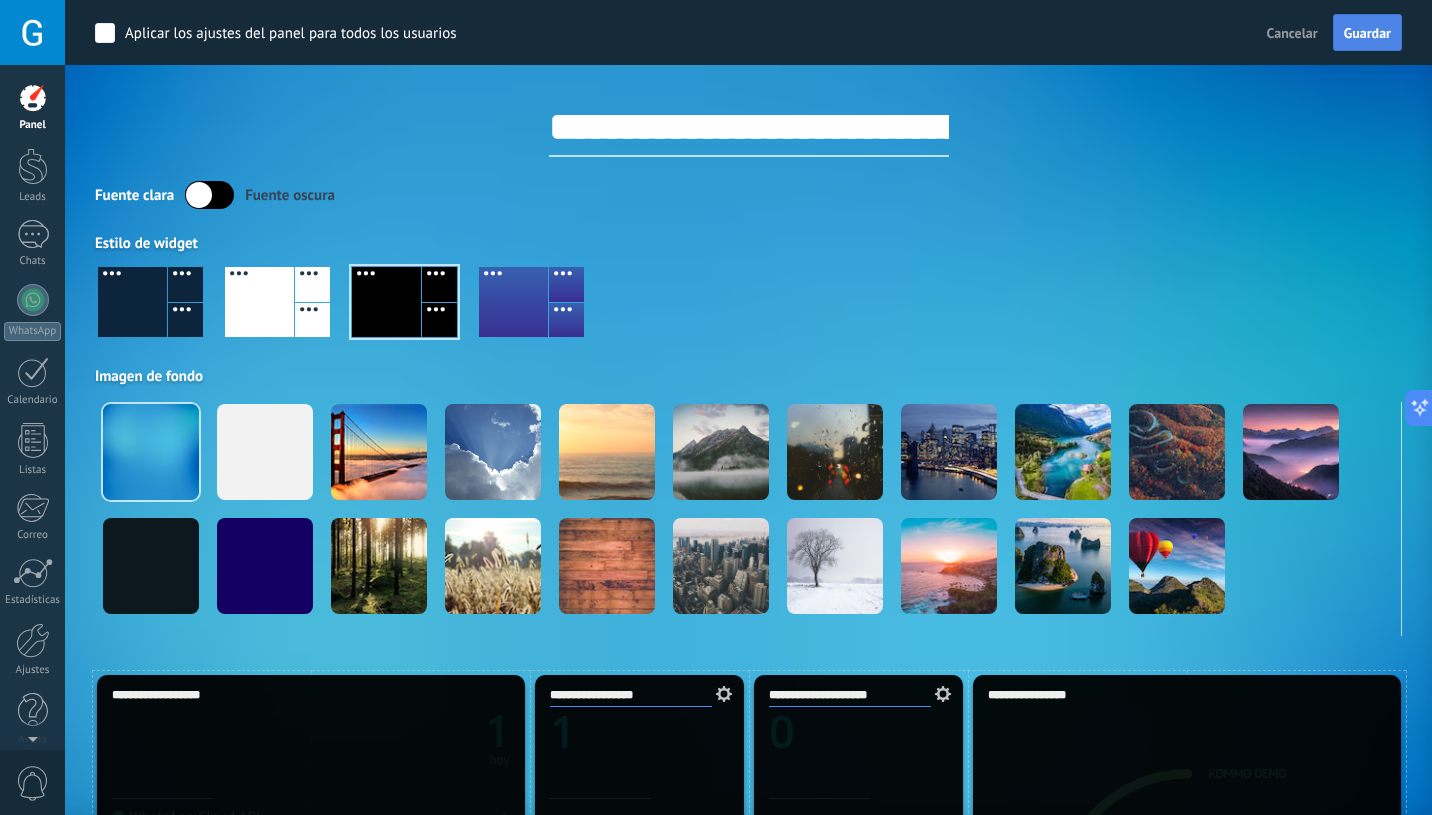 click on "Guardar" at bounding box center (1367, 33) 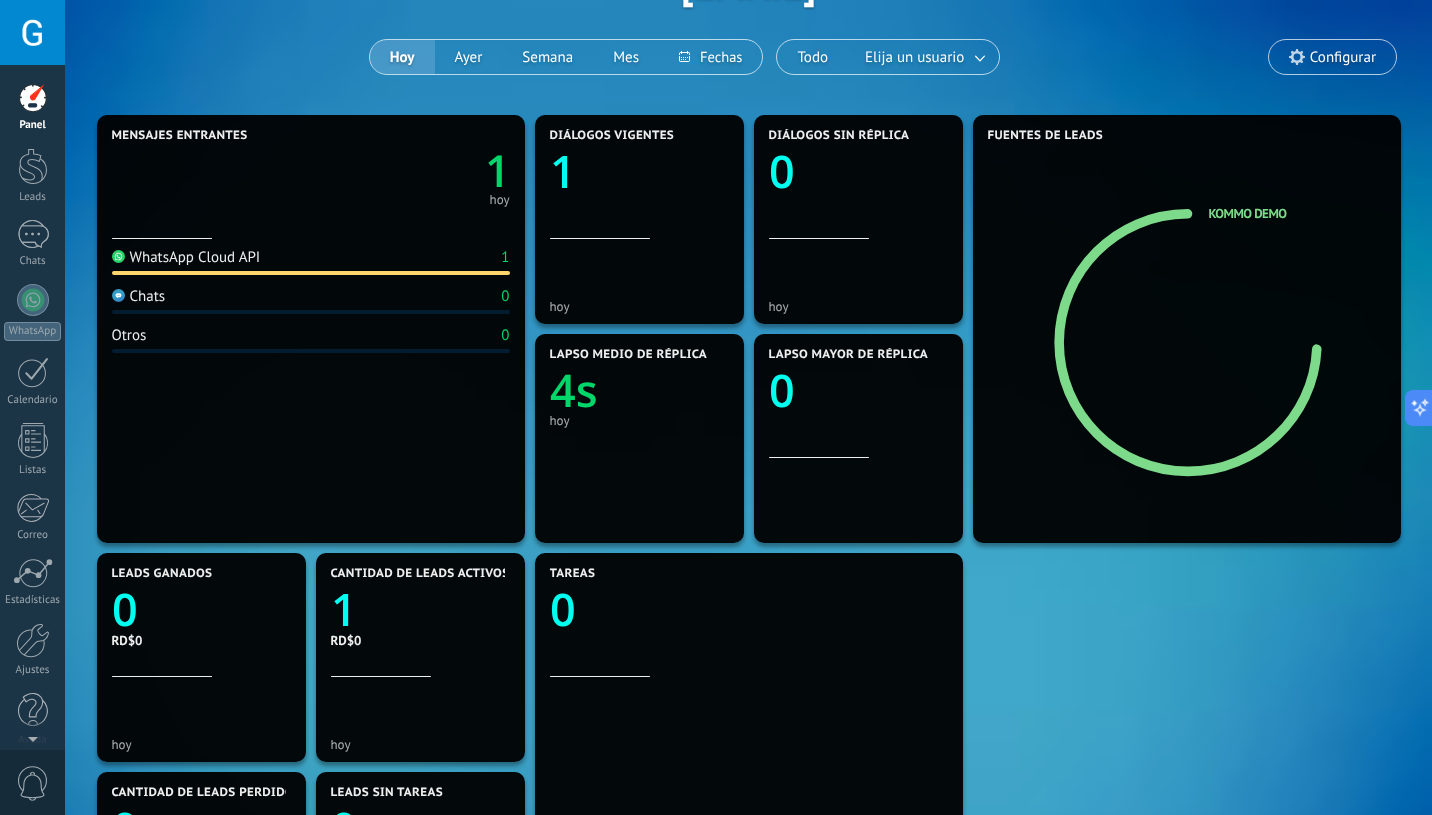 scroll, scrollTop: 0, scrollLeft: 0, axis: both 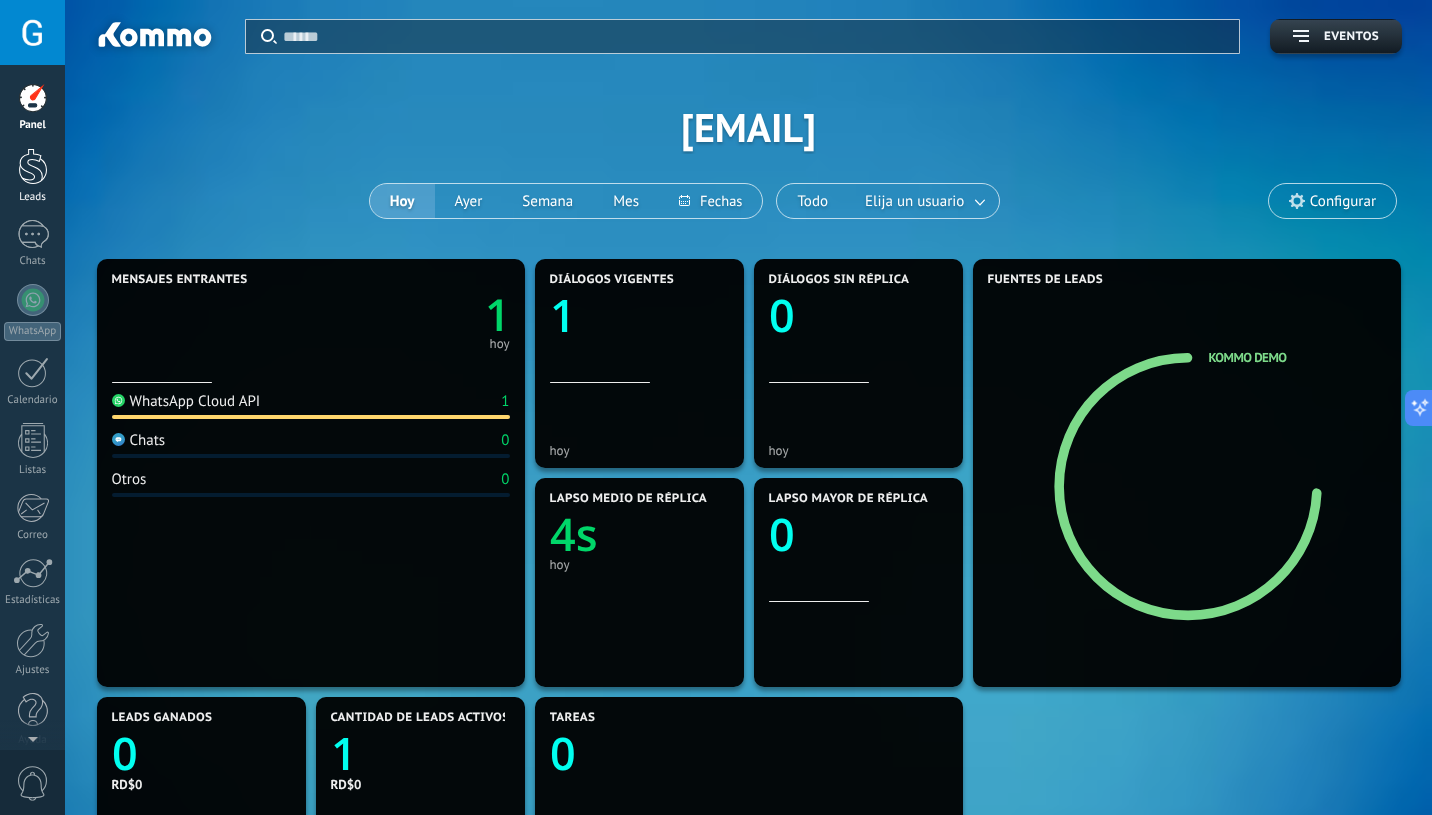 click at bounding box center [33, 166] 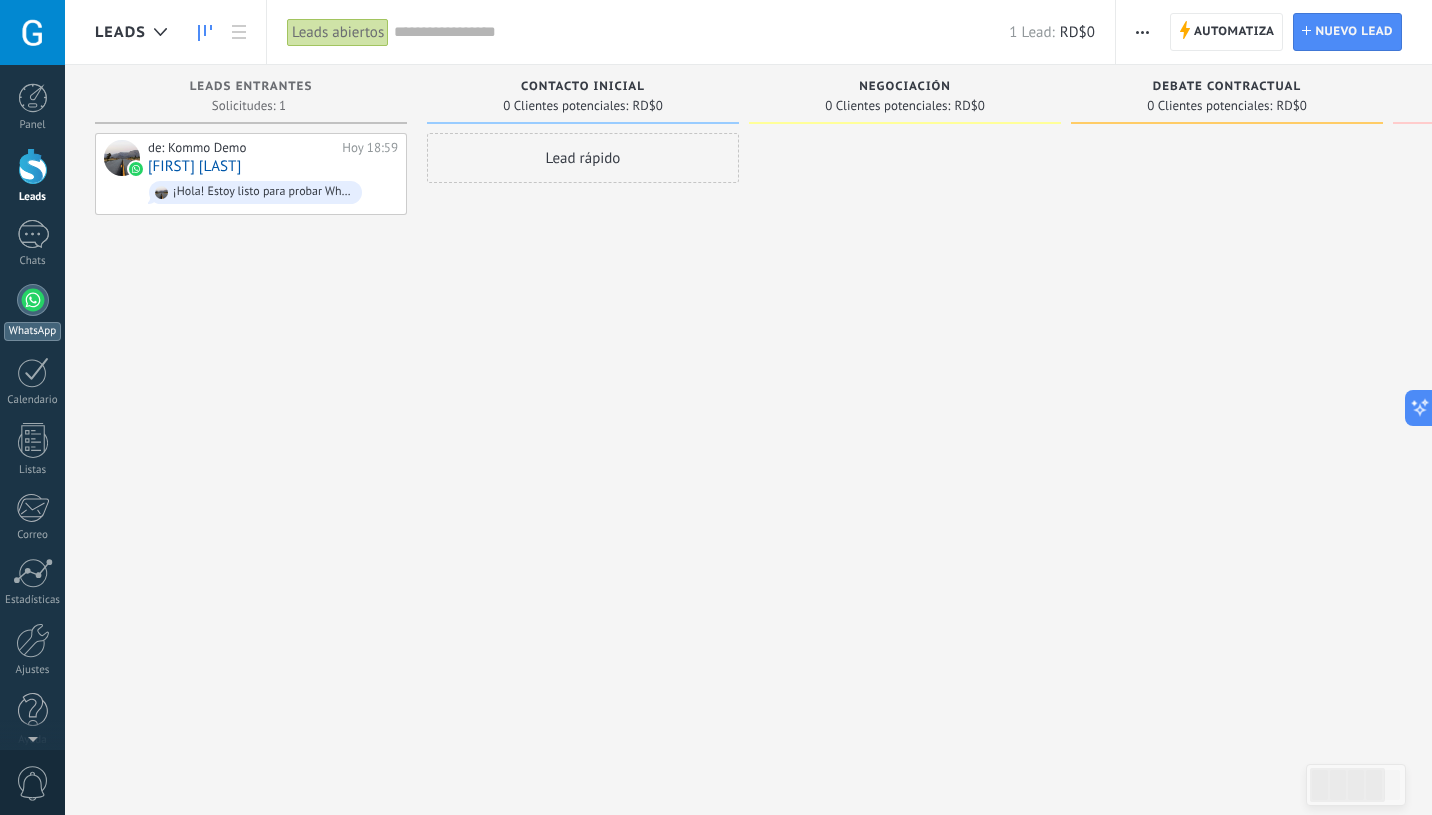 click at bounding box center [33, 300] 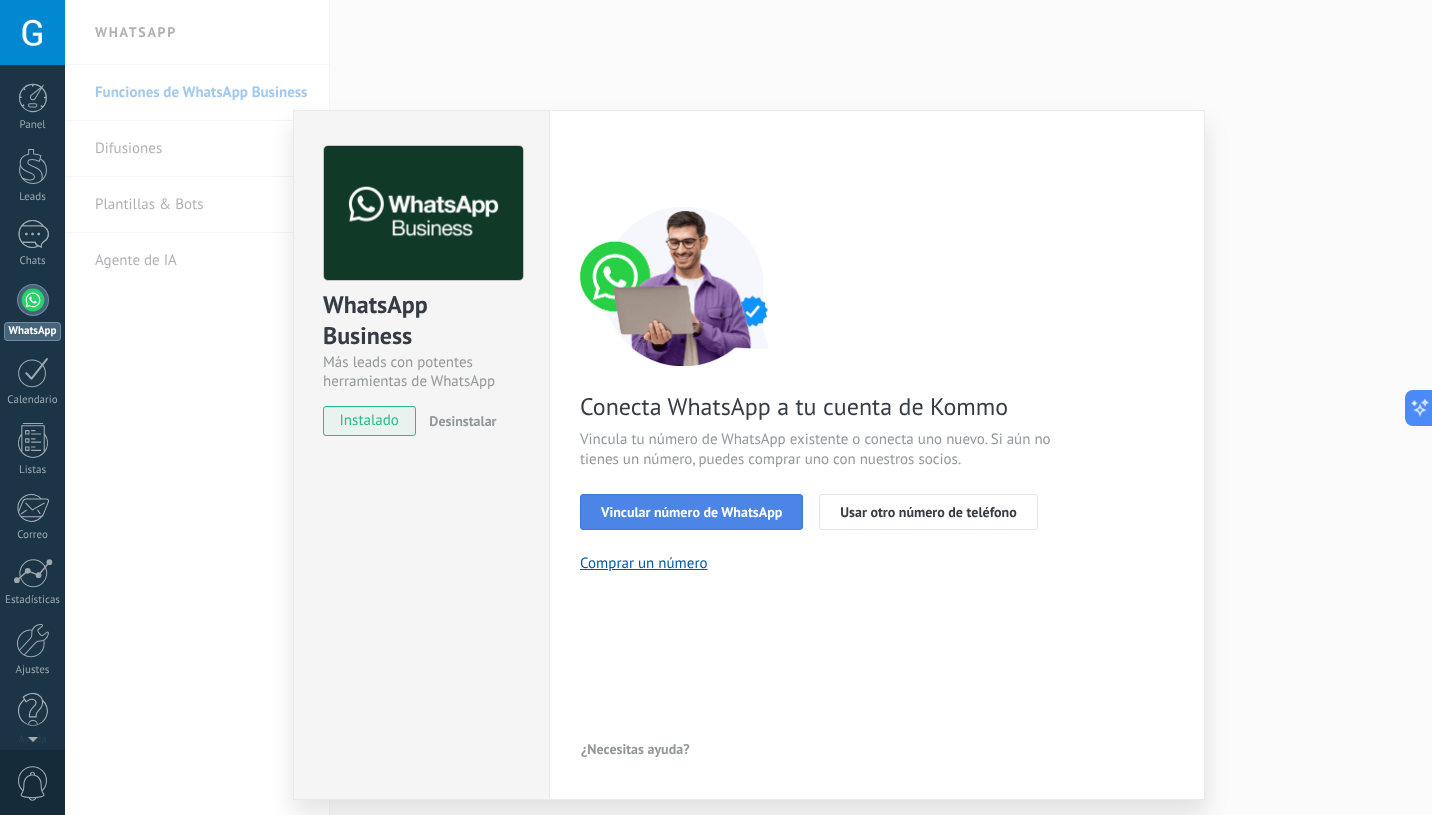 click on "Vincular número de WhatsApp" at bounding box center [691, 512] 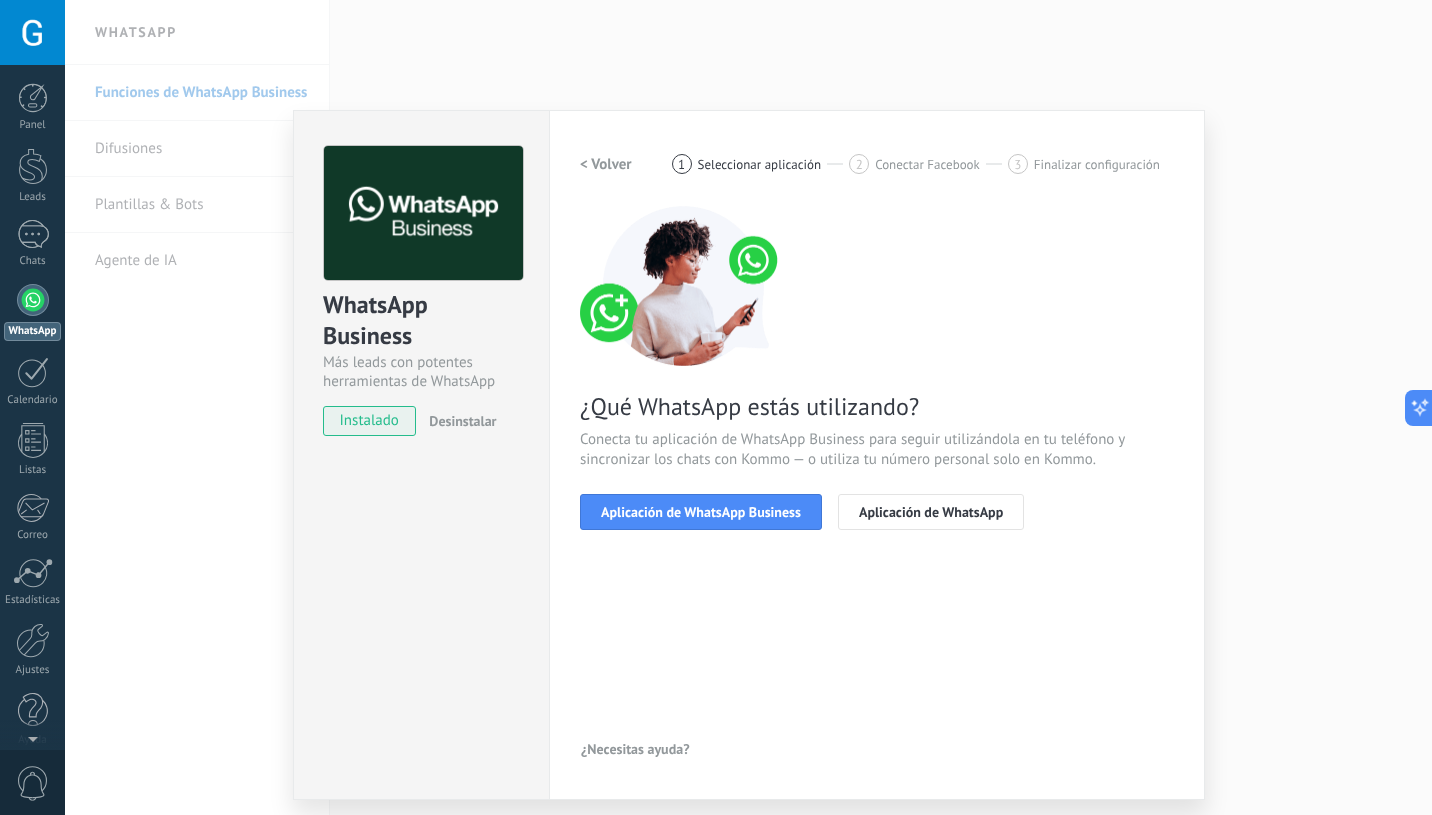 click on "< Volver 1 Seleccionar aplicación 2 Conectar Facebook  3 Finalizar configuración ¿Qué WhatsApp estás utilizando? Conecta tu aplicación de WhatsApp Business para seguir utilizándola en tu teléfono y sincronizar los chats con Kommo — o utiliza tu número personal solo en Kommo. Aplicación de WhatsApp Business Aplicación de WhatsApp" at bounding box center [877, 350] 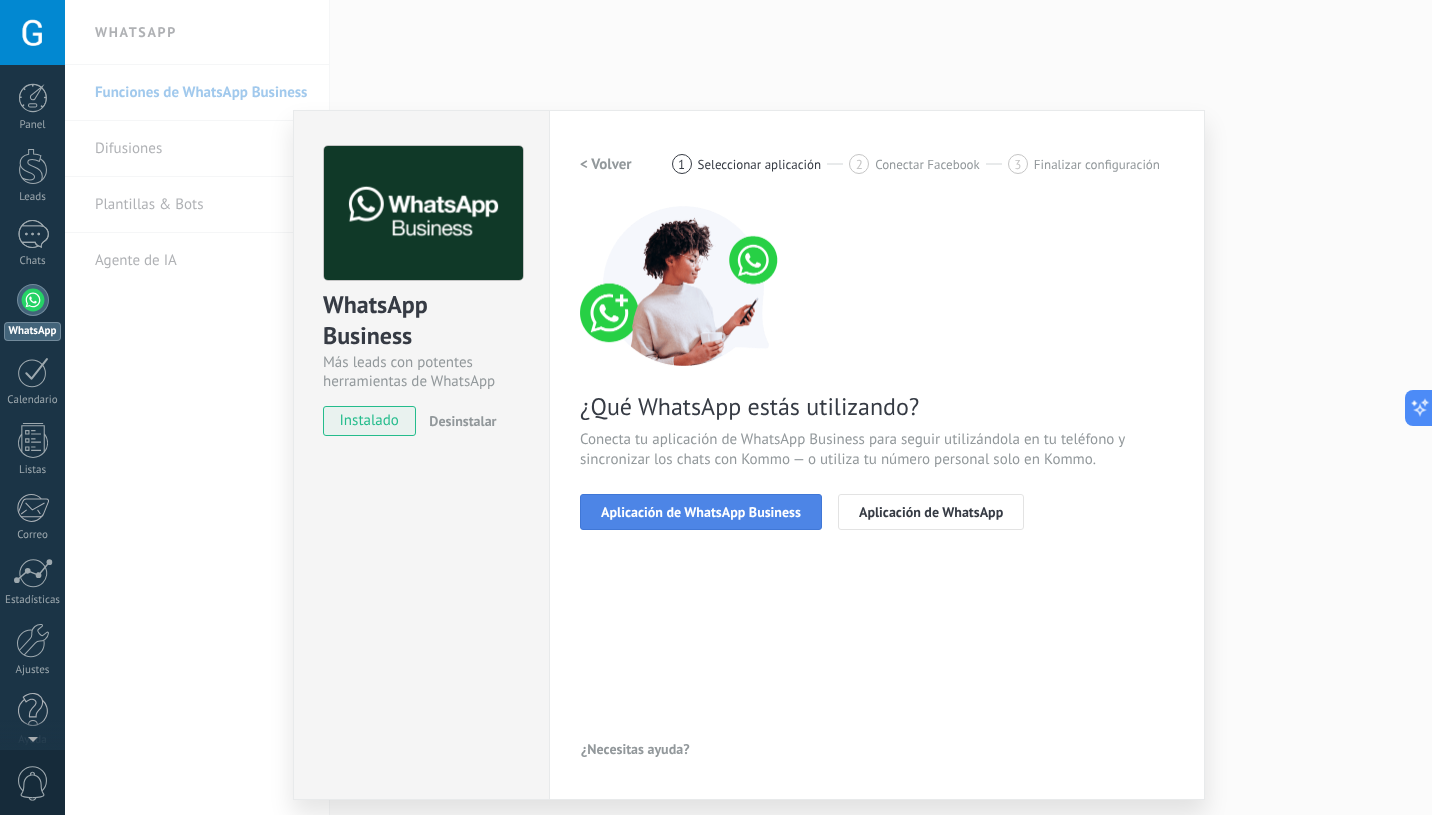 click on "Aplicación de WhatsApp Business" at bounding box center [701, 512] 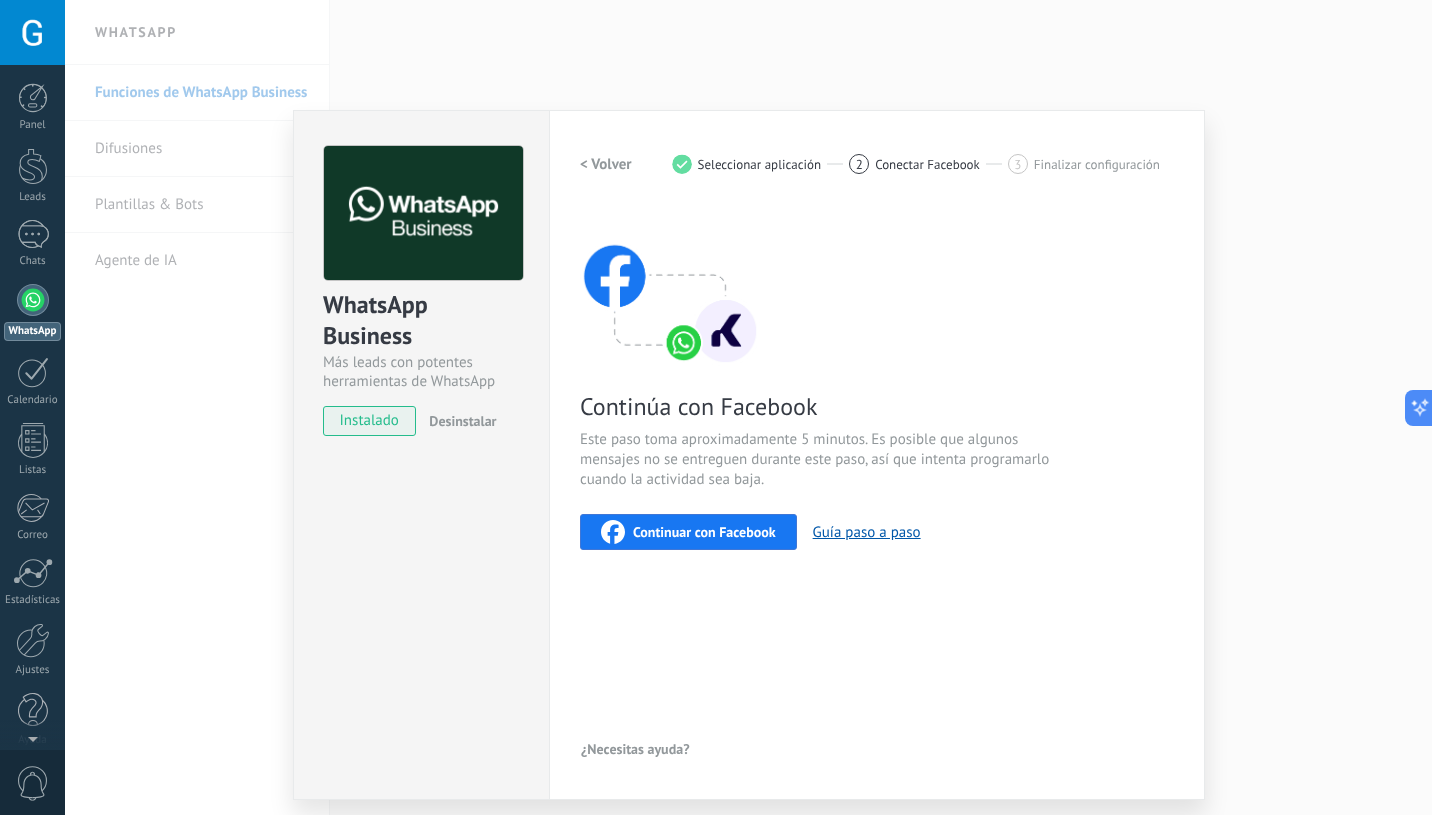 click on "Continuar con Facebook" at bounding box center [704, 532] 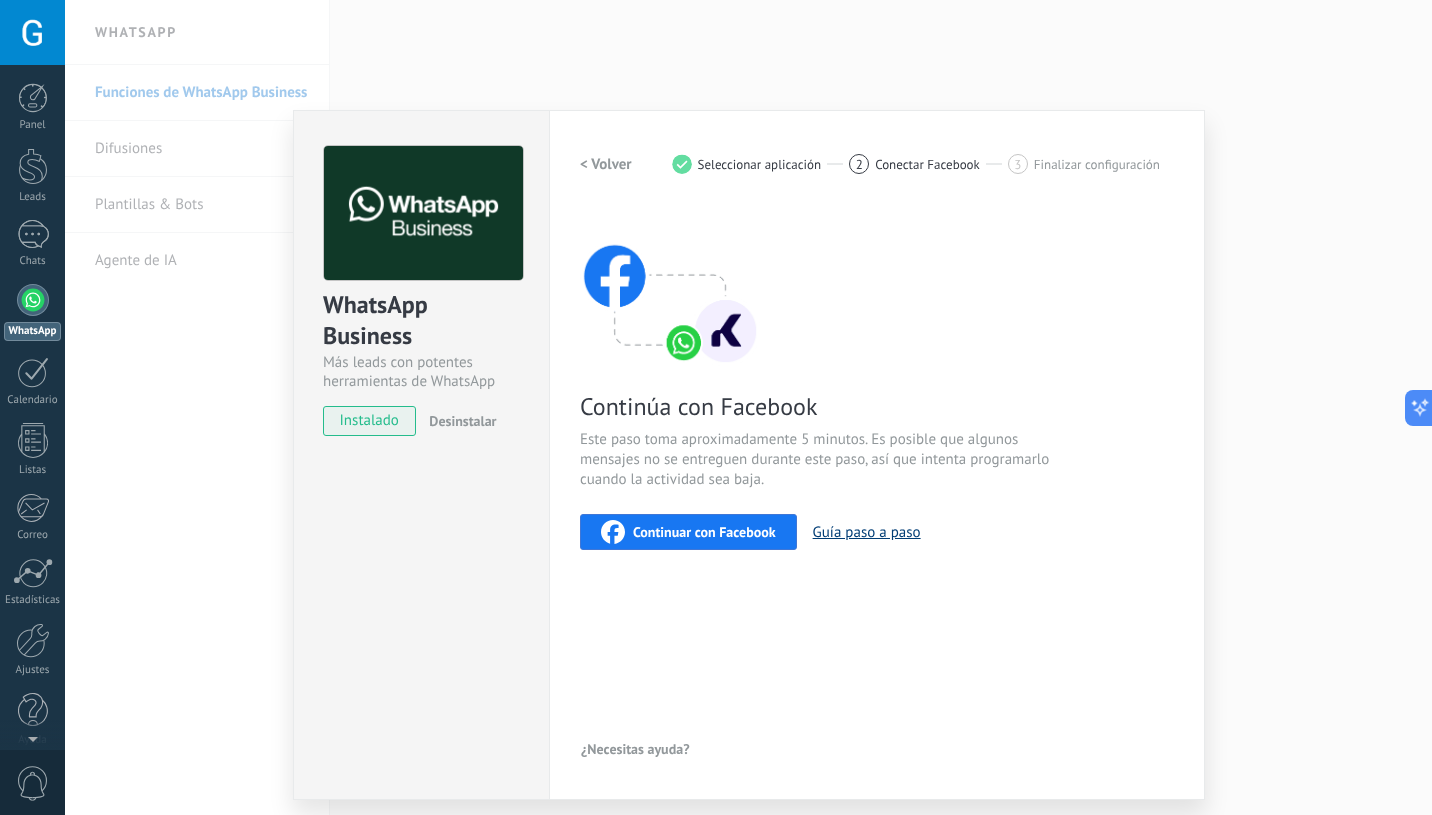 click on "Guía paso a paso" at bounding box center [867, 532] 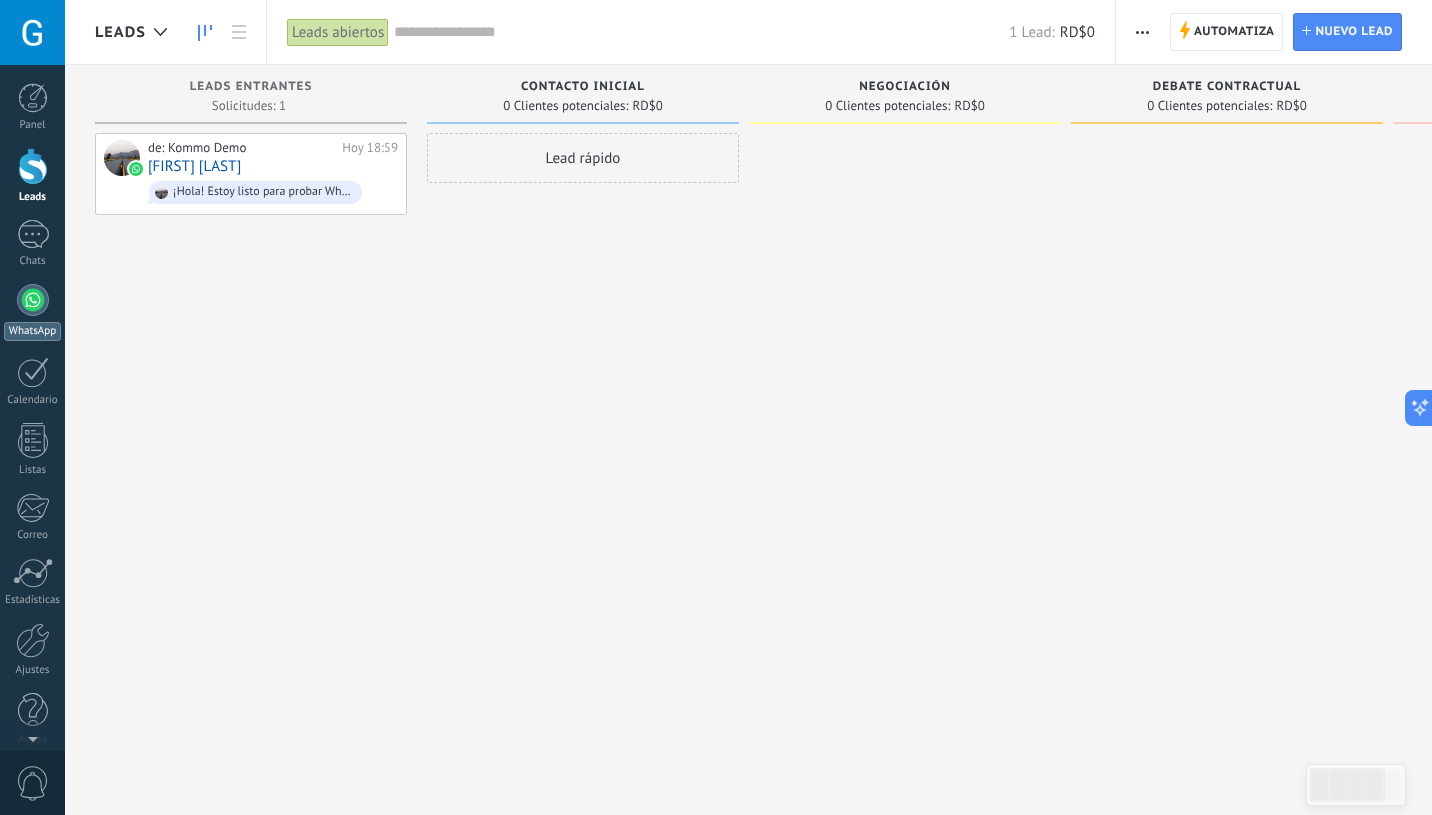 click at bounding box center [33, 300] 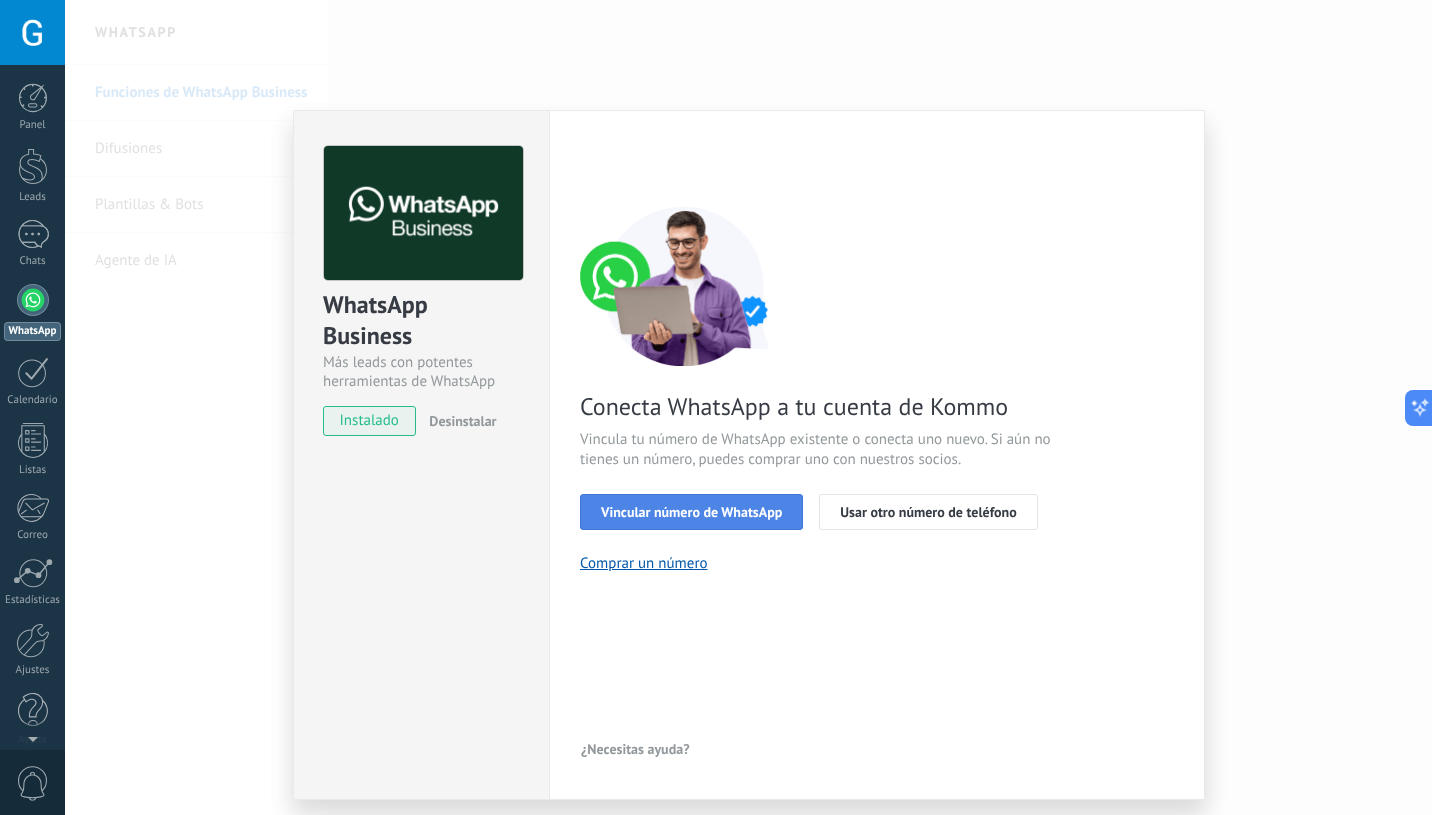 click on "Vincular número de WhatsApp" at bounding box center (691, 512) 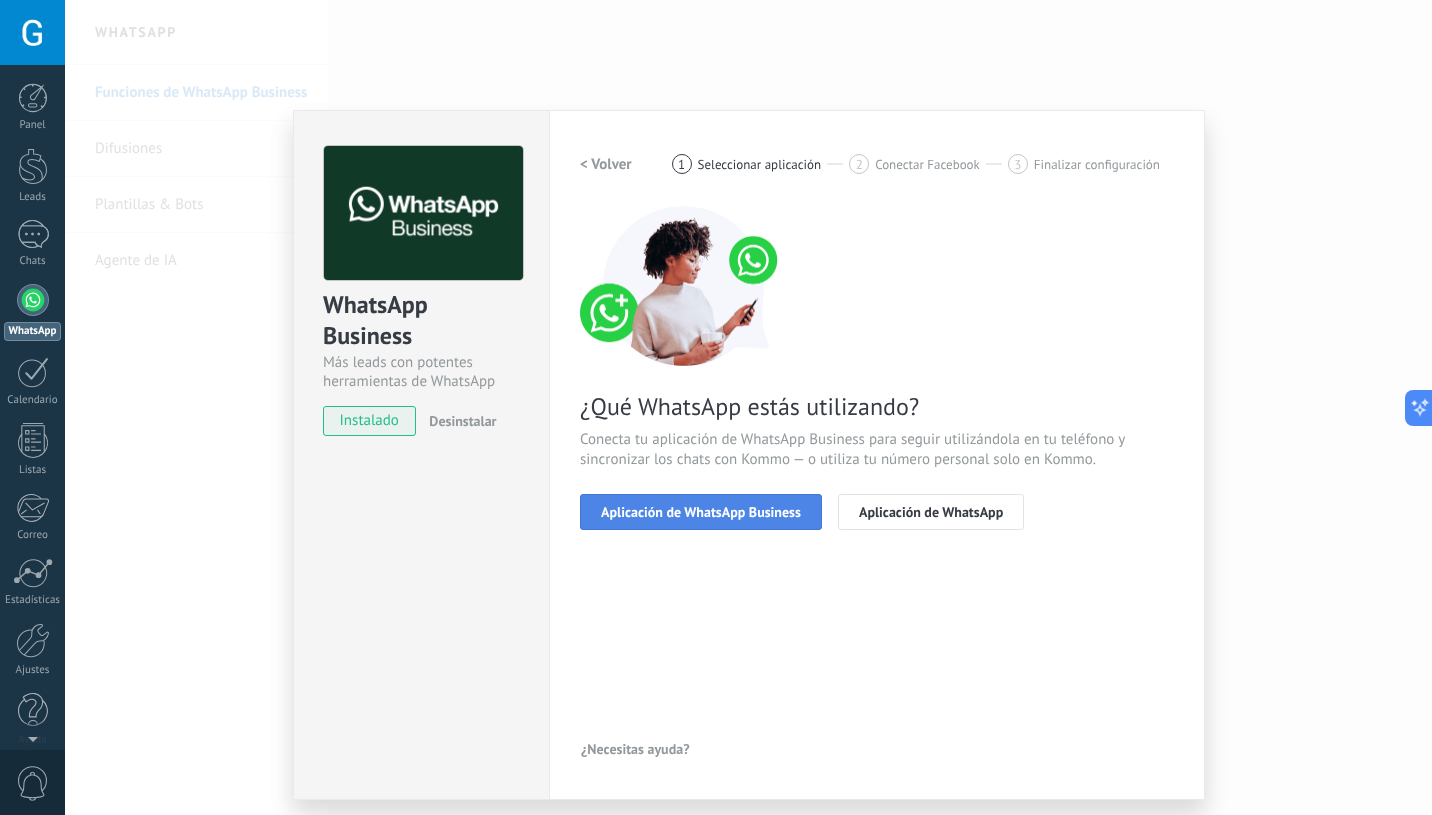 click on "Aplicación de WhatsApp Business" at bounding box center (701, 512) 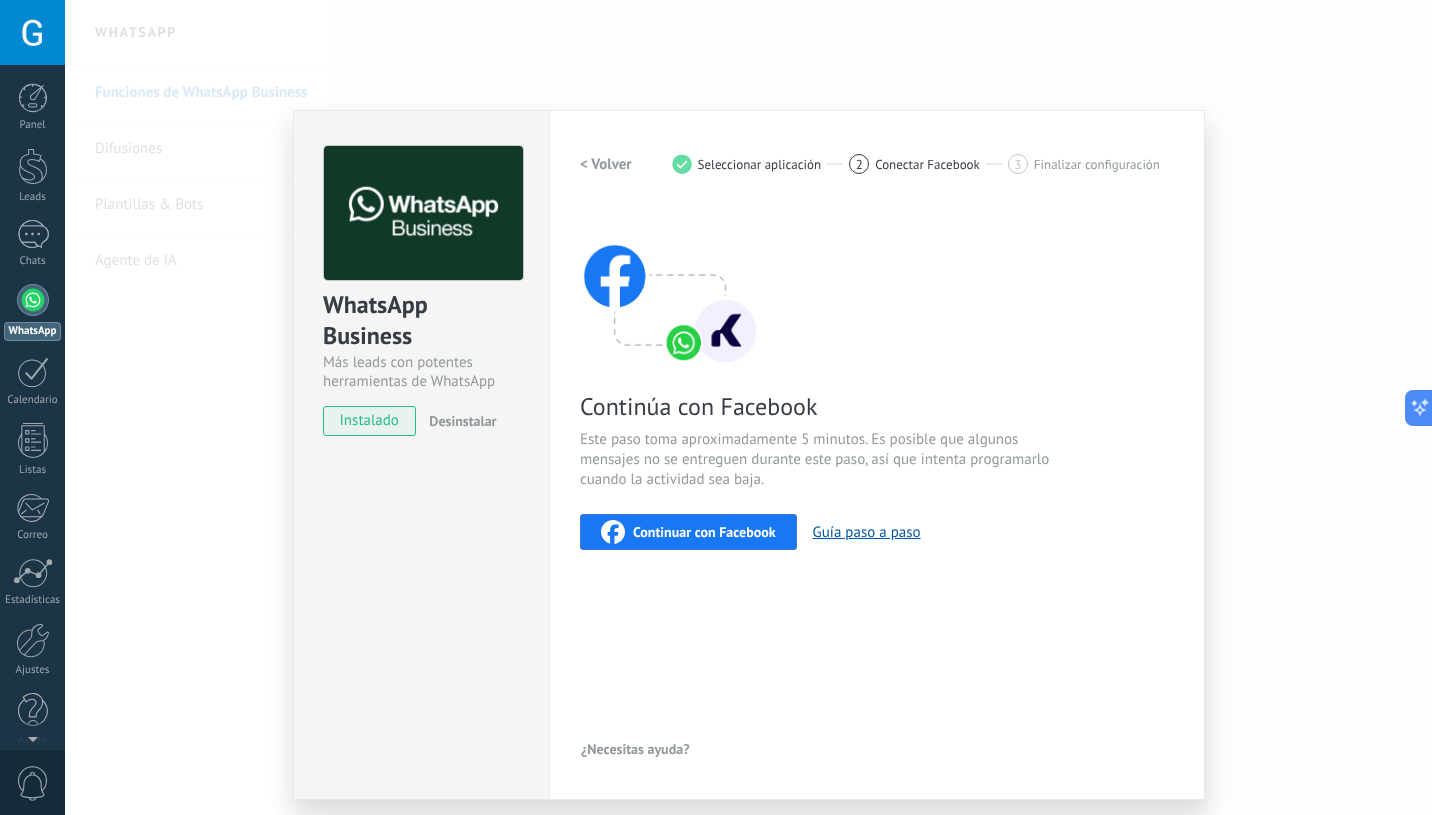 click on "Continuar con Facebook" at bounding box center [688, 532] 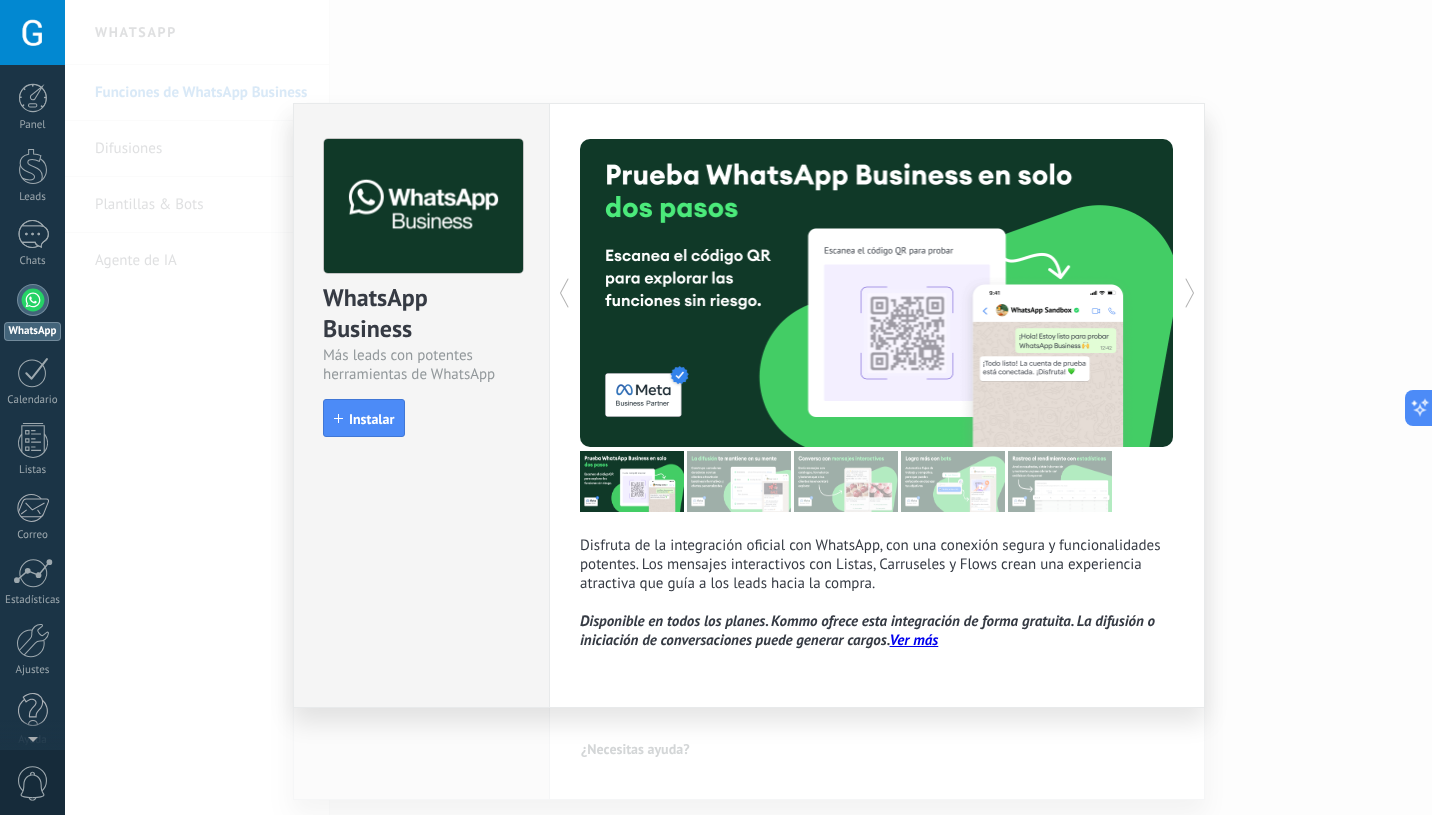 click on "WhatsApp Business Más leads con potentes herramientas de WhatsApp install Instalar Disfruta de la integración oficial con WhatsApp, con una conexión segura y funcionalidades potentes. Los mensajes interactivos con Listas, Carruseles y Flows crean una experiencia atractiva que guía a los leads hacia la compra.    Disponible en todos los planes. Kommo ofrece esta integración de forma gratuita. La difusión o iniciación de conversaciones puede generar cargos.  Ver más más" at bounding box center (748, 407) 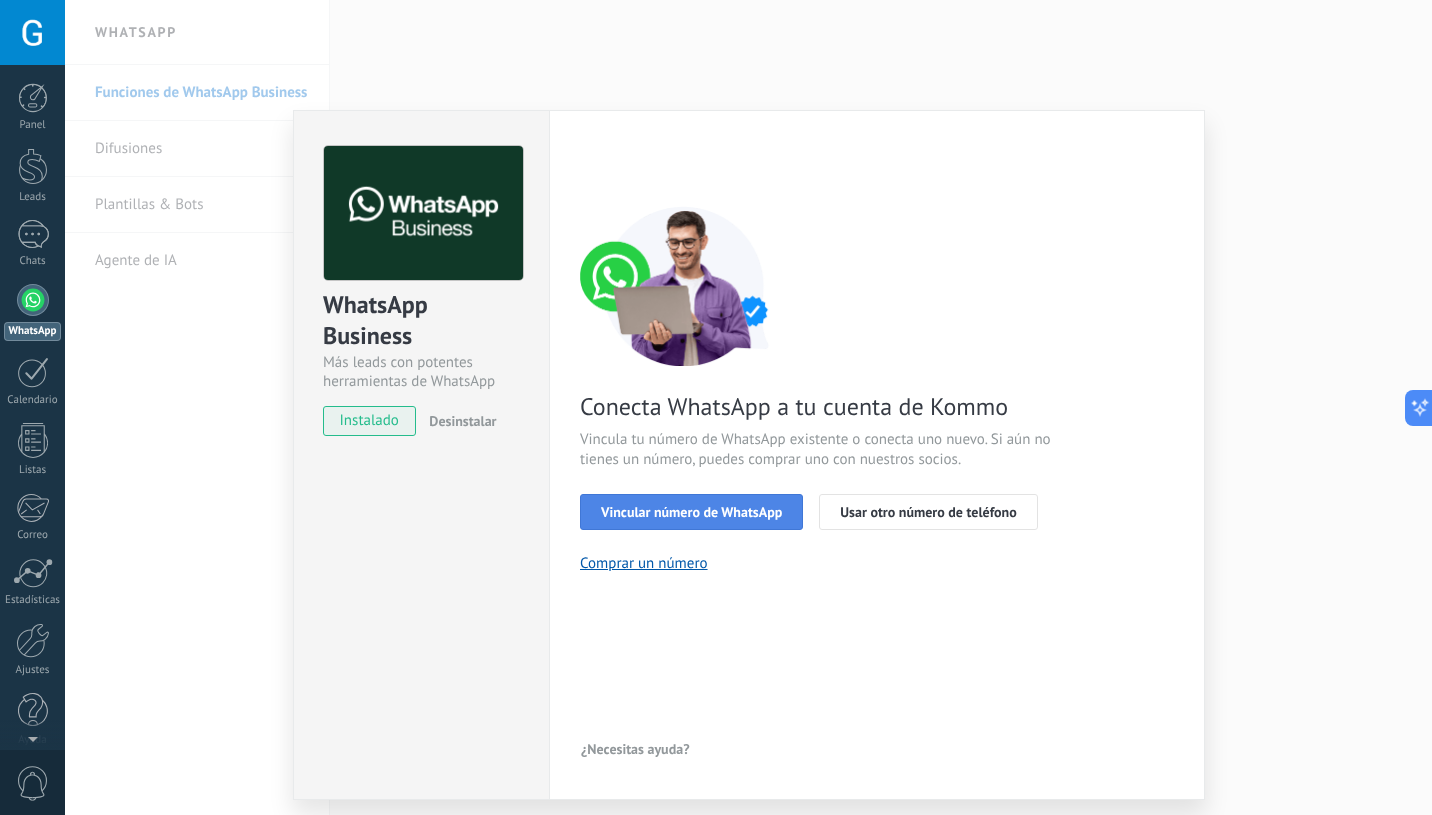 click on "Vincular número de WhatsApp" at bounding box center [691, 512] 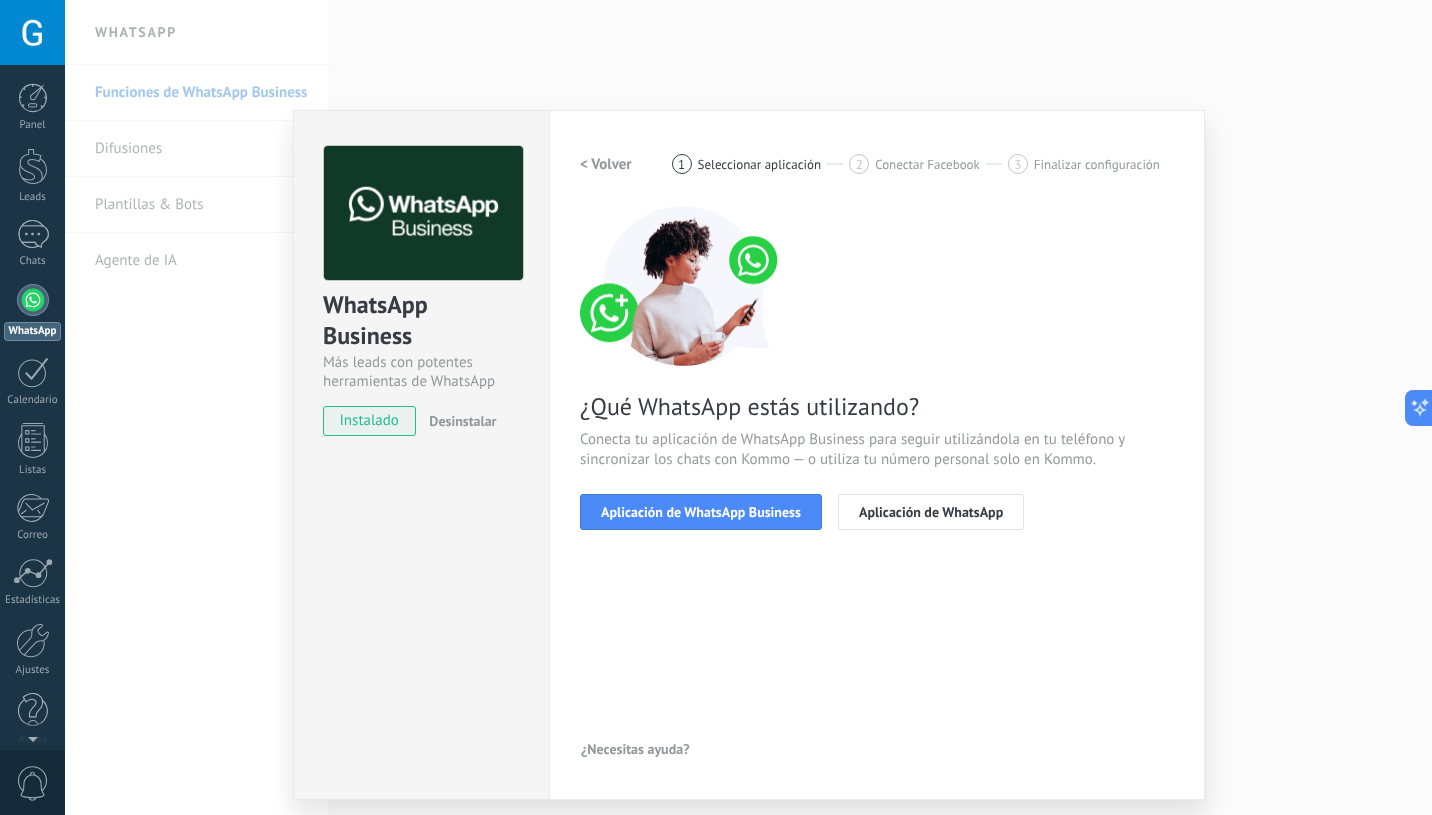 click on "Aplicación de WhatsApp Business" at bounding box center [701, 512] 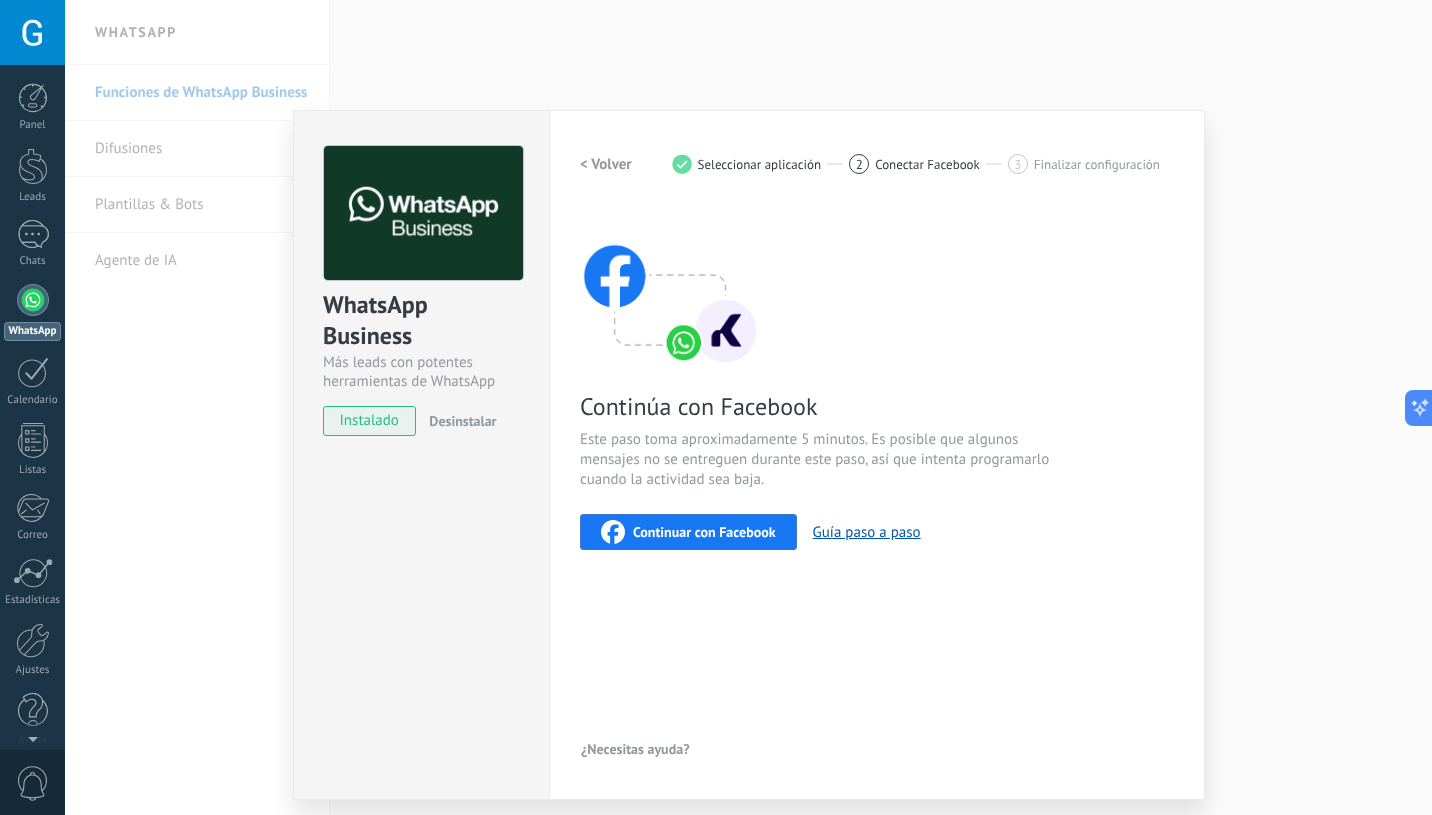 click on "Continuar con Facebook" at bounding box center (704, 532) 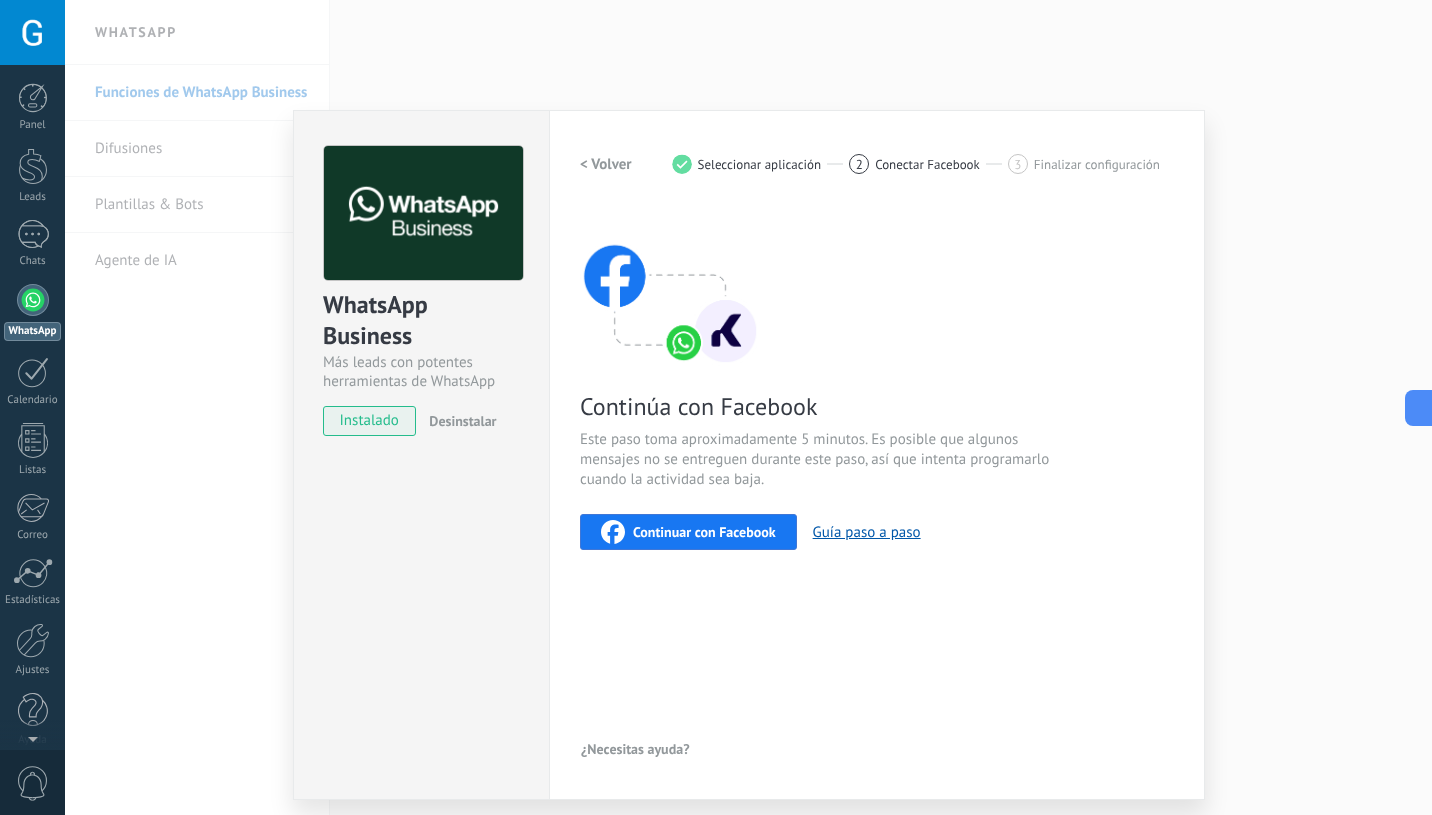click on "WhatsApp Business Más leads con potentes herramientas de WhatsApp instalado Desinstalar" at bounding box center (421, 281) 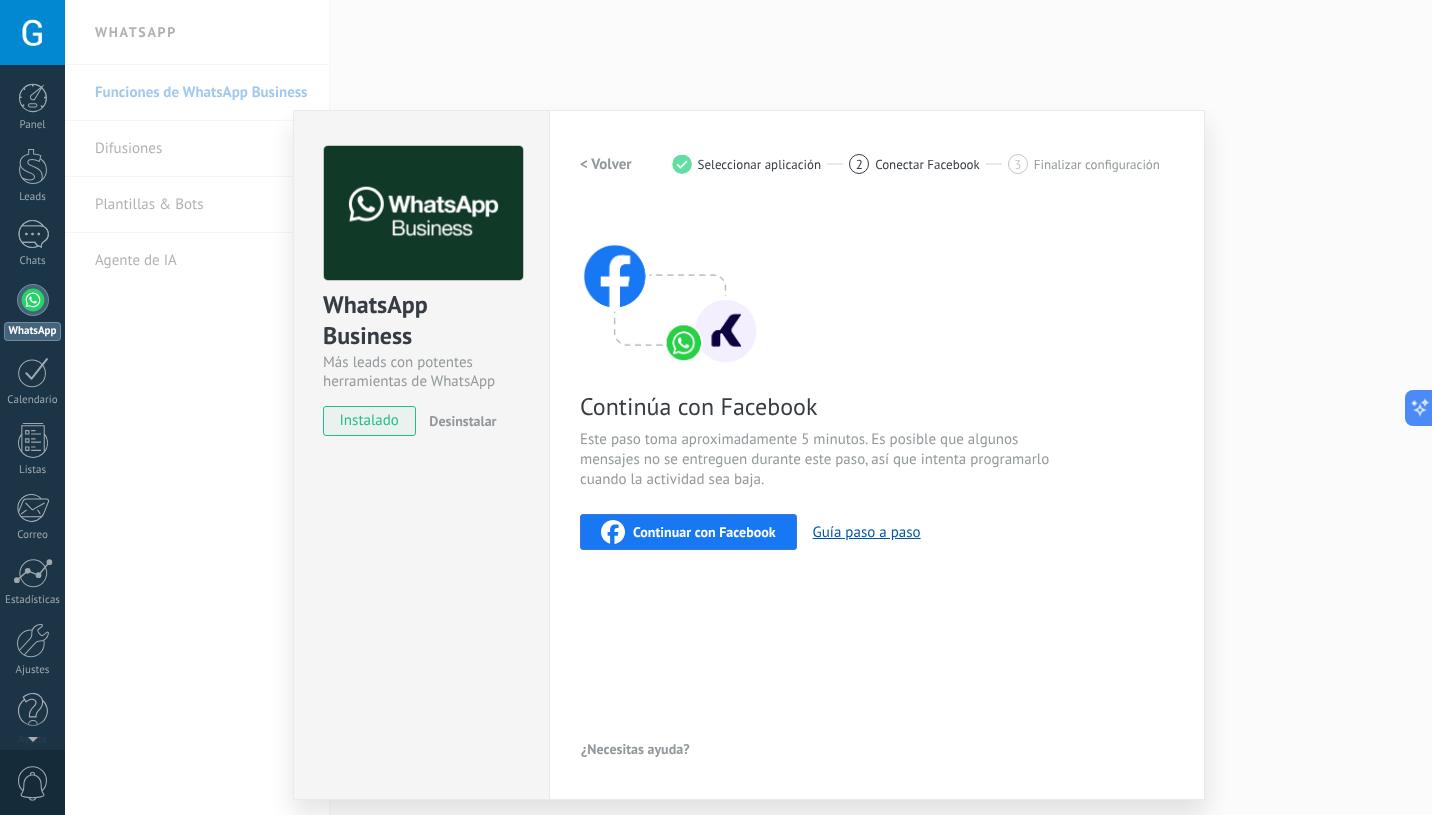 click on "WhatsApp Business Más leads con potentes herramientas de WhatsApp instalado Desinstalar Configuraciones Autorizaciones This tab logs the users who have granted integration access to this account. If you want to to remove a user's ability to send requests to the account on behalf of this integration, you can revoke access. If access is revoked from all users, the integration will stop working. This app is installed, but no one has given it access yet. WhatsApp Cloud API más _:  Guardar < Volver 1 Seleccionar aplicación 2 Conectar Facebook  3 Finalizar configuración Continúa con Facebook Este paso toma aproximadamente 5 minutos. Es posible que algunos mensajes no se entreguen durante este paso, así que intenta programarlo cuando la actividad sea baja. Continuar con Facebook Guía paso a paso ¿Necesitas ayuda?" at bounding box center [748, 407] 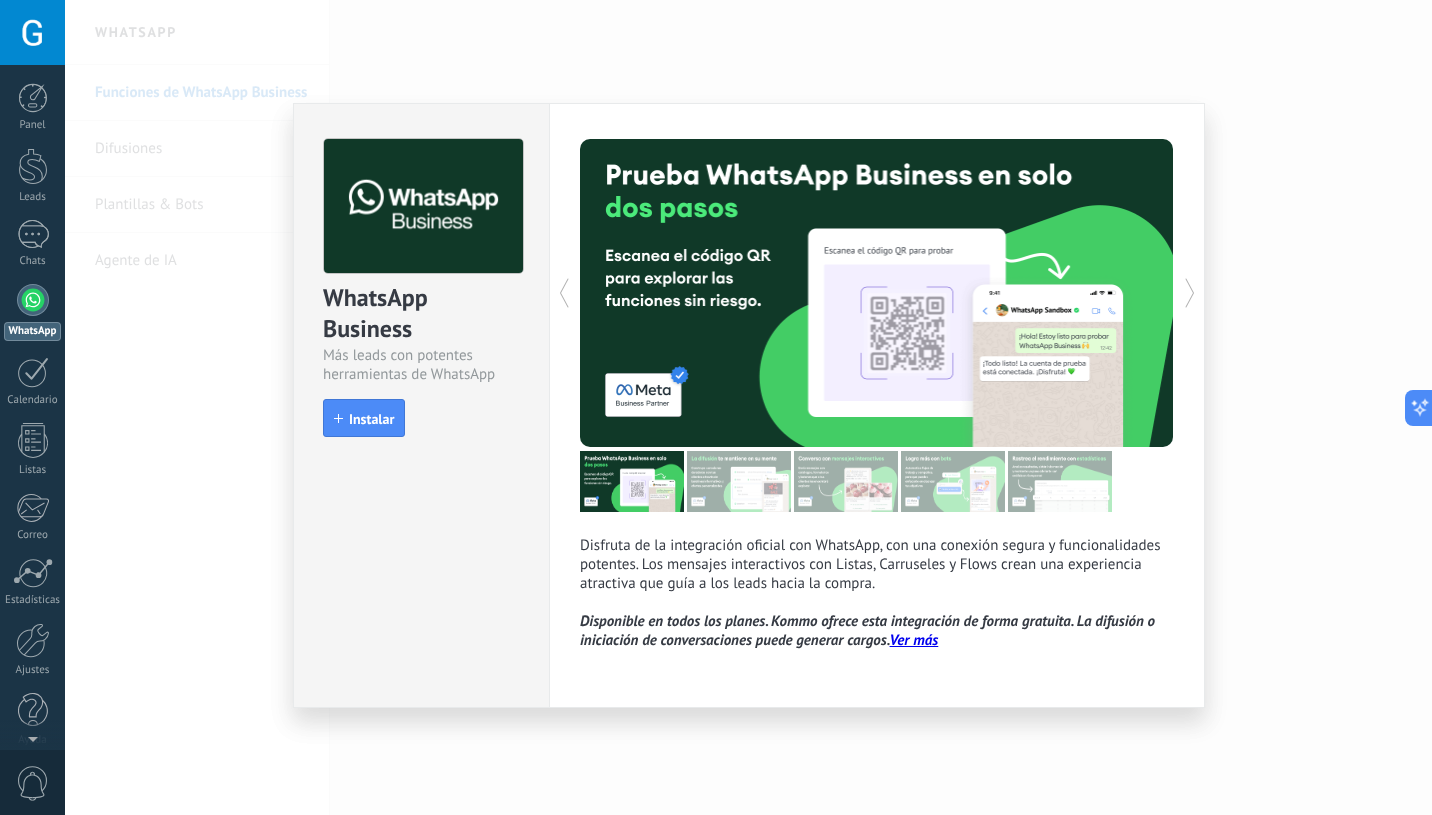 click on "WhatsApp Business Más leads con potentes herramientas de WhatsApp install Instalar Disfruta de la integración oficial con WhatsApp, con una conexión segura y funcionalidades potentes. Los mensajes interactivos con Listas, Carruseles y Flows crean una experiencia atractiva que guía a los leads hacia la compra.    Disponible en todos los planes. Kommo ofrece esta integración de forma gratuita. La difusión o iniciación de conversaciones puede generar cargos.  Ver más más" at bounding box center (748, 407) 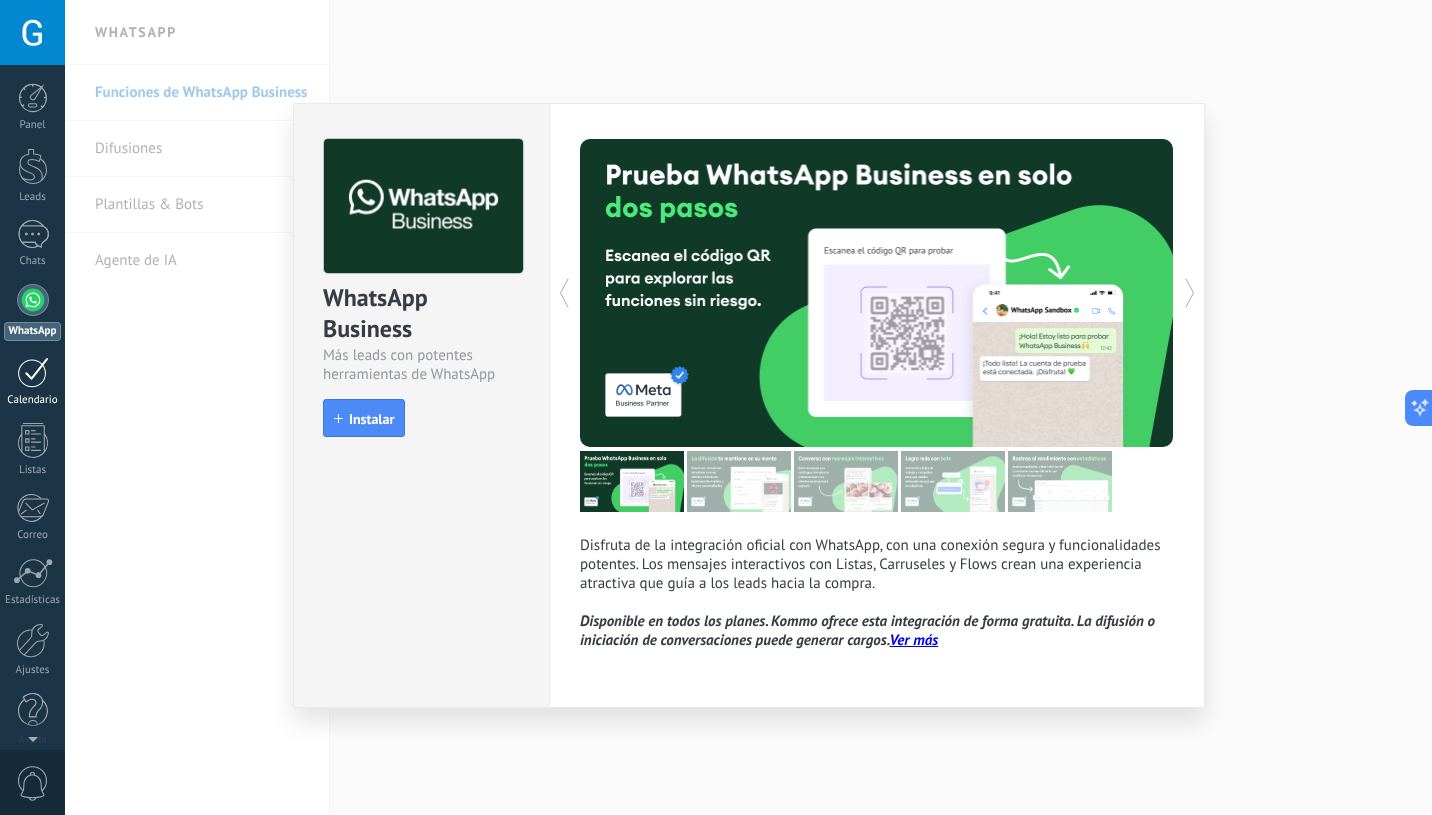 click at bounding box center [33, 372] 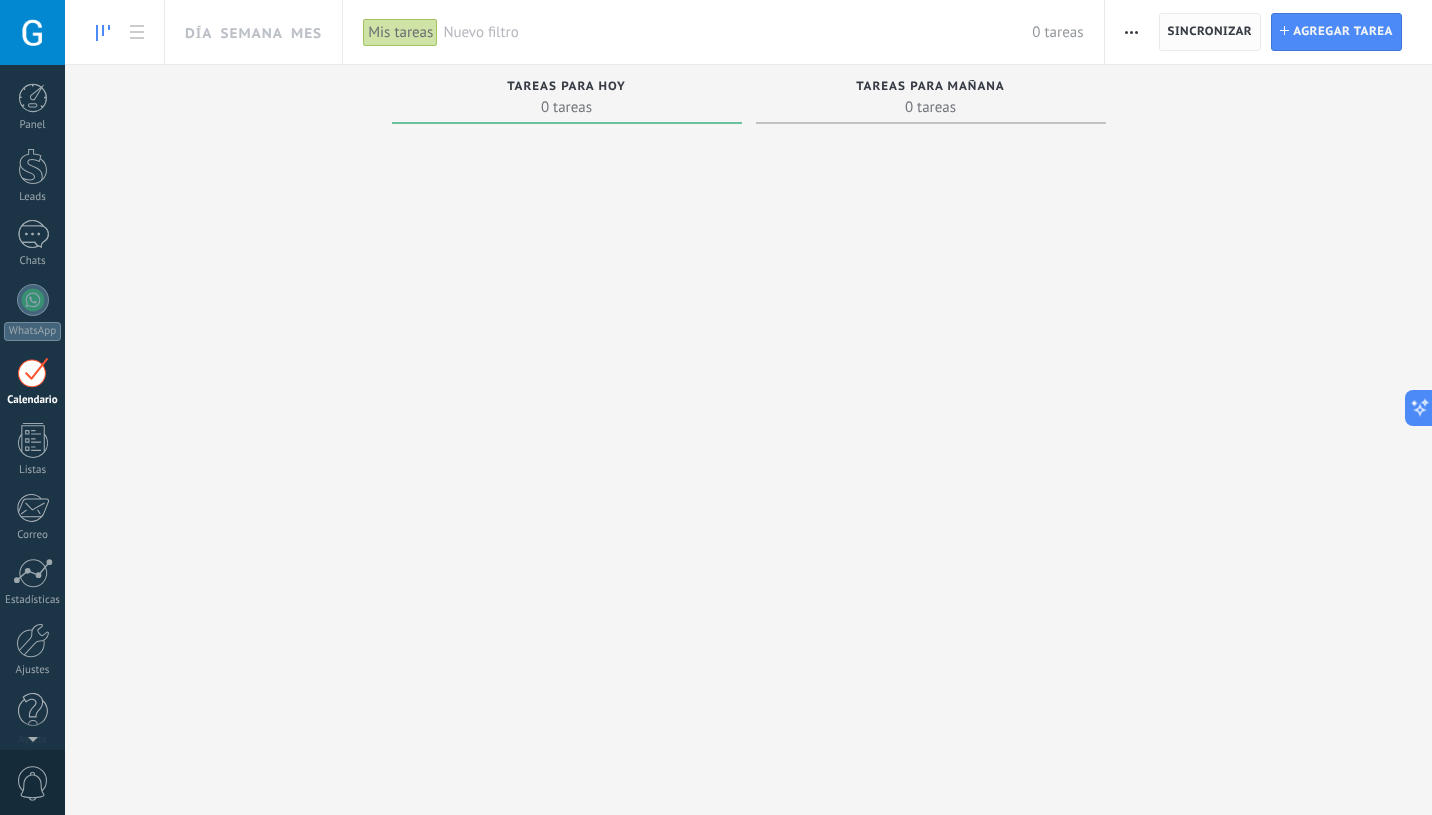 click on "Sincronizar" at bounding box center [1210, 32] 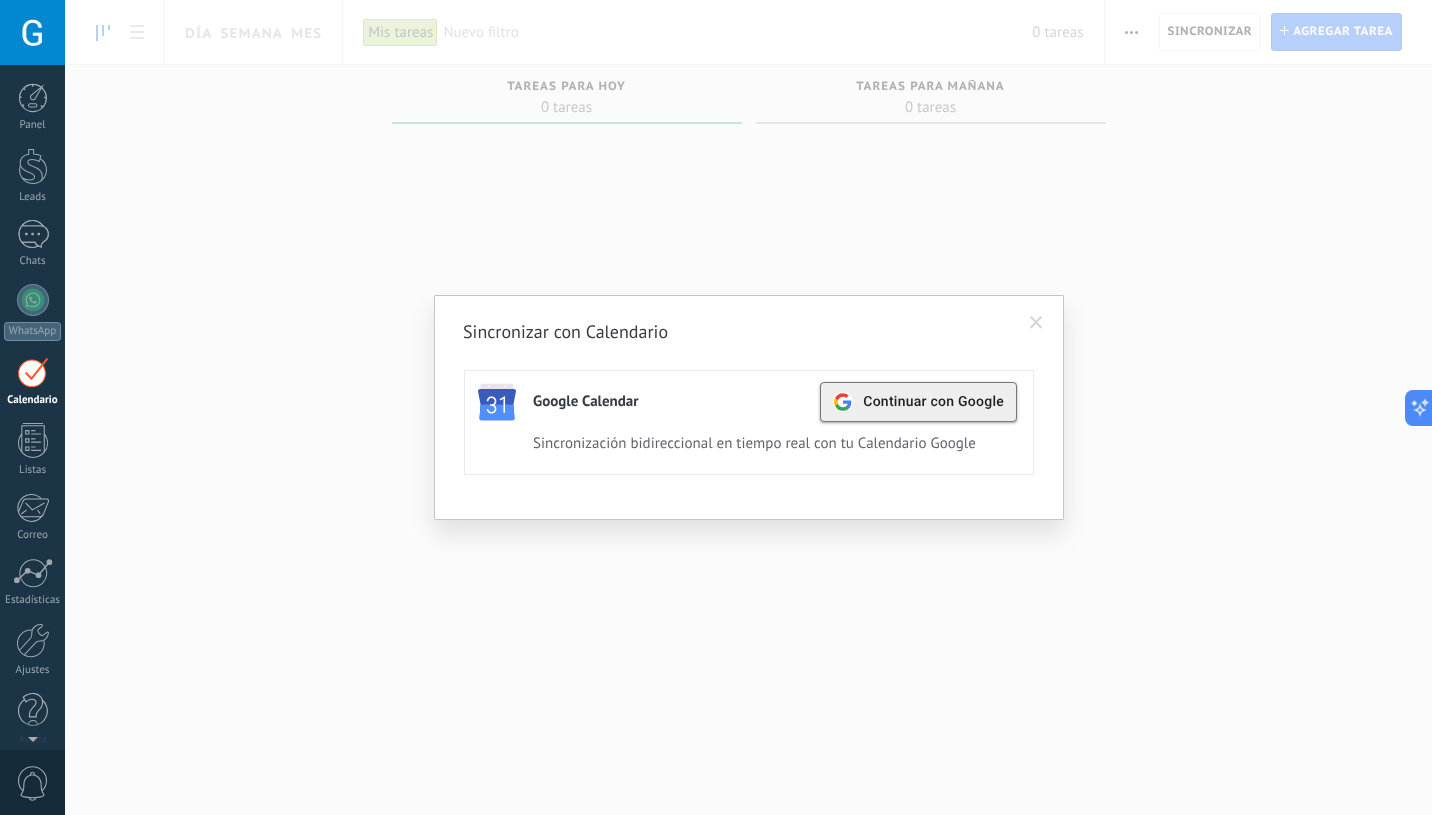 click on "Continuar con Google" at bounding box center (933, 402) 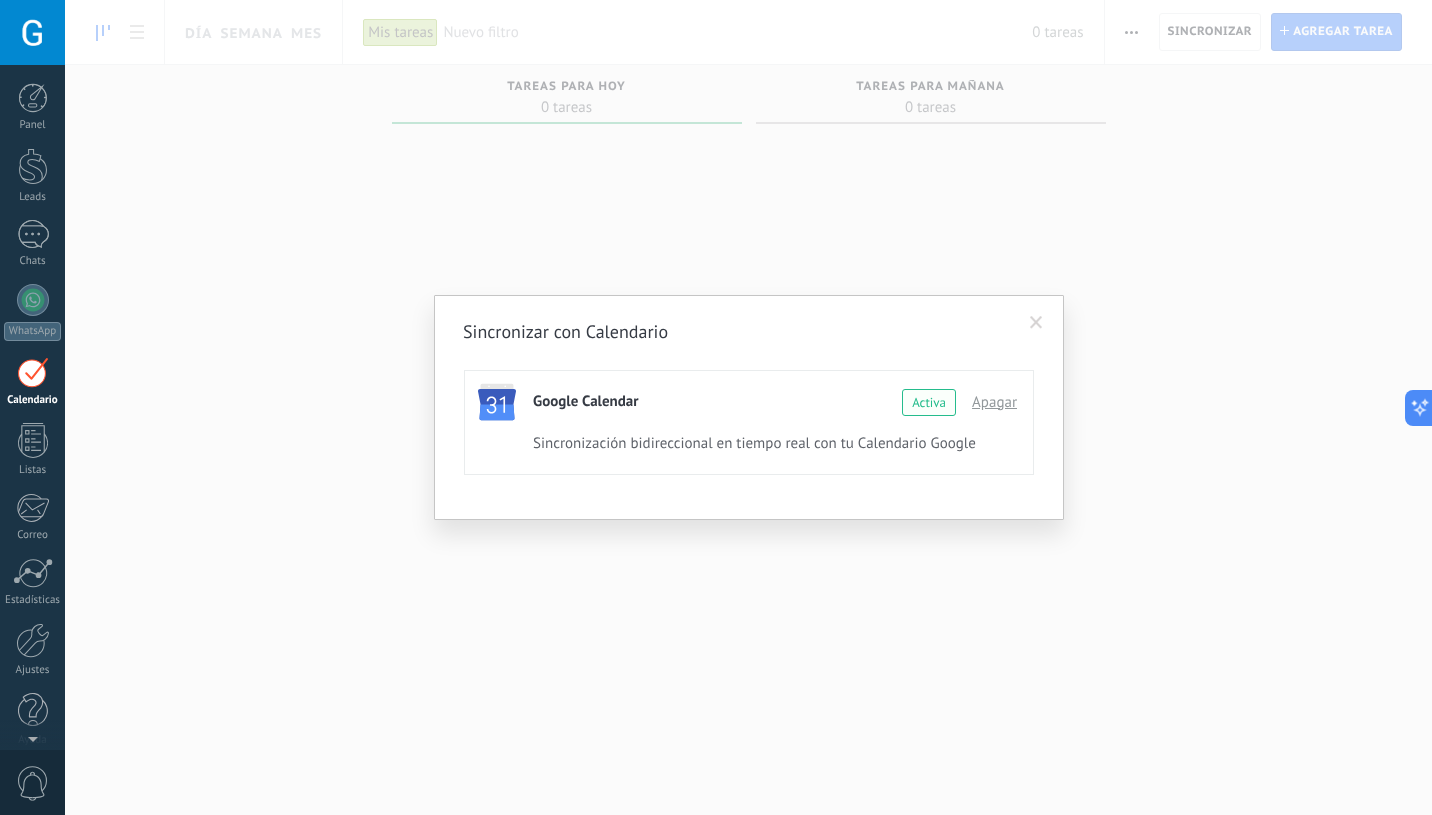 click at bounding box center [1036, 323] 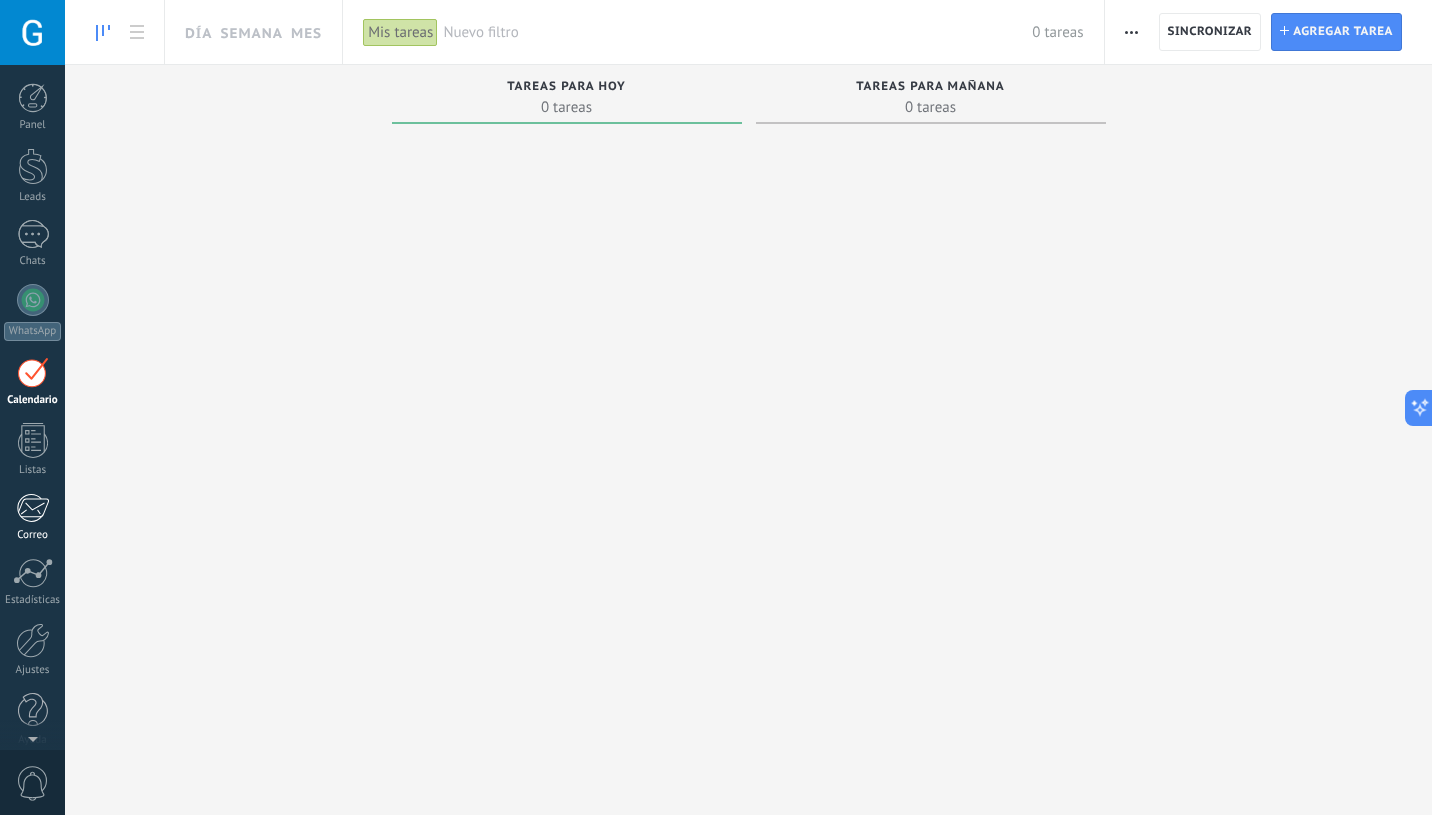 click on "Correo" at bounding box center (32, 517) 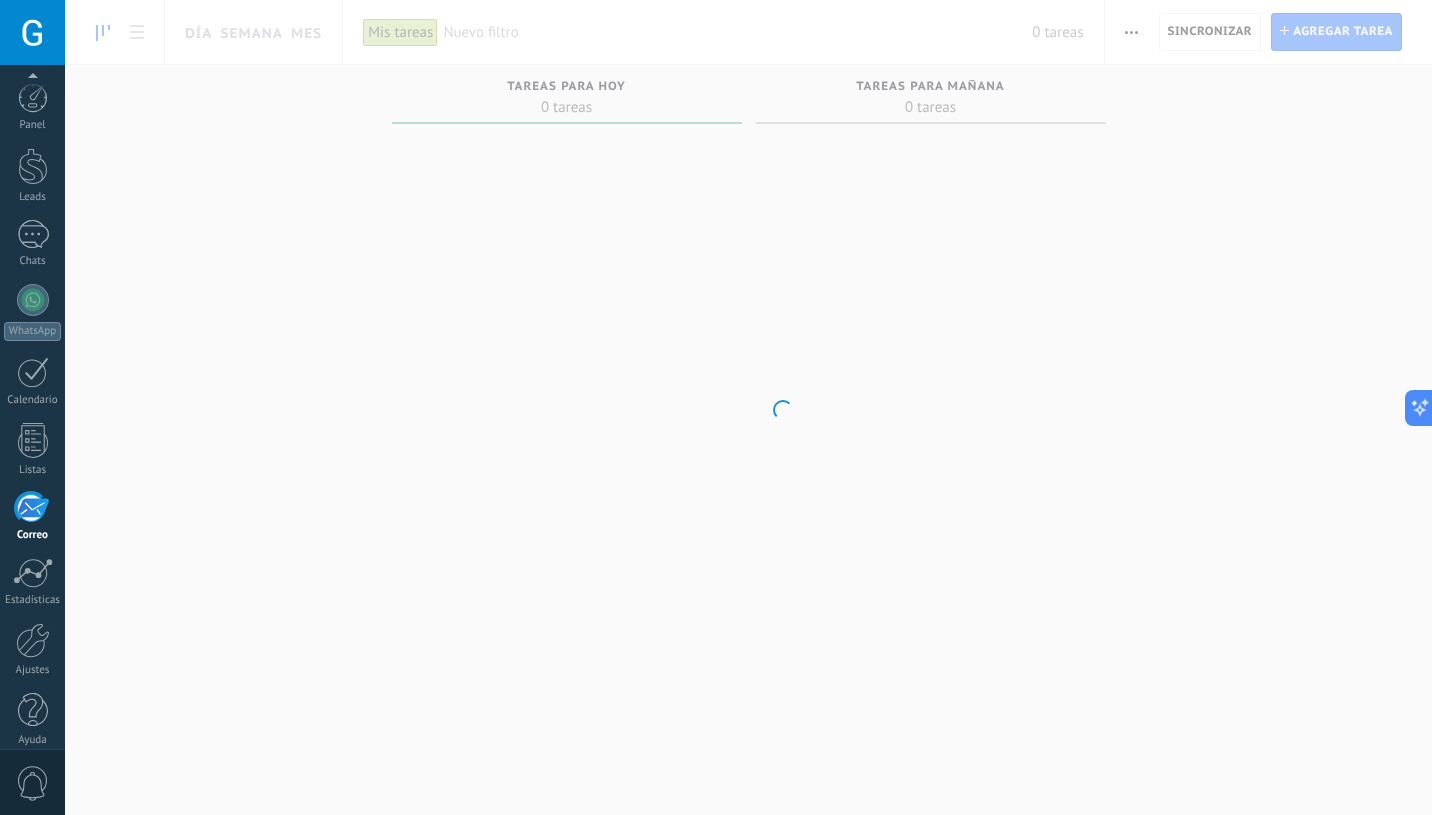 scroll, scrollTop: 17, scrollLeft: 0, axis: vertical 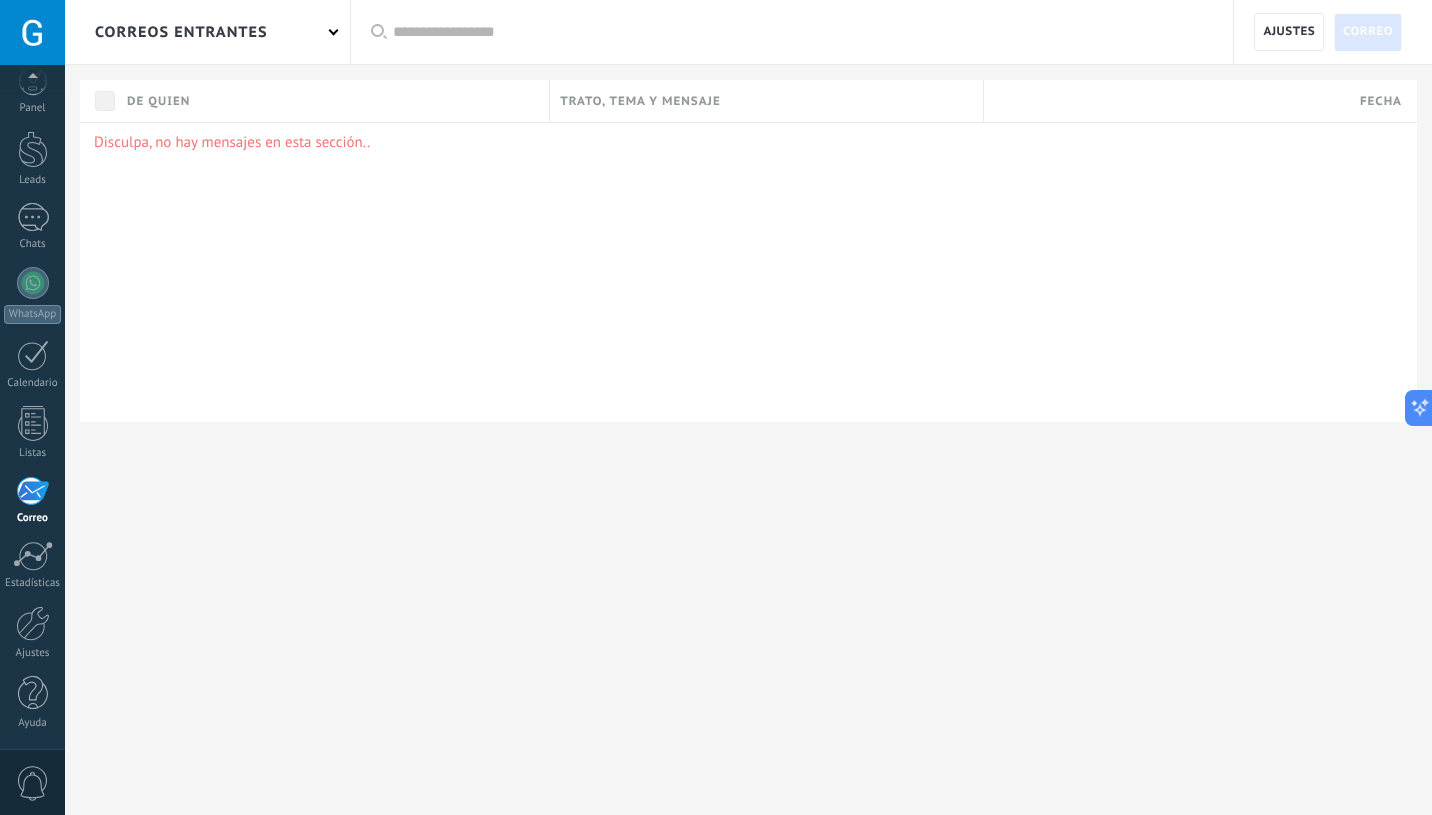 click on "correos entrantes" at bounding box center (181, 32) 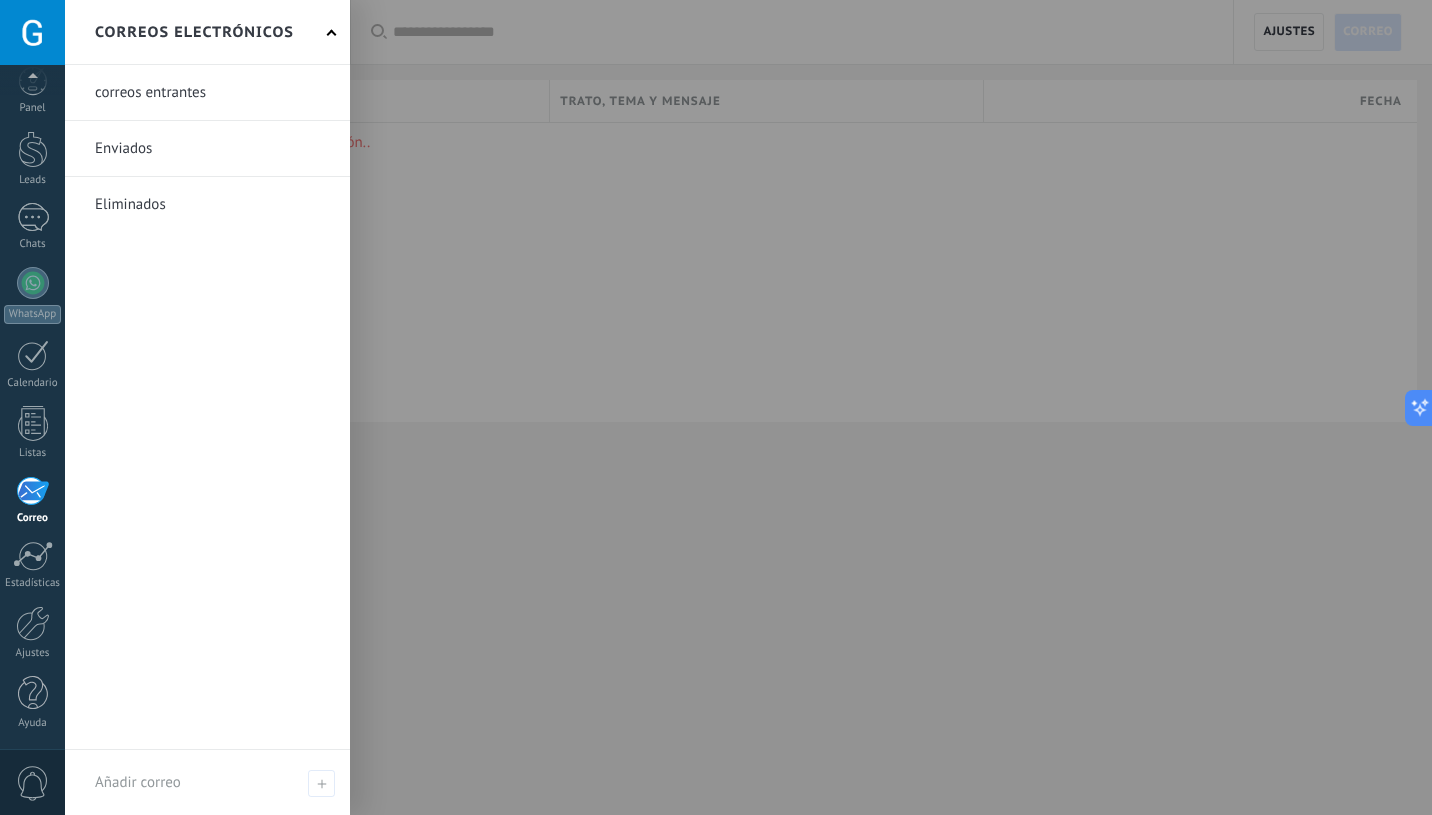 click at bounding box center (207, 148) 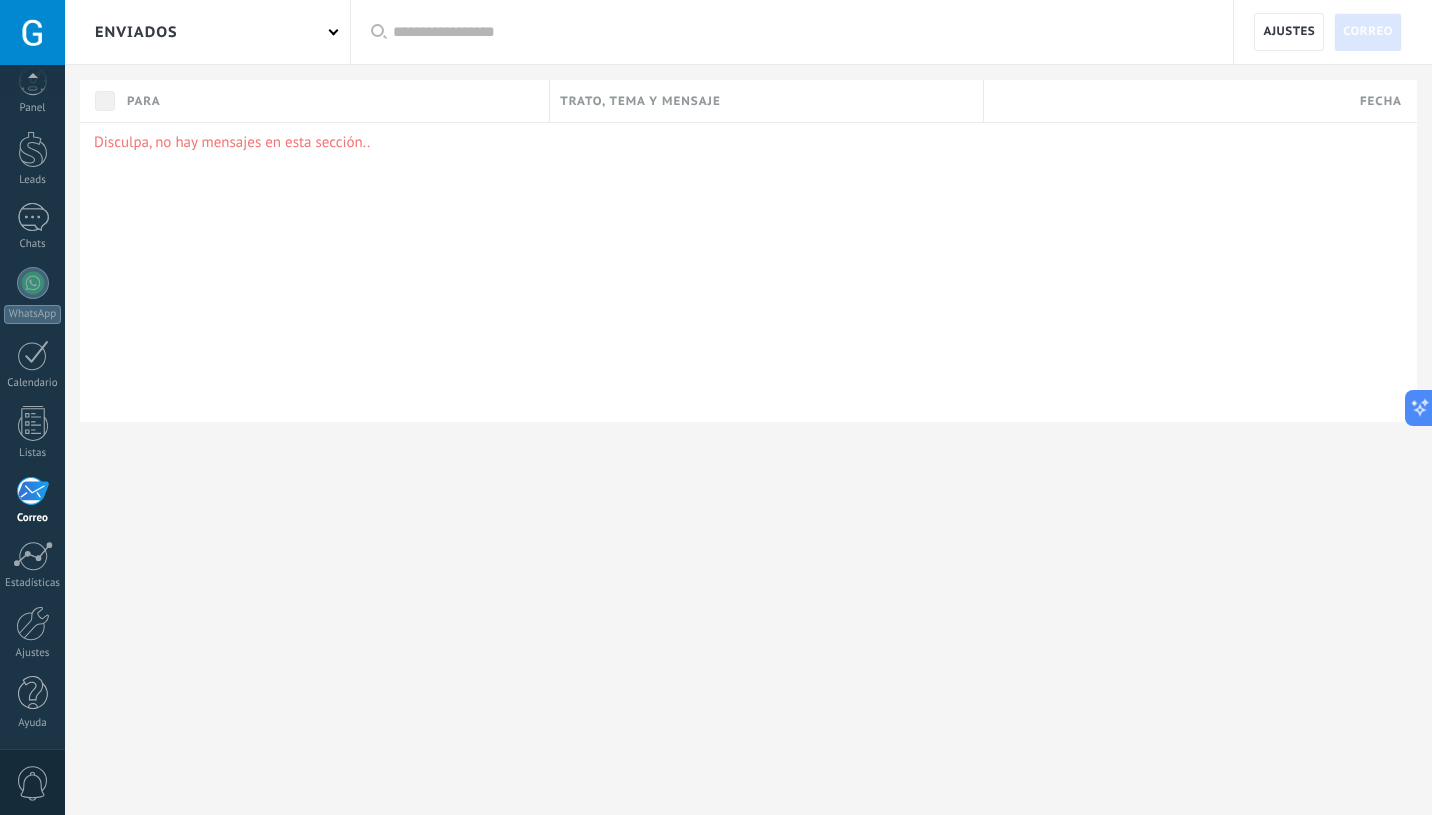 click on "Enviados" at bounding box center [207, 32] 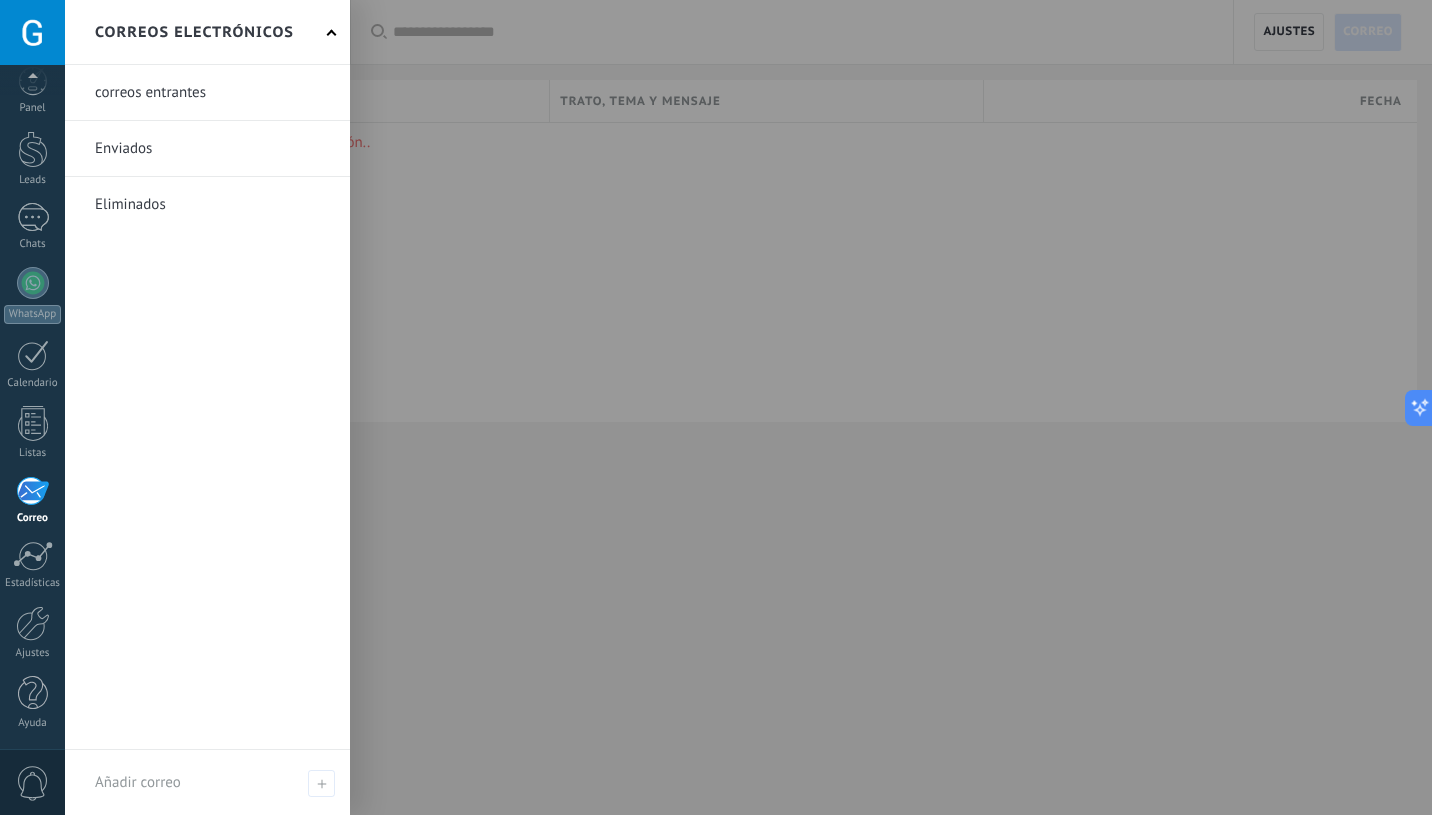 click at bounding box center (207, 92) 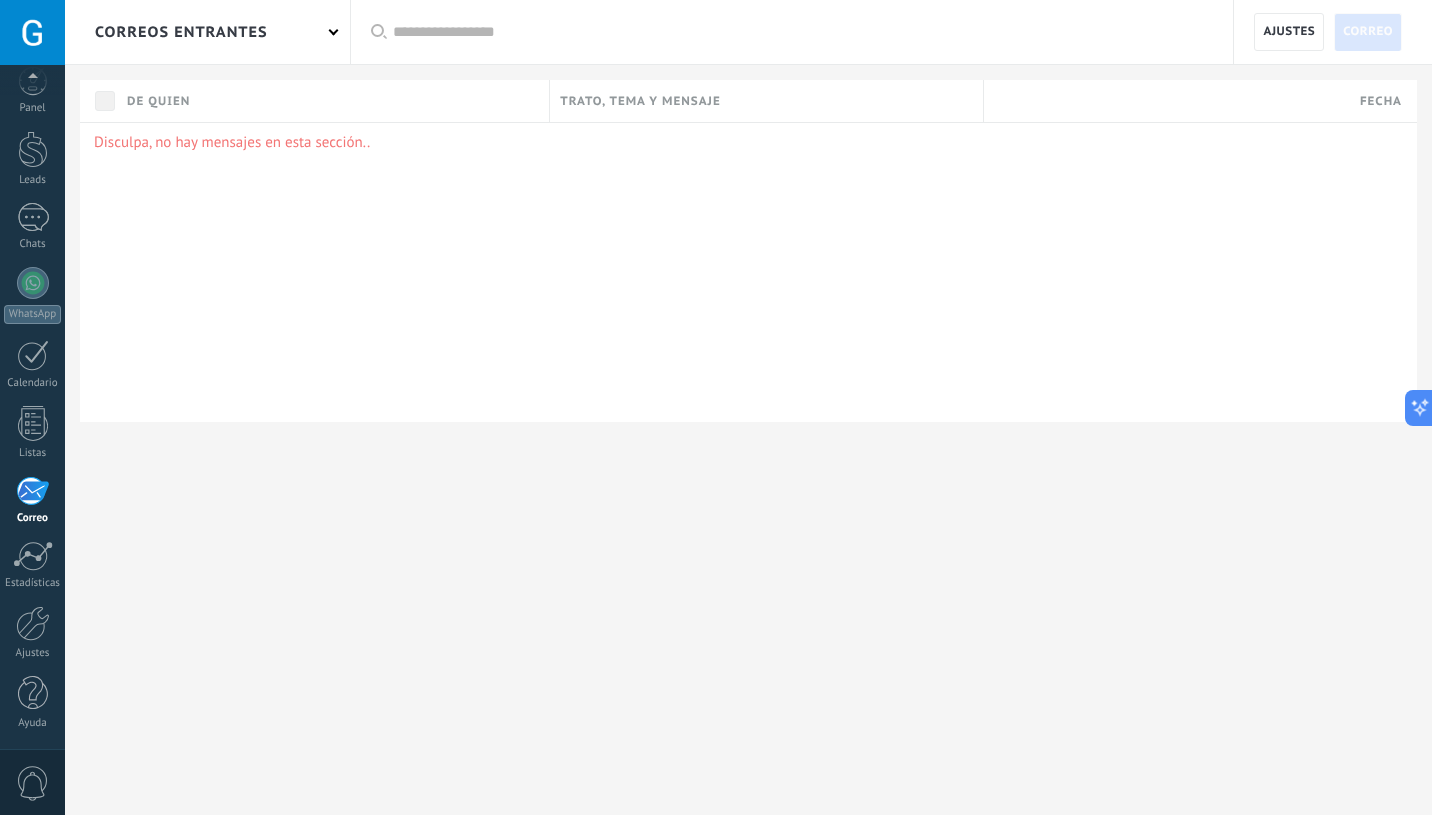 click on "Ajustes Correo" at bounding box center [1333, 32] 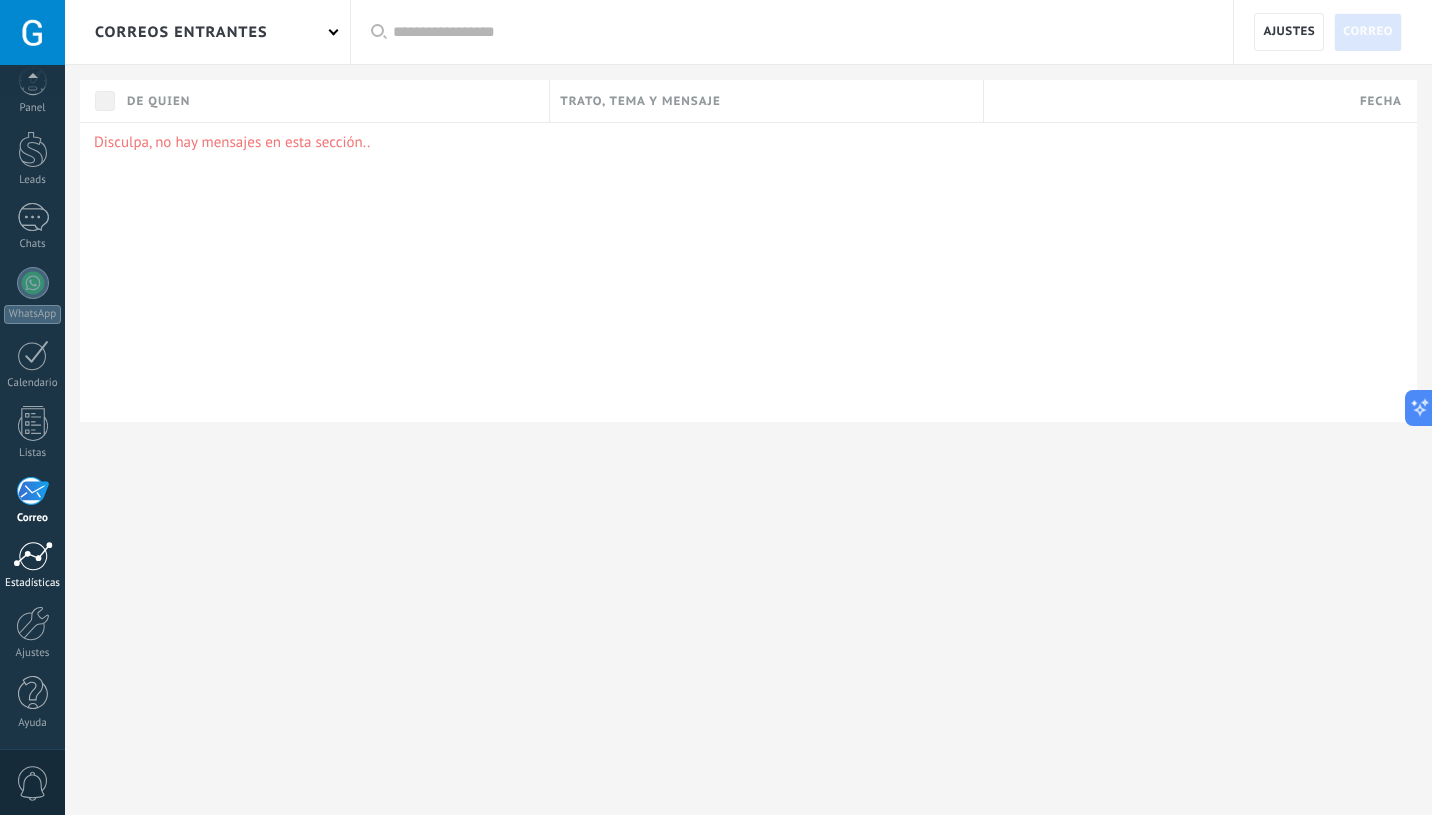 click on "Estadísticas" at bounding box center (32, 565) 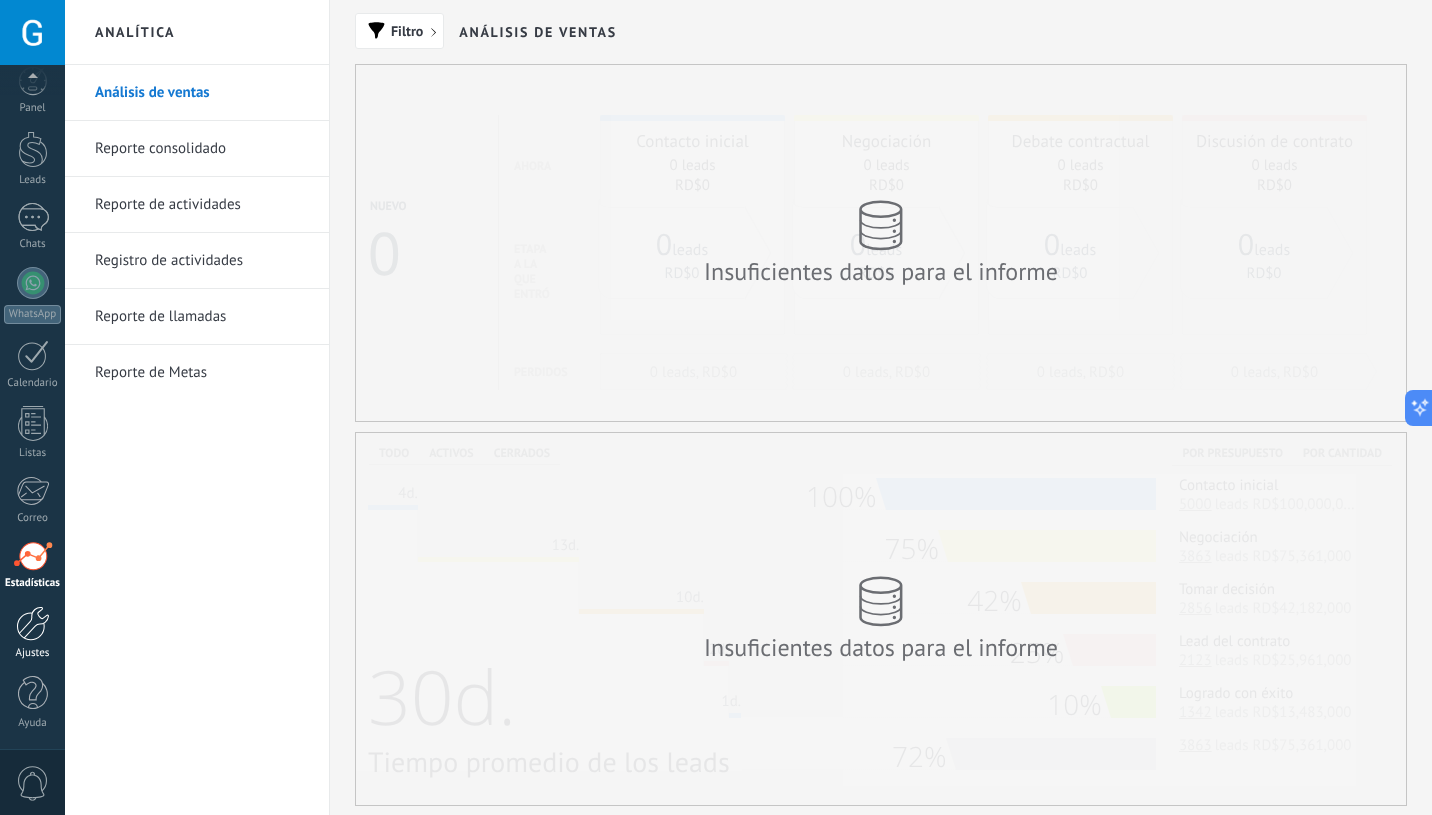 click at bounding box center (33, 623) 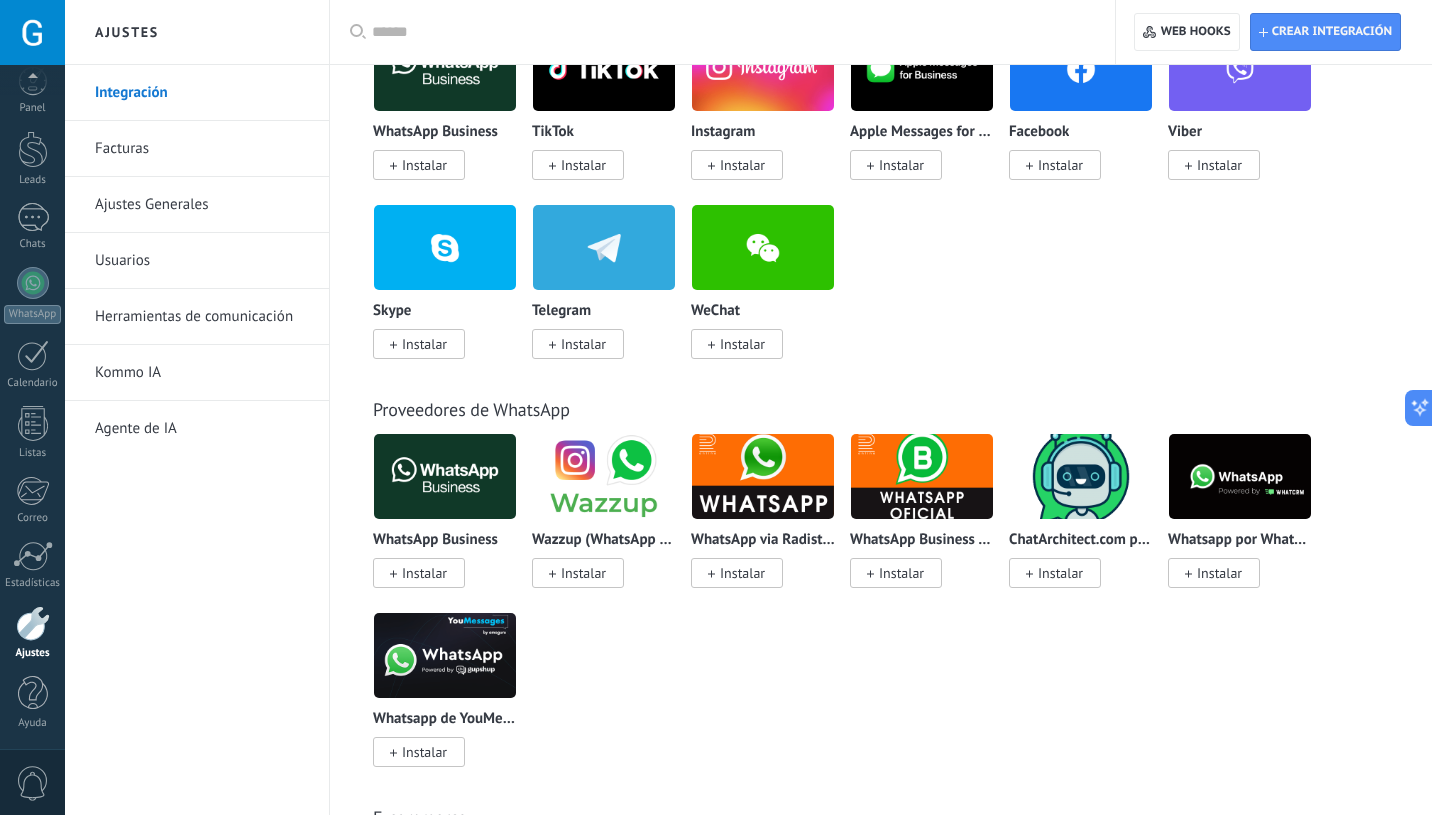 scroll, scrollTop: 0, scrollLeft: 0, axis: both 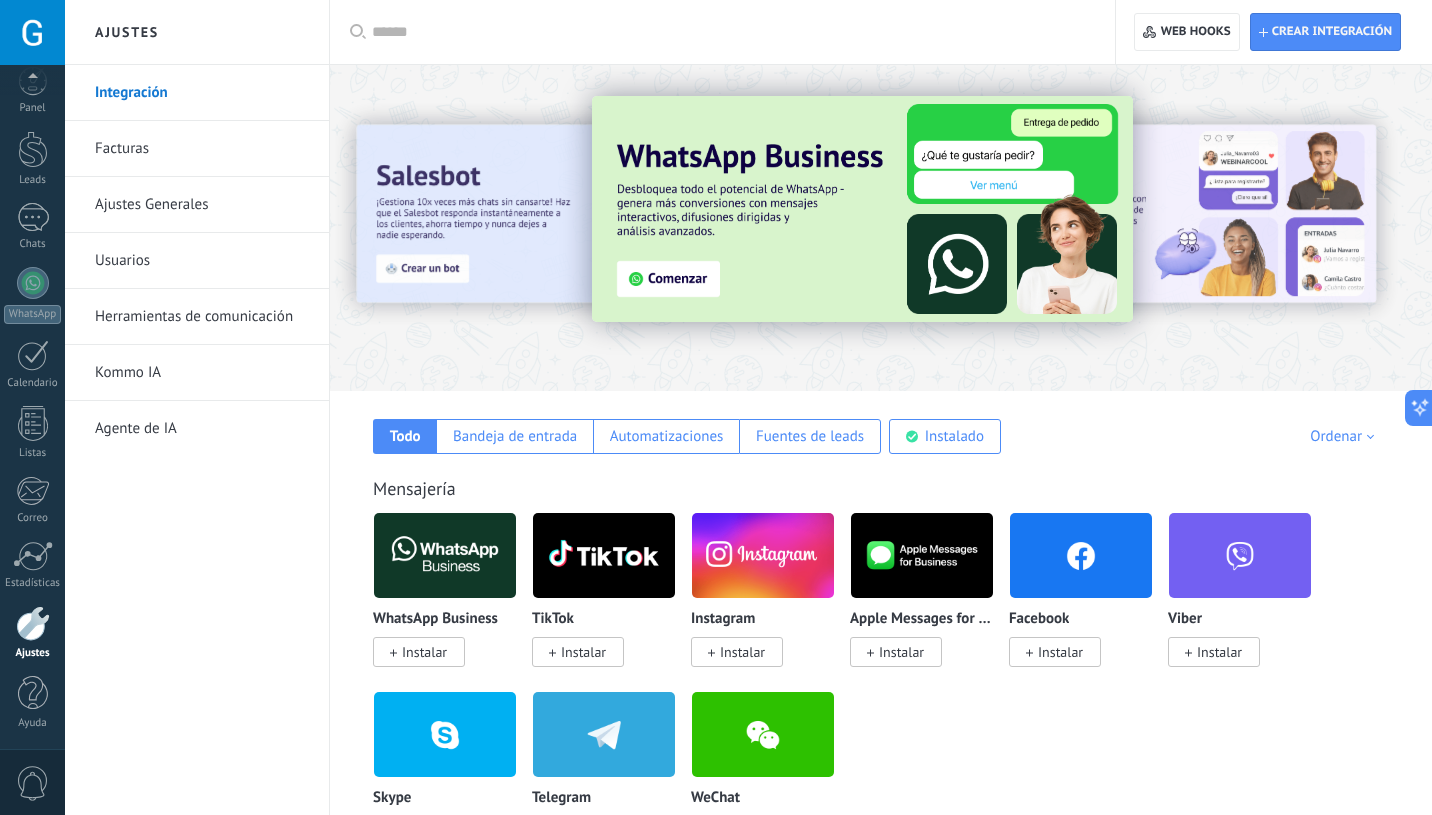 click on "Instalar" at bounding box center [1060, 652] 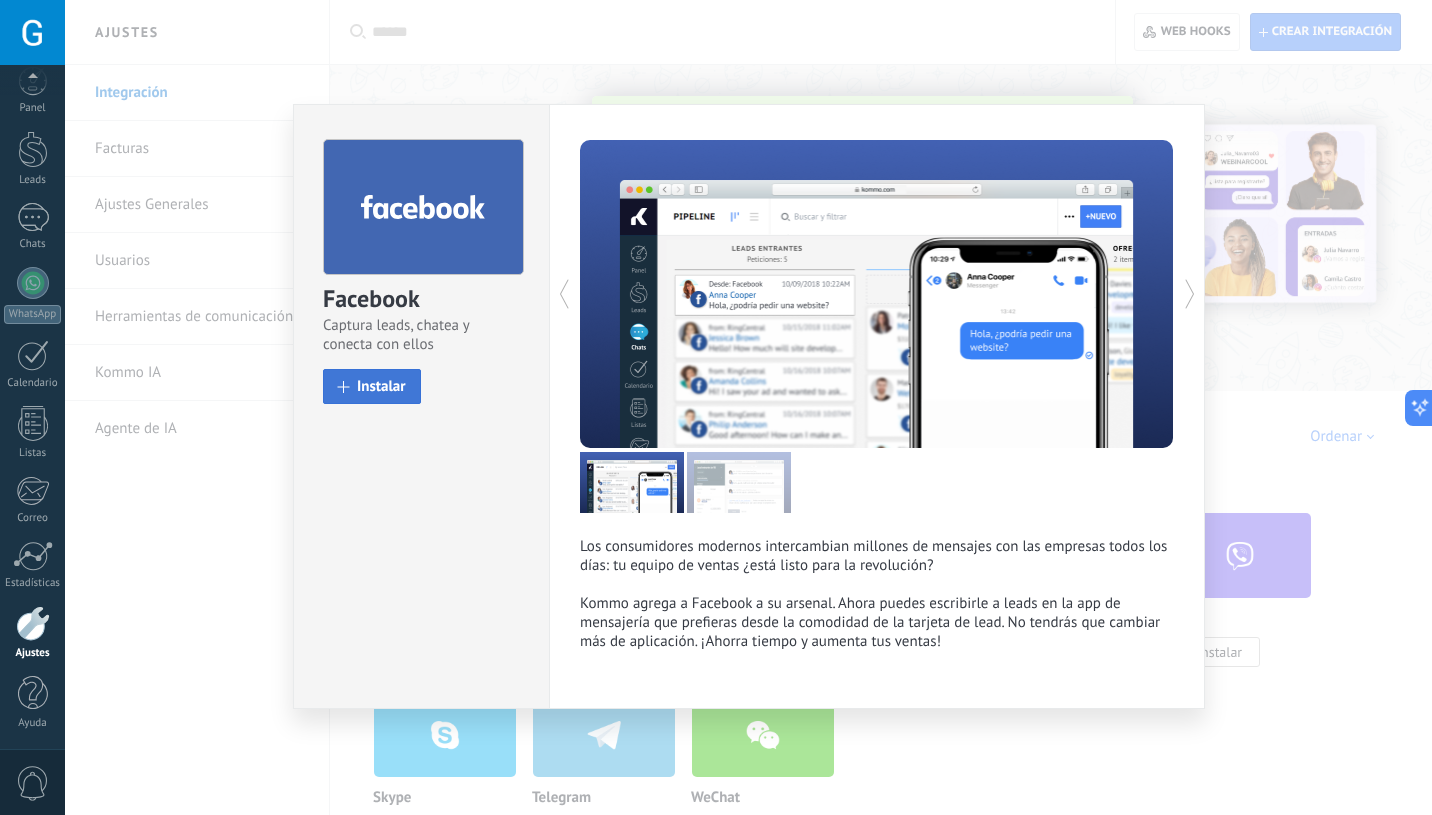 click on "Instalar" at bounding box center [381, 386] 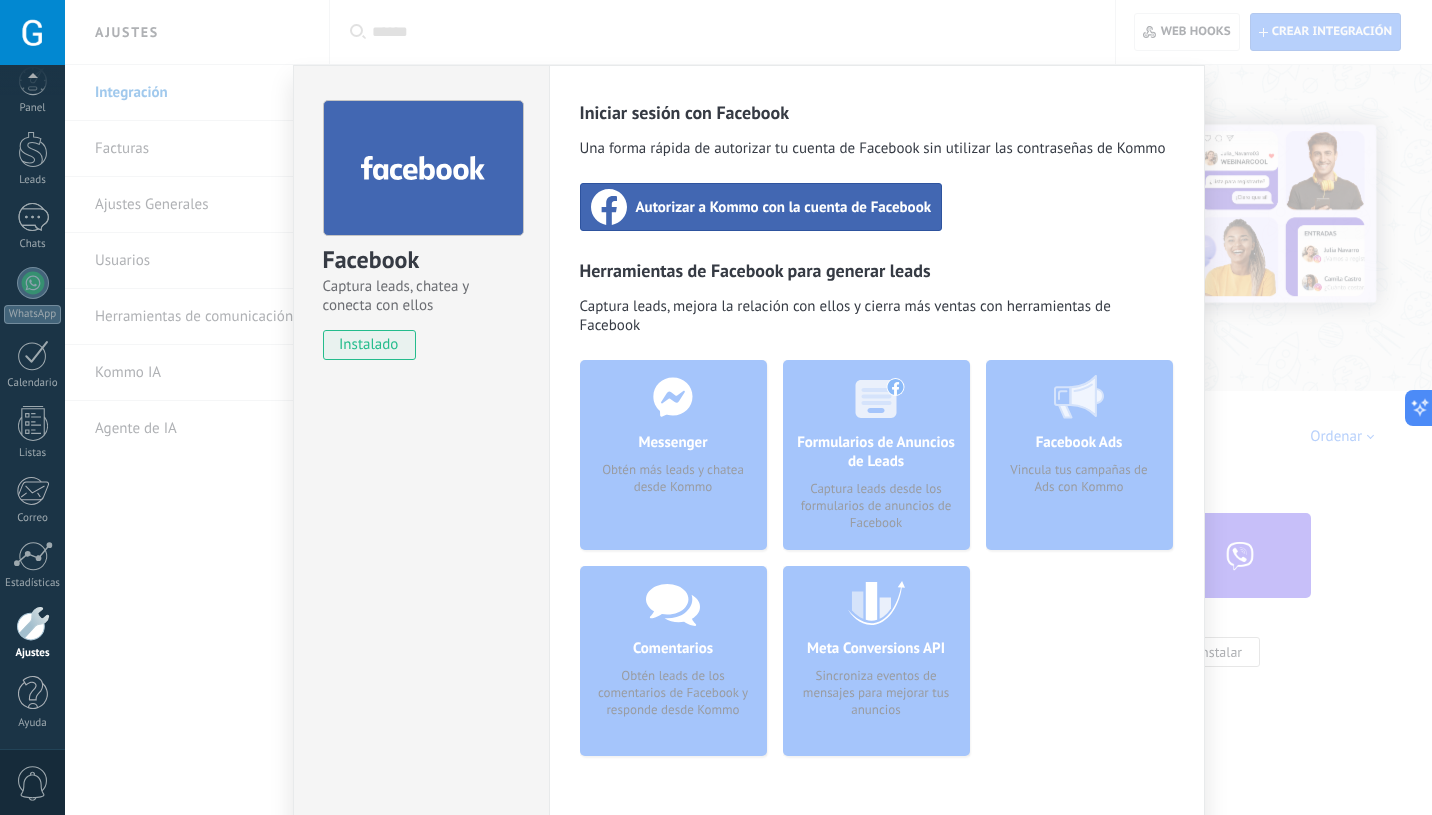 click on "Autorizar a Kommo con la cuenta de Facebook" at bounding box center (784, 207) 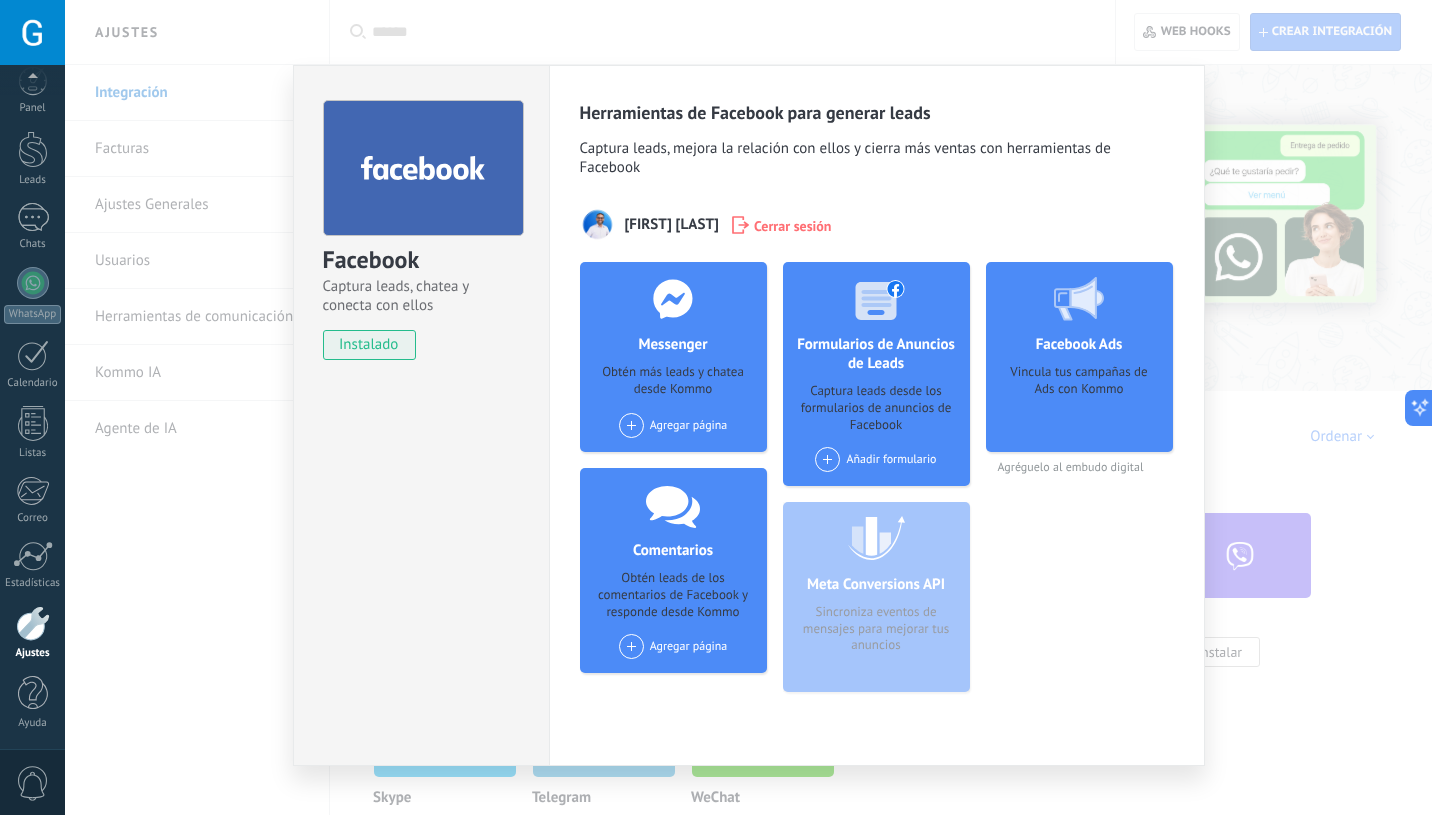 click on "Agregar página" at bounding box center (673, 425) 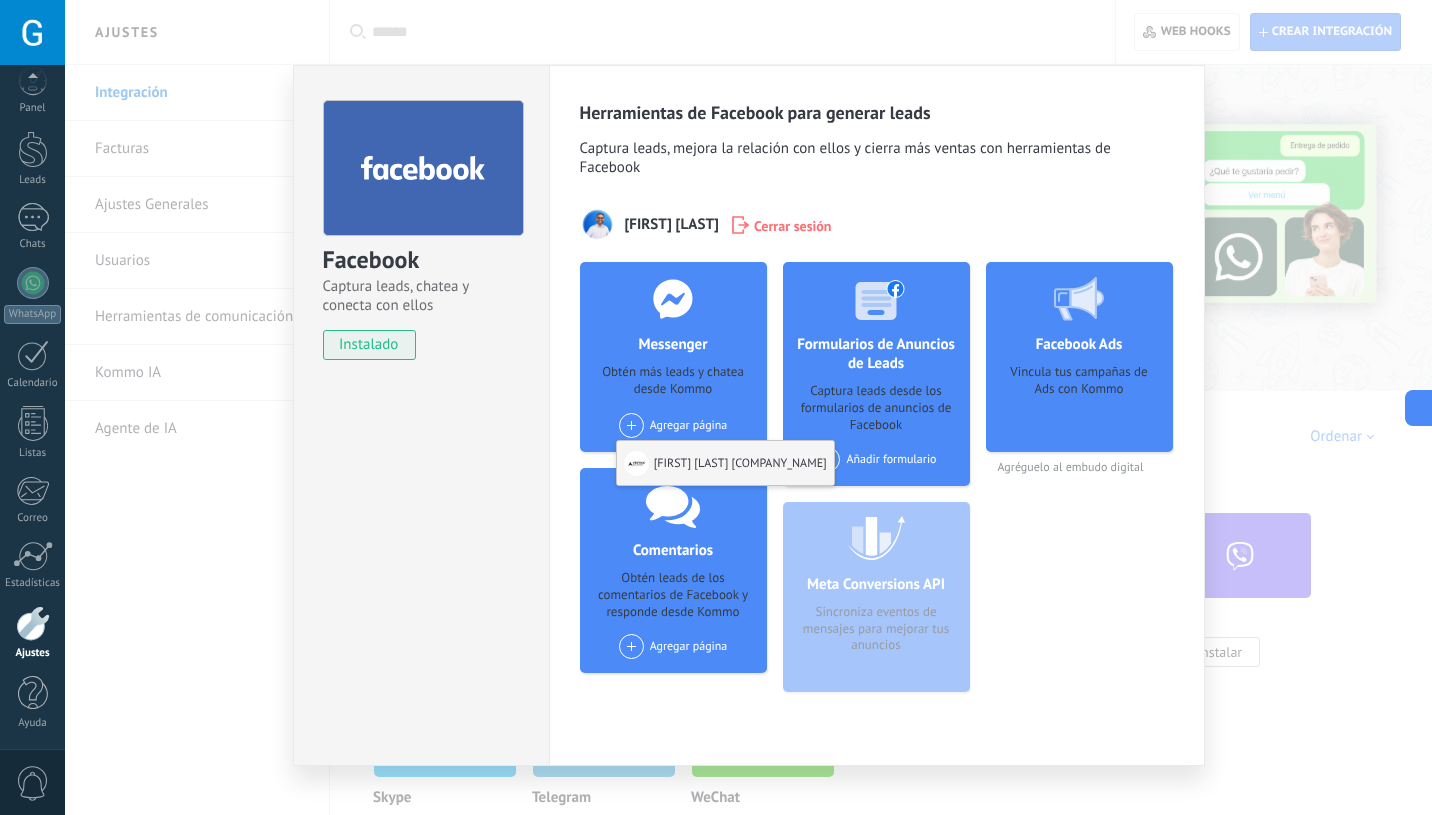 click on "[FIRST] [LAST] [ALIAS]" at bounding box center (725, 463) 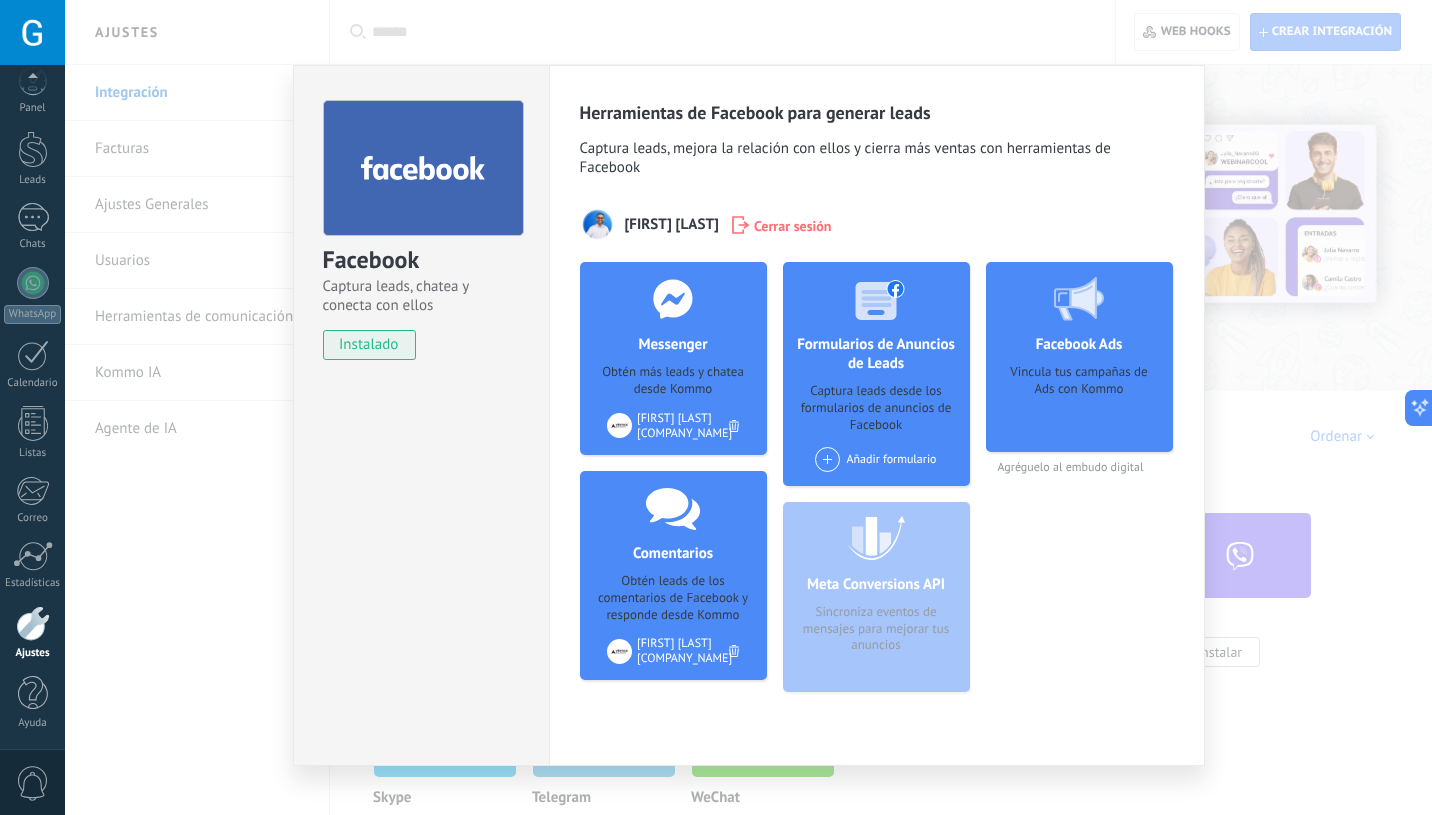 click on "Añadir formulario" at bounding box center [875, 459] 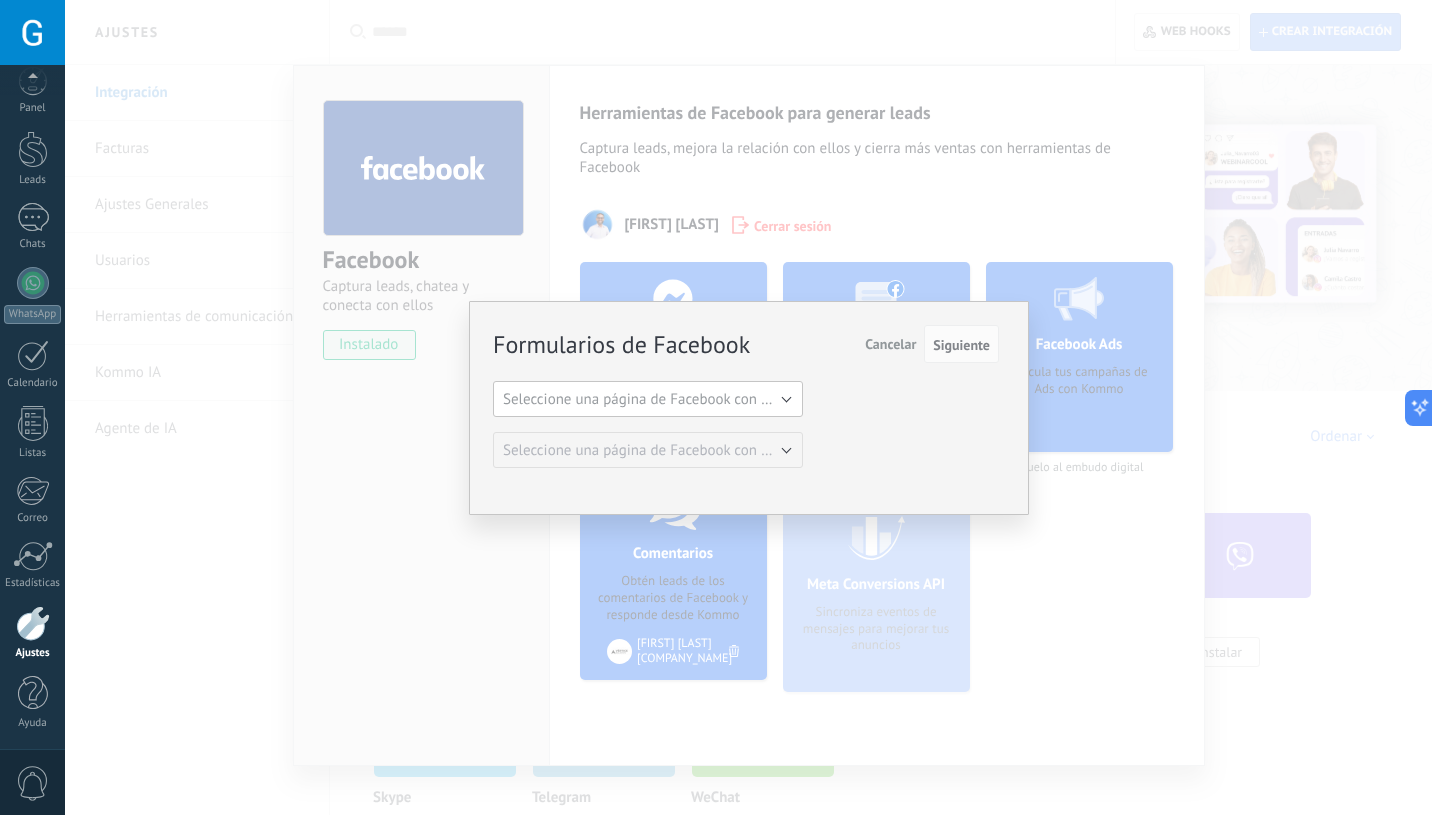 click on "Seleccione una página de Facebook con formas" at bounding box center [654, 399] 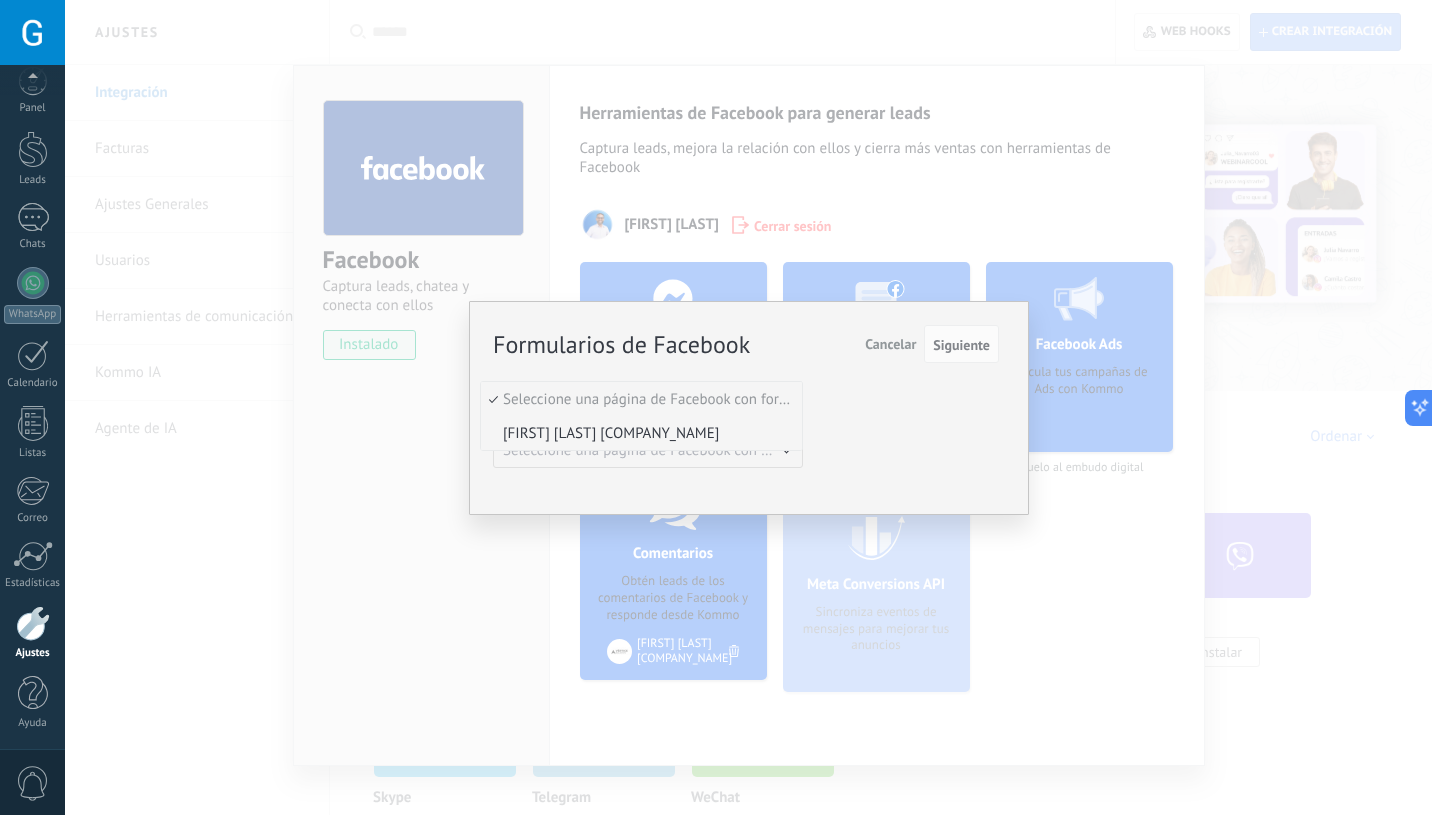 click on "[FIRST] [LAST] [ALIAS]" at bounding box center [638, 433] 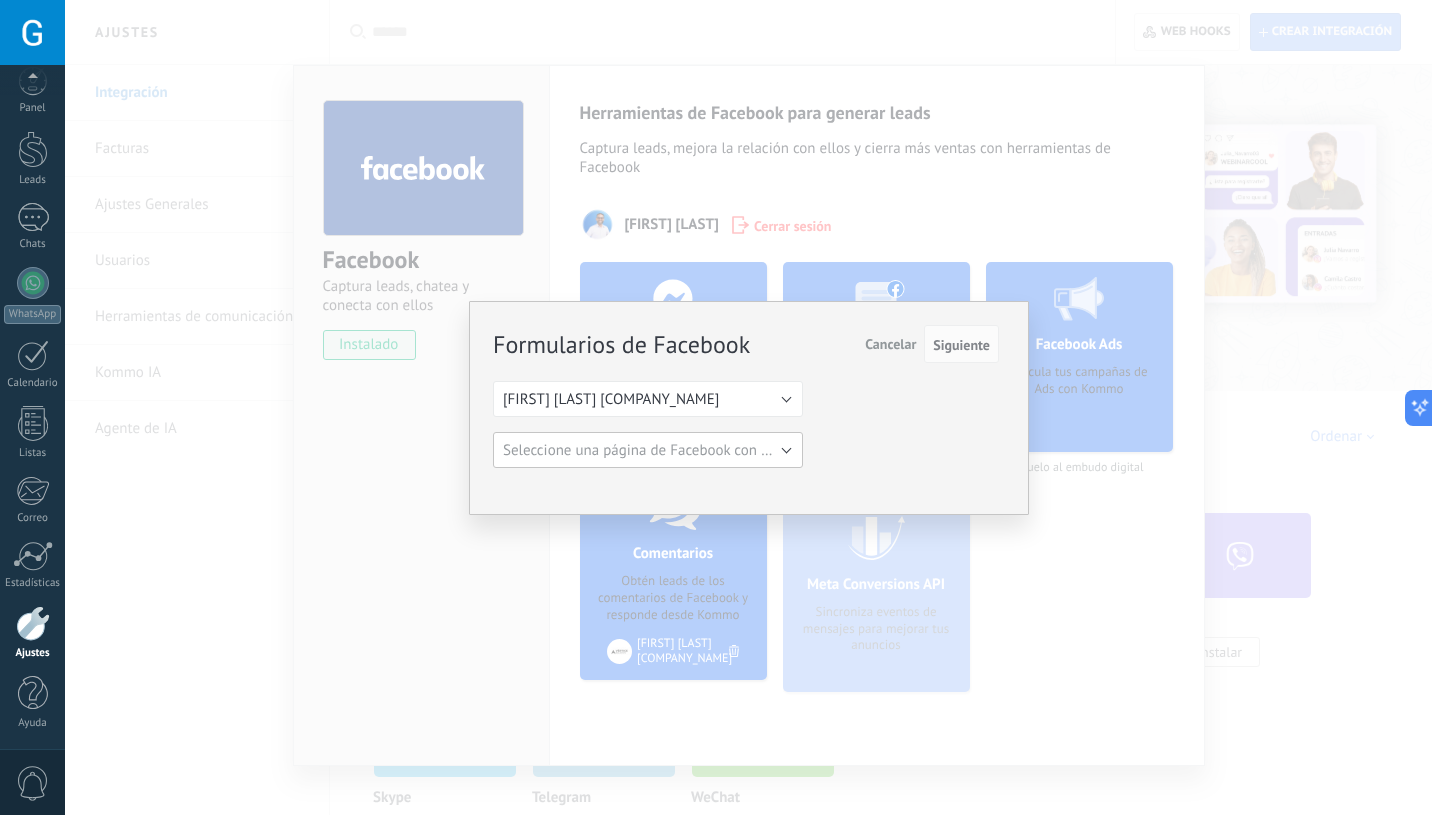click on "Seleccione una página de Facebook con formas" at bounding box center [654, 450] 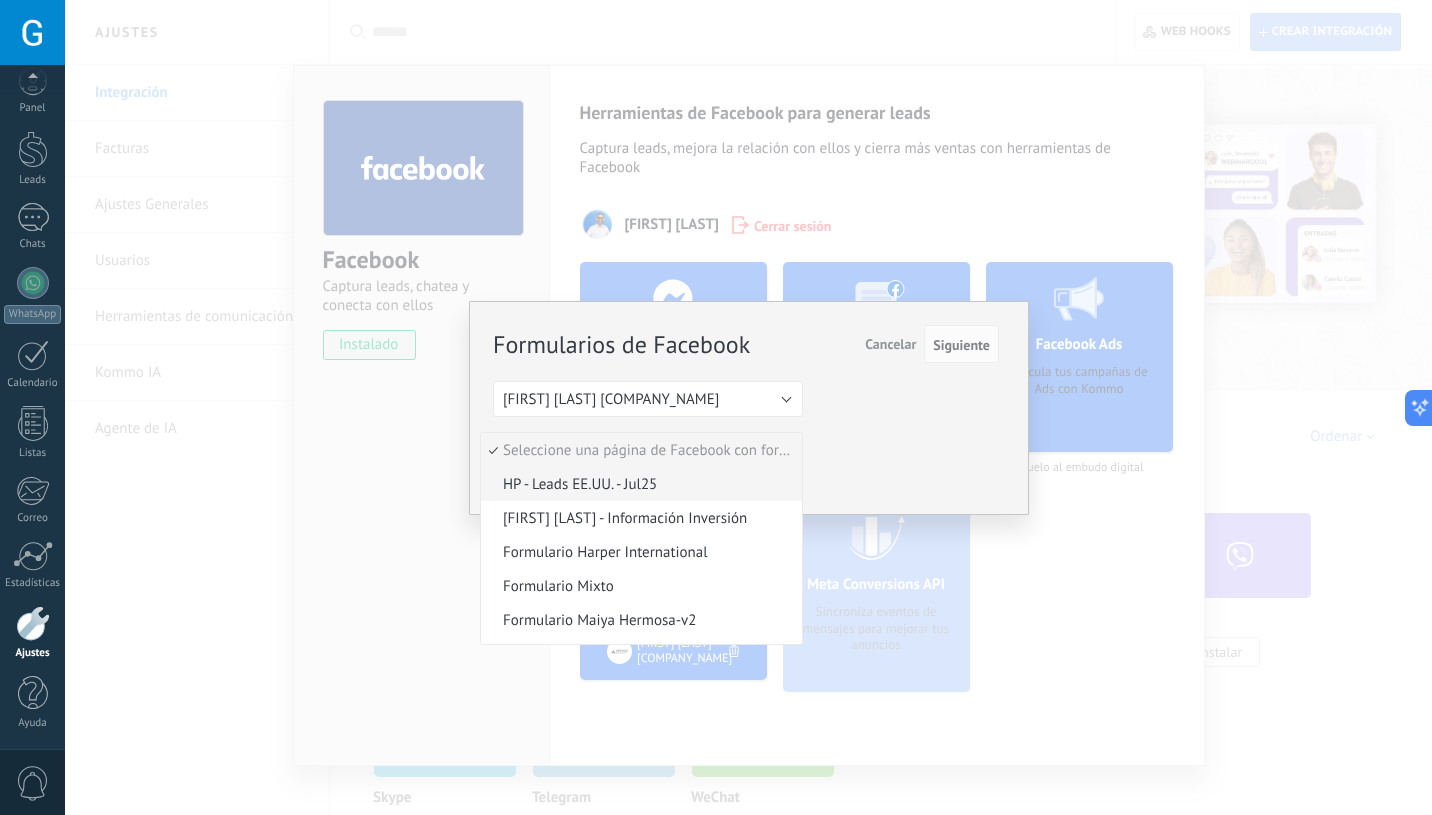 click on "HP - Leads EE.UU. - Jul25" at bounding box center (638, 484) 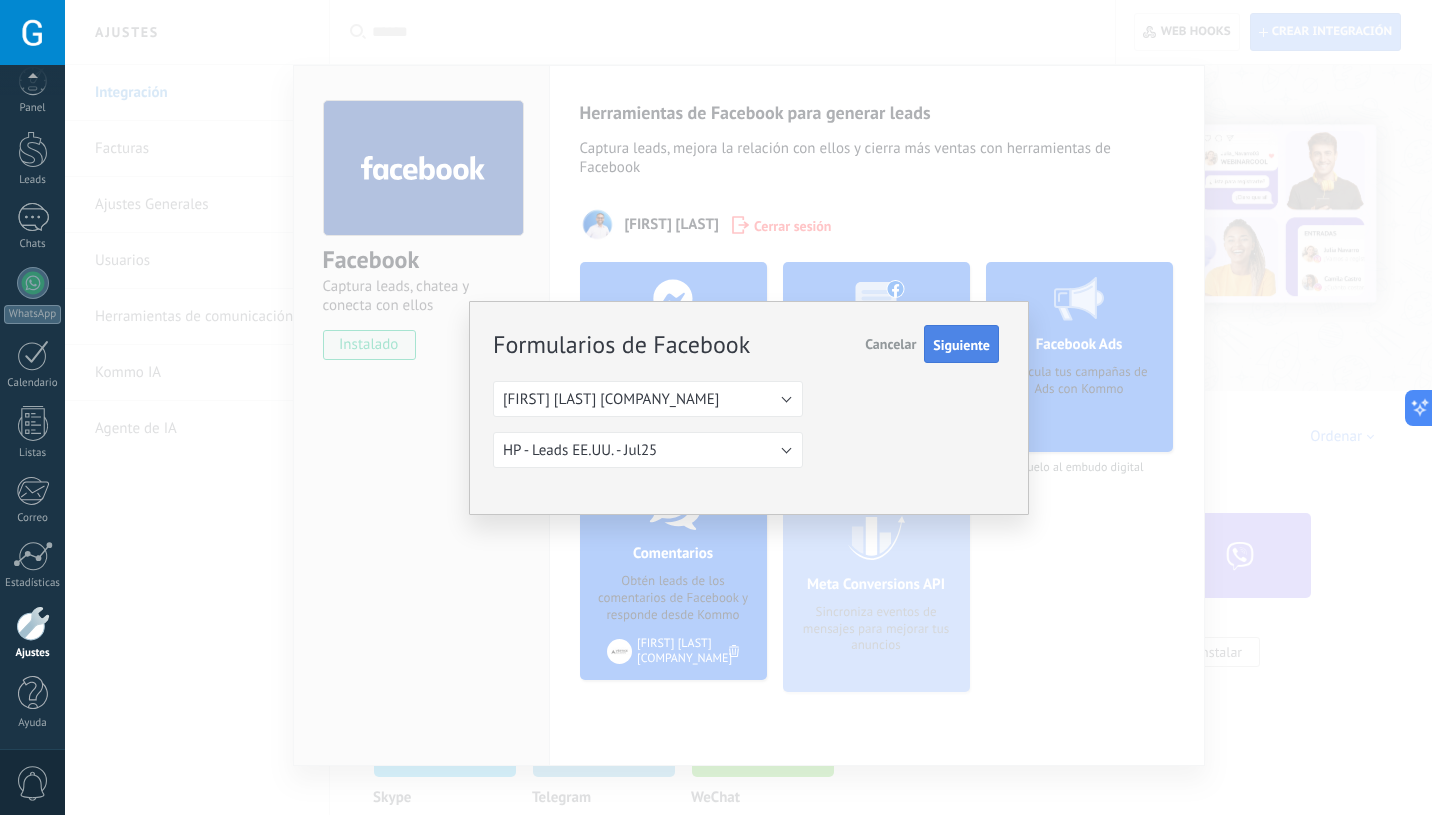 click on "Siguiente" at bounding box center (961, 345) 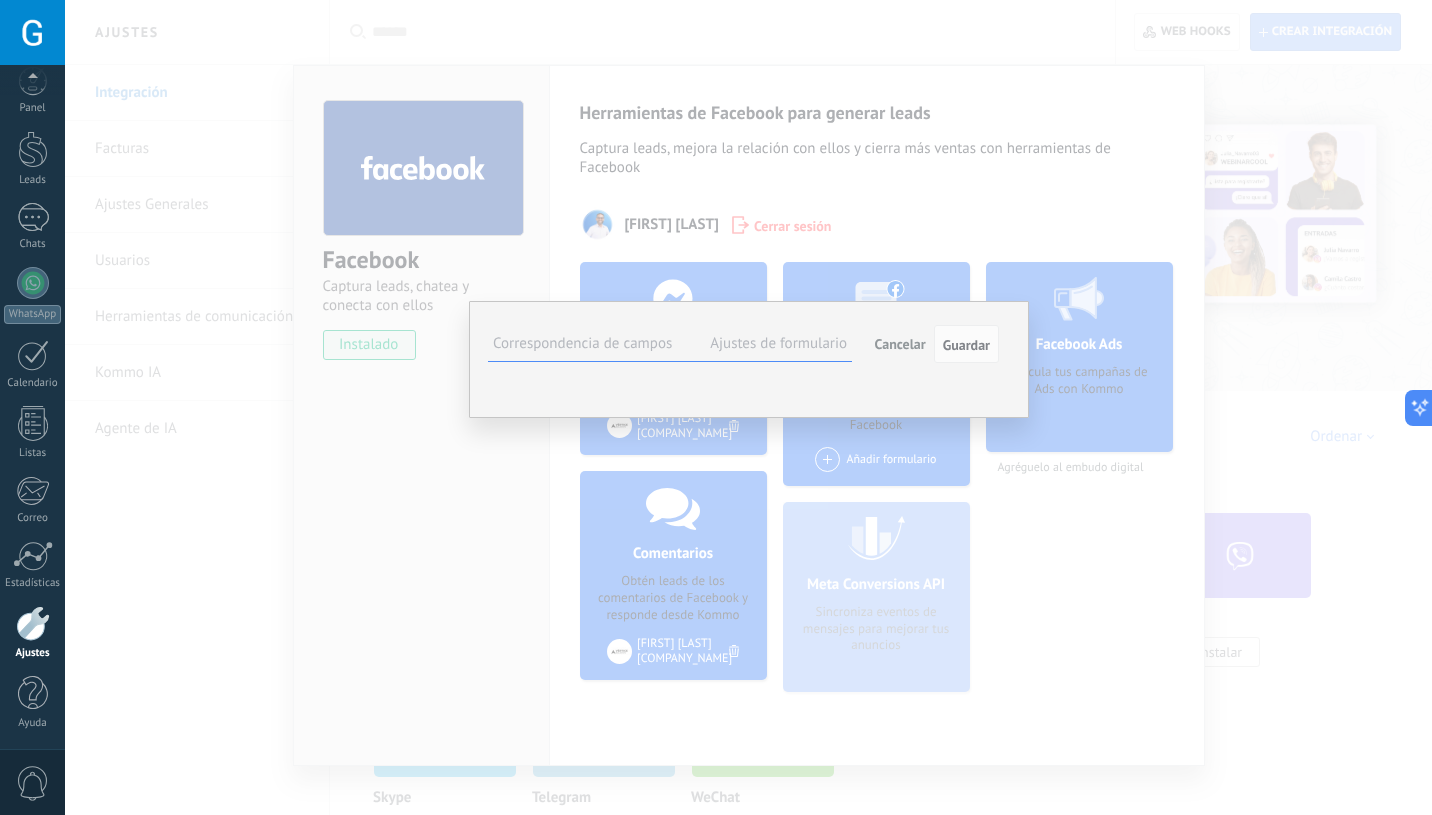 click on "Seleccionar campo" at bounding box center (0, 0) 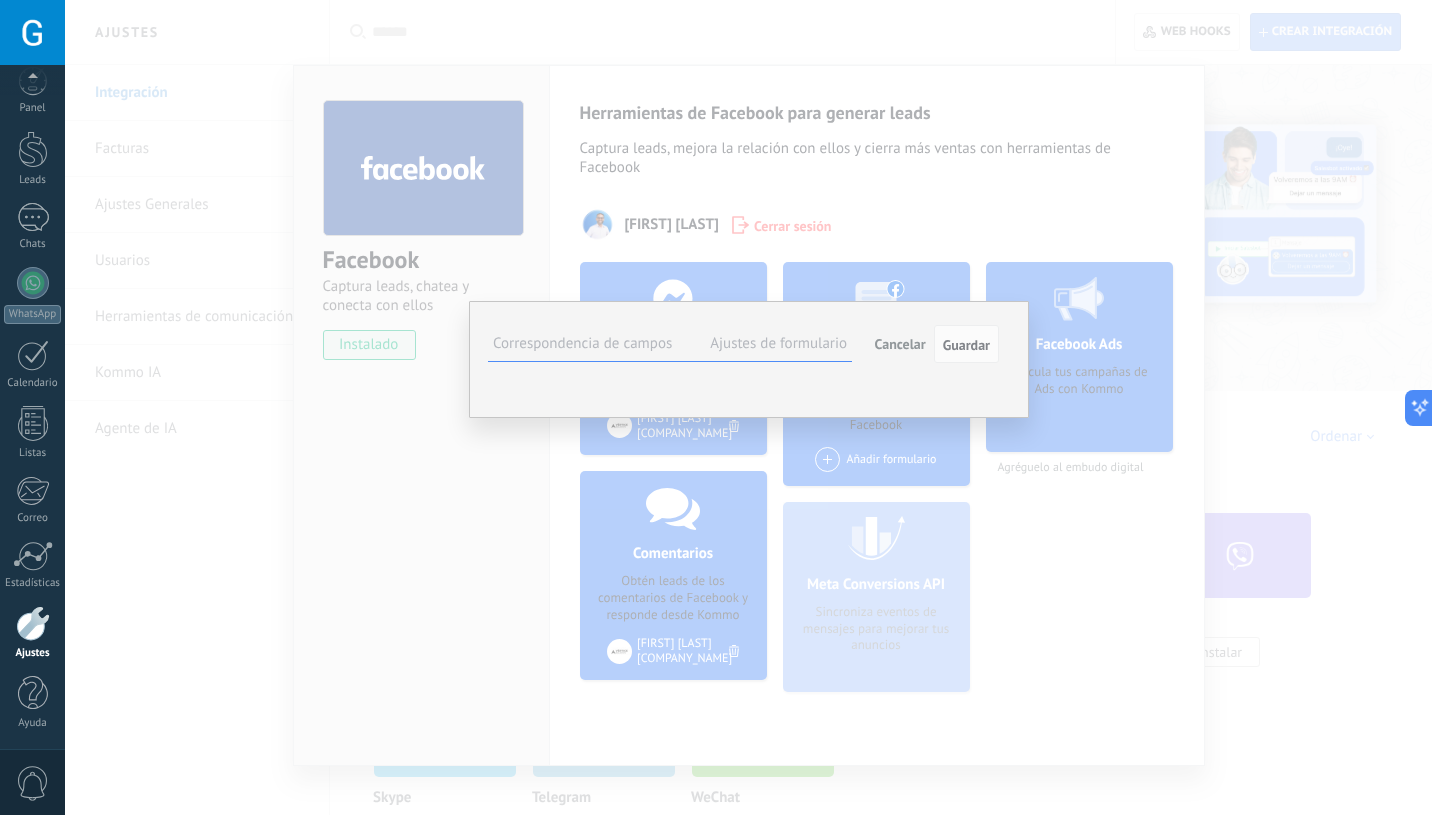 click on "Nombre del contacto (contacto)" at bounding box center (0, 0) 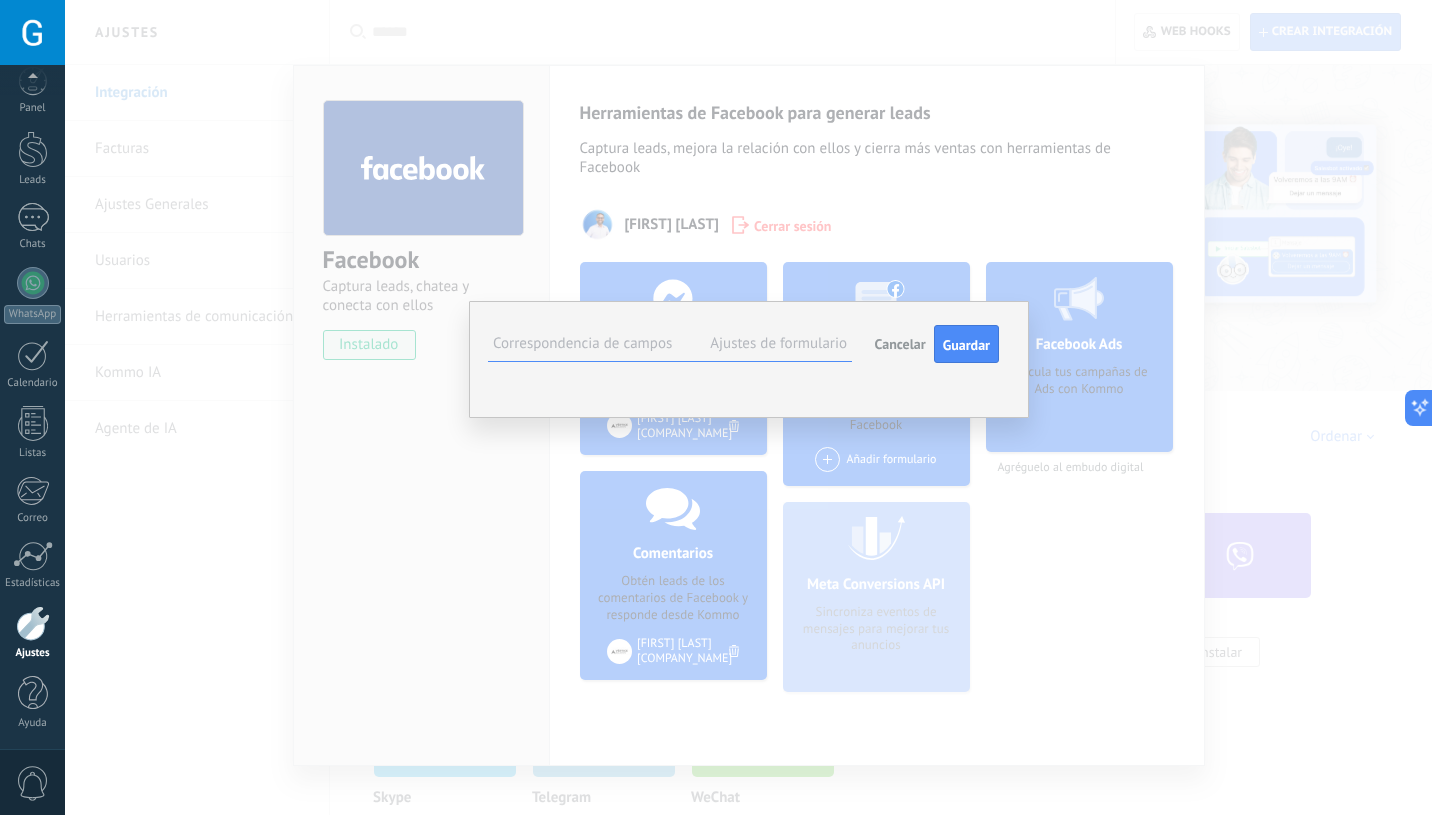 click on "Seleccionar campo" at bounding box center (0, 0) 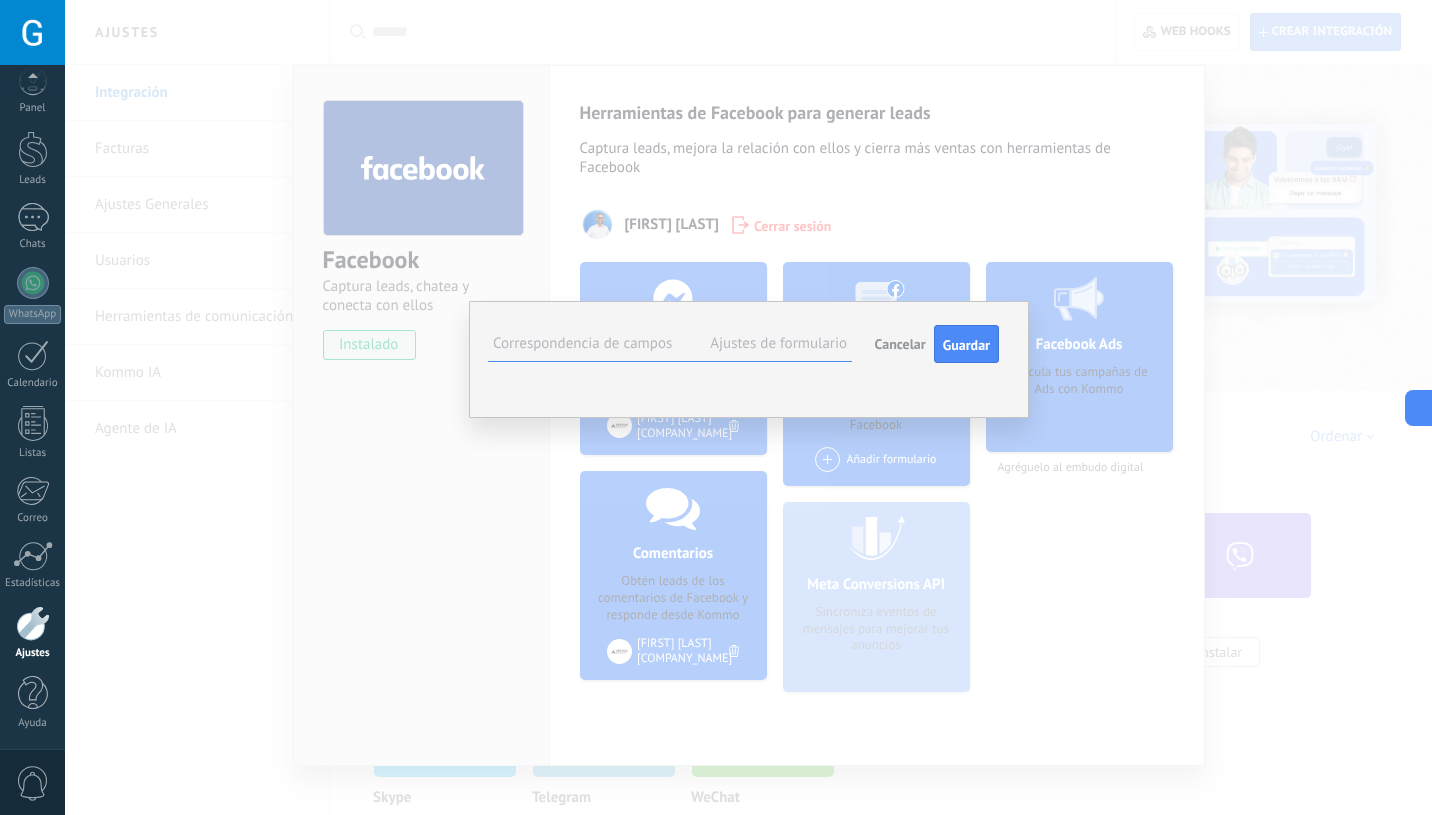 click on "Seleccionar campo" at bounding box center [0, 0] 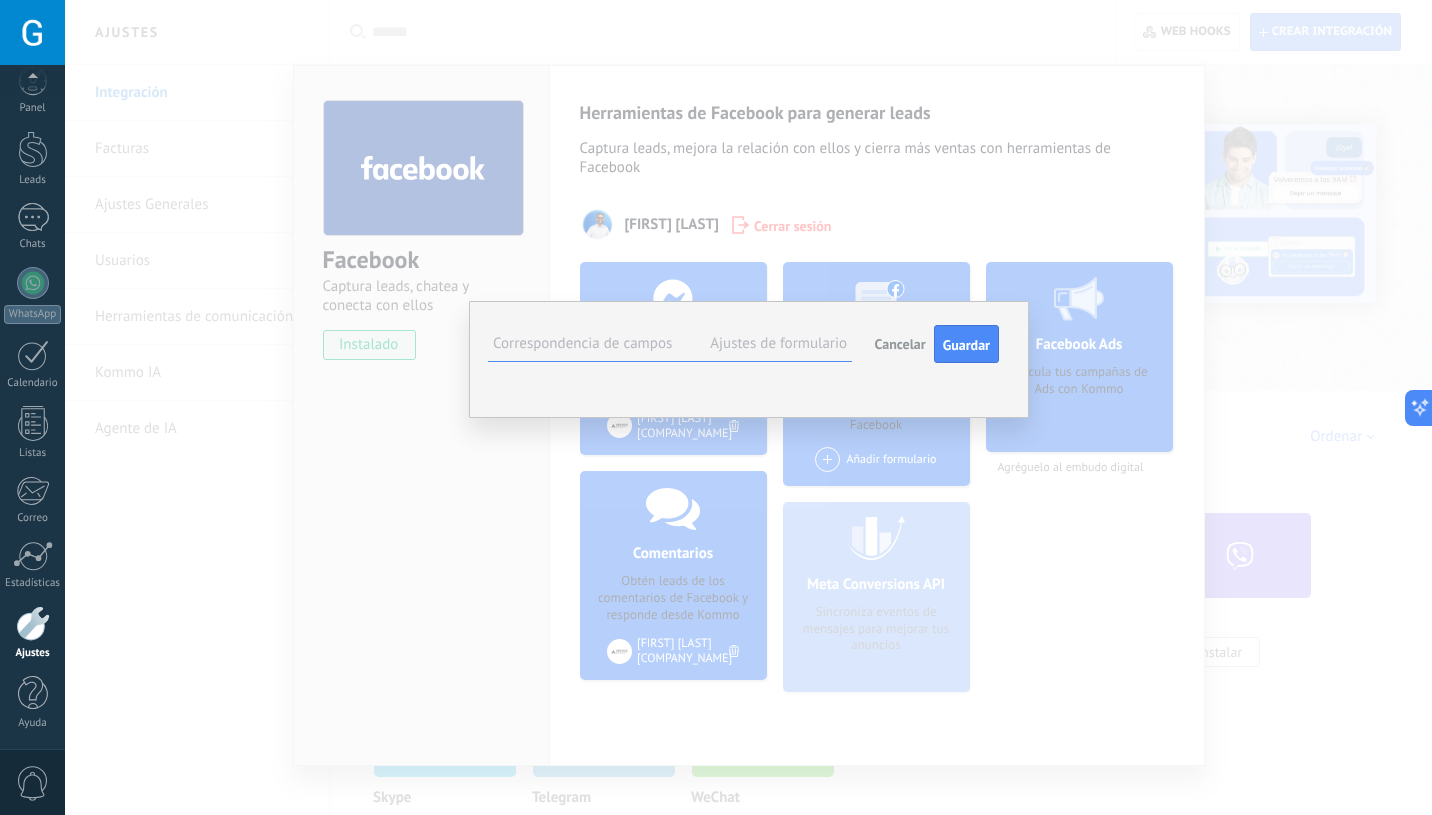 click on "Teléfono (contacto)" at bounding box center (0, 0) 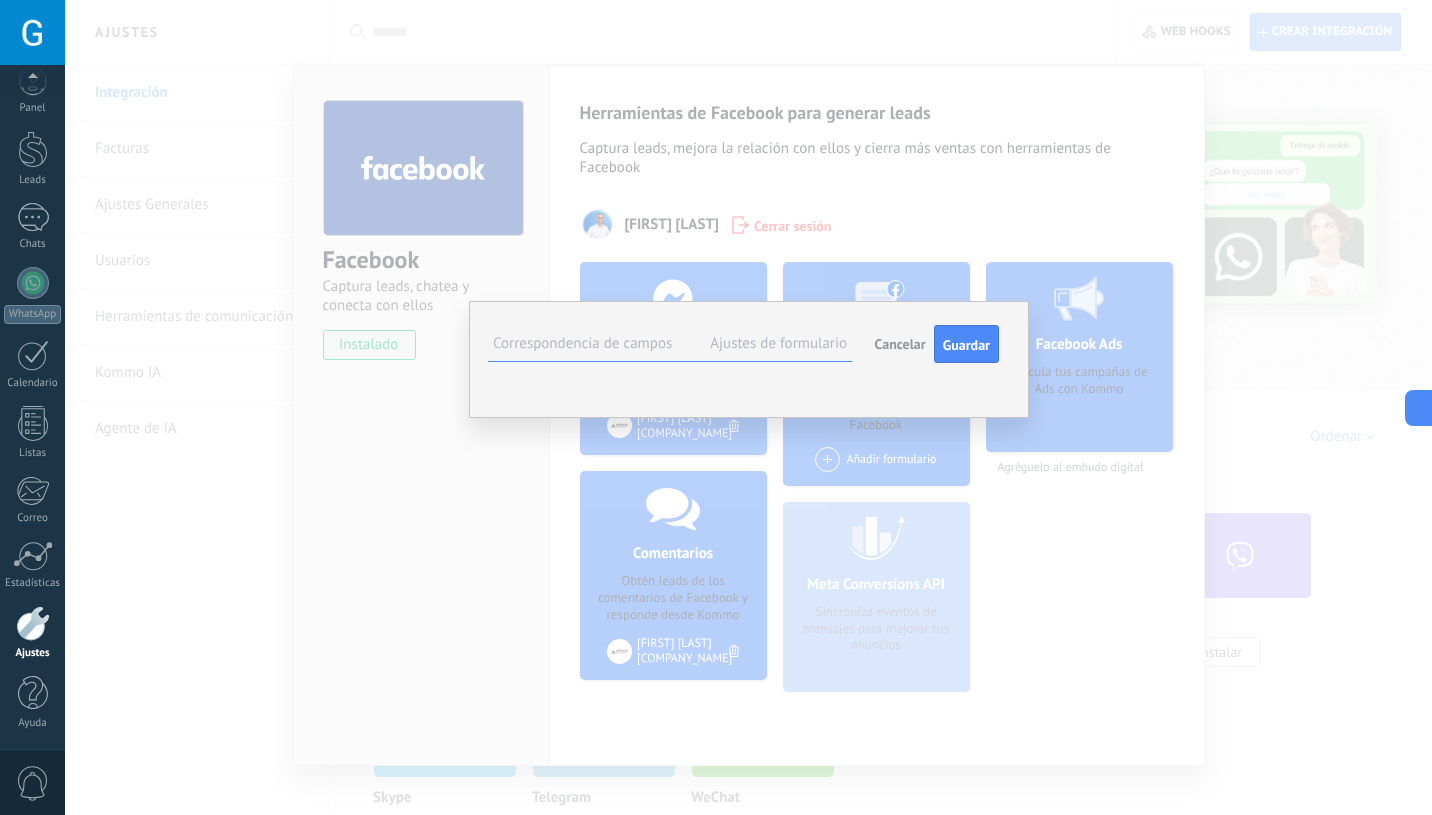 click on "Página web (compañía)" at bounding box center [0, 0] 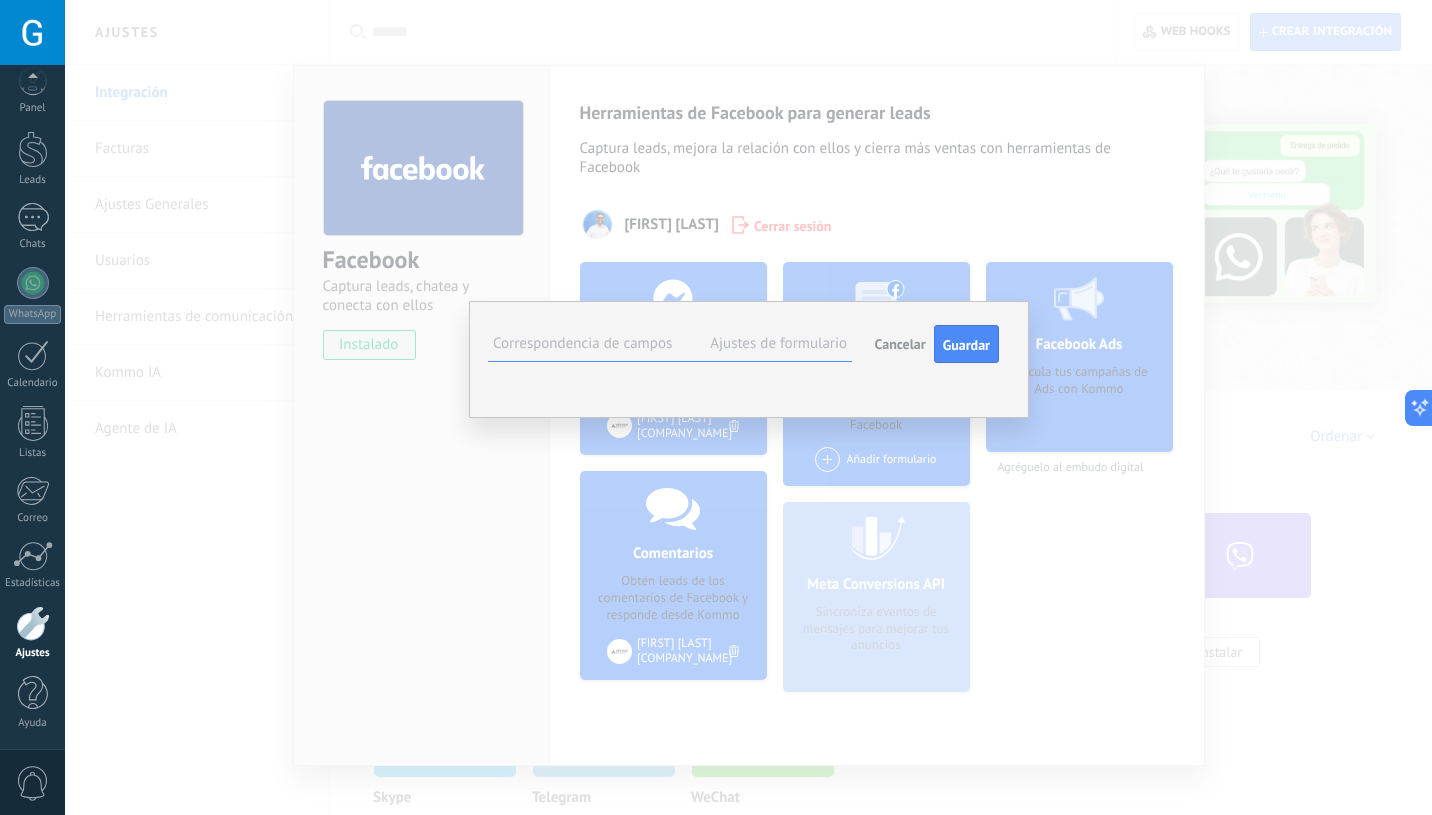 click on "**********" at bounding box center (746, 345) 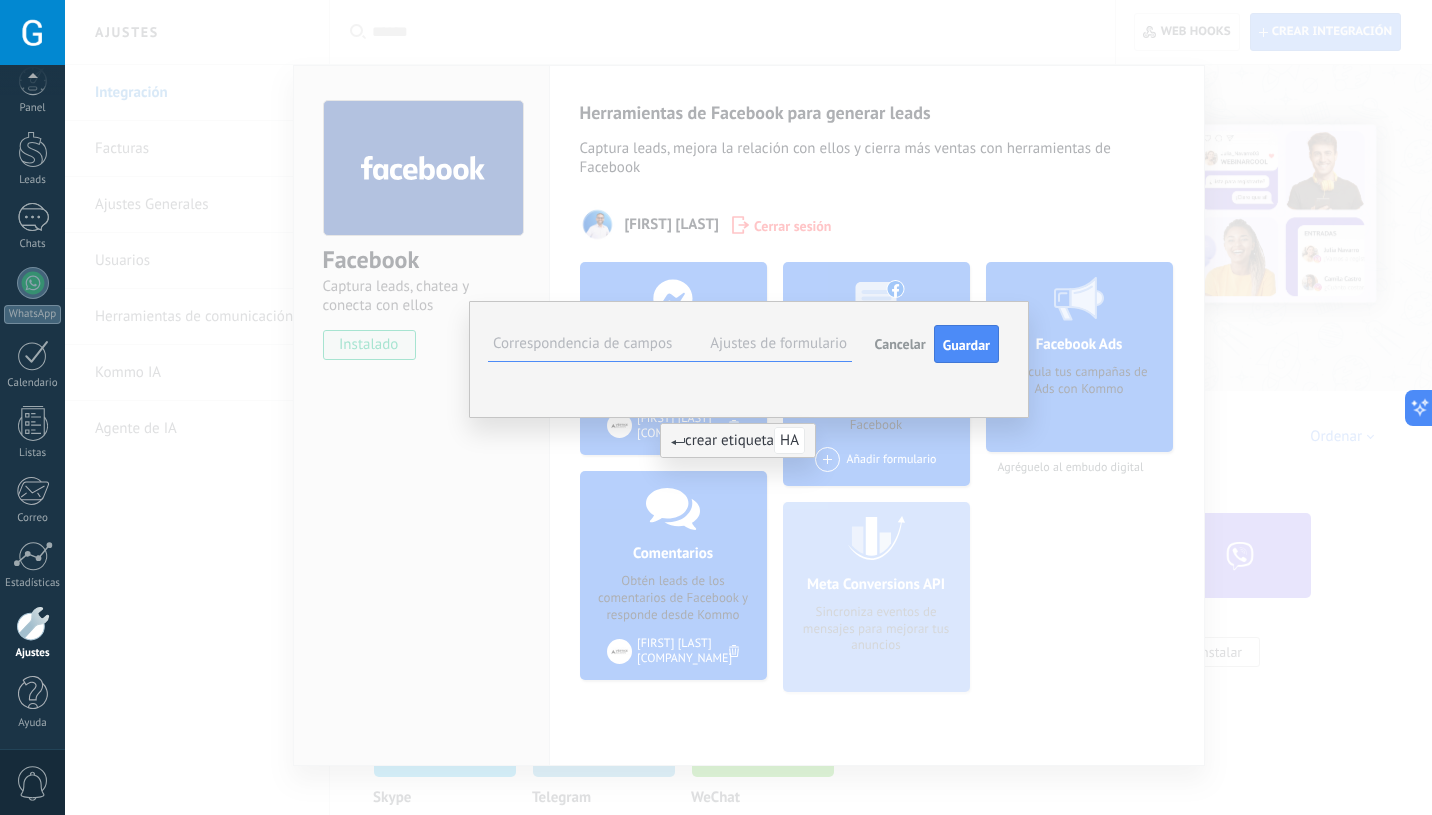 type on "*" 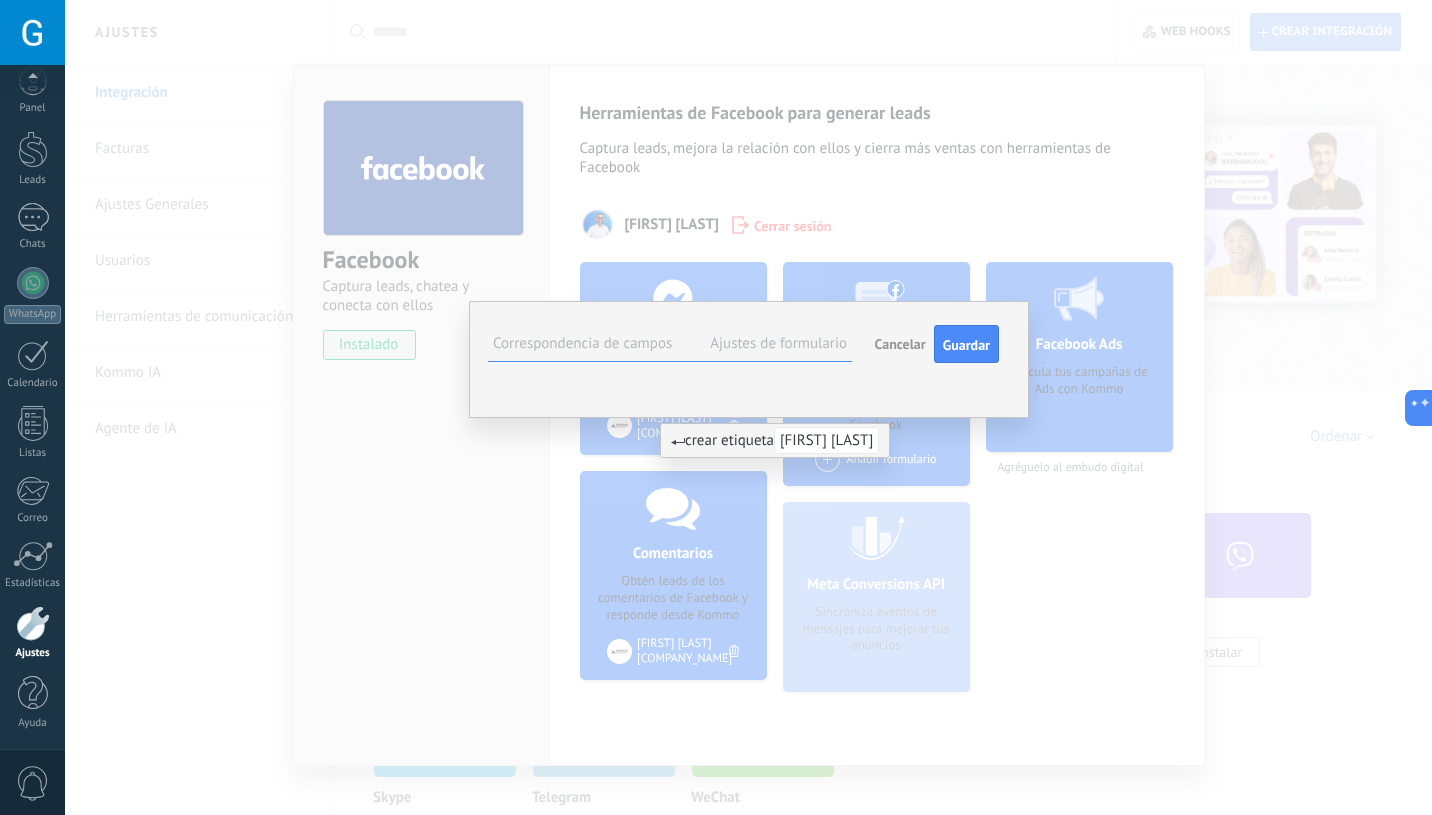 type on "**********" 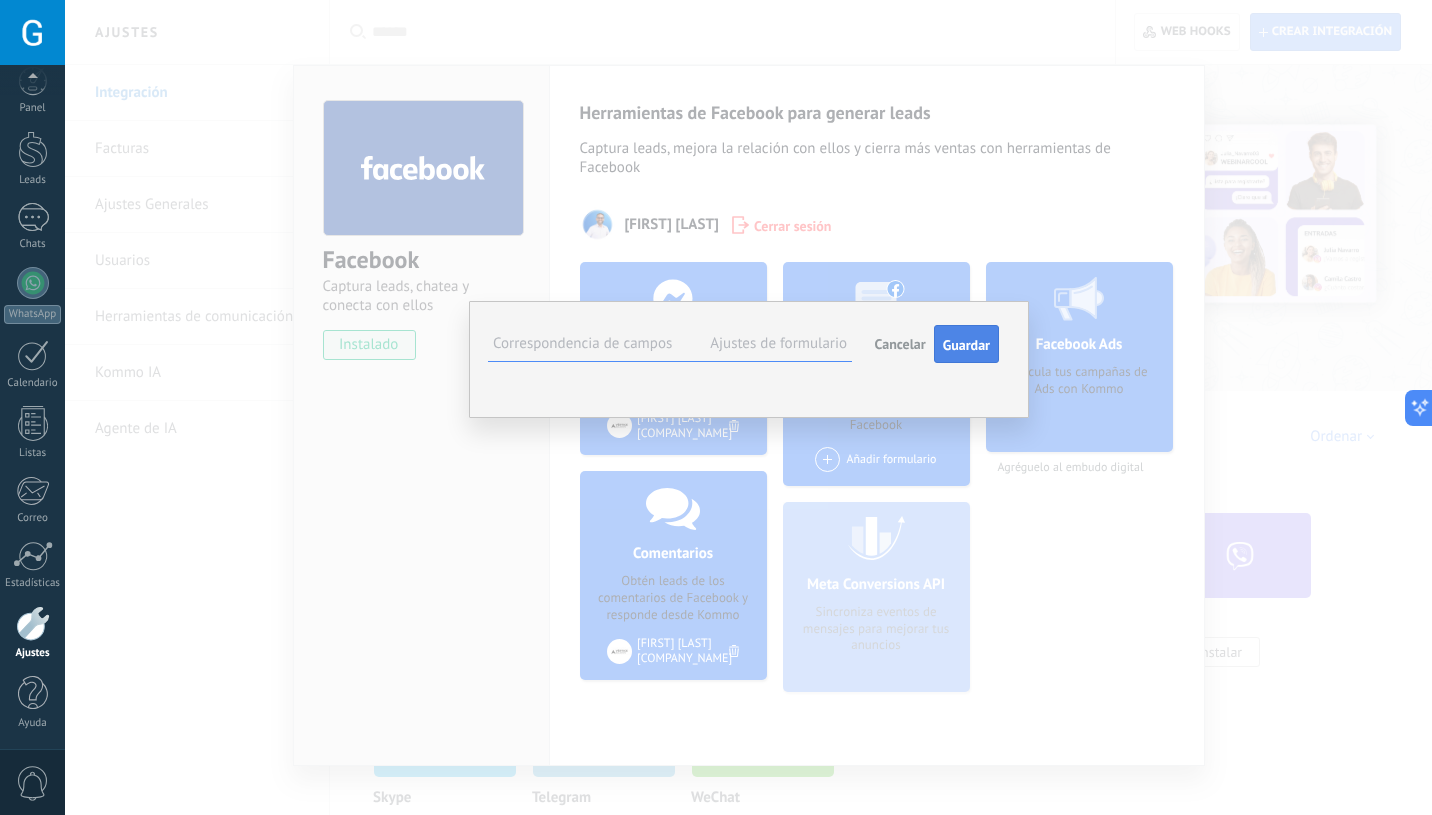 click on "Guardar" at bounding box center (966, 345) 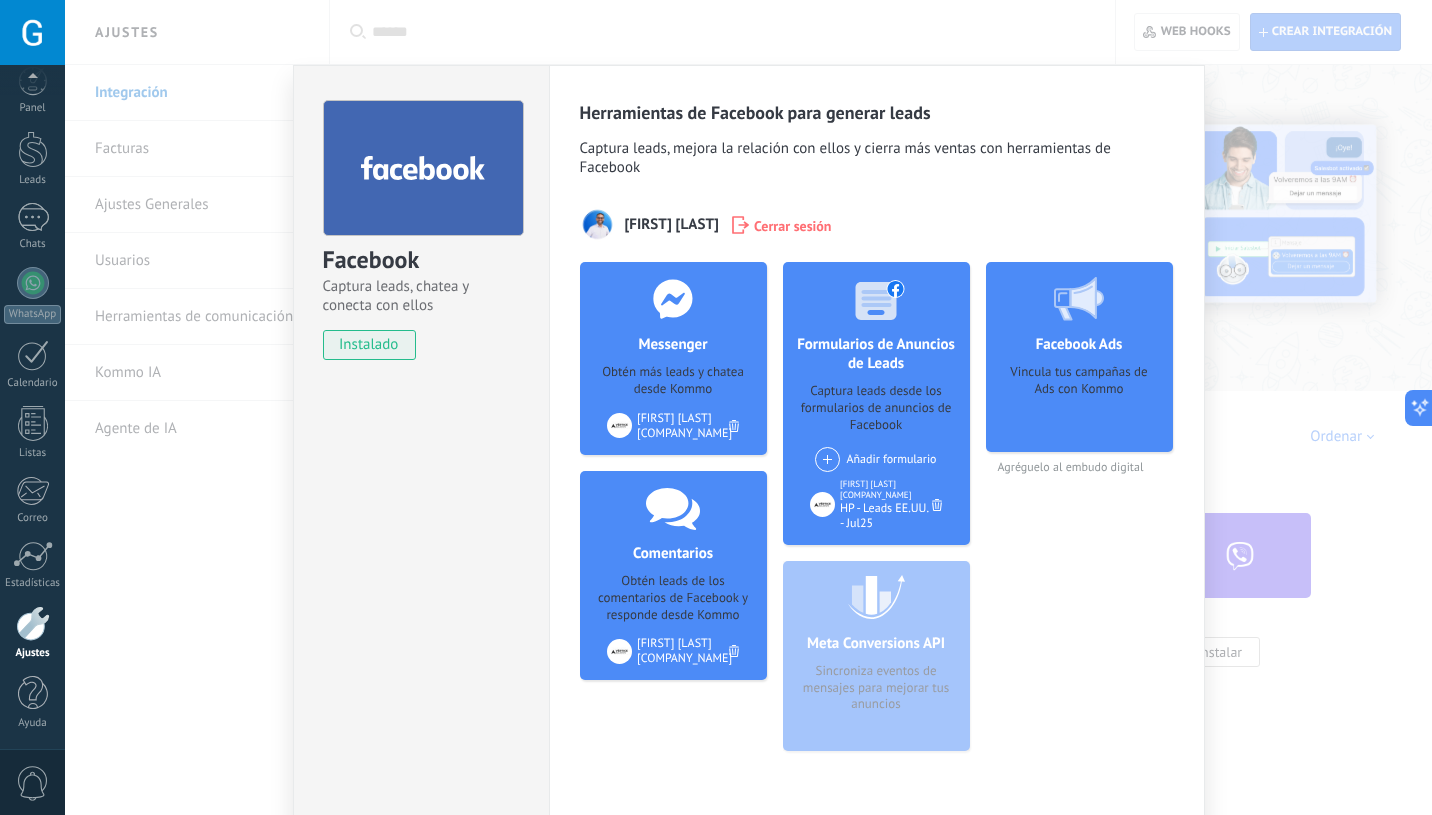click on "Vincula tus campañas de Ads con Kommo" at bounding box center [1079, 401] 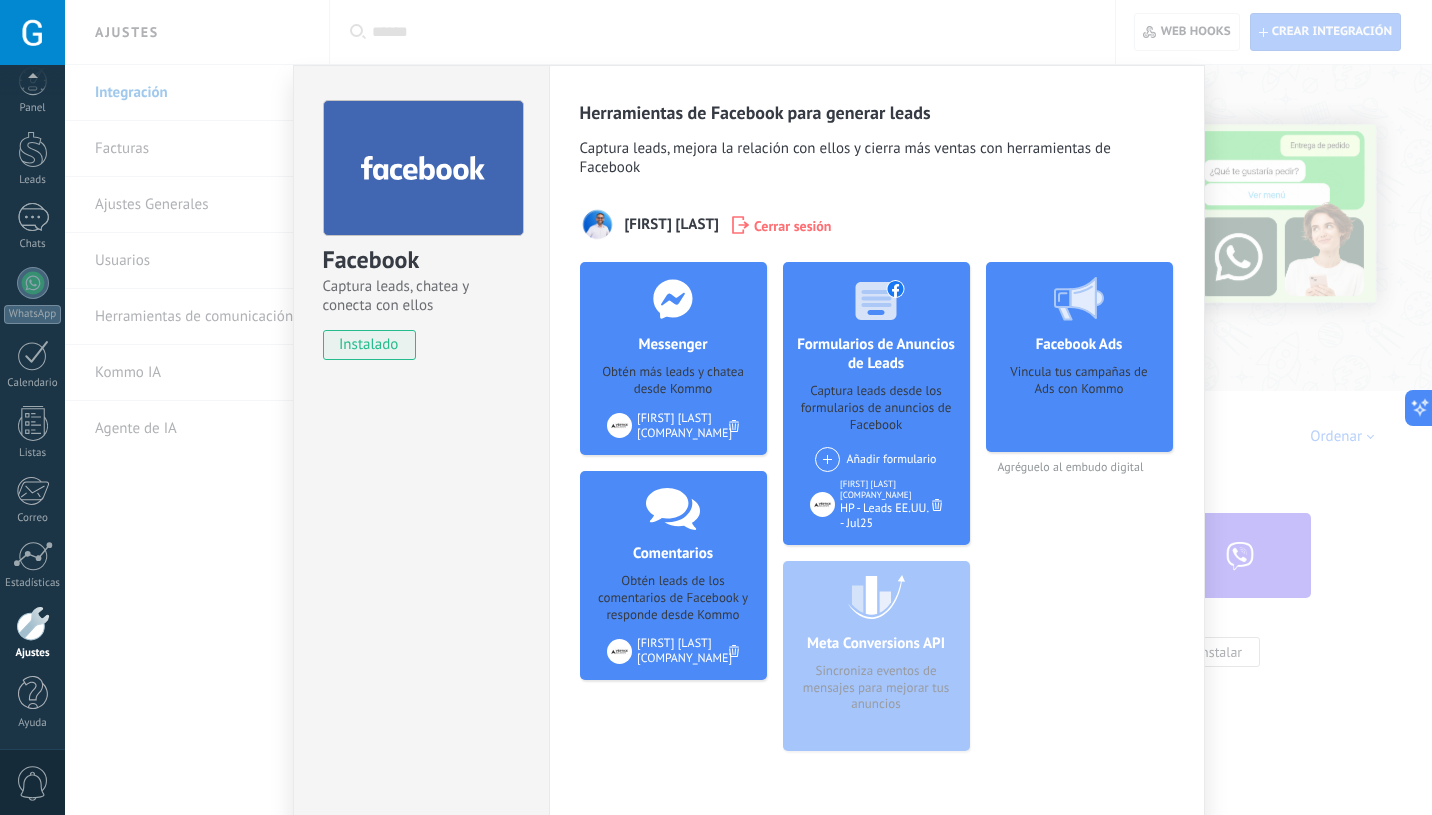 click on "Meta Conversions API Sincroniza eventos de mensajes para mejorar tus anuncios" at bounding box center [876, 656] 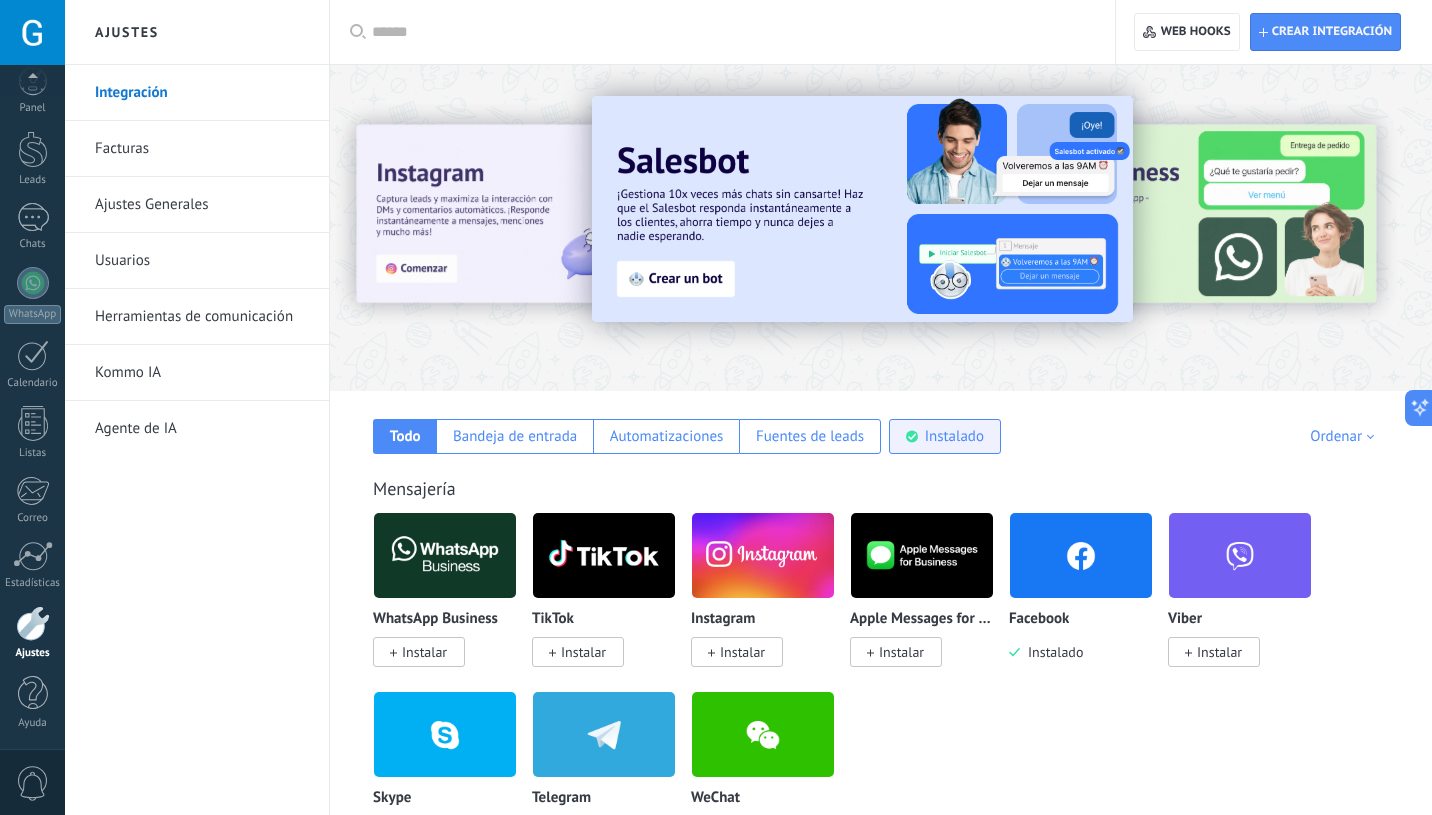 click on "Instalado" at bounding box center (954, 436) 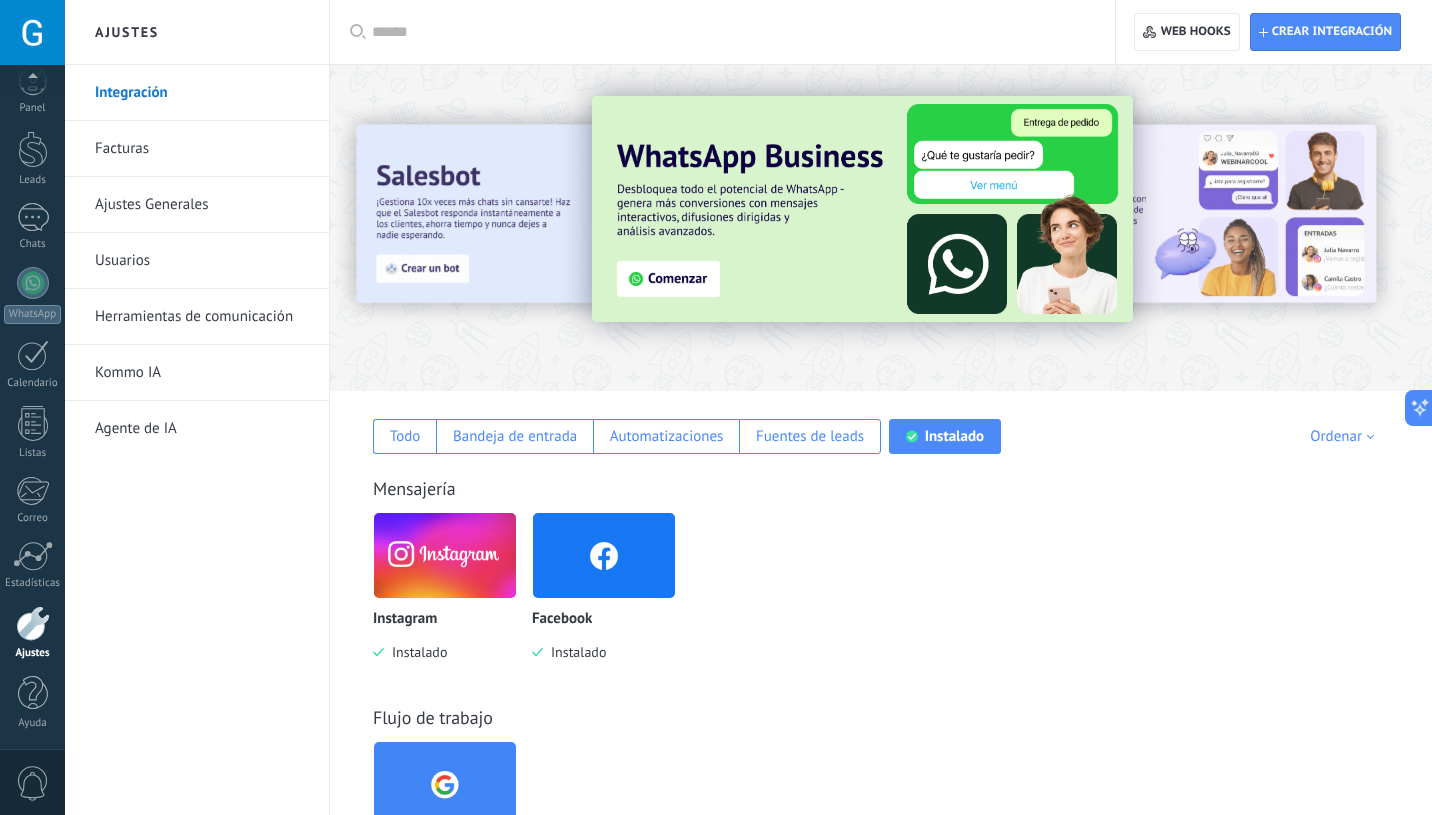 click at bounding box center (445, 555) 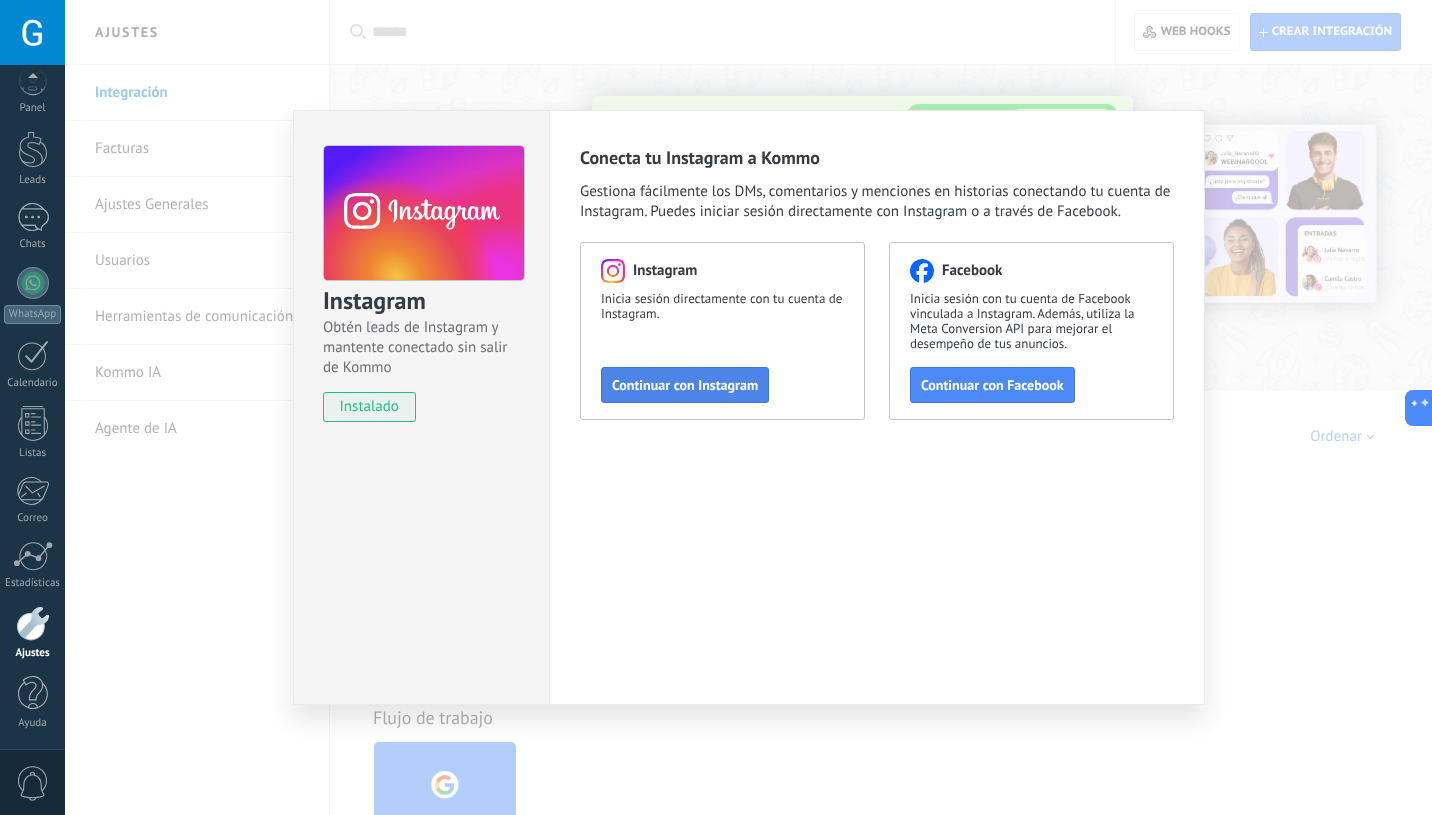 click on "Continuar con Instagram" at bounding box center [685, 385] 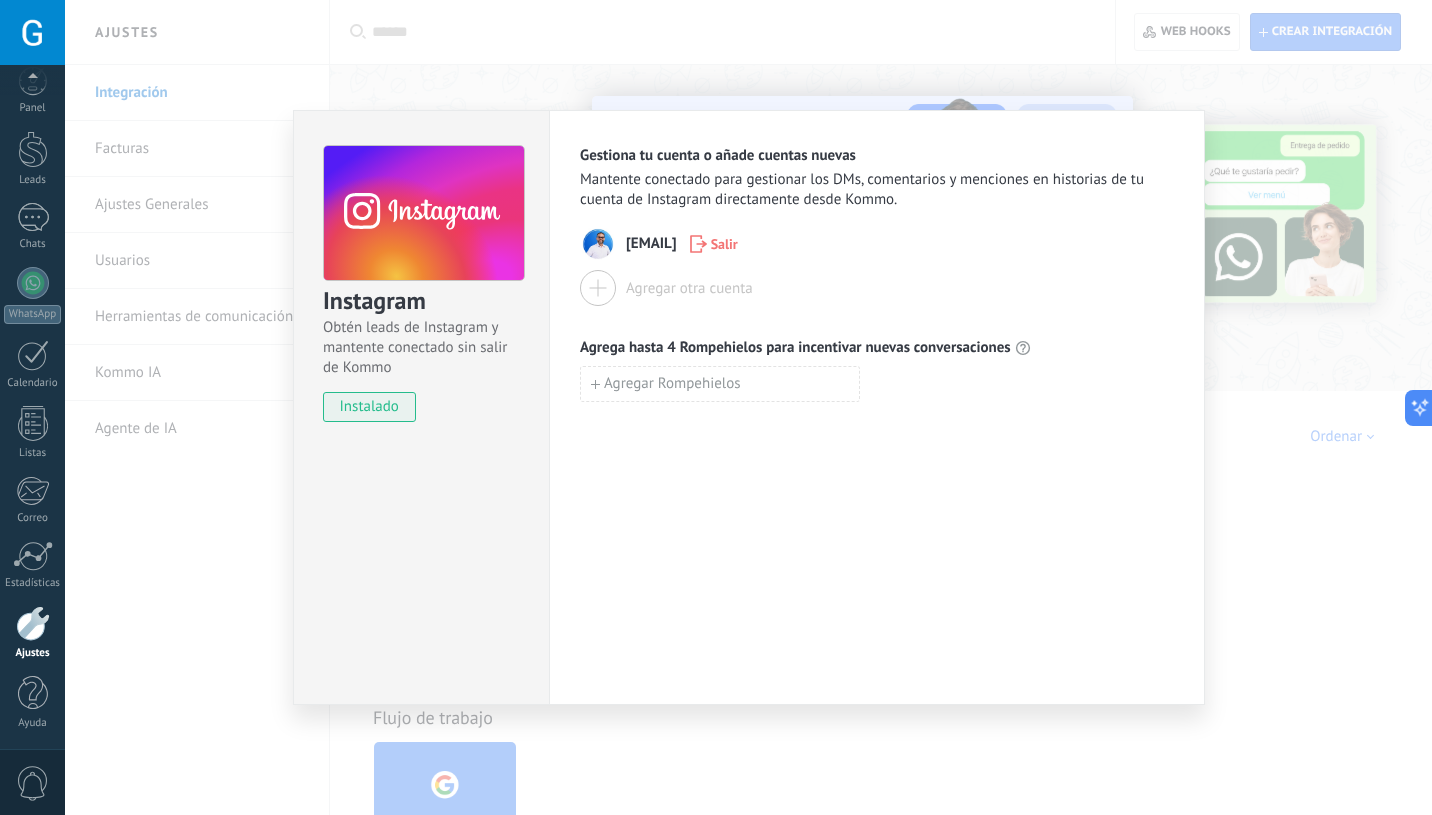click on "Gestiona tu cuenta o añade cuentas nuevas Mantente conectado para gestionar los DMs, comentarios y menciones en historias de tu cuenta de Instagram directamente desde Kommo. gilberto.verticerealestate Salir Agregar otra cuenta Agrega hasta 4 Rompehielos para incentivar nuevas conversaciones Agregar Rompehielos" at bounding box center (877, 407) 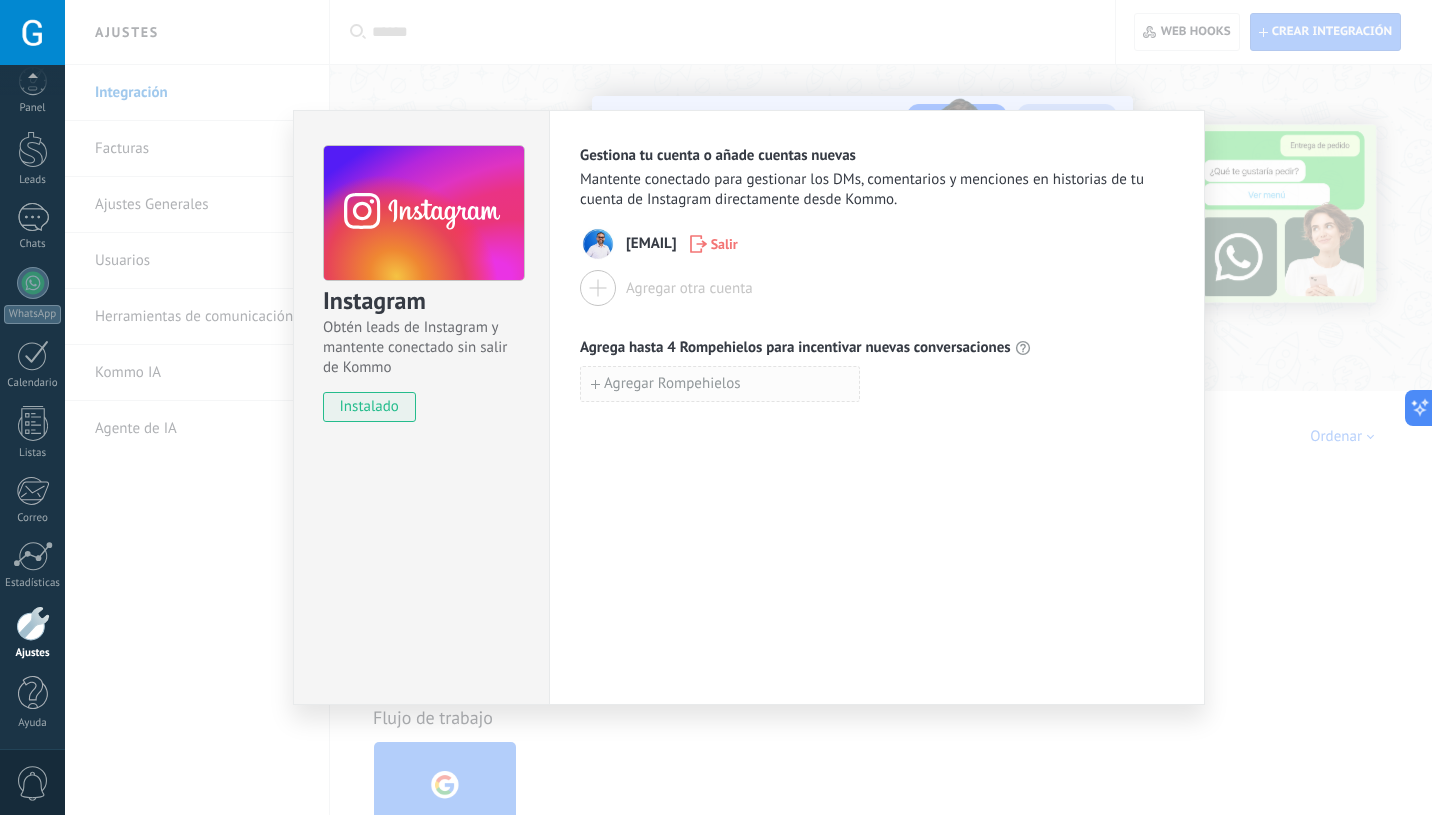 click on "Agregar Rompehielos" at bounding box center [720, 384] 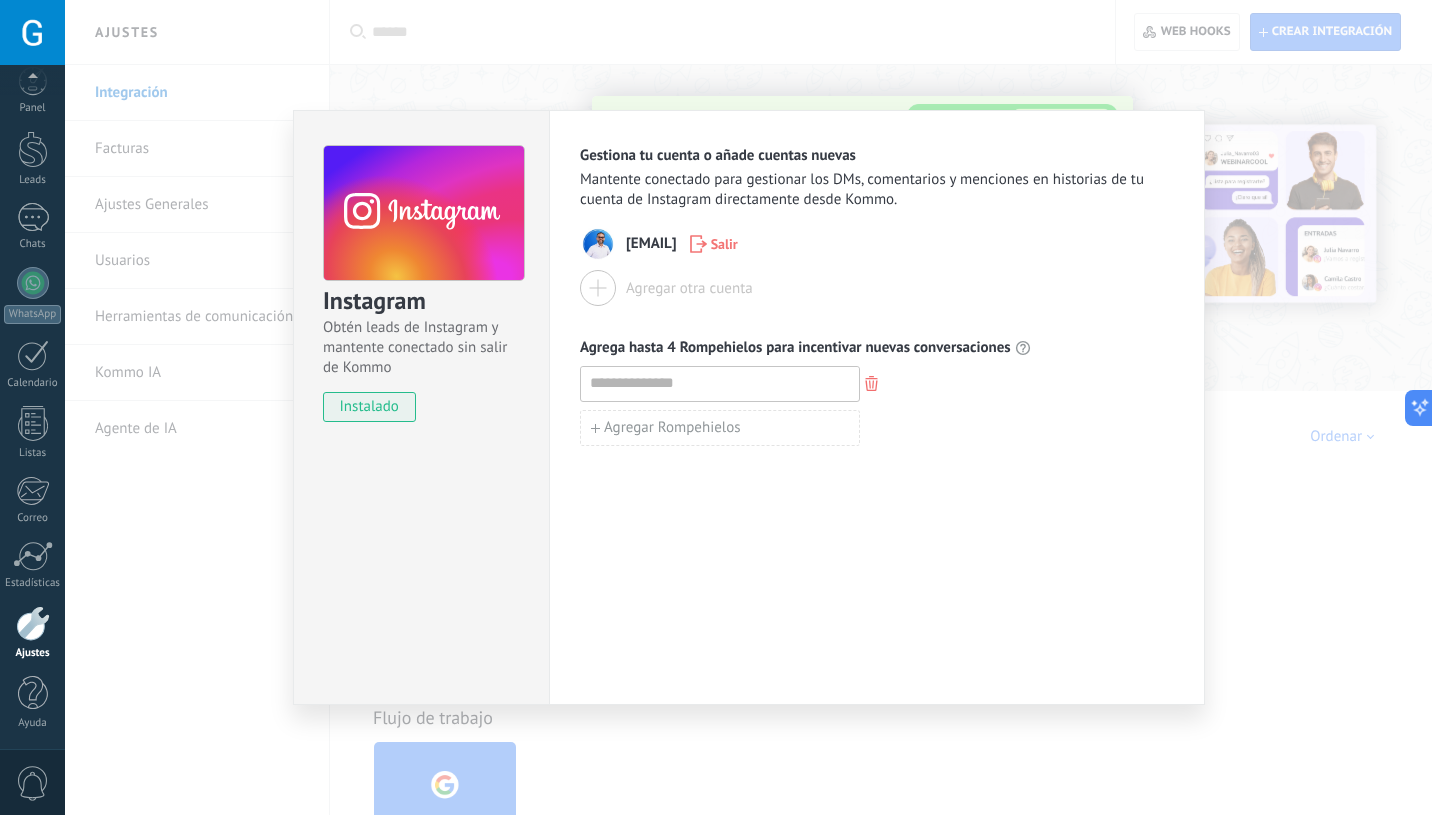 click on "Agregar Rompehielos" at bounding box center (877, 428) 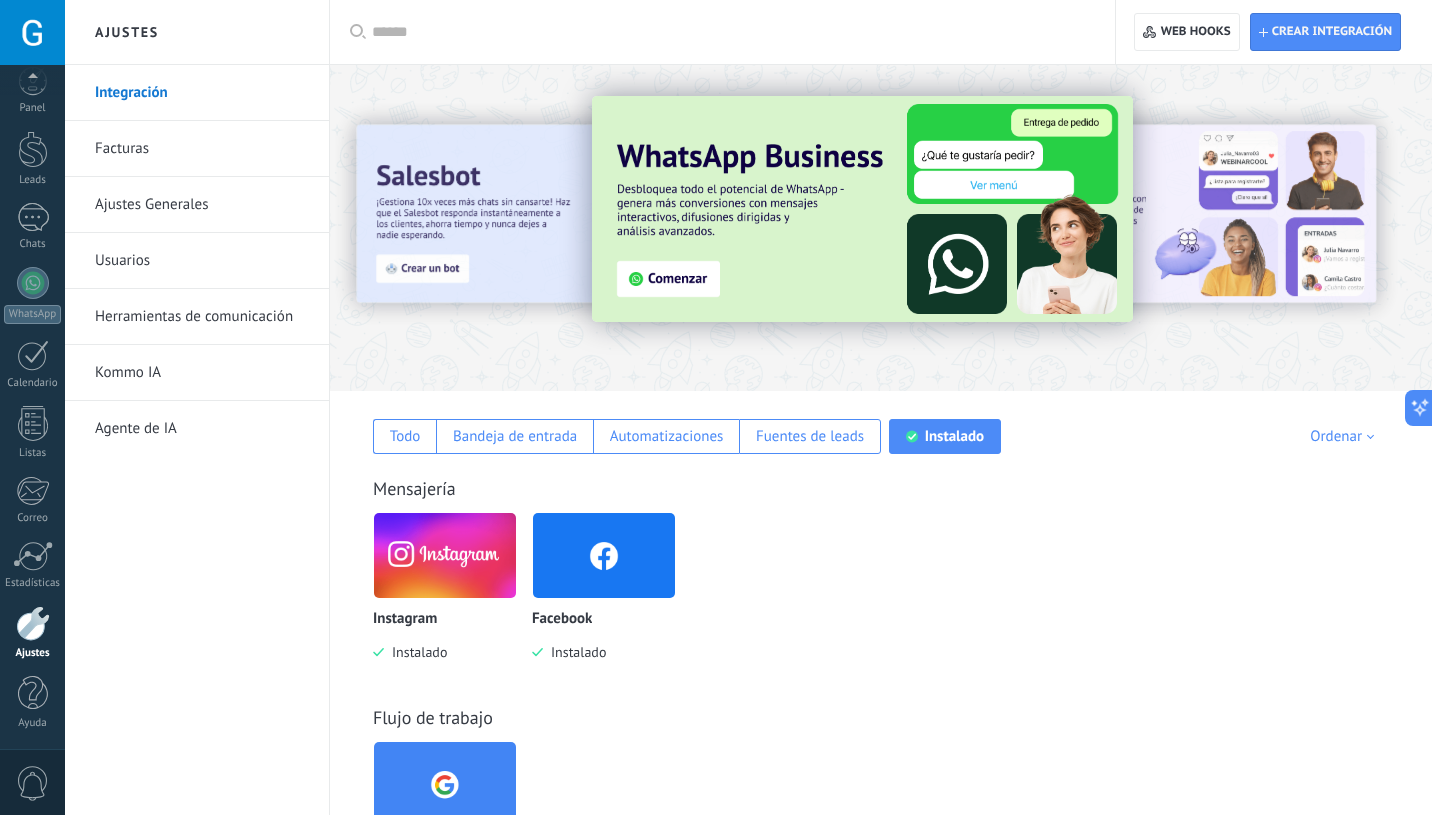 click at bounding box center (604, 555) 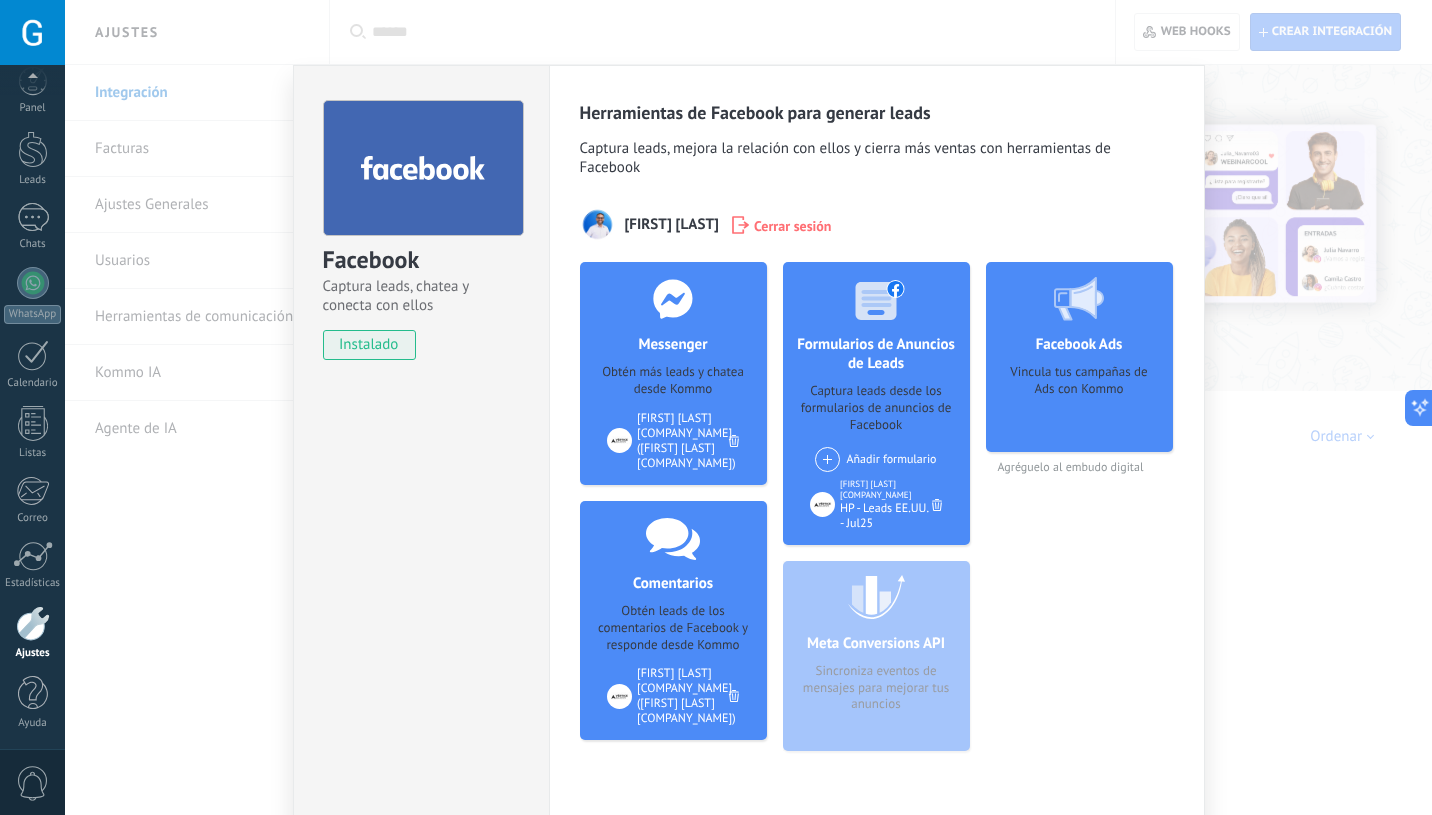 click on "Facebook Captura leads, chatea y conecta con ellos instalado Desinstalar Herramientas de Facebook para generar leads Captura leads, mejora la relación con ellos y cierra más ventas con herramientas de Facebook Gilberto Del Orbe Cerrar sesión Messenger Obtén más leads y chatea desde Kommo Agregar página Gilberto del Orbe Realty Team (Gilberto del Orbe Realty Team) Comentarios Obtén leads de los comentarios de Facebook y responde desde Kommo Agregar página Gilberto del Orbe Realty Team (Gilberto del Orbe Realty Team) Formularios de Anuncios de Leads Captura leads desde los formularios de anuncios de Facebook Añadir formulario Gilberto del Orbe Realty Team HP - Leads EE.UU. - Jul25 Meta Conversions API Sincroniza eventos de mensajes para mejorar tus anuncios Facebook Ads Vincula tus campañas de Ads con Kommo Agréguelo al embudo digital más" at bounding box center (748, 407) 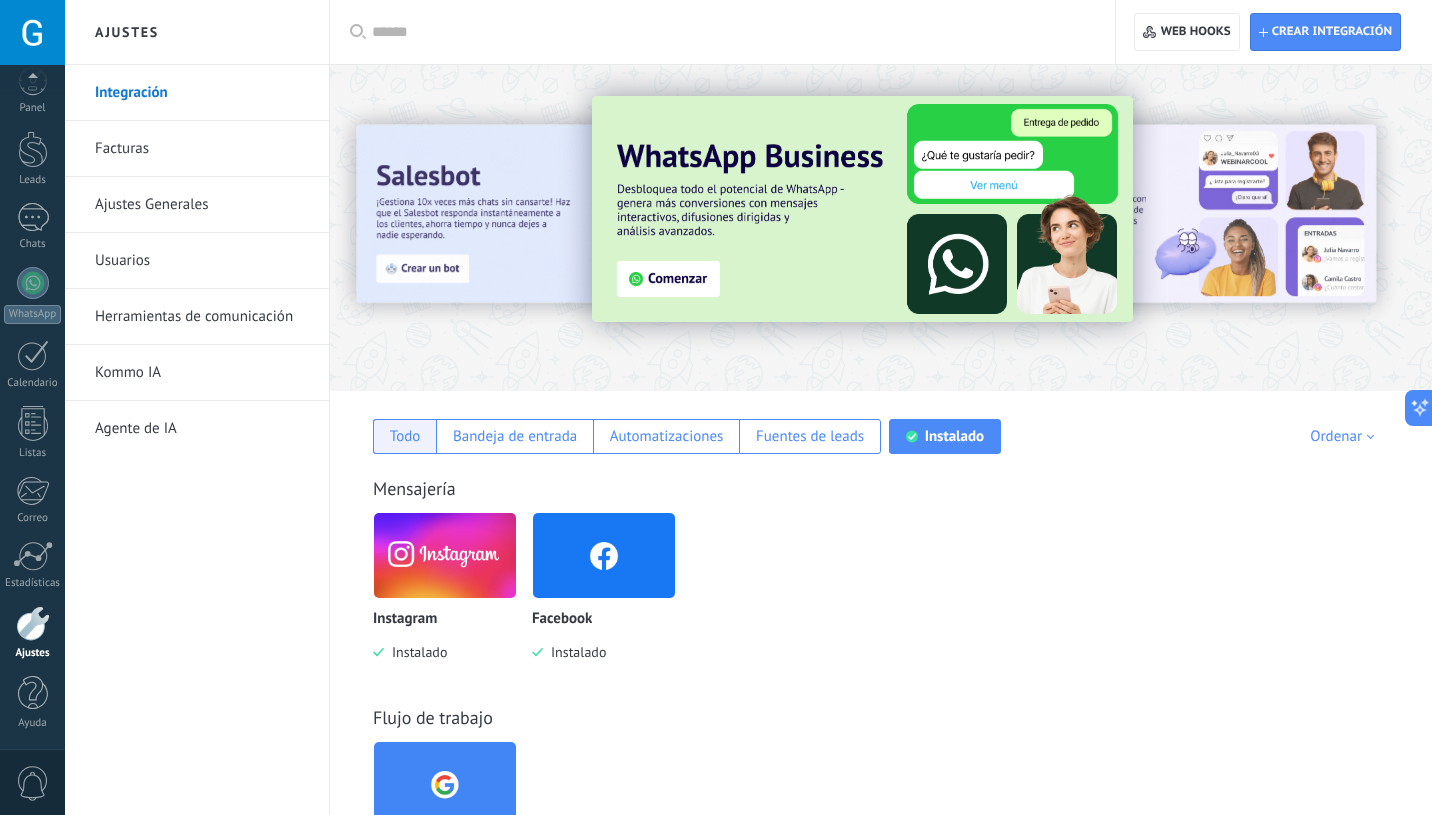 click on "Todo" at bounding box center (404, 436) 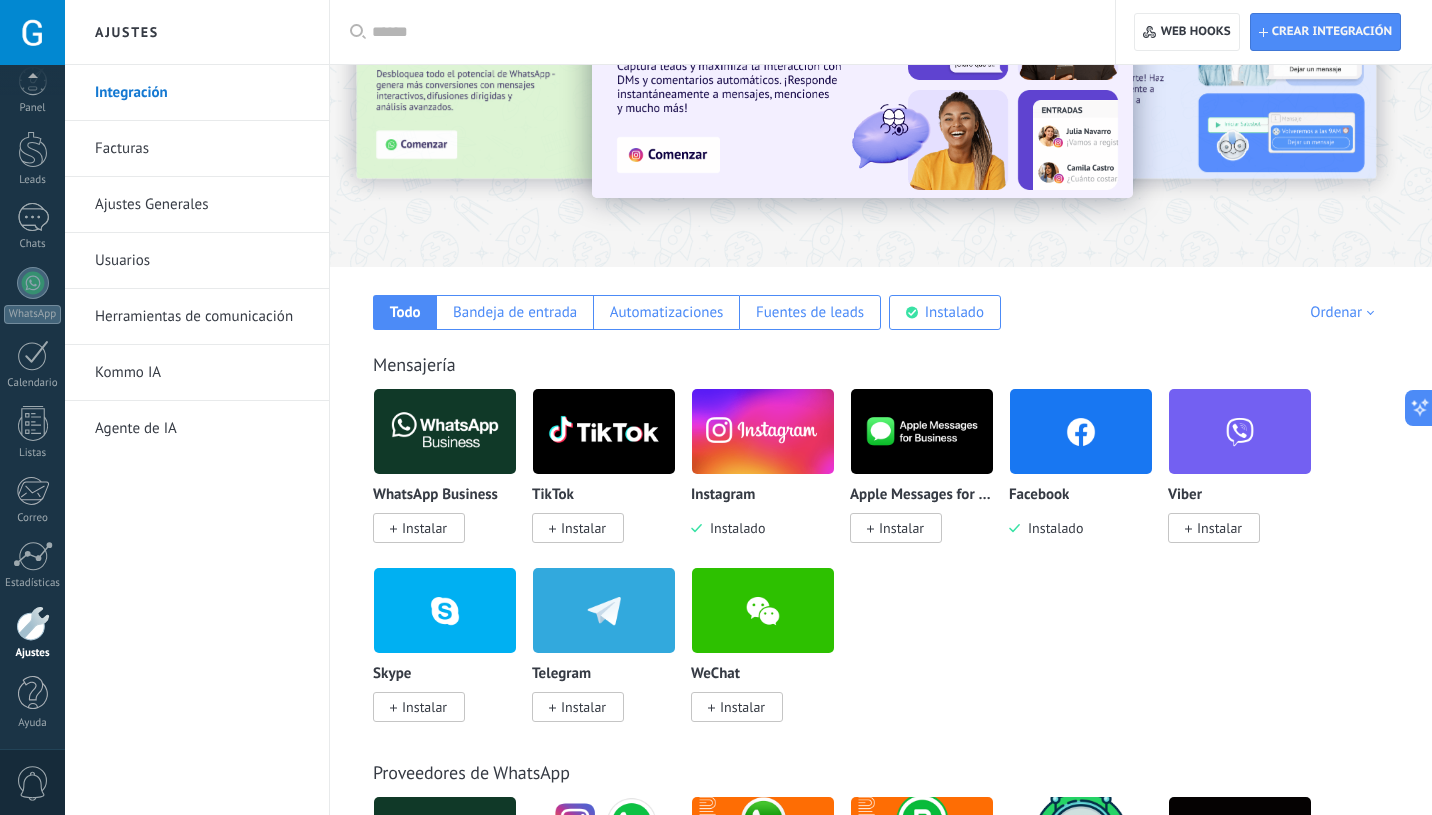 scroll, scrollTop: 149, scrollLeft: 0, axis: vertical 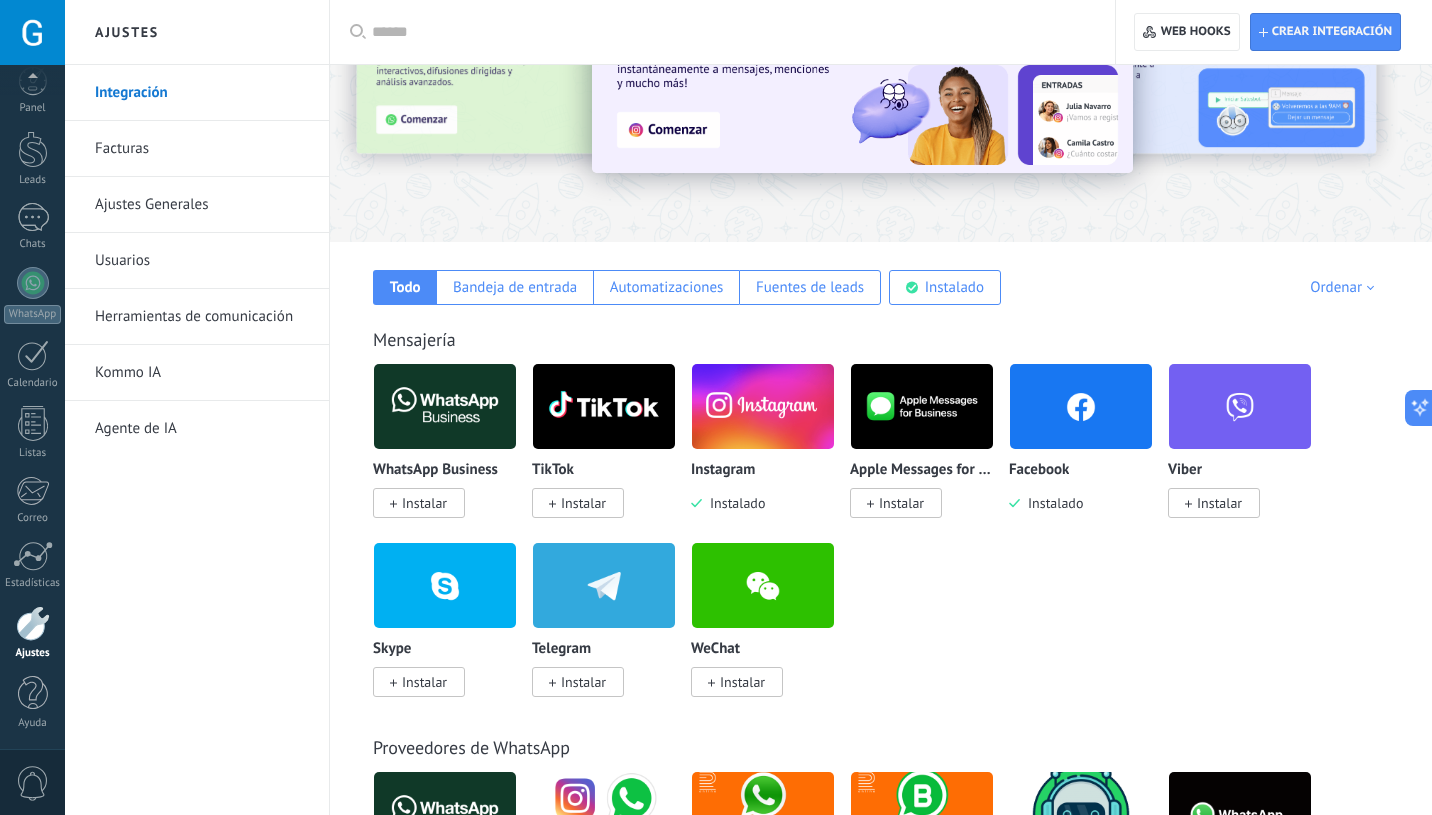 click on "Instalar" at bounding box center (583, 503) 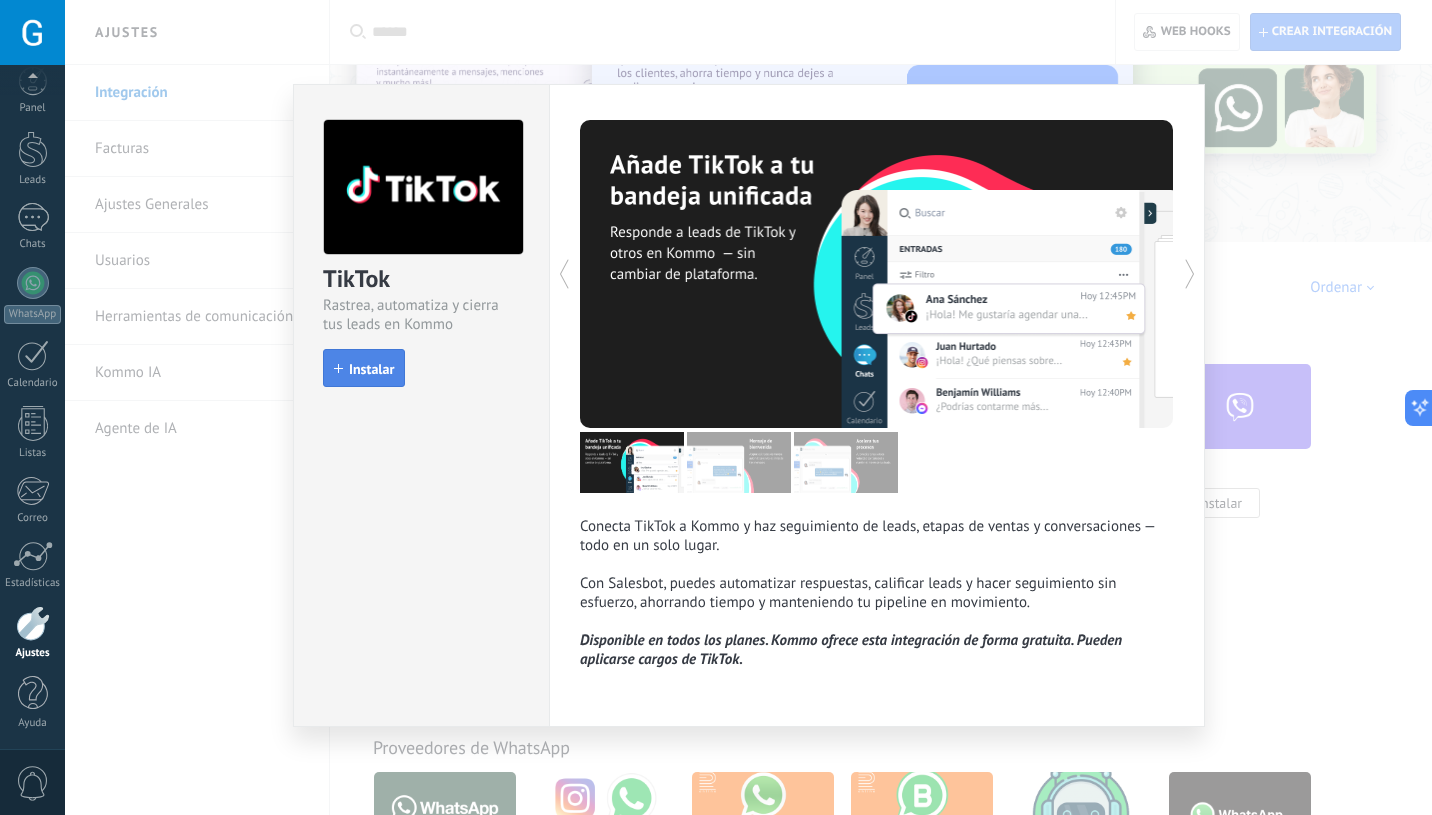 click on "Instalar" at bounding box center (371, 369) 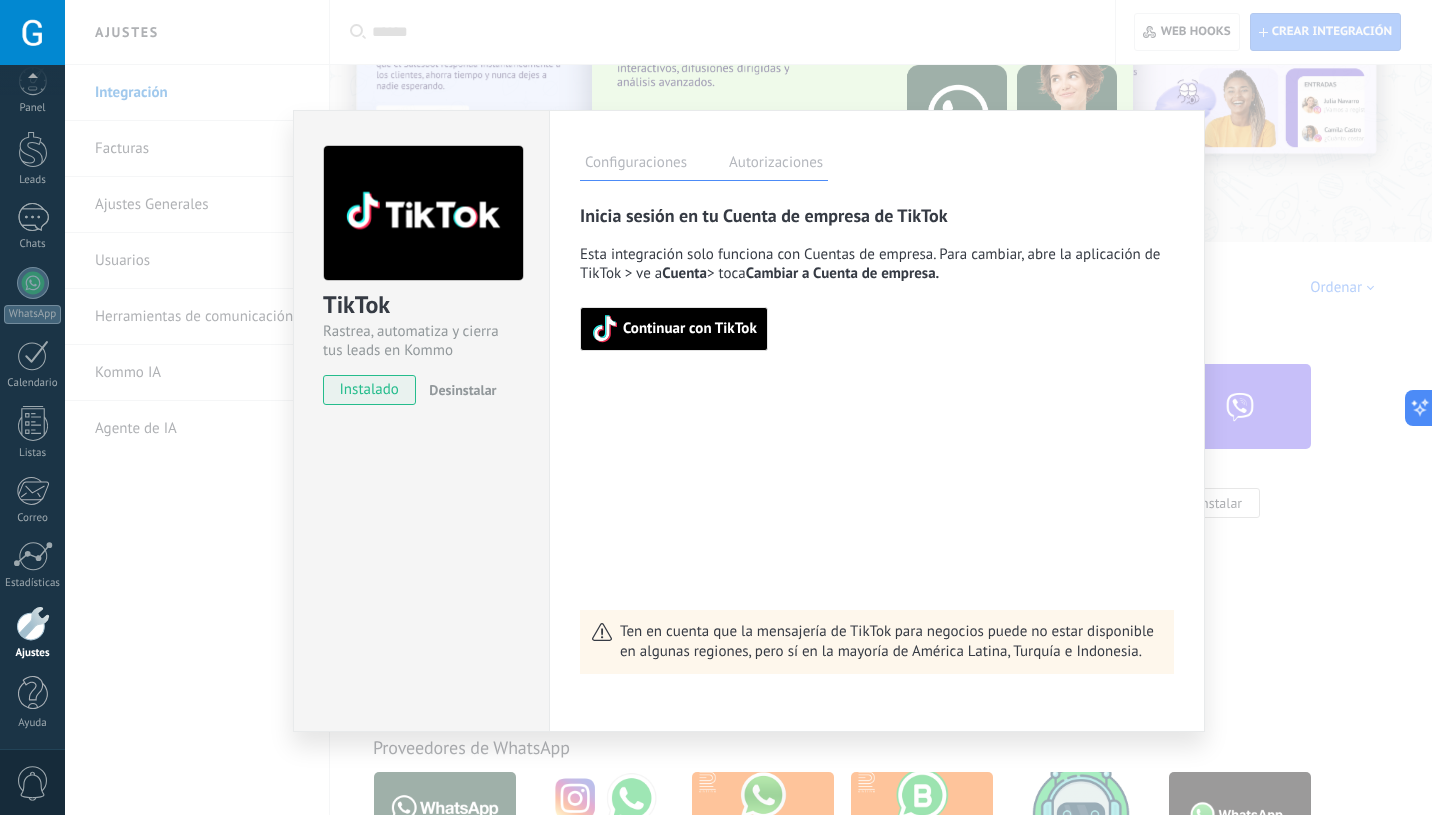click on "Continuar con TikTok" at bounding box center [690, 329] 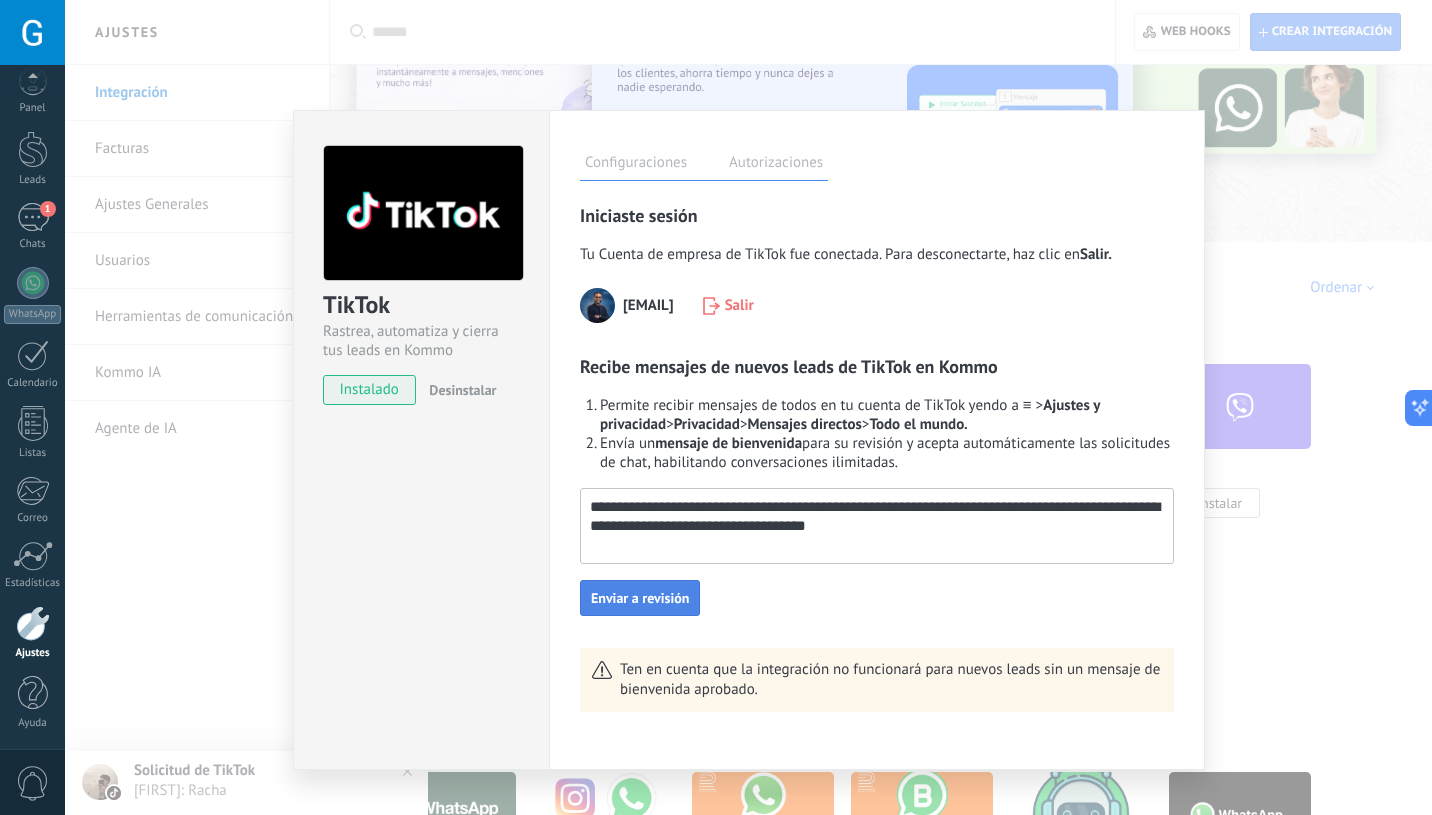 click on "Enviar a revisión" at bounding box center [640, 598] 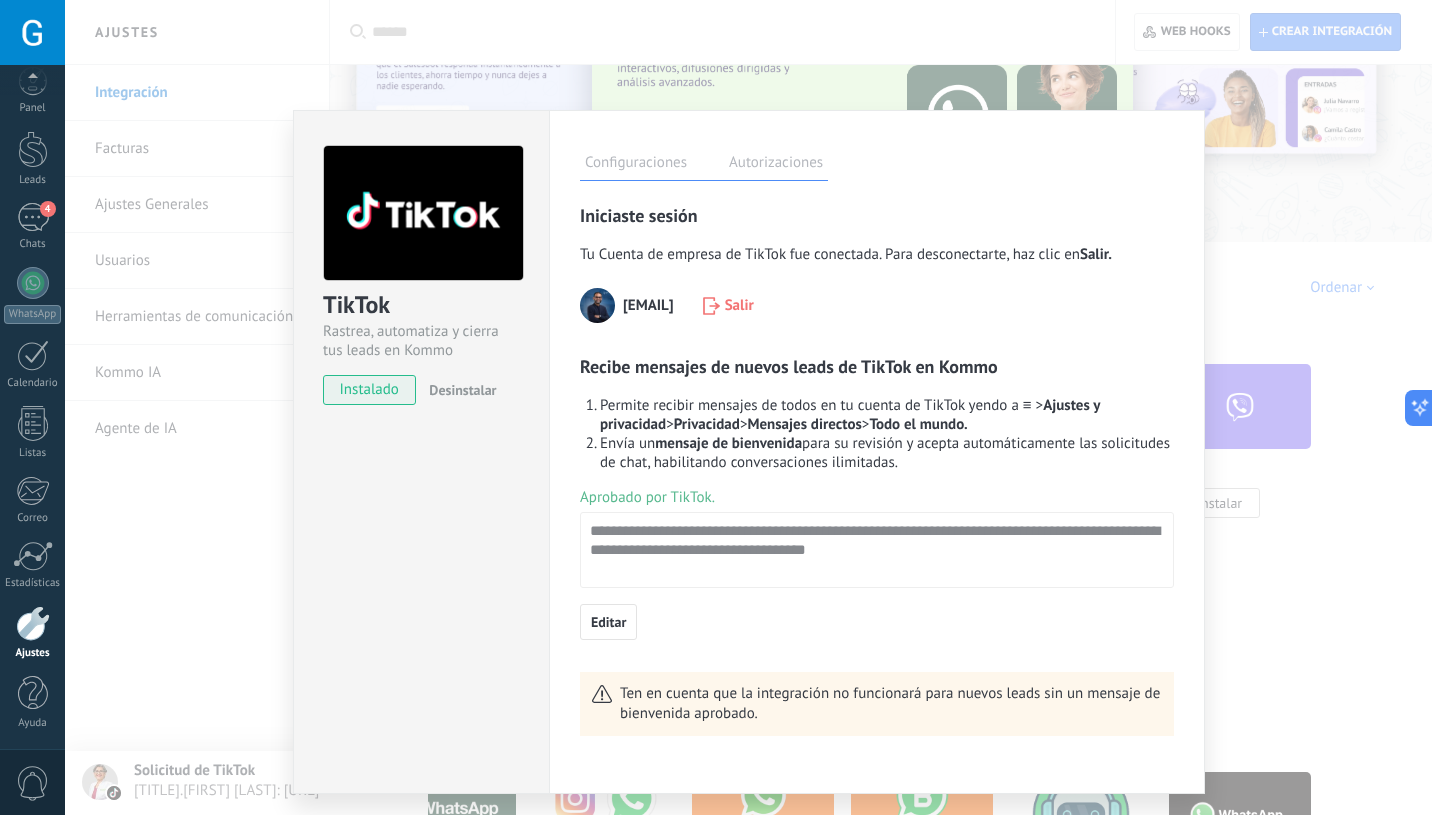 click on "TikTok Rastrea, automatiza y cierra tus leads en Kommo instalado Desinstalar Configuraciones Autorizaciones Esta pestaña registra a los usuarios que han concedido acceso a las integración a esta cuenta. Si deseas remover la posibilidad que un usuario pueda enviar solicitudes a la cuenta en nombre de esta integración, puedes revocar el acceso. Si el acceso a todos los usuarios es revocado, la integración dejará de funcionar. Esta aplicacion está instalada, pero nadie le ha dado acceso aun. Rastrea, automatiza y cierra tus leads en Kommo más Guardar Iniciaste sesión Tu Cuenta de empresa de TikTok fue conectada. Para desconectarte, haz clic en  Salir. gilberto.verticeadvisors Salir Recibe mensajes de nuevos leads de TikTok en Kommo Permite recibir mensajes de todos en tu cuenta de TikTok yendo a ≡ >  Ajustes y privacidad  >  Privacidad  >  Mensajes directos  >  Todo el mundo. Envía un  mensaje de bienvenida Aprobado por TikTok. Editar" at bounding box center [748, 407] 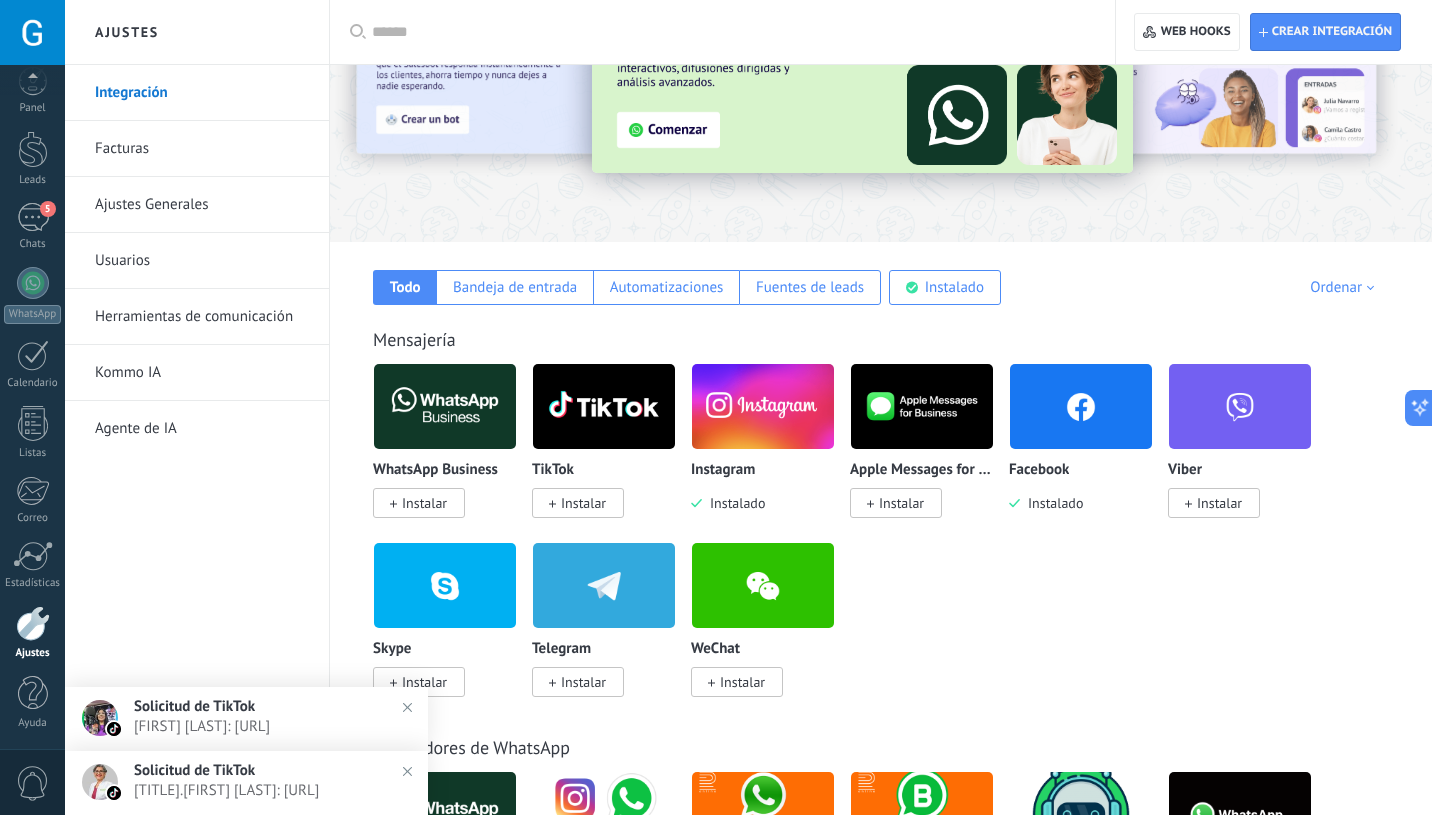 click on "Ely Medina/Alenater: https://www.tiktok.com/player/v1/7472183338409659703?music_info=1&description=1&autoplay=1&loop=1&utm_campaign=tt4d_open_api&utm_source=dm" at bounding box center (266, 726) 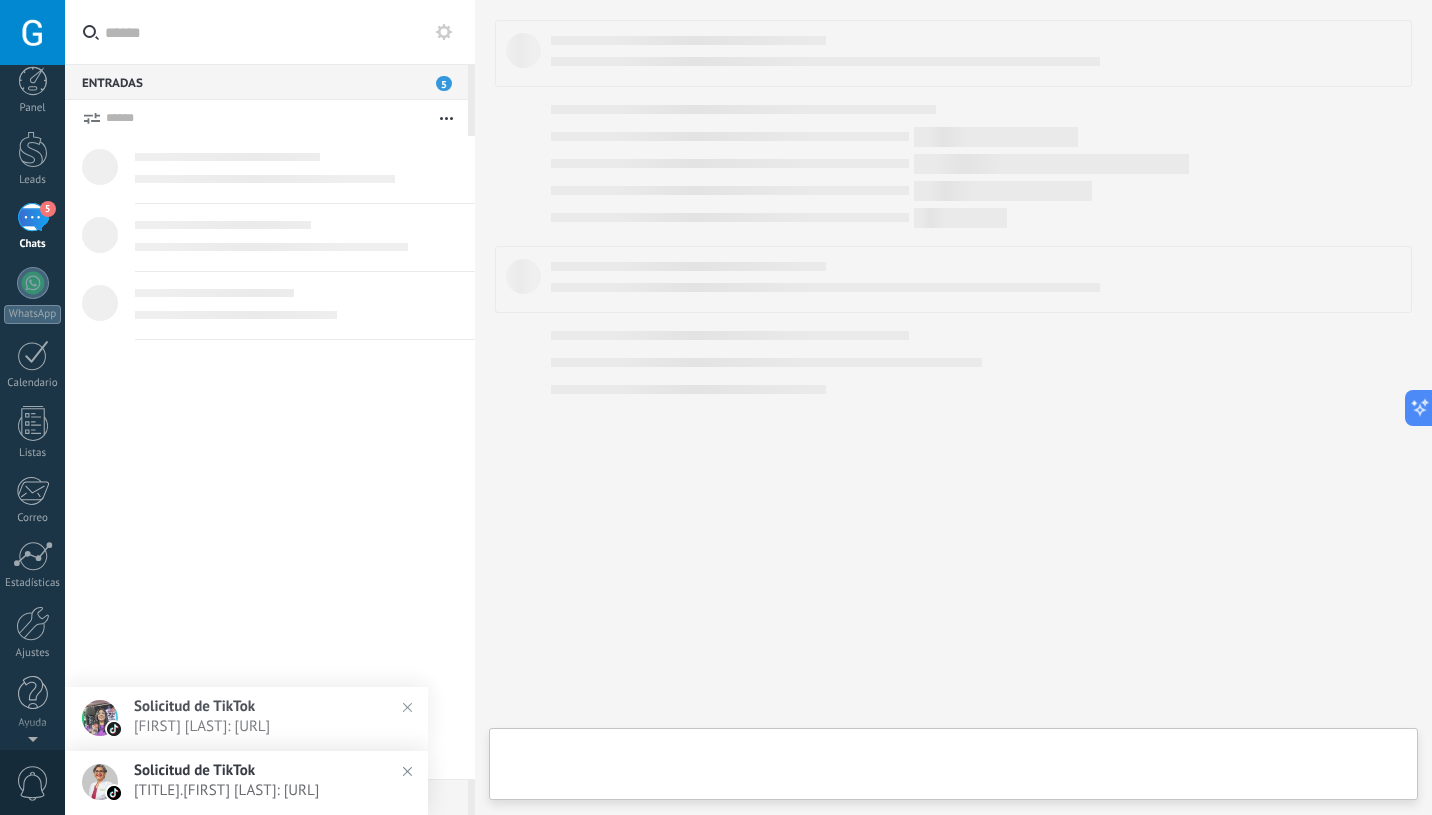 scroll, scrollTop: 0, scrollLeft: 0, axis: both 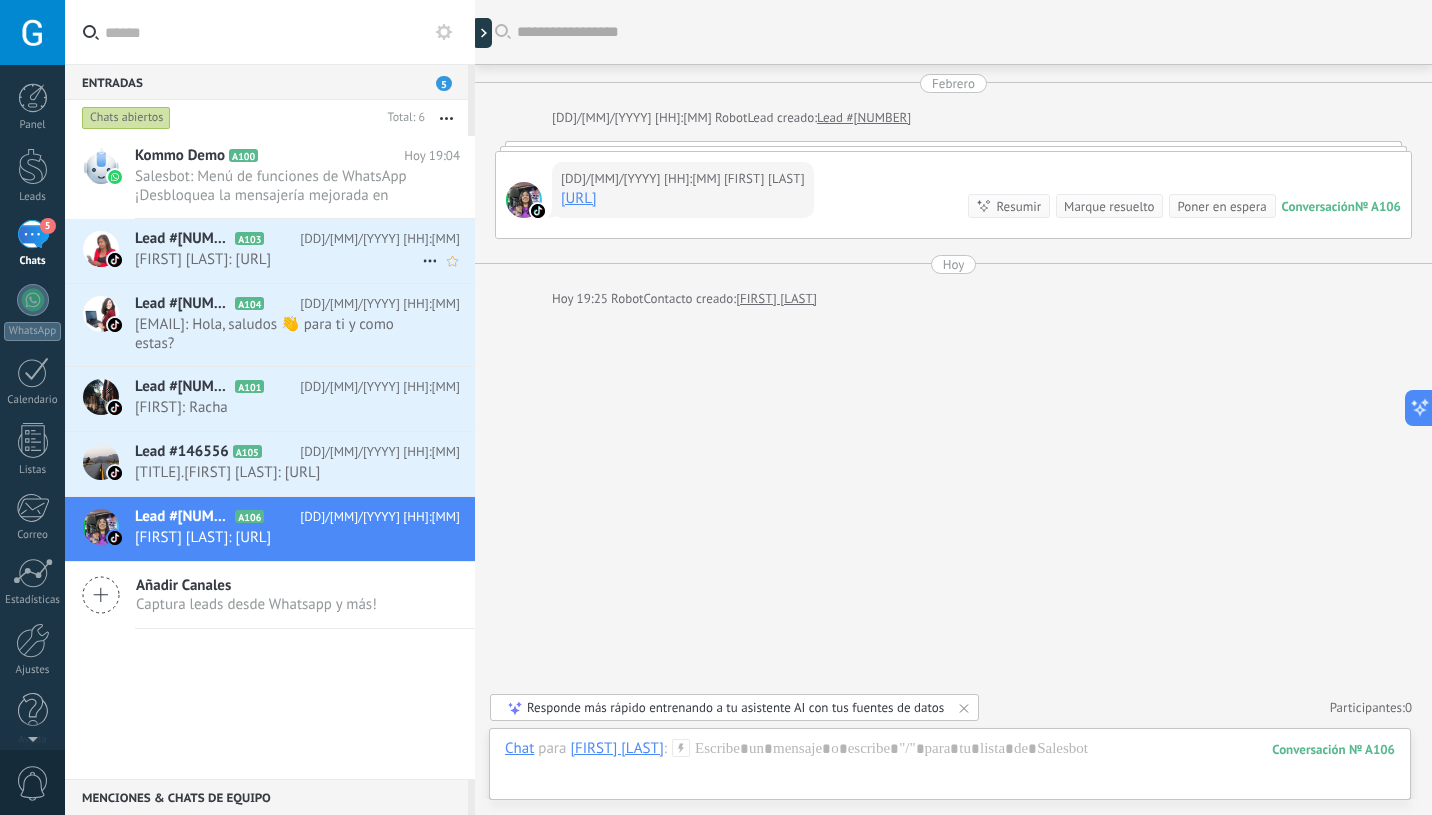 click on "Lead #146552
A103
30/06/2025 23:46
Martha Realtor: https://www.tiktok.com/player/v1/7521877071006534926?music_info=1&description=1&autoplay=1&loop=1&utm_campaign..." at bounding box center (305, 250) 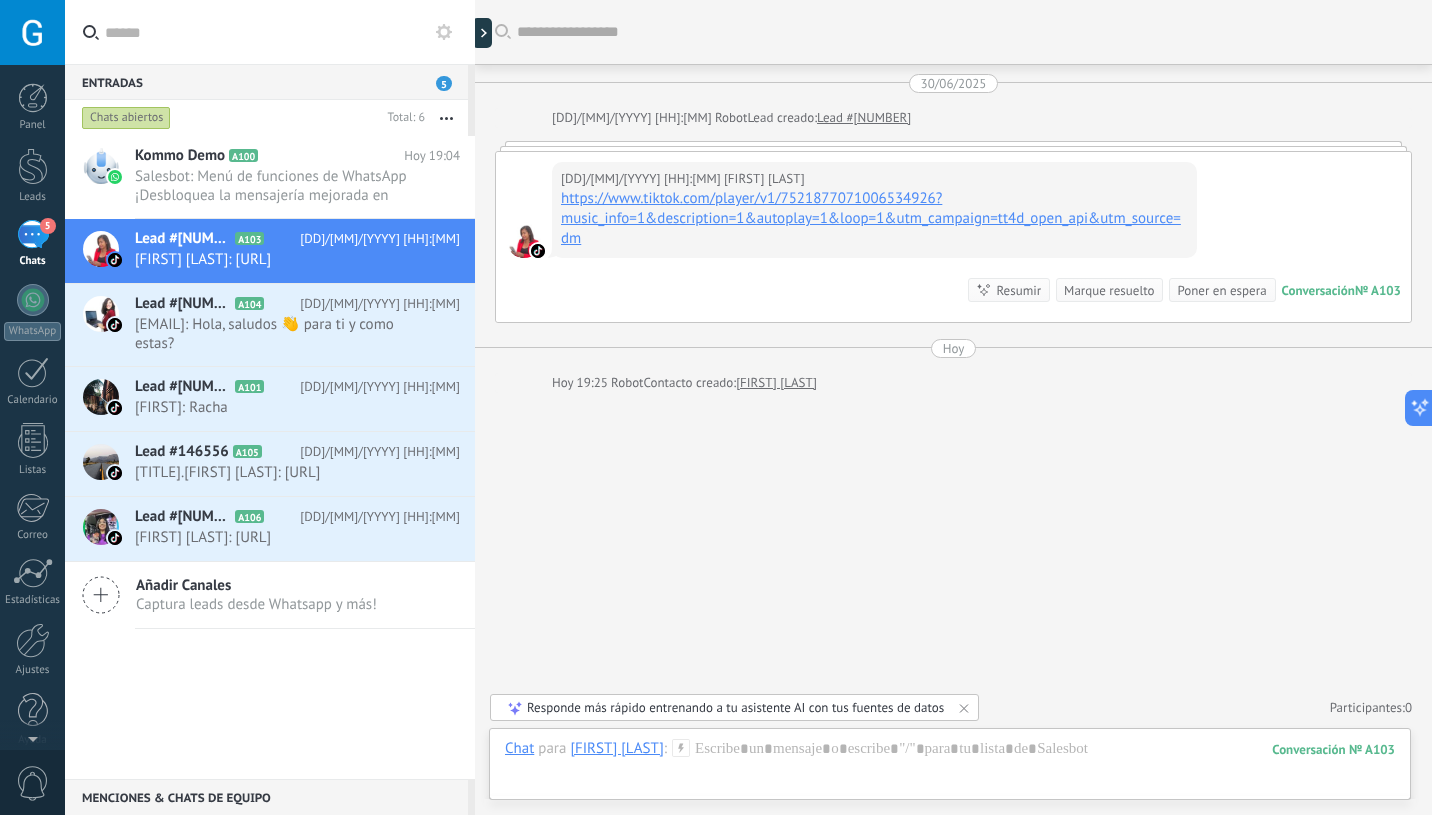 click on "https://www.tiktok.com/player/v1/7521877071006534926?music_info=1&description=1&autoplay=1&loop=1&utm_campaign=tt4d_open_api&utm_source=dm" at bounding box center [871, 218] 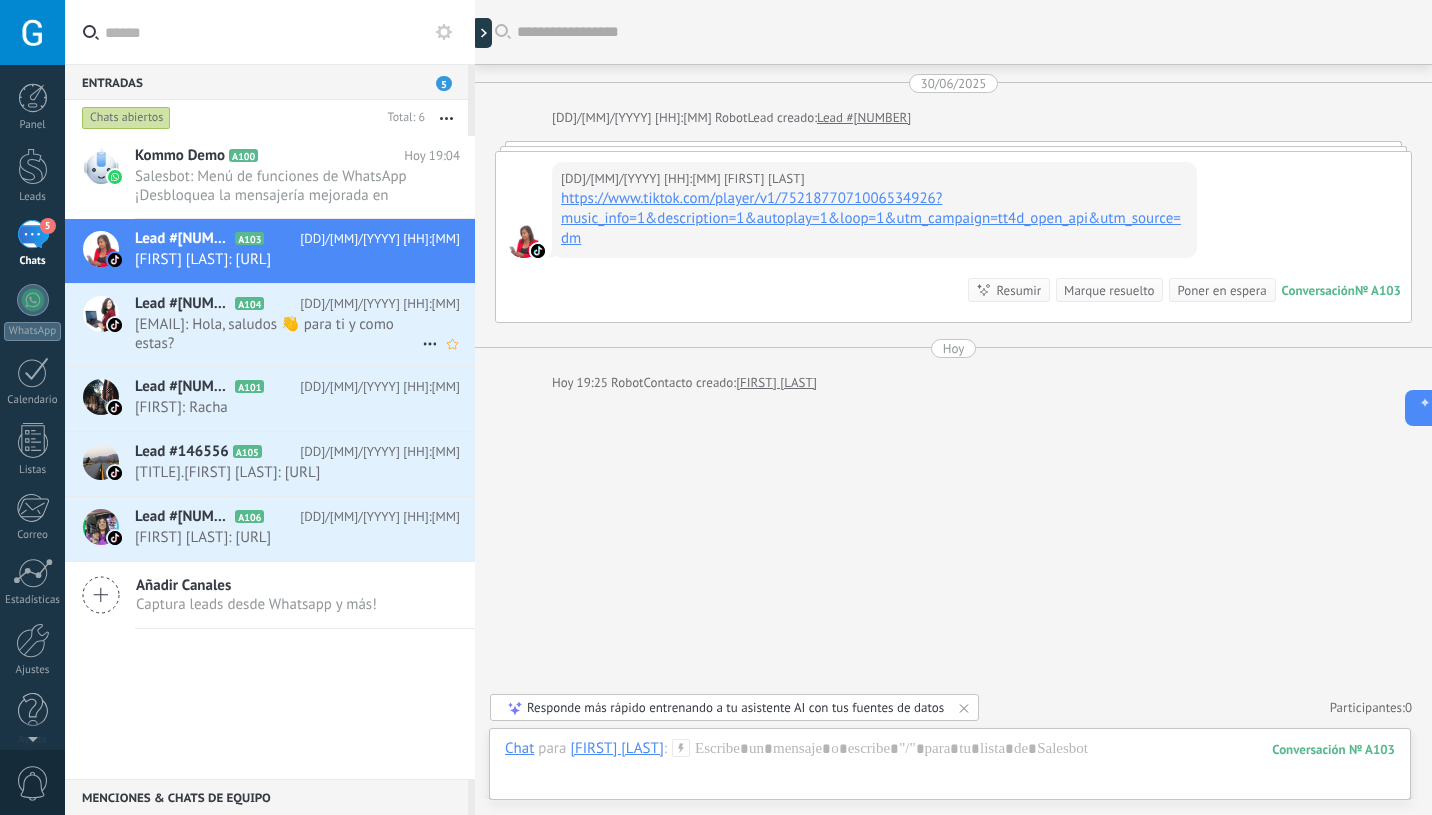 click on "Cryptocurrencytradeonly: Hola, saludos 👋 para ti y como estas?" at bounding box center (278, 334) 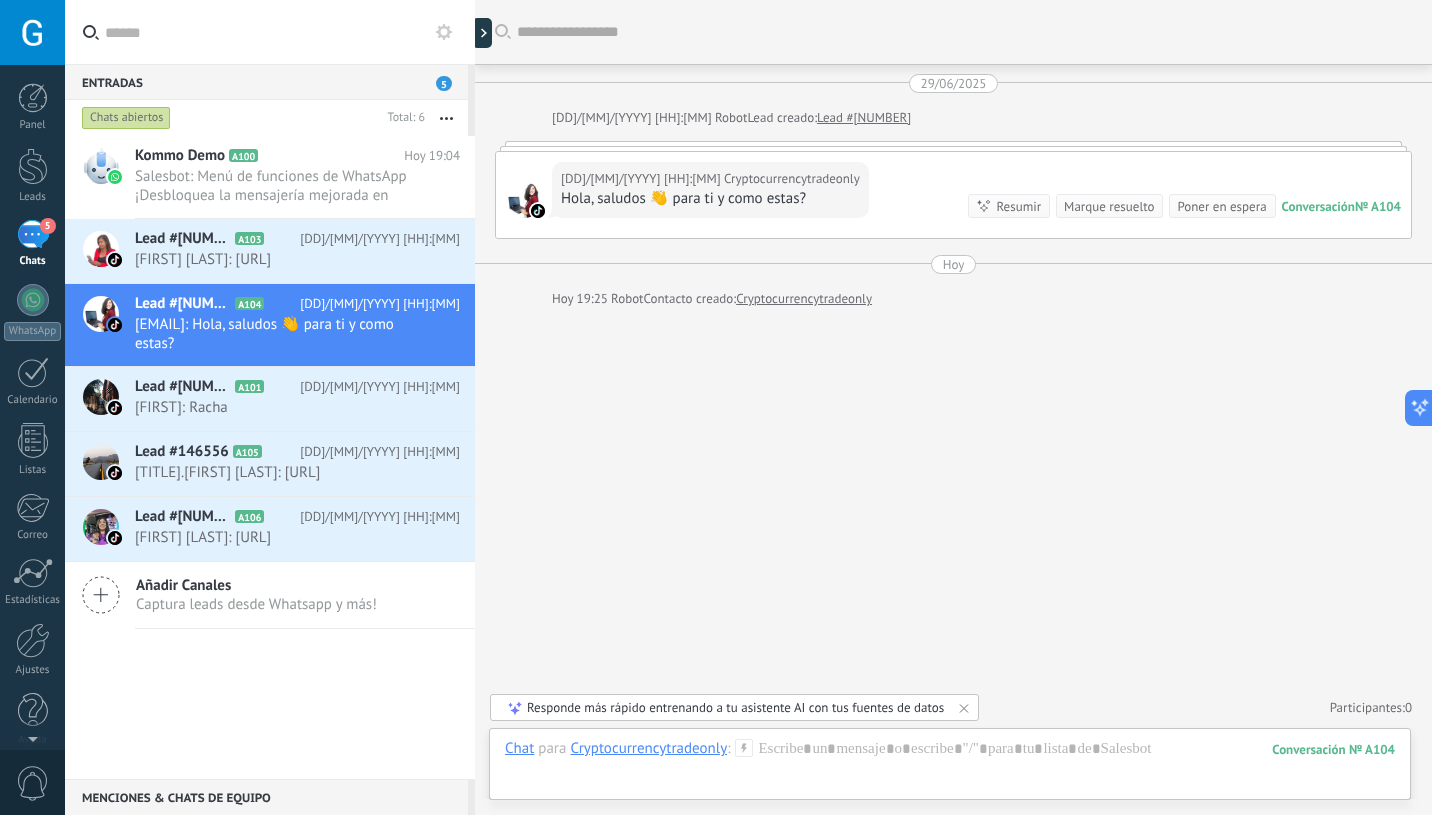 click on "Hola, saludos 👋 para ti y como estas?" at bounding box center (710, 199) 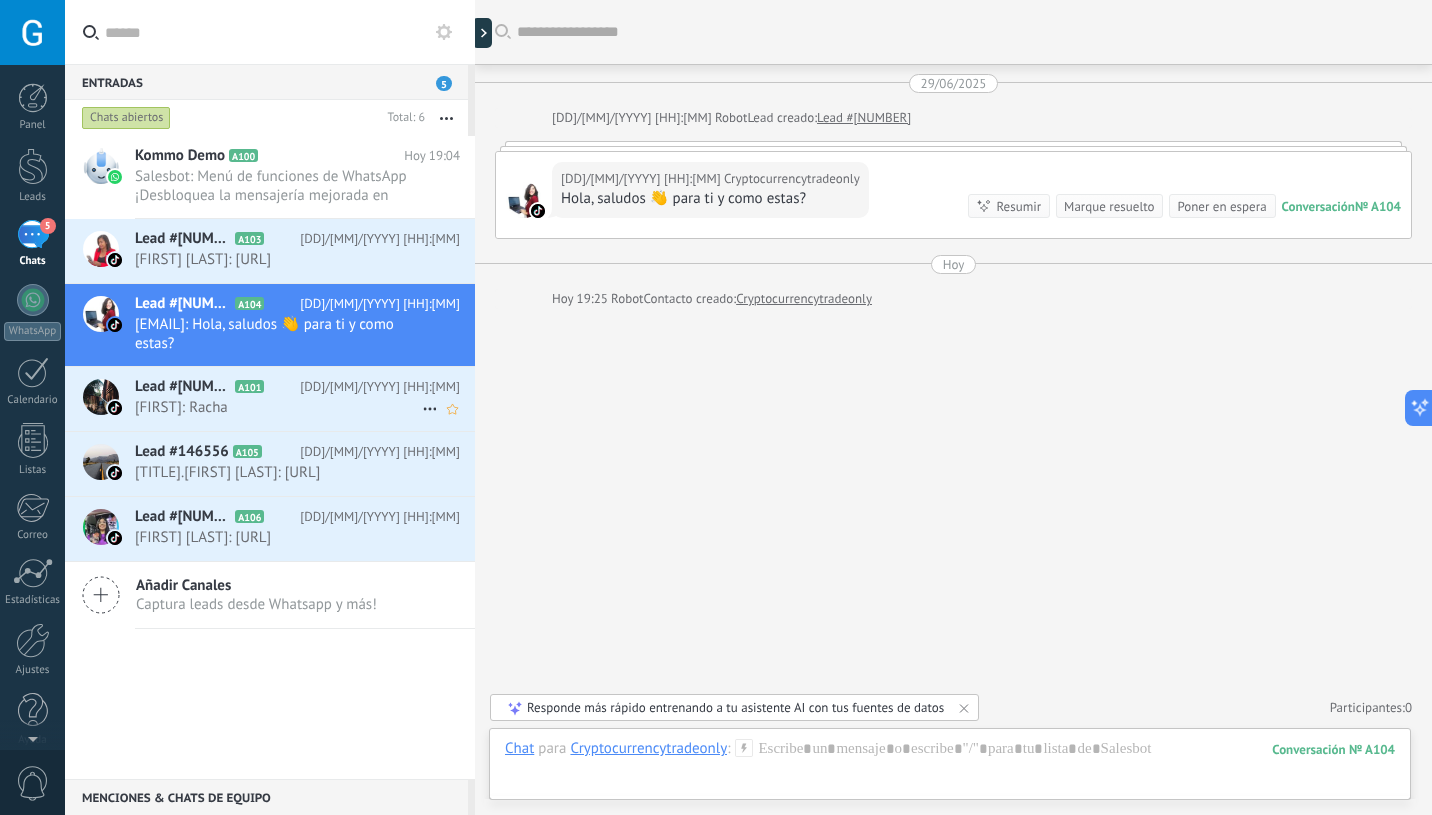 click on "Lead #146548
A101" at bounding box center (217, 387) 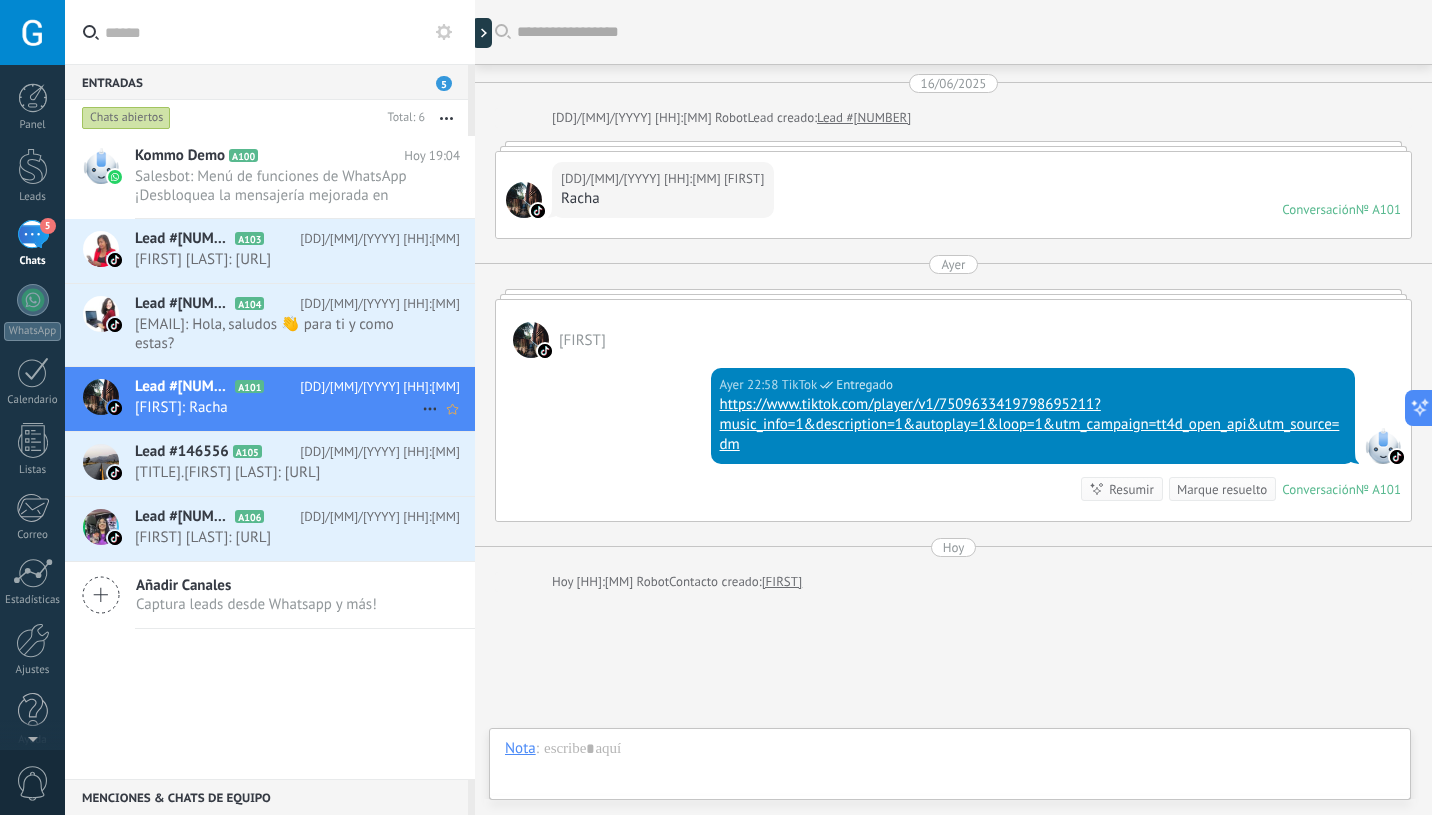 scroll, scrollTop: 124, scrollLeft: 0, axis: vertical 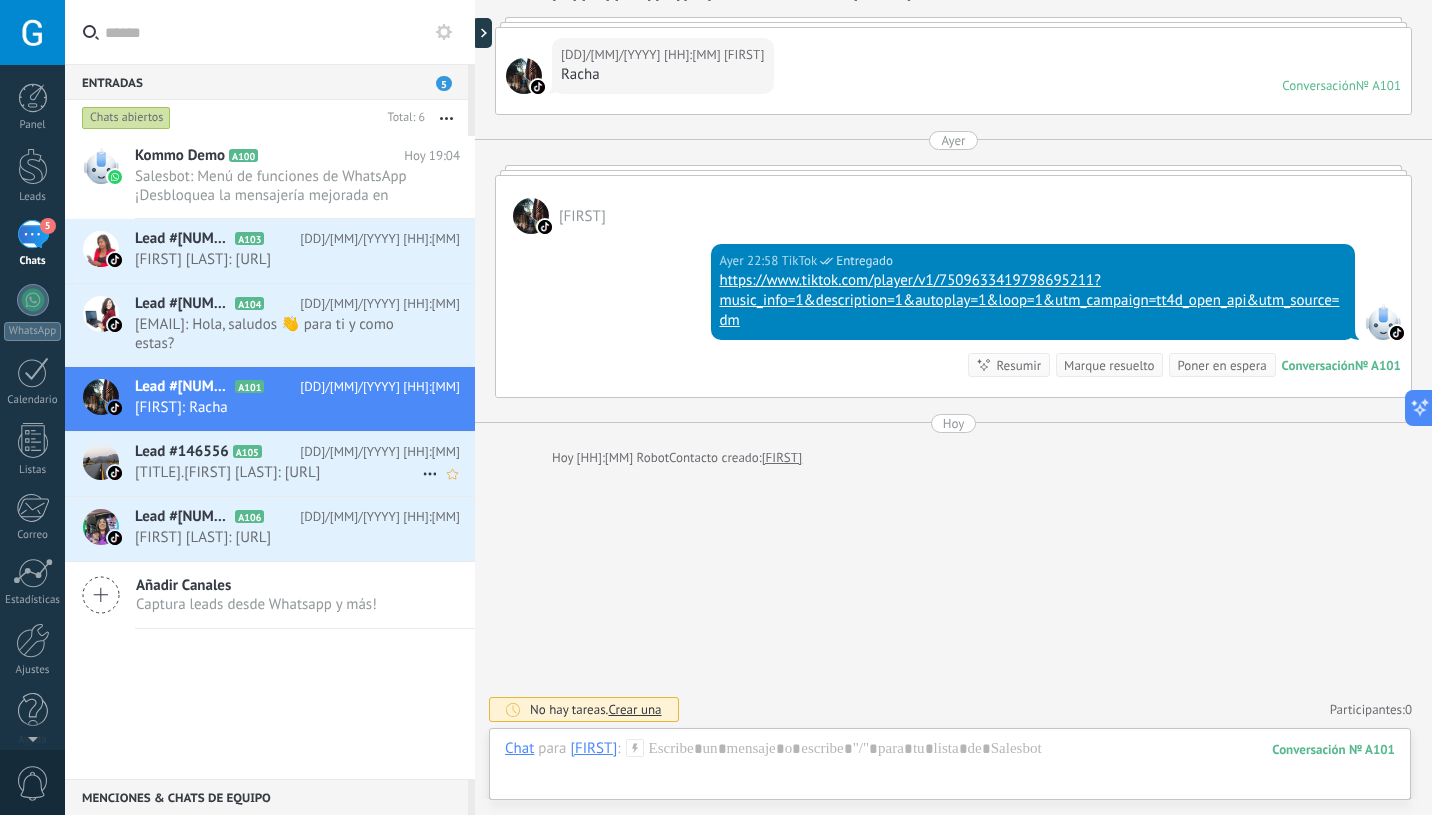 click on "Dra.Maria Espaillat: https://www.tiktok.com/player/v1/7487986992626584887?music_info=1&description=1&autoplay=1&loop=1&utm_campaign..." at bounding box center (278, 472) 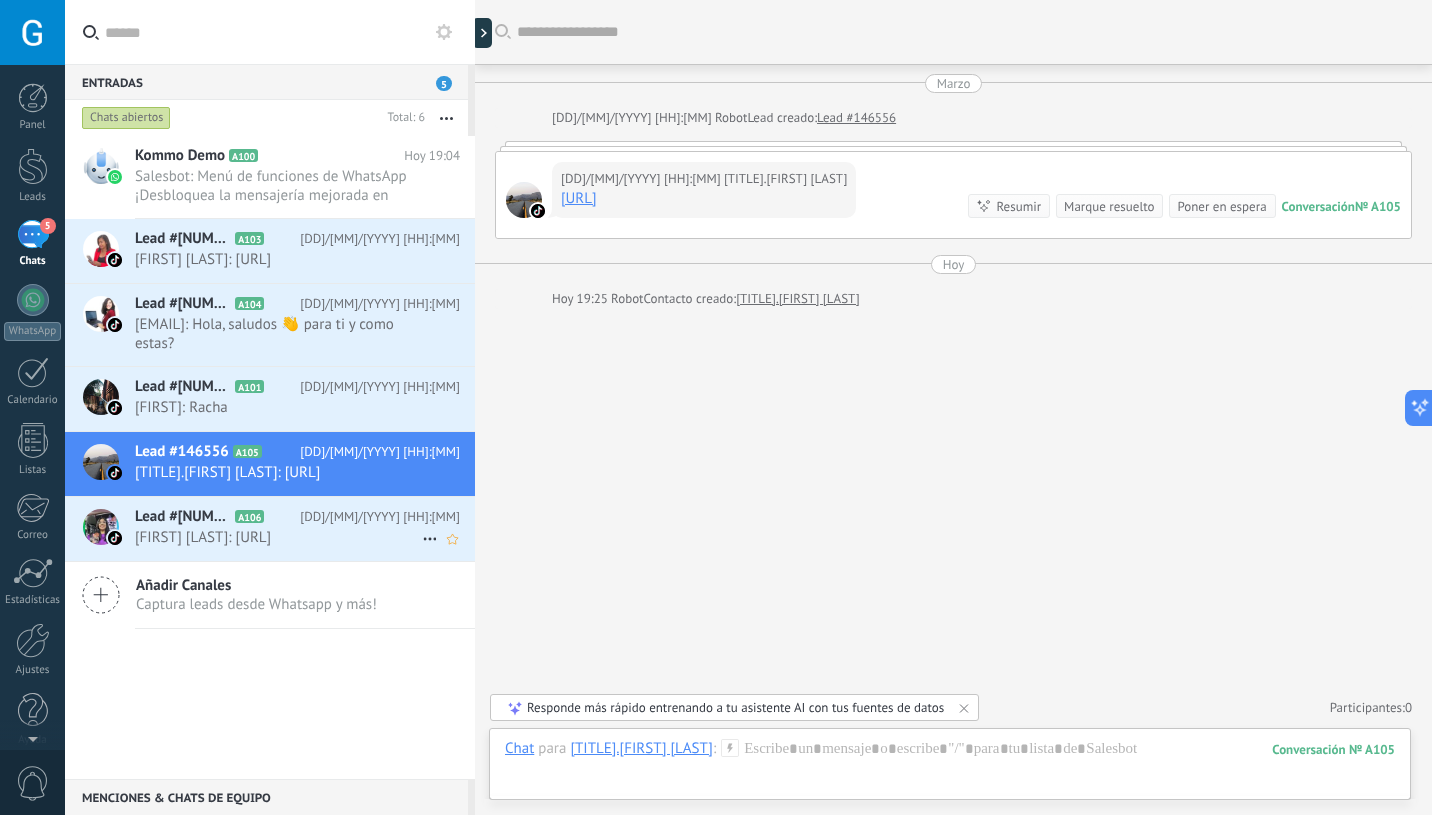 click on "Lead #146562
A106" at bounding box center [217, 517] 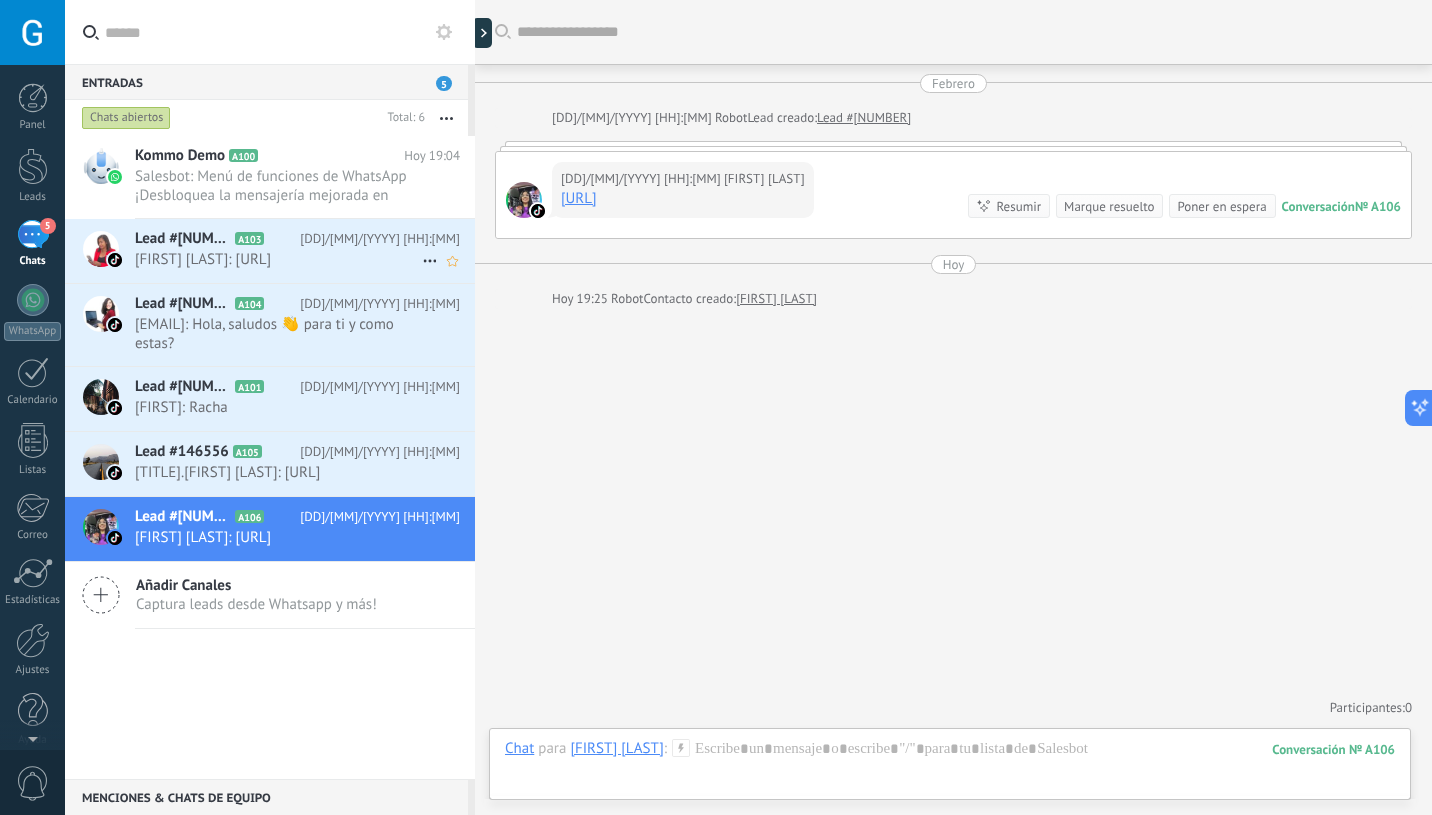 click on "Martha Realtor: https://www.tiktok.com/player/v1/7521877071006534926?music_info=1&description=1&autoplay=1&loop=1&utm_campaign..." at bounding box center [278, 259] 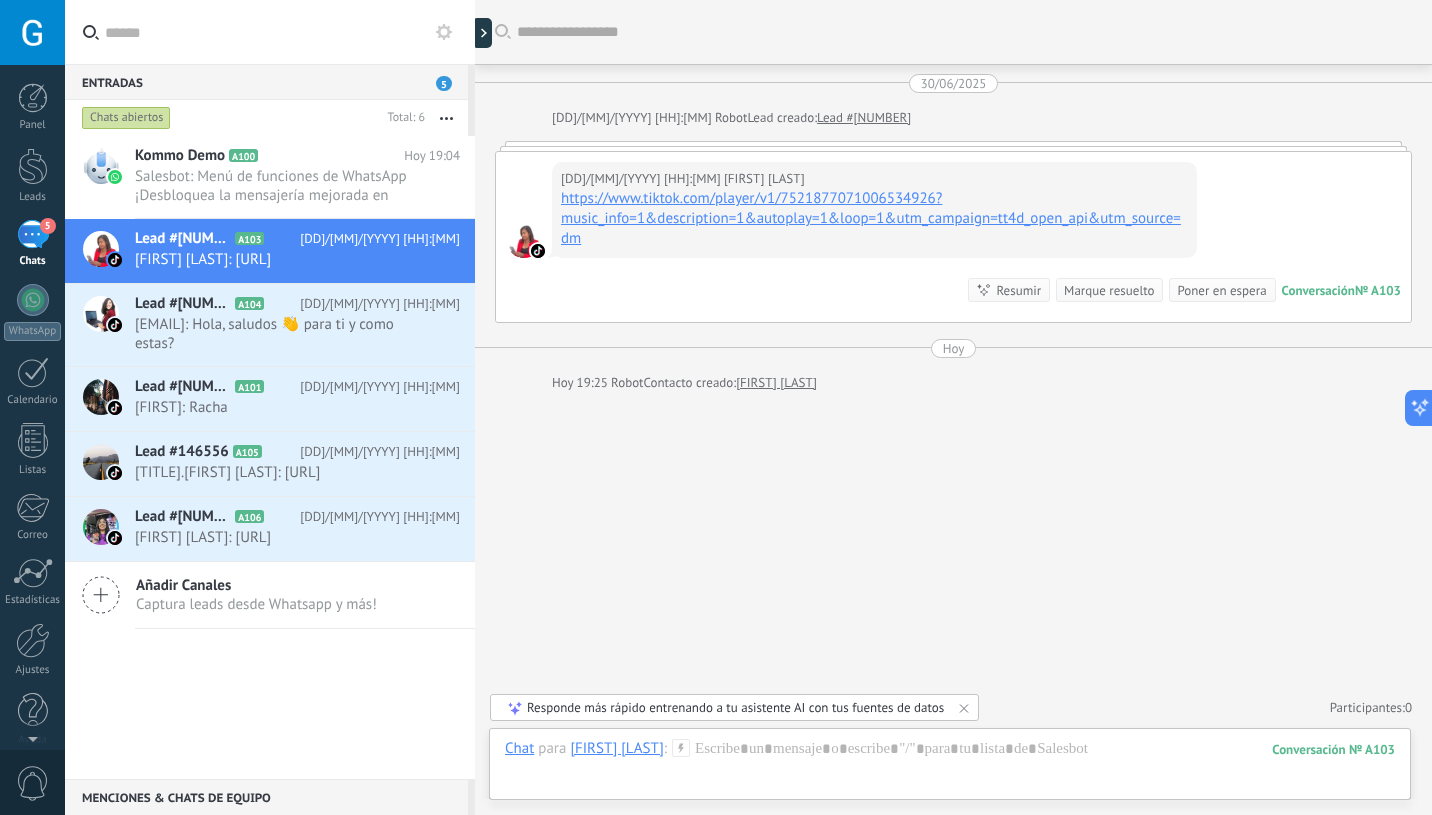 click on "Marque resuelto" at bounding box center (1109, 290) 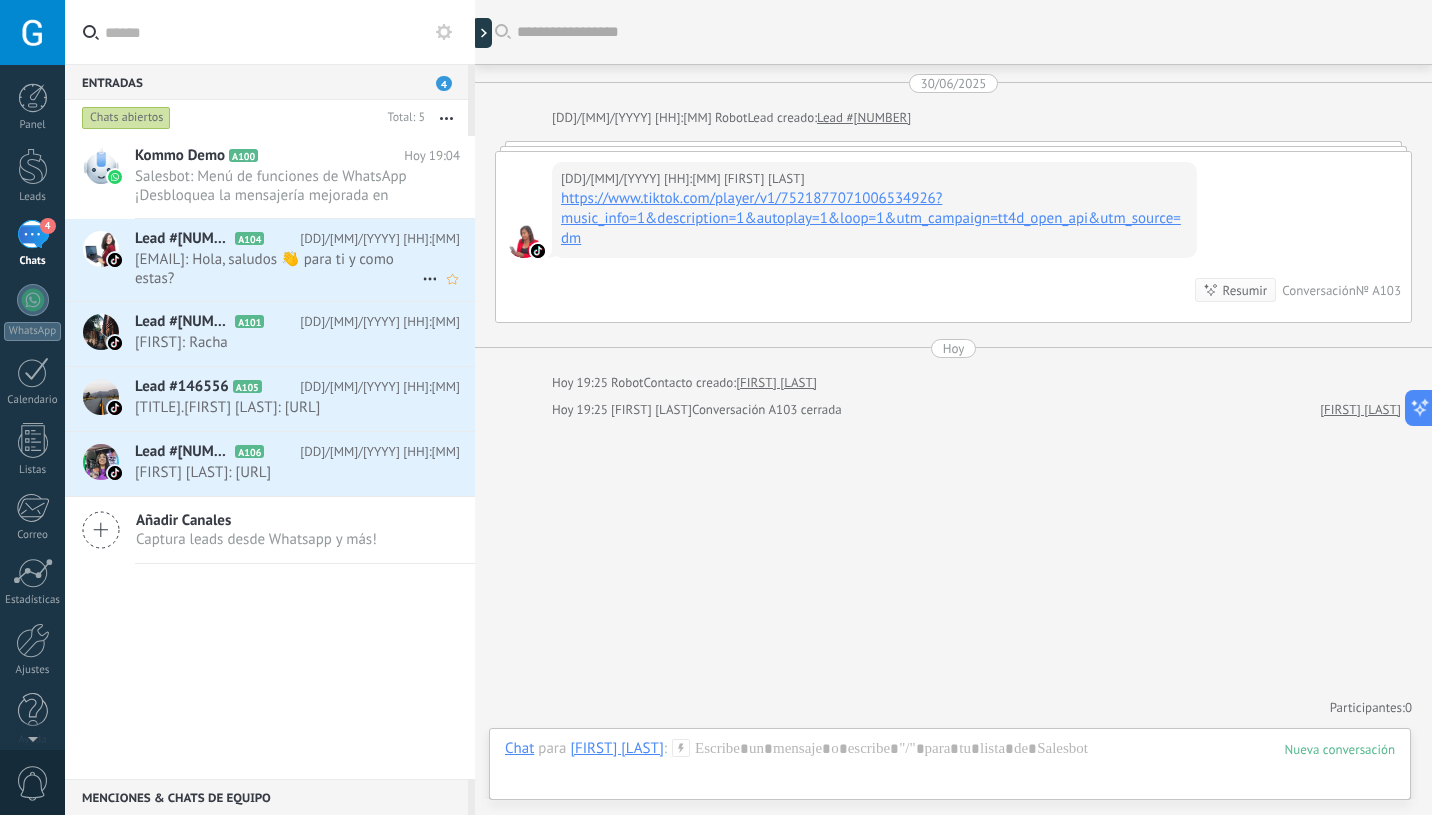 click on "Cryptocurrencytradeonly: Hola, saludos 👋 para ti y como estas?" at bounding box center [278, 269] 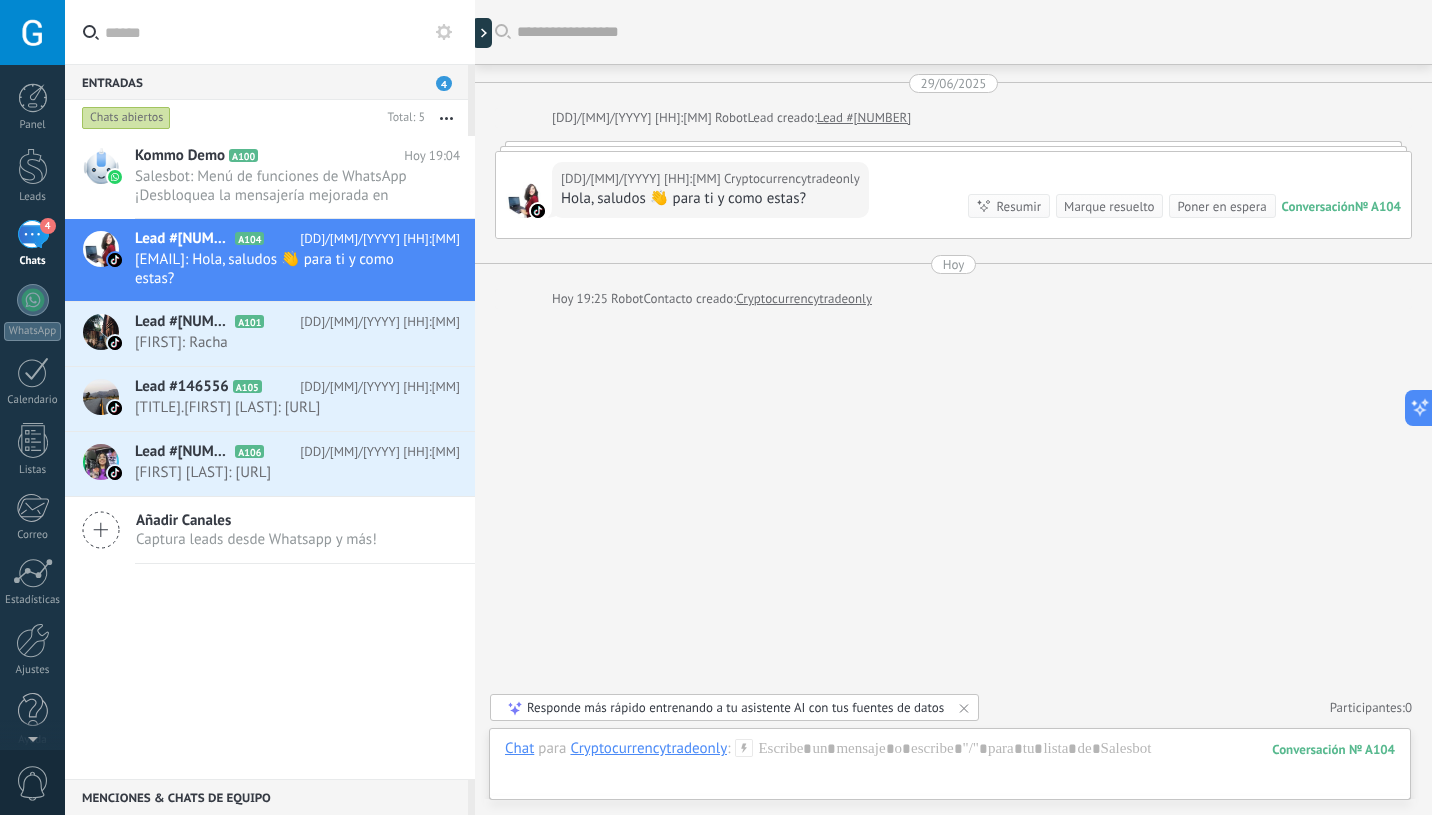 click on "29/06/2025 21:07 Cryptocurrencytradeonly  Hola, saludos 👋 para ti y como estas? Conversación  № A104 Conversación № A104 Resumir Resumir Marque resuelto Poner en espera" at bounding box center (953, 195) 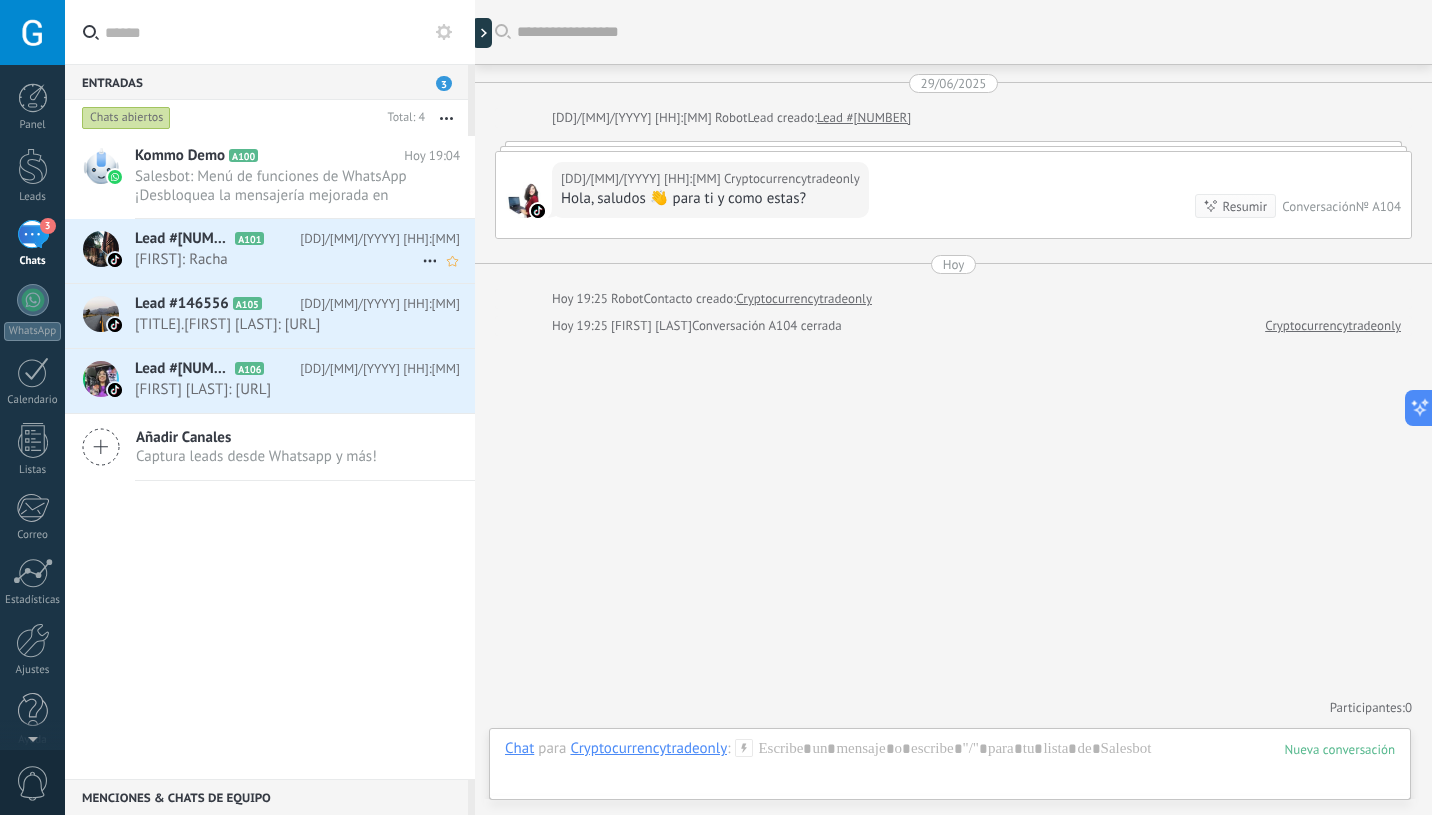 click on "[DATE] [TIME]" at bounding box center (380, 239) 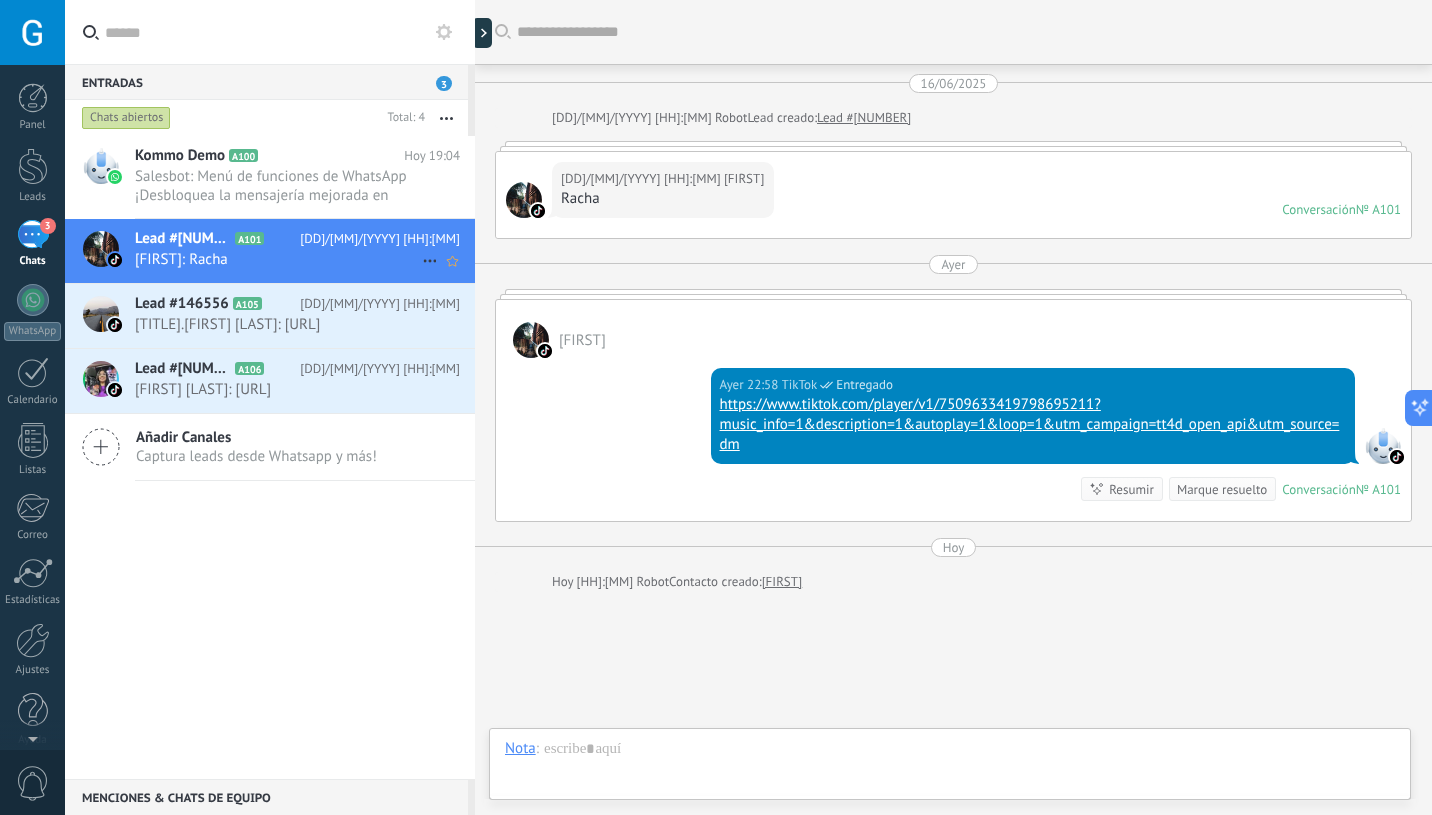 scroll, scrollTop: 124, scrollLeft: 0, axis: vertical 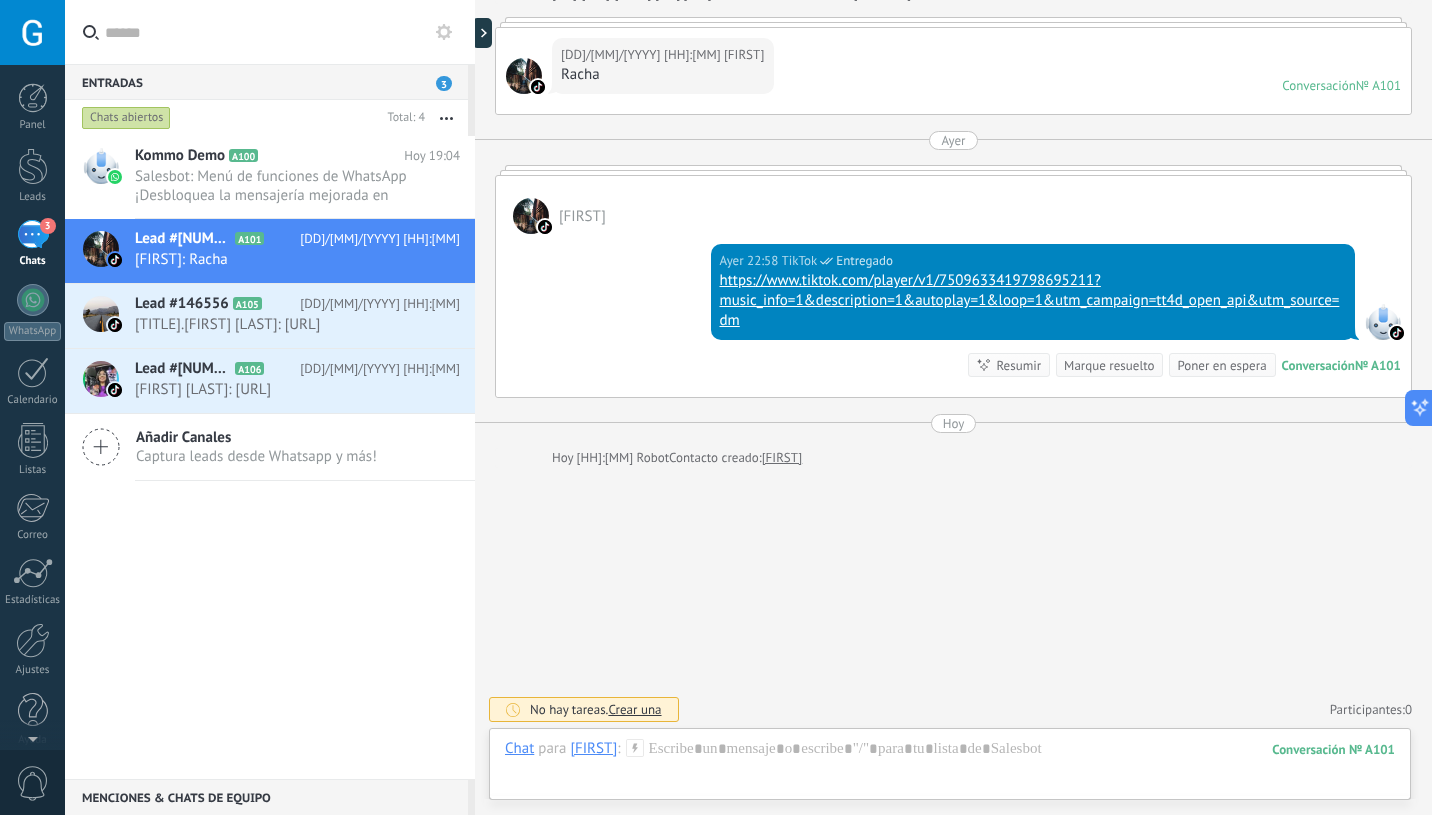 click on "Marque resuelto" at bounding box center [1109, 365] 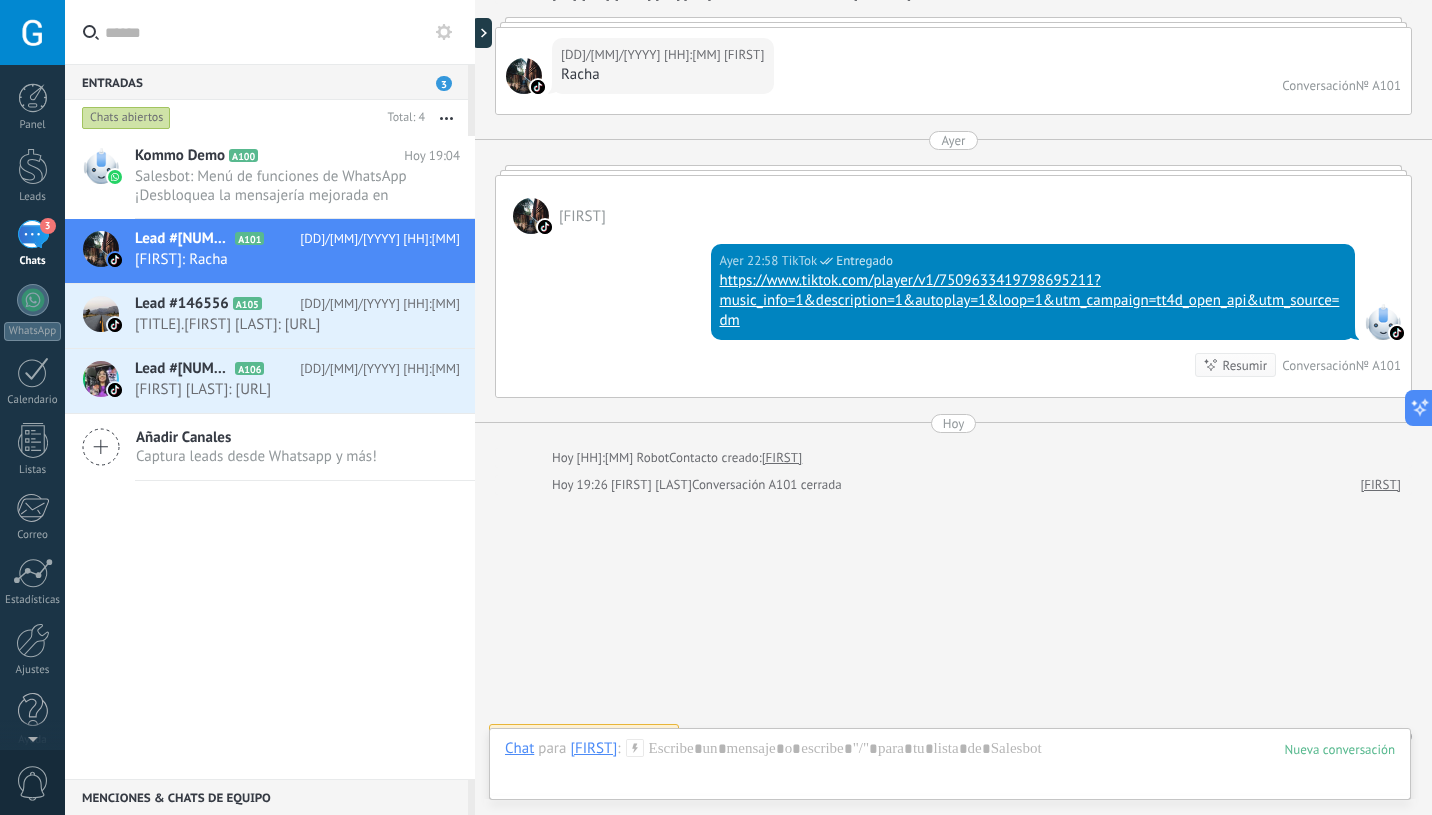scroll, scrollTop: 151, scrollLeft: 0, axis: vertical 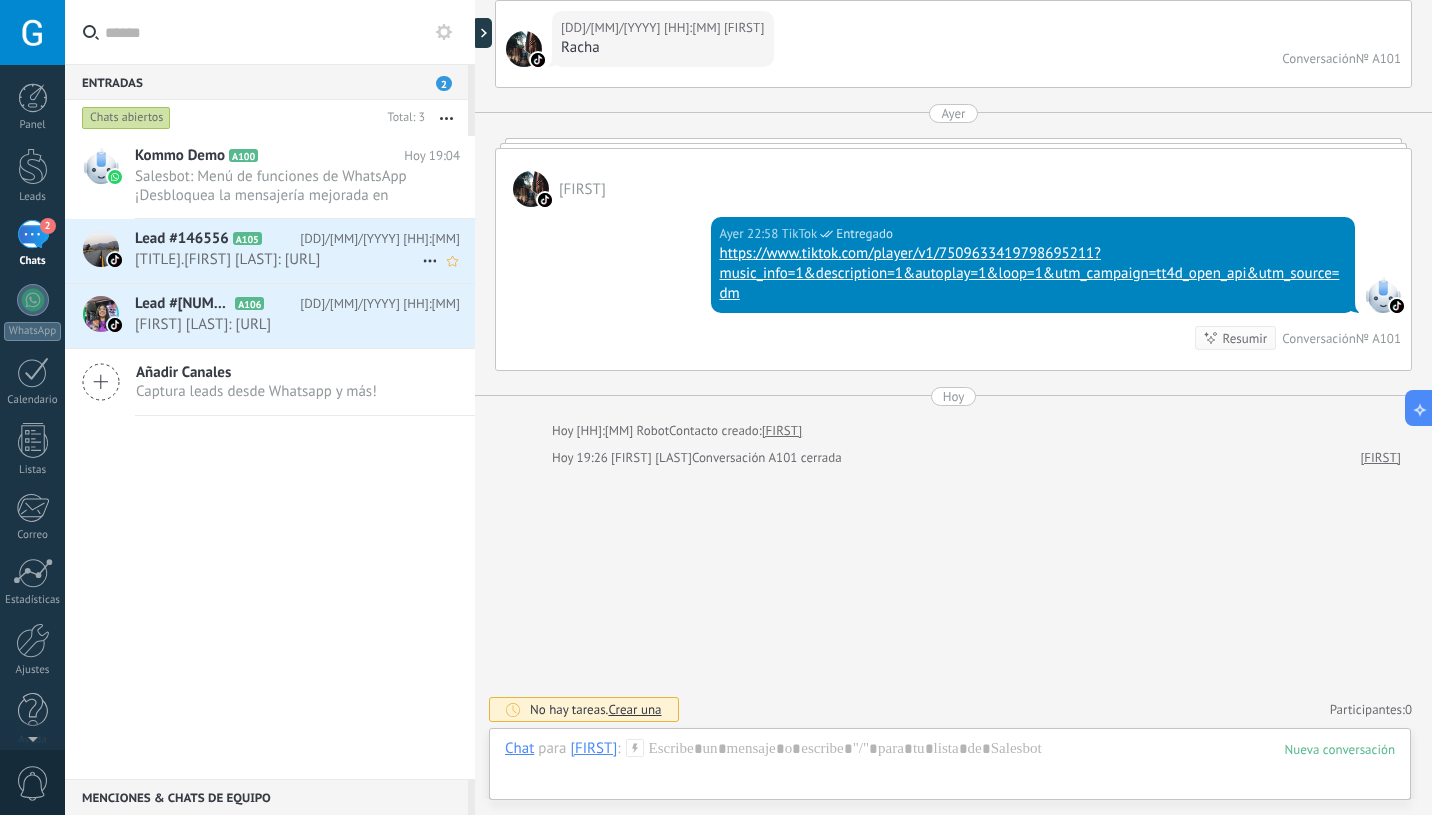 click on "Dra.Maria Espaillat: https://www.tiktok.com/player/v1/7487986992626584887?music_info=1&description=1&autoplay=1&loop=1&utm_campaign..." at bounding box center [278, 259] 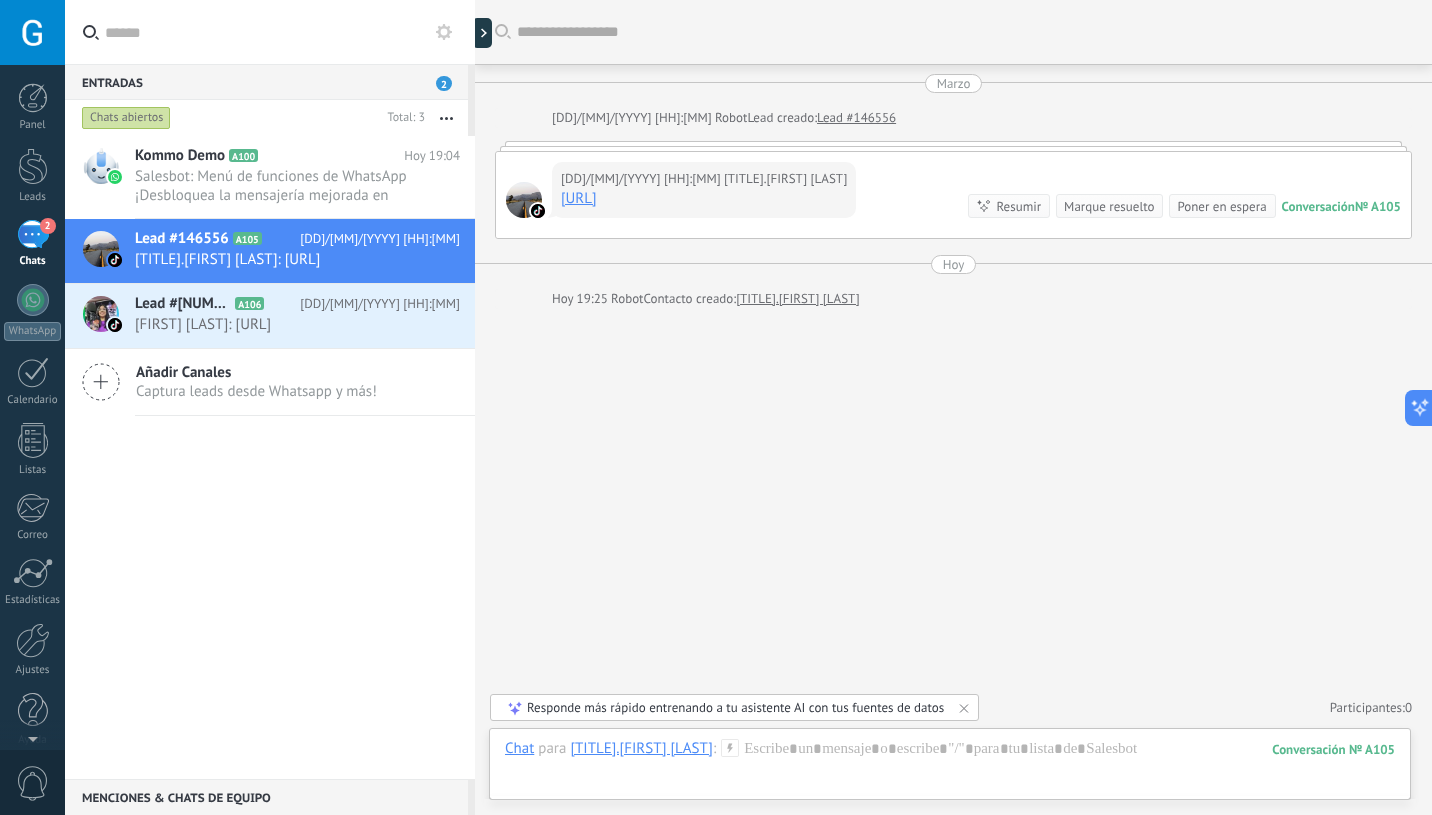 click on "Marque resuelto" at bounding box center [1109, 206] 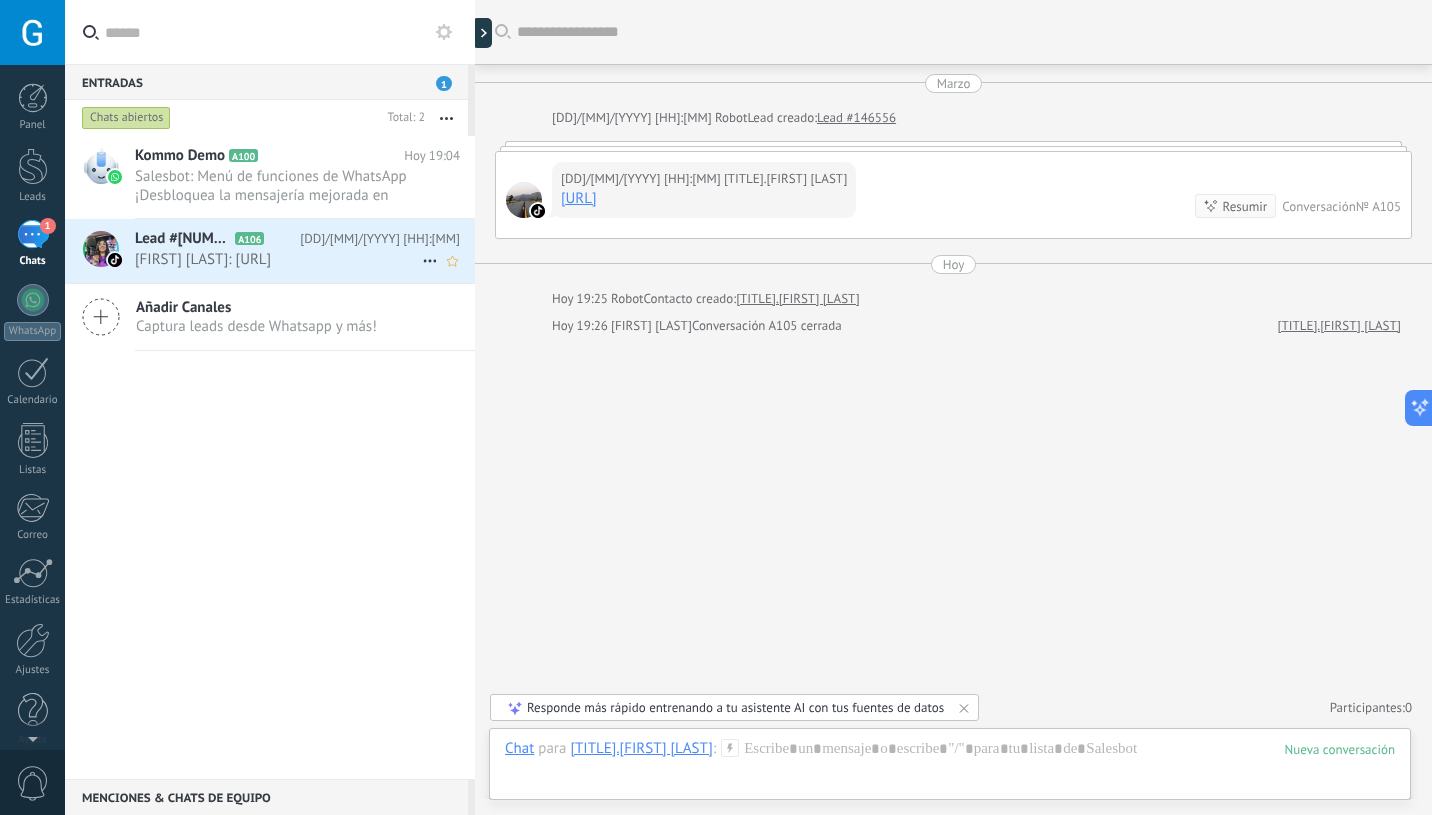 click on "Ely Medina/Alenater: https://www.tiktok.com/player/v1/7472183338409659703?music_info=1&description=1&autoplay=1&loop=1&utm_campaign..." at bounding box center [278, 259] 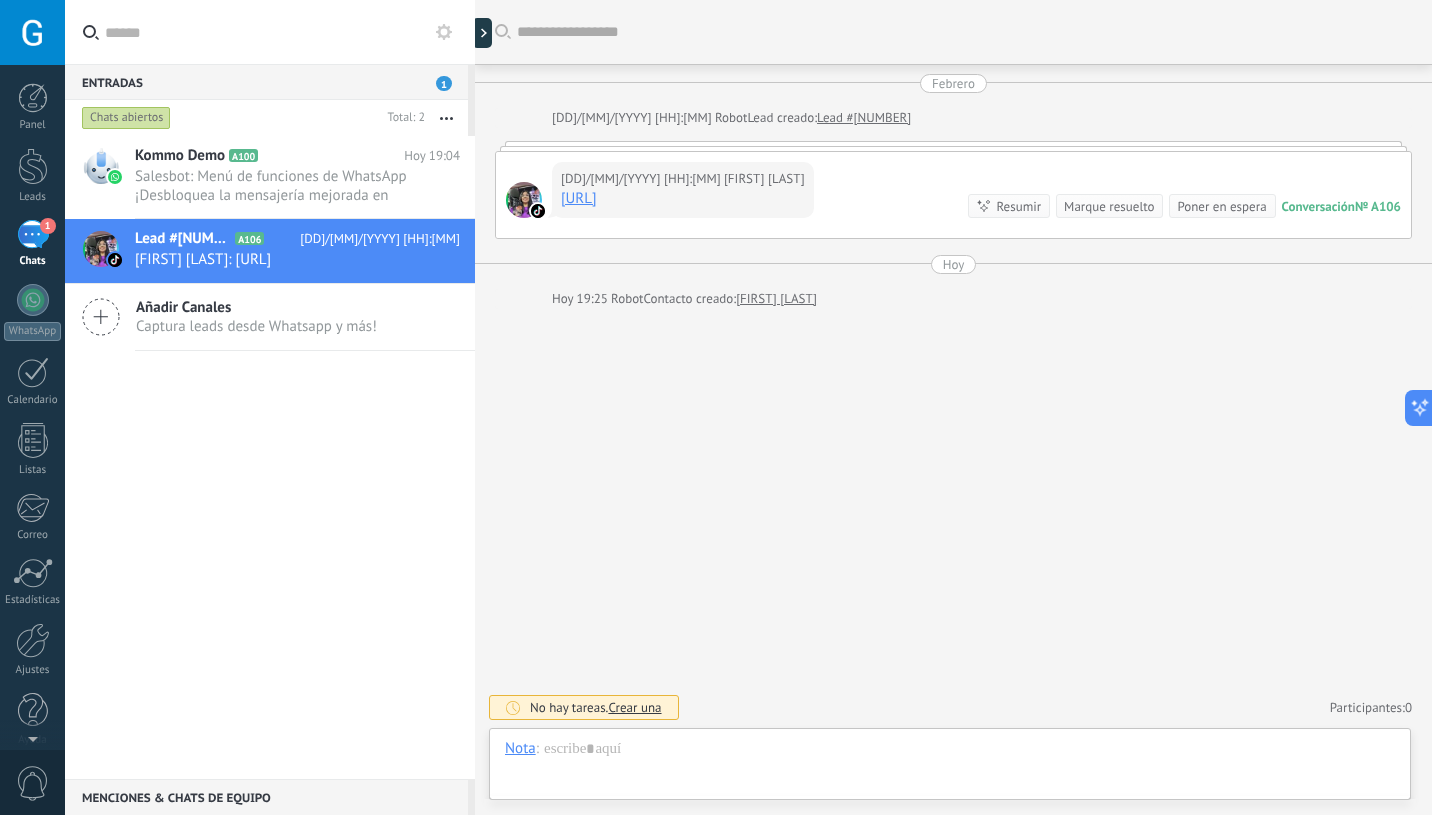 click on "16/02/2025 20:48 Ely Medina/Alenater  https://www.tiktok.com/player/v1/7472183338409659703?music_info=1&description=1&autoplay=1&loop=1&utm_campaign=tt4d_open_api&utm_source=dm Conversación  № A106 Conversación № A106 Resumir Resumir Marque resuelto Poner en espera" at bounding box center (953, 195) 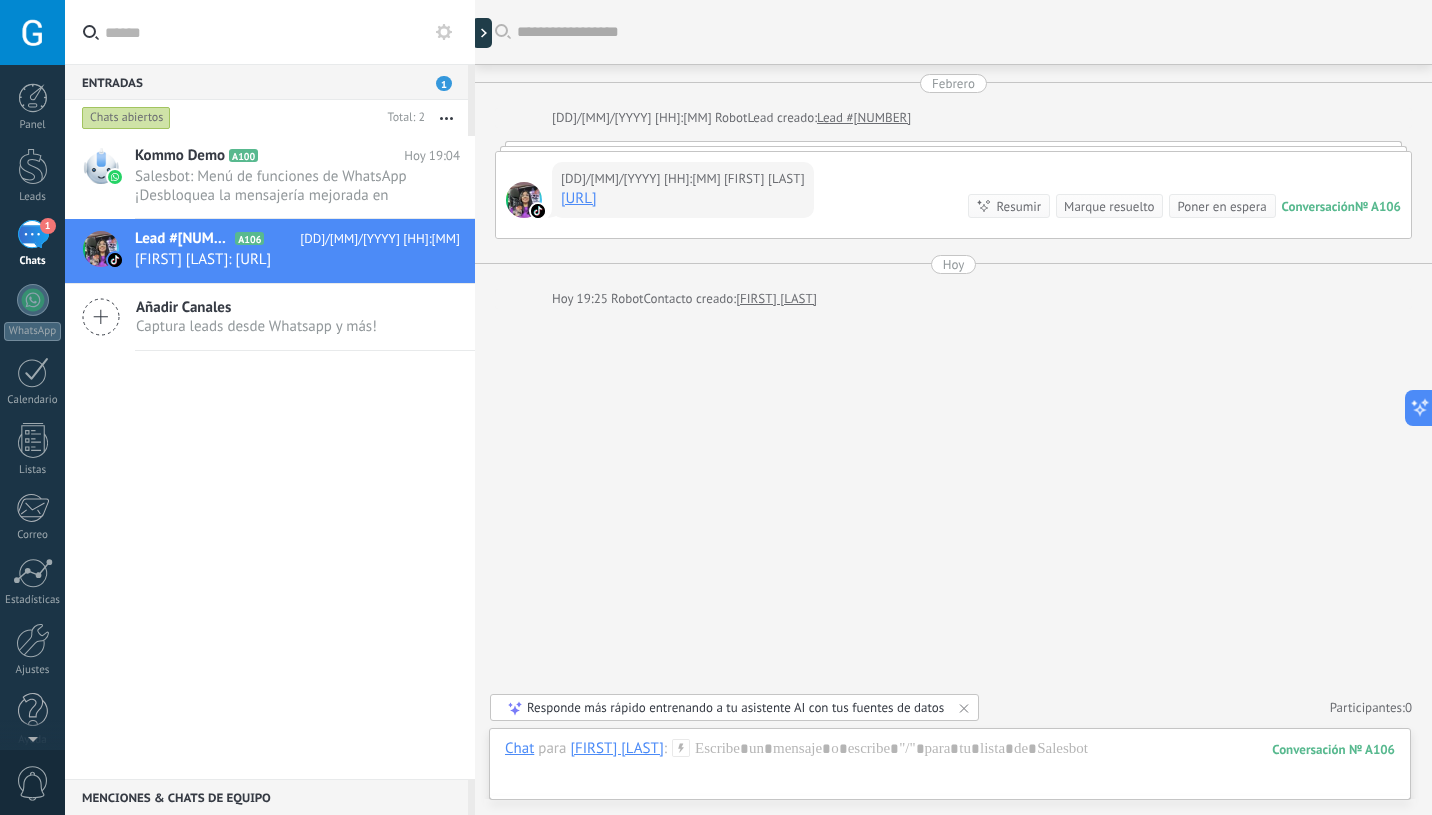 click on "Marque resuelto" at bounding box center [1109, 206] 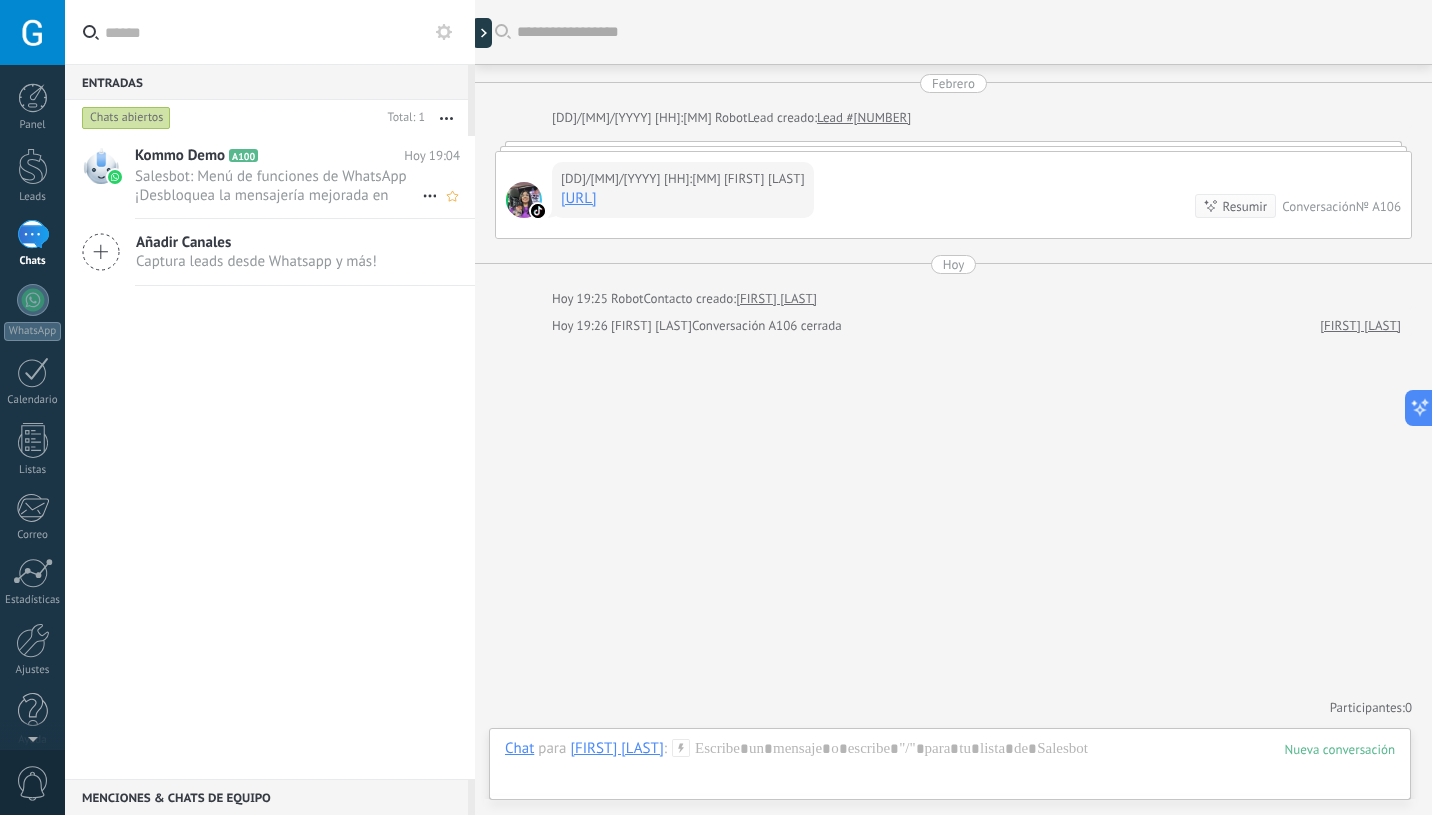 click on "Kommo Demo
A100
Hoy 19:04
Salesbot: Menú de funciones de WhatsApp
¡Desbloquea la mensajería mejorada en WhatsApp! Haz clic en «Más información» pa..." at bounding box center (305, 177) 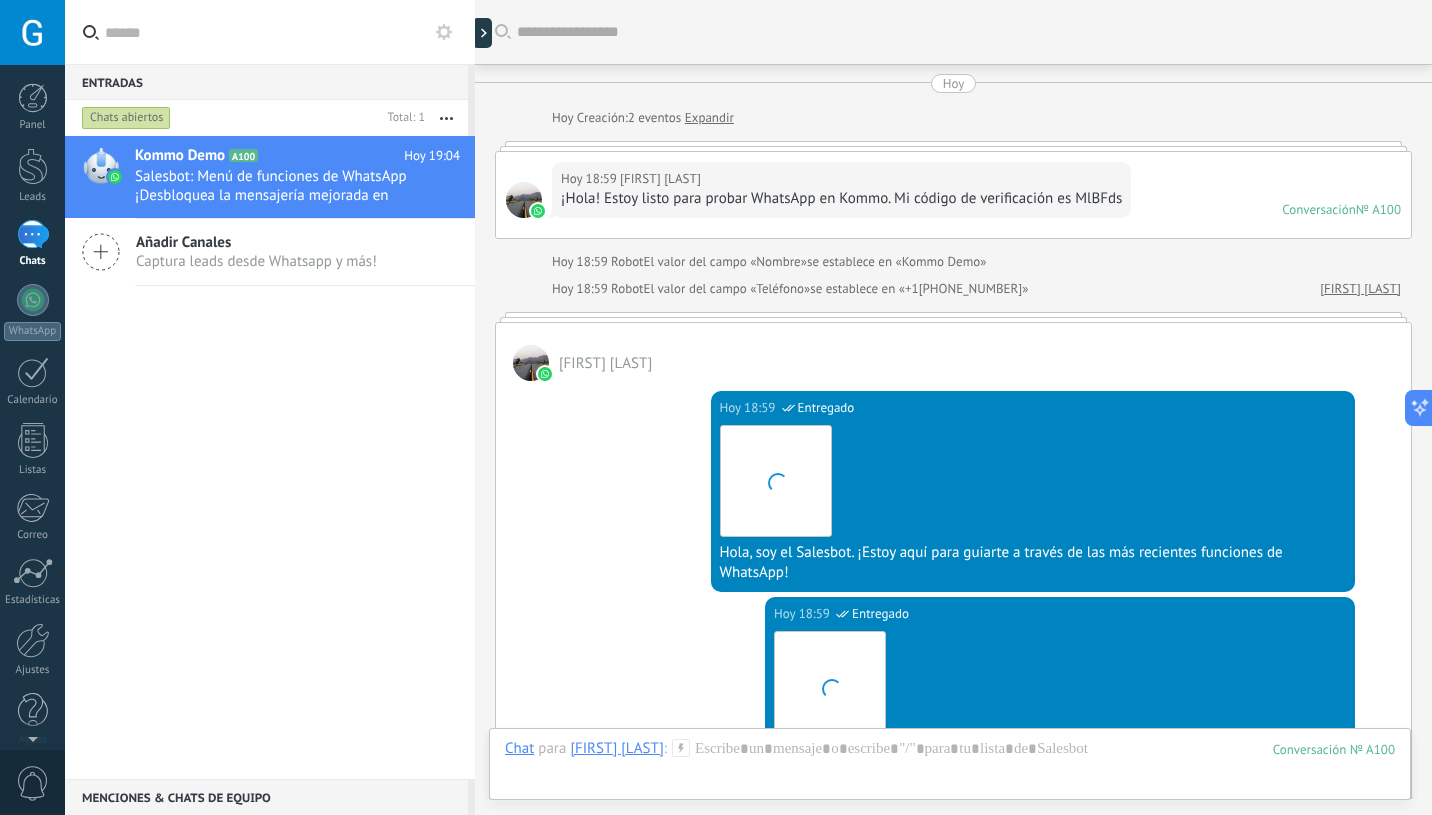 click on "Captura leads desde Whatsapp y más!" at bounding box center [256, 261] 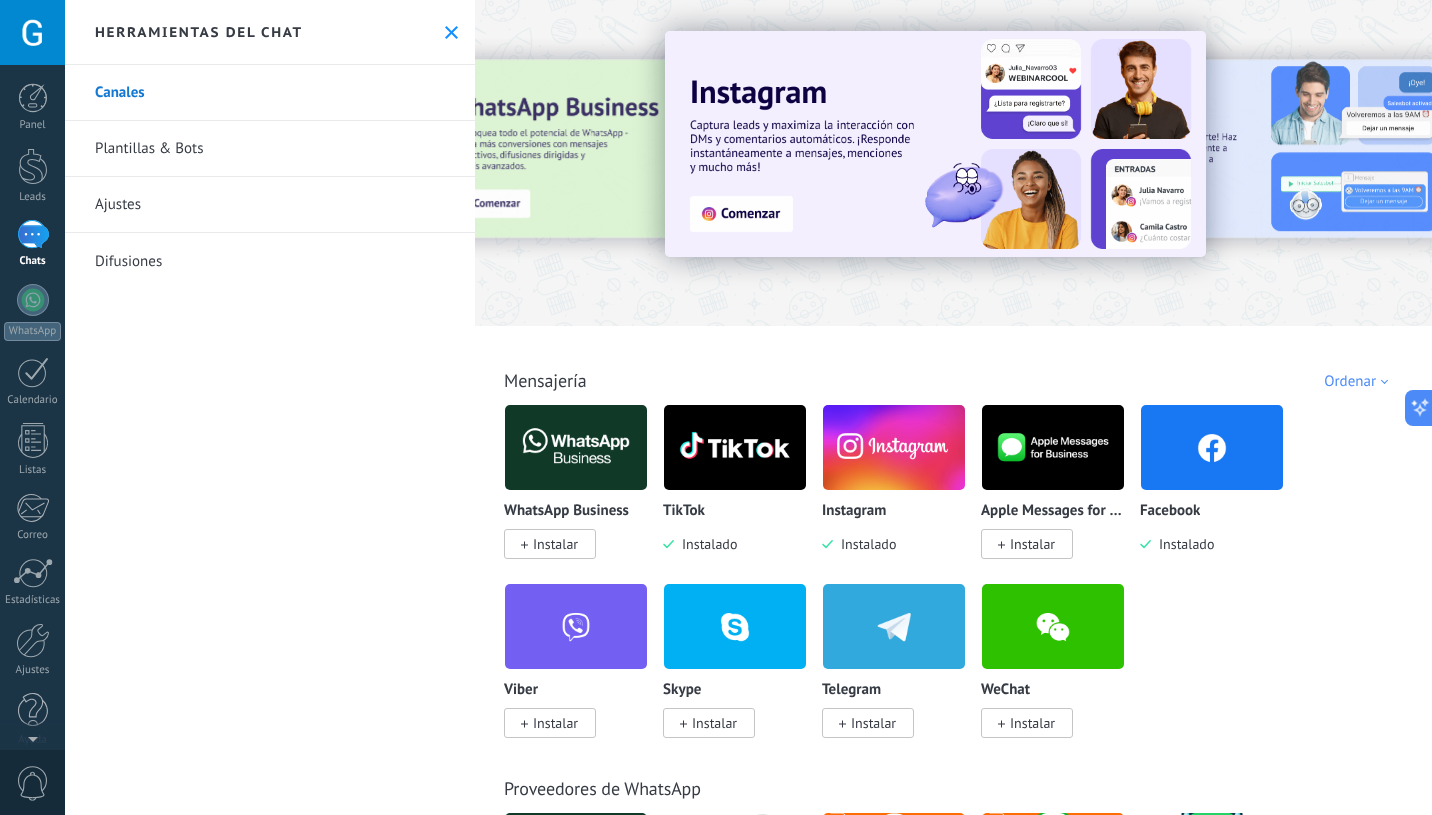click on "Instalar" at bounding box center (1032, 544) 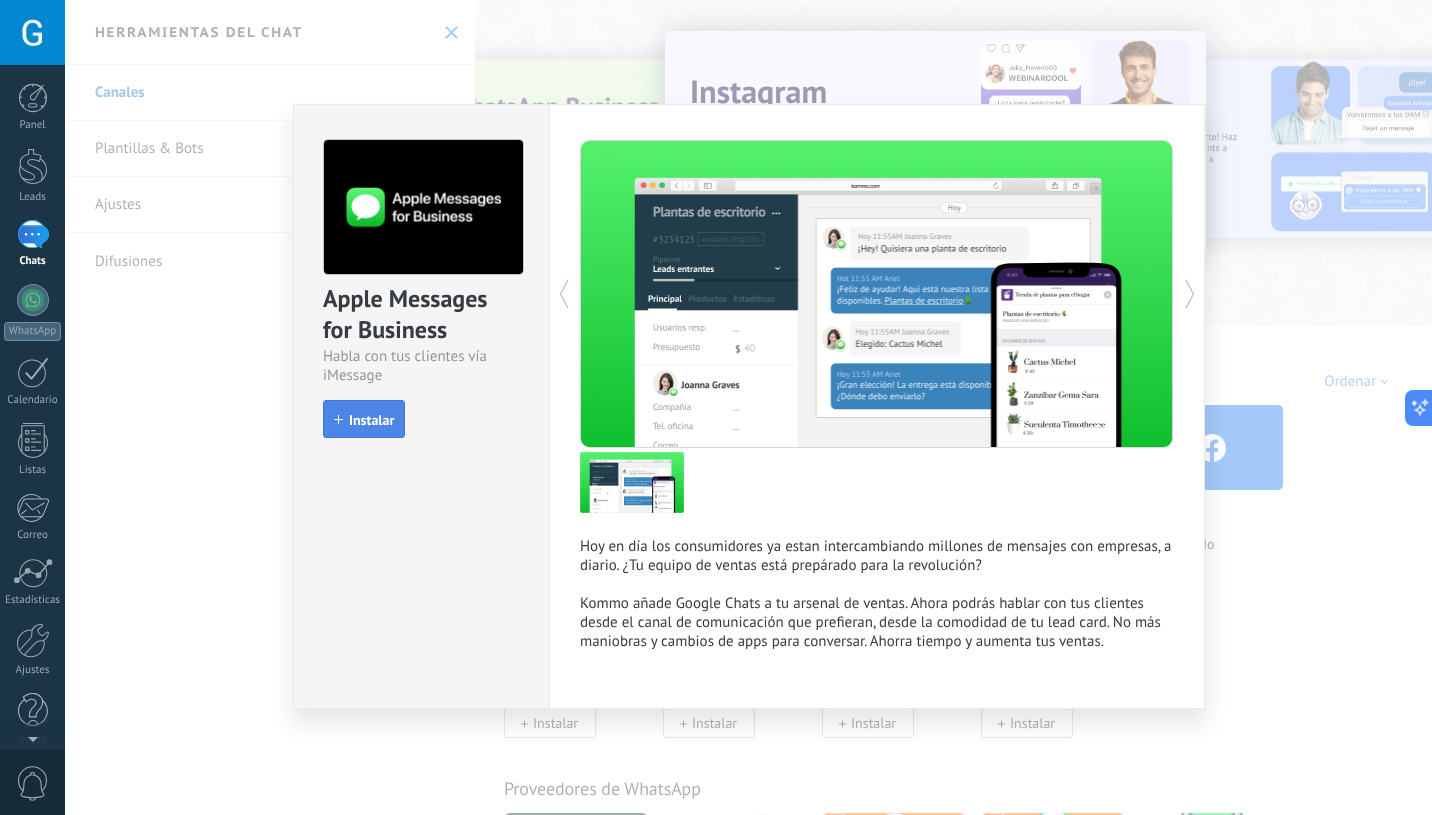 click on "Instalar" at bounding box center [371, 420] 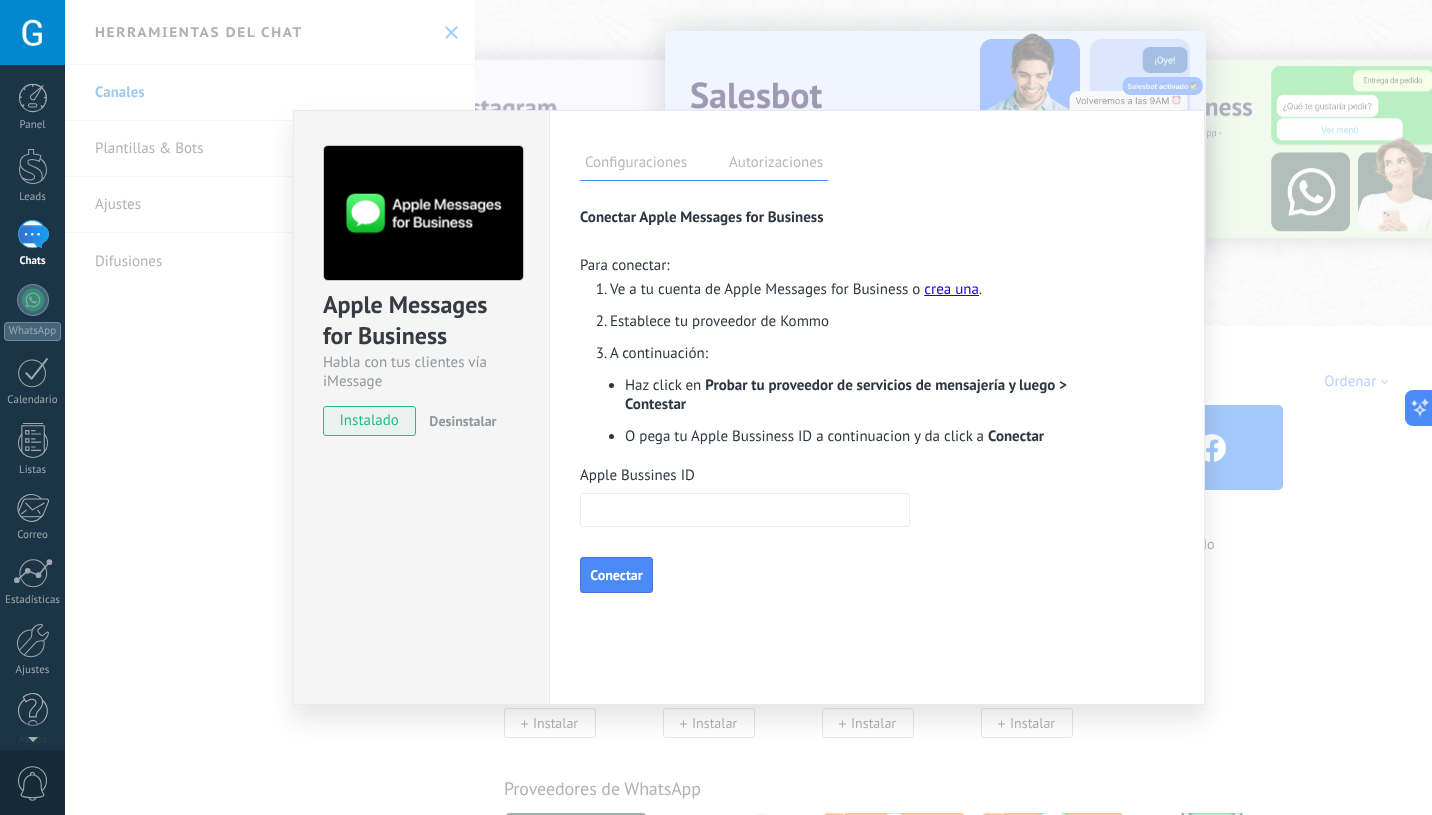 click on "Apple Bussines ID" at bounding box center (745, 510) 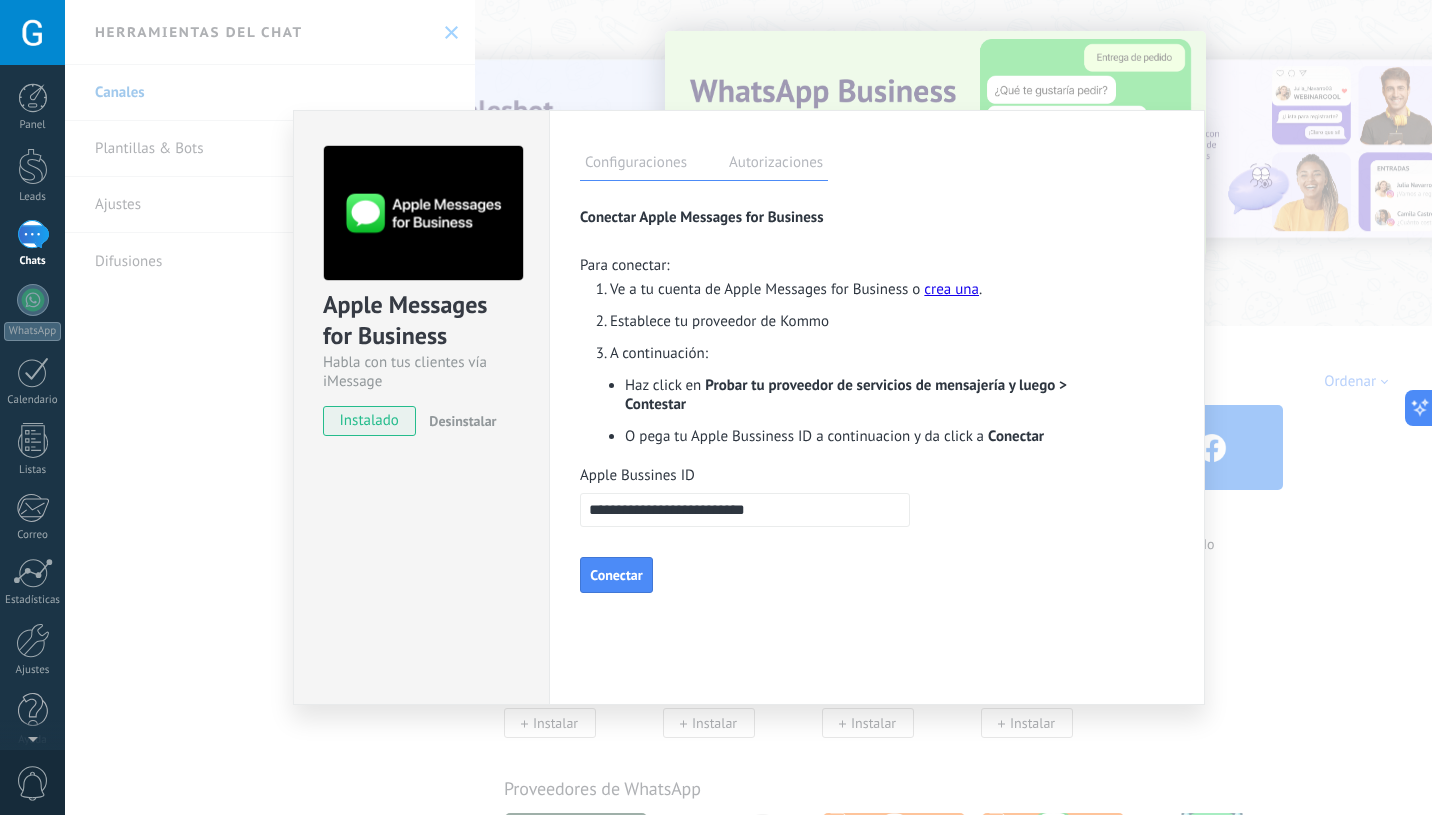 type on "**********" 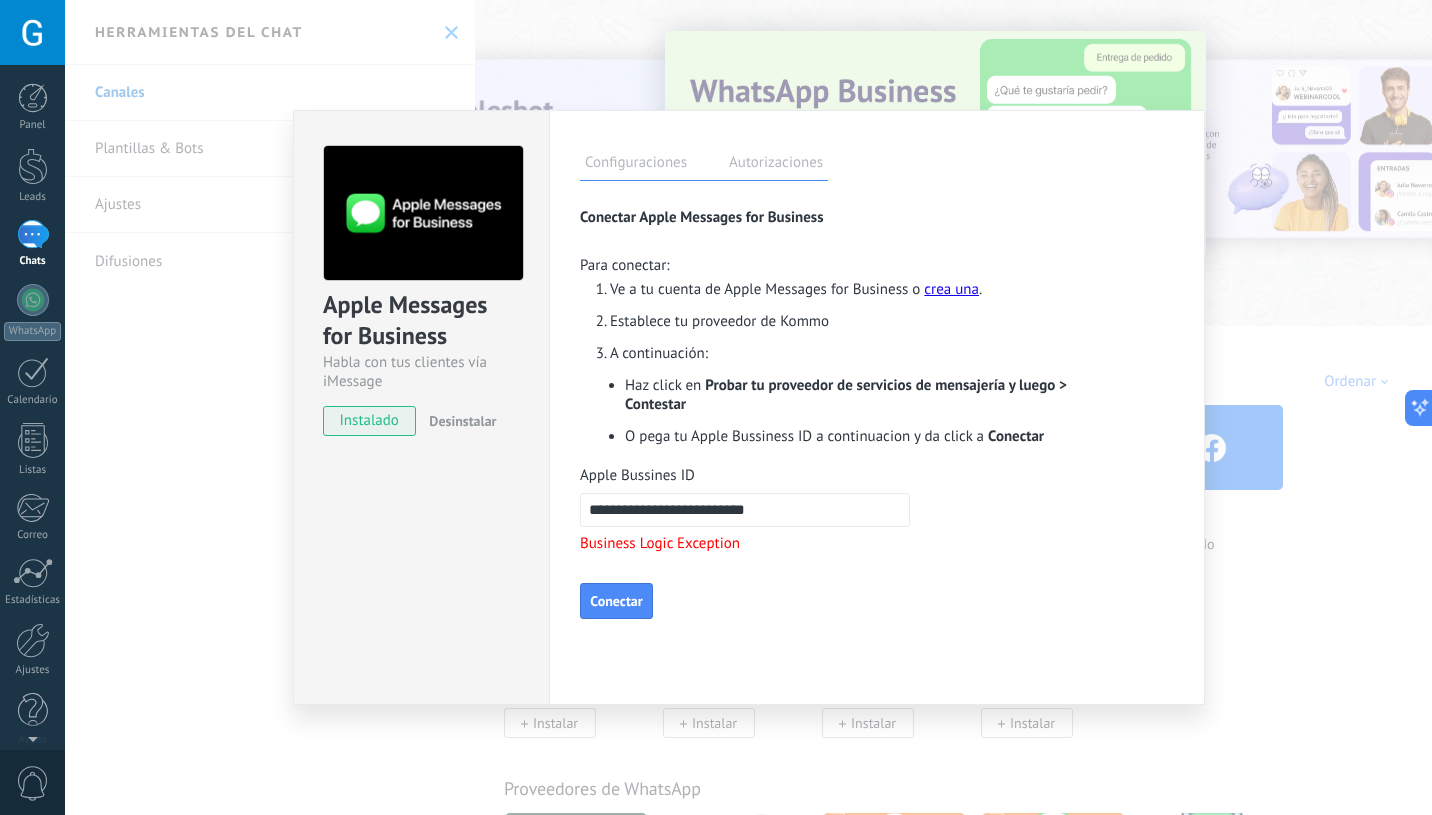 click on "crea una" at bounding box center [951, 289] 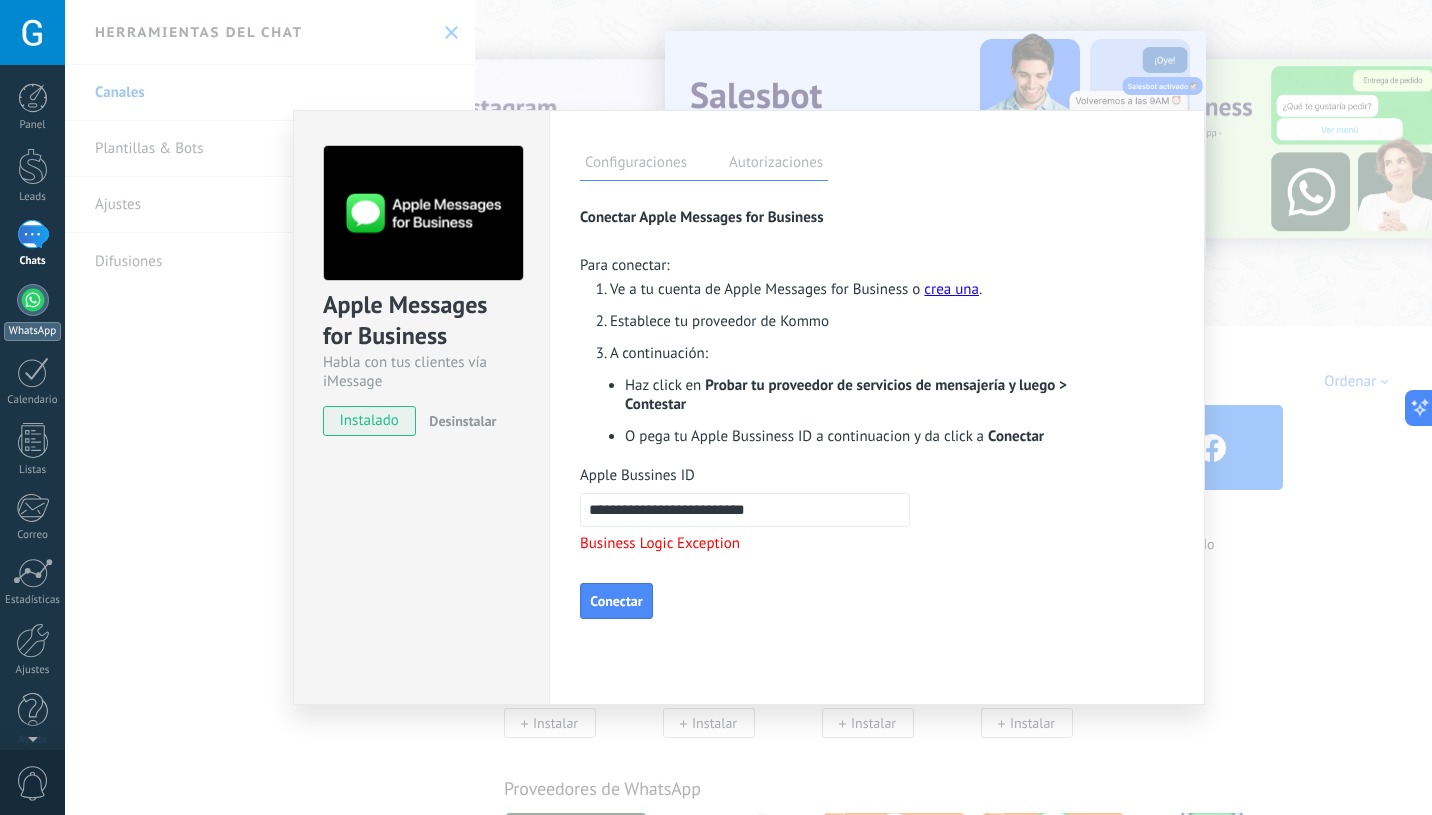 click at bounding box center (33, 300) 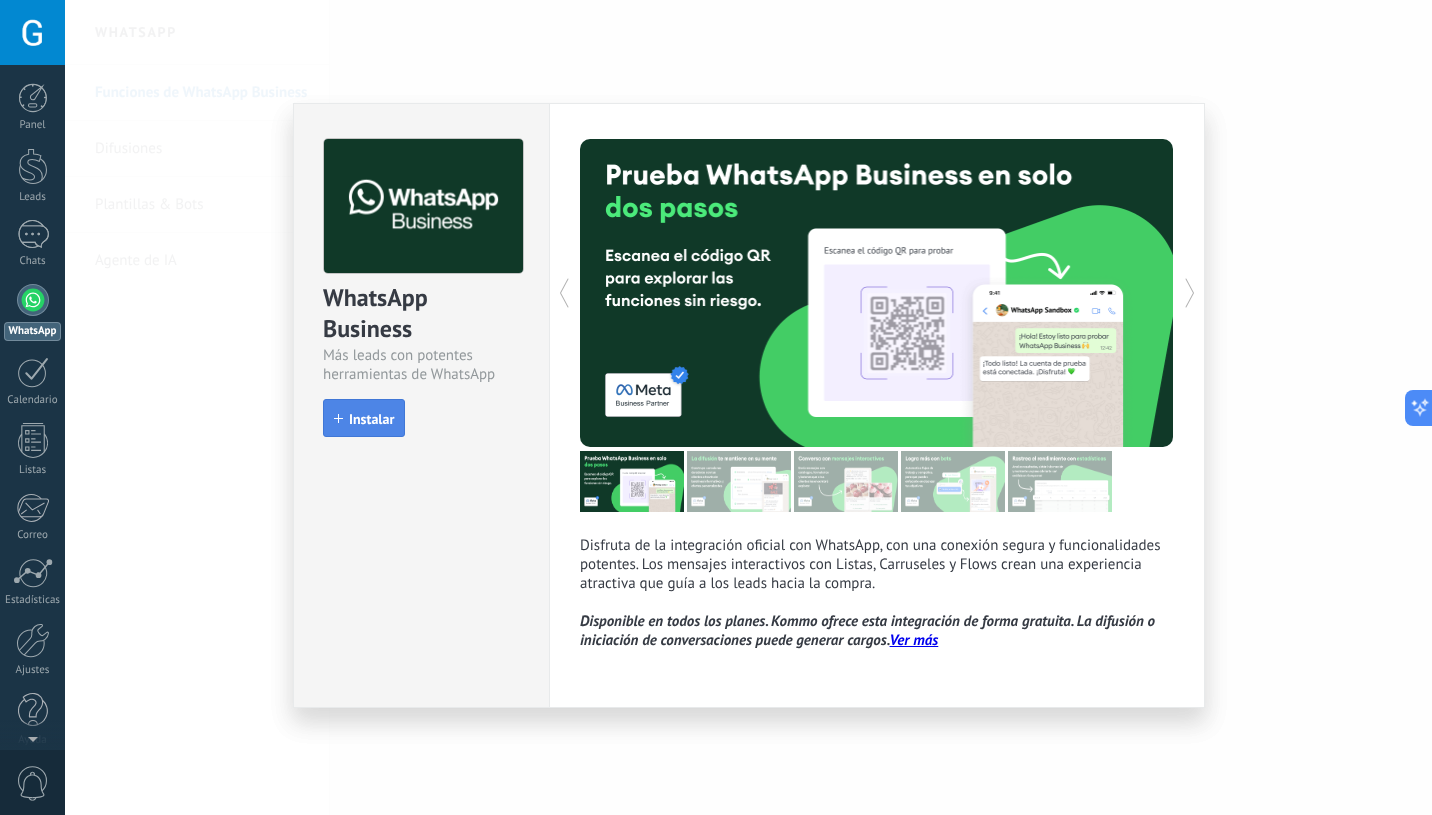 click on "Instalar" at bounding box center [364, 418] 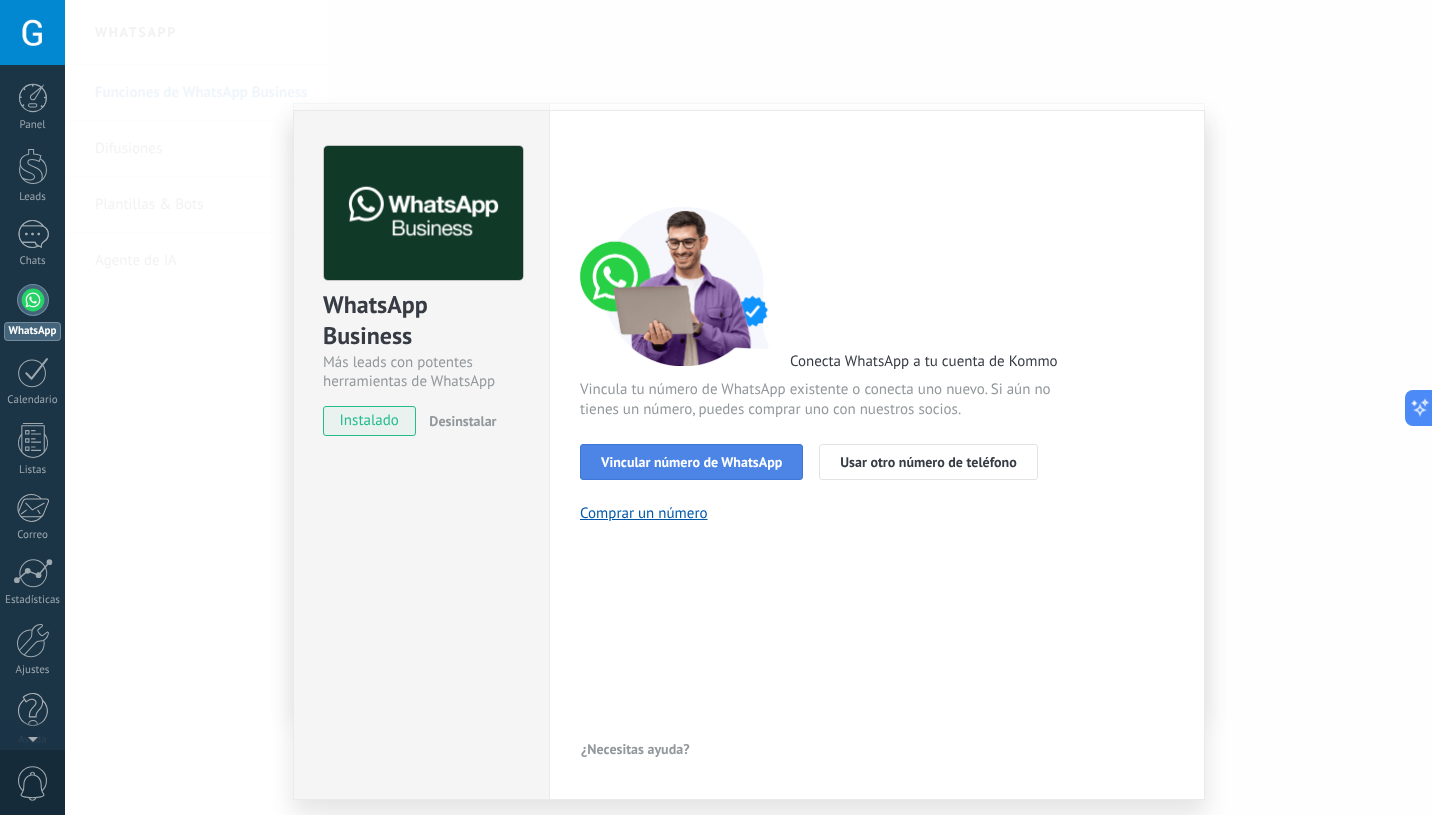 click on "Vincular número de WhatsApp" at bounding box center [691, 462] 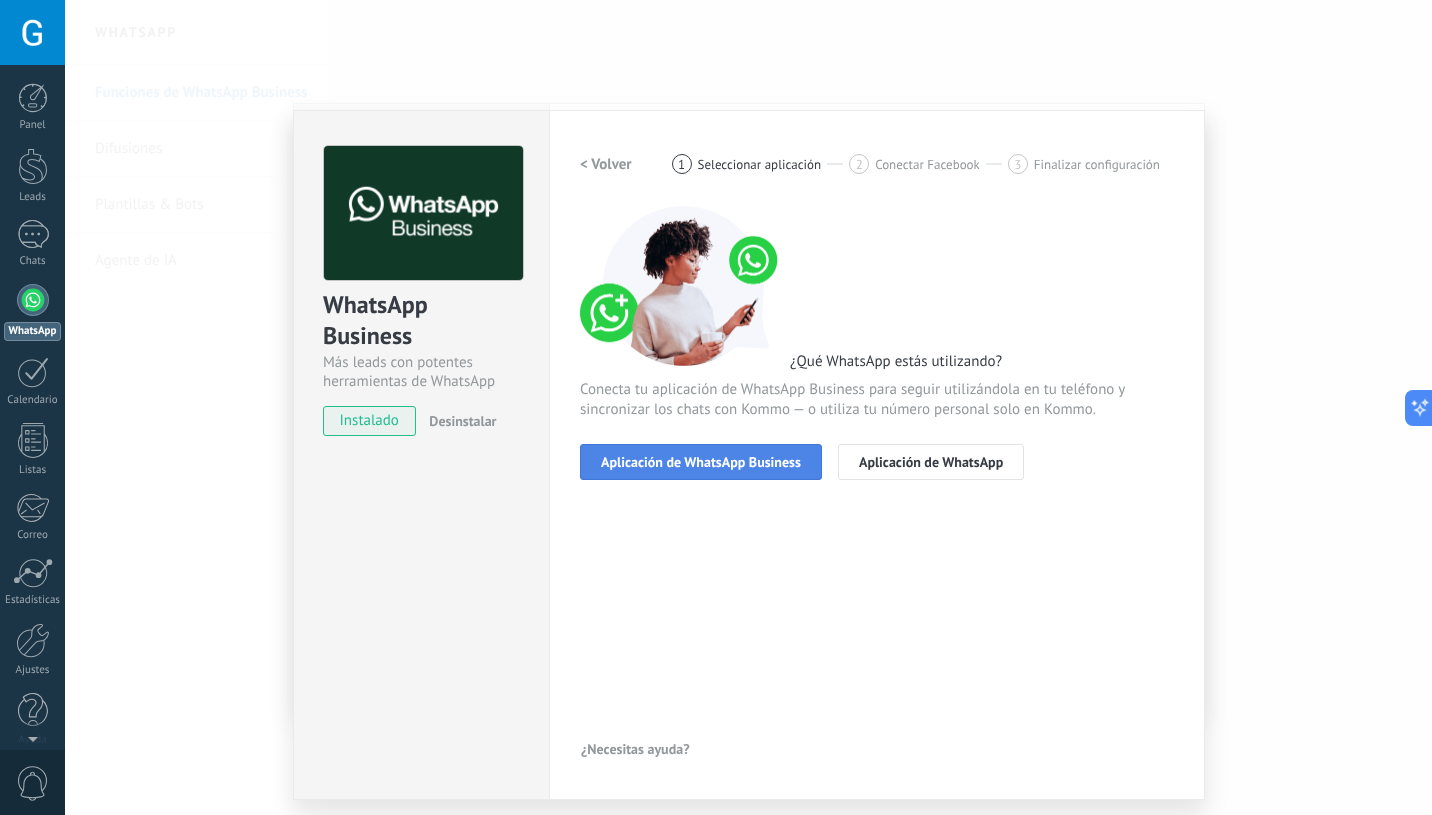 click on "Aplicación de WhatsApp Business" at bounding box center [701, 462] 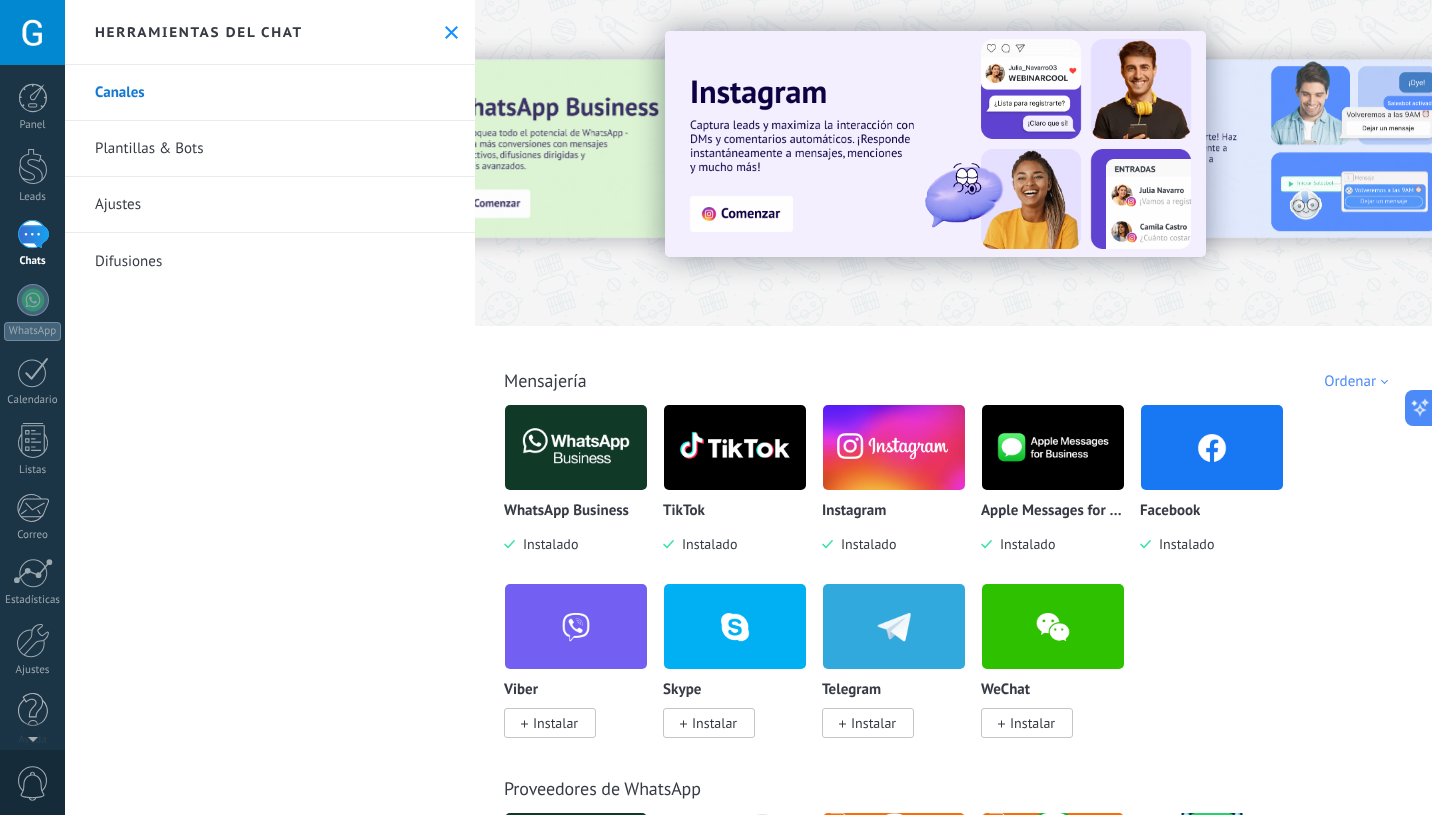 click at bounding box center [576, 447] 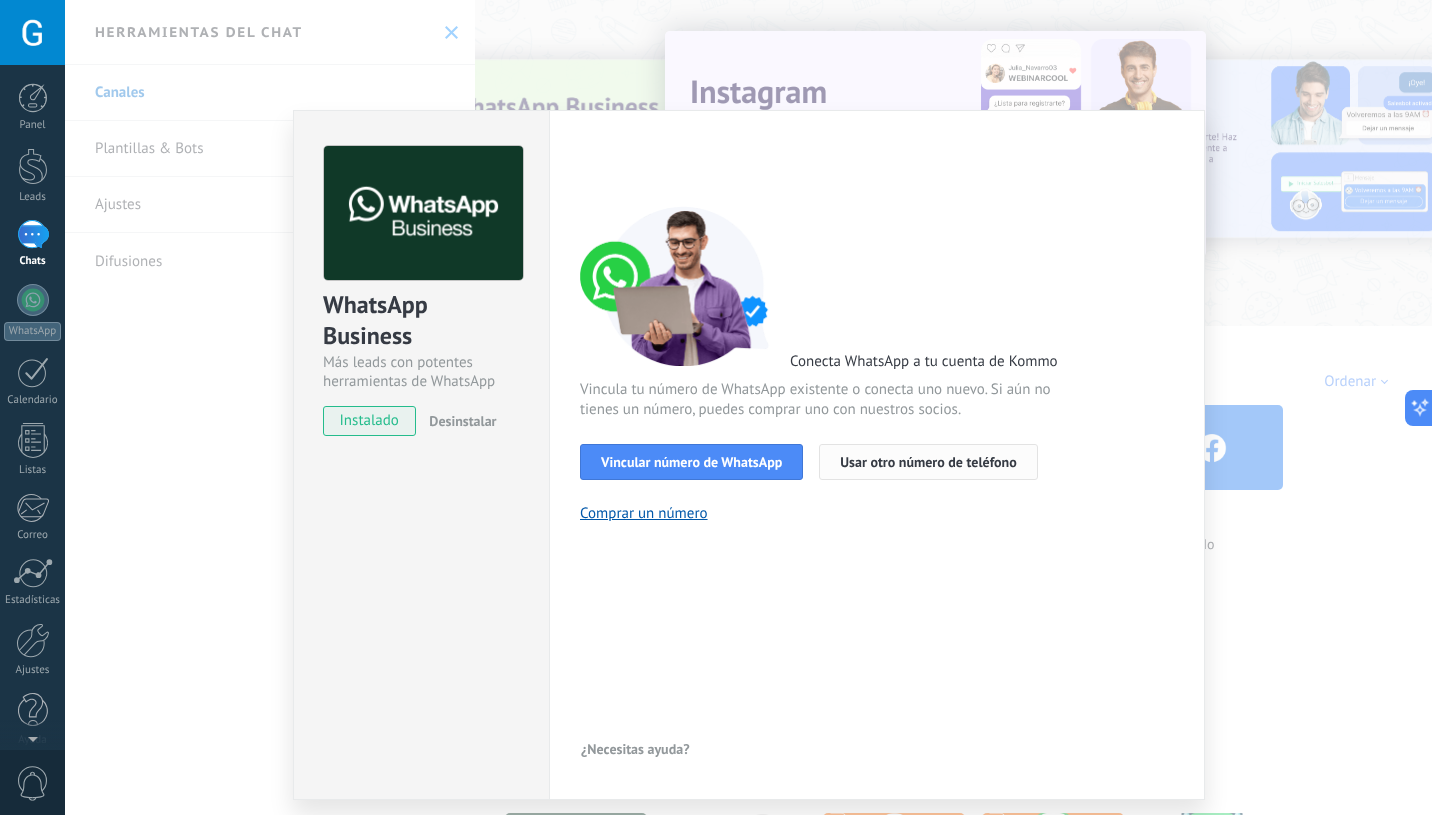 click on "Usar otro número de teléfono" at bounding box center [928, 462] 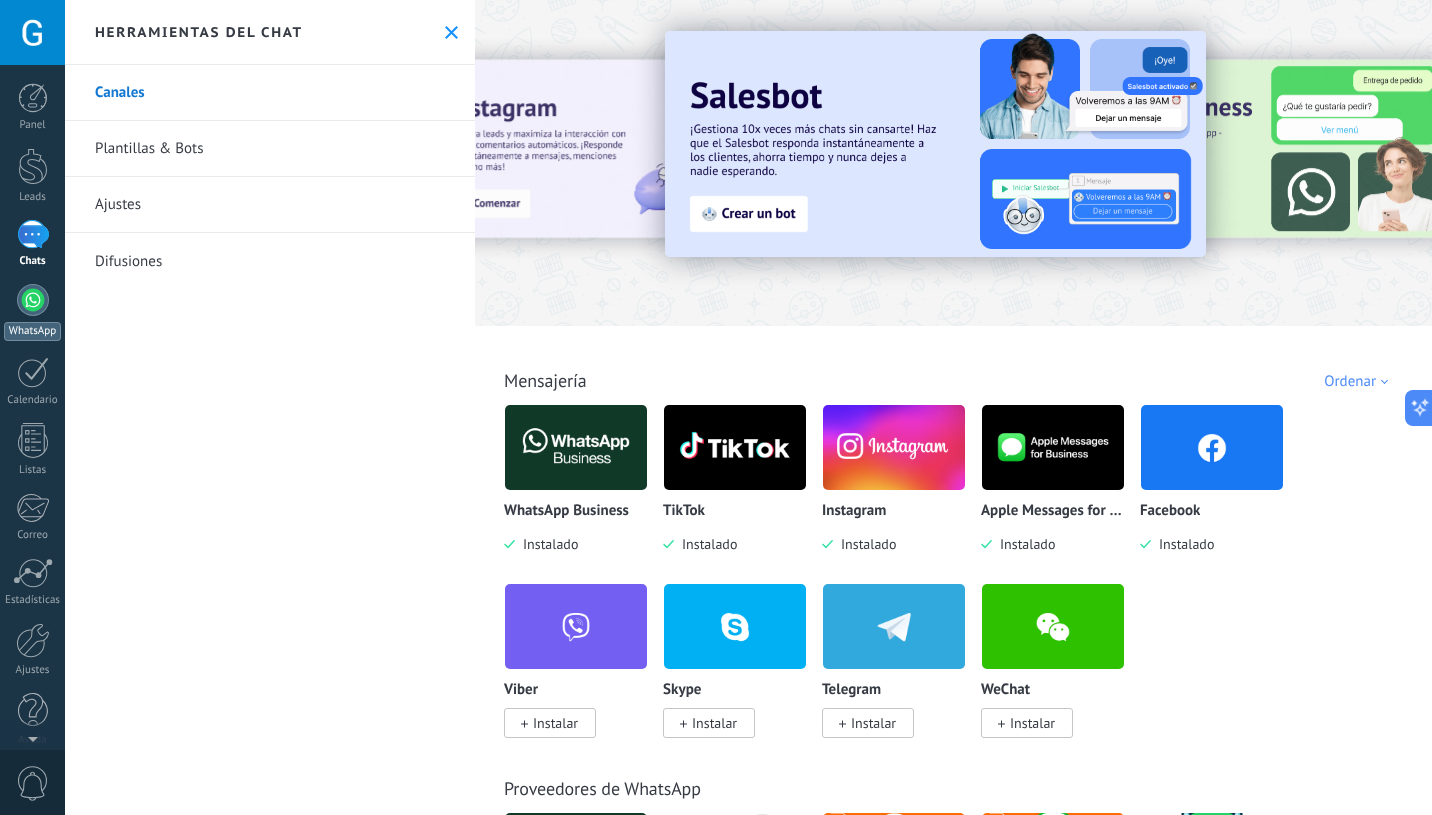 click at bounding box center (33, 300) 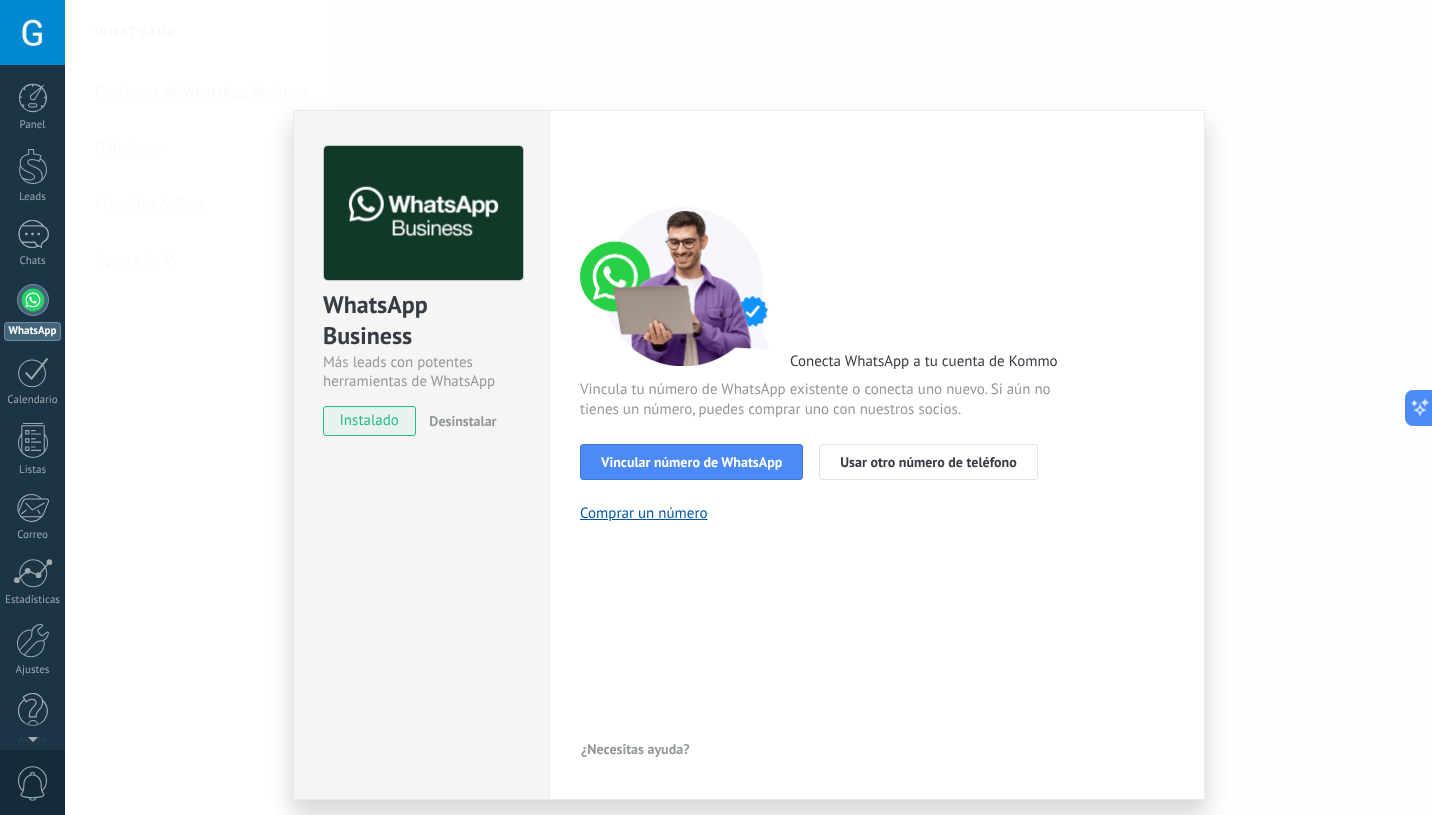 click on "Desinstalar" at bounding box center [462, 421] 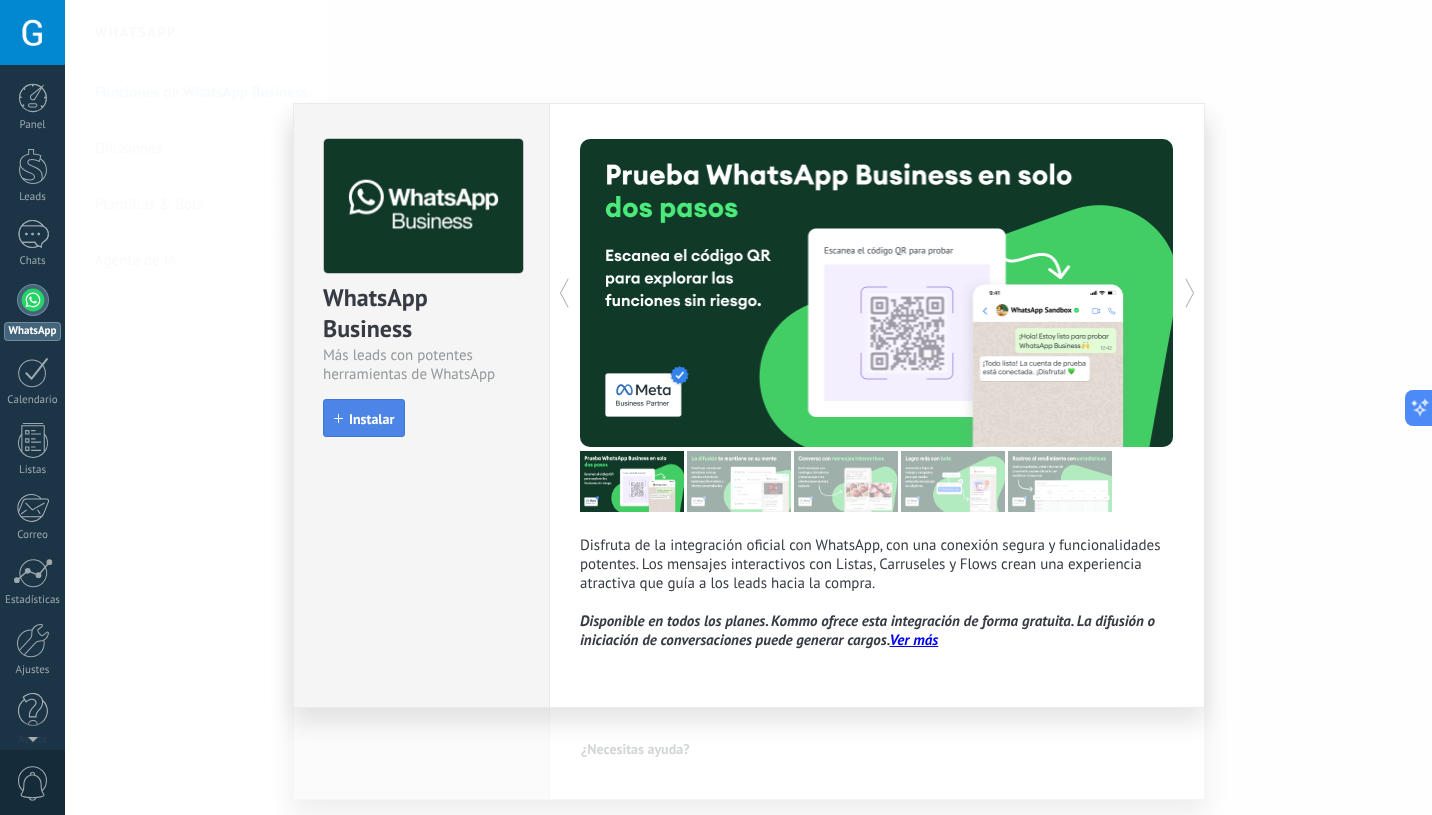 click on "Instalar" at bounding box center (371, 419) 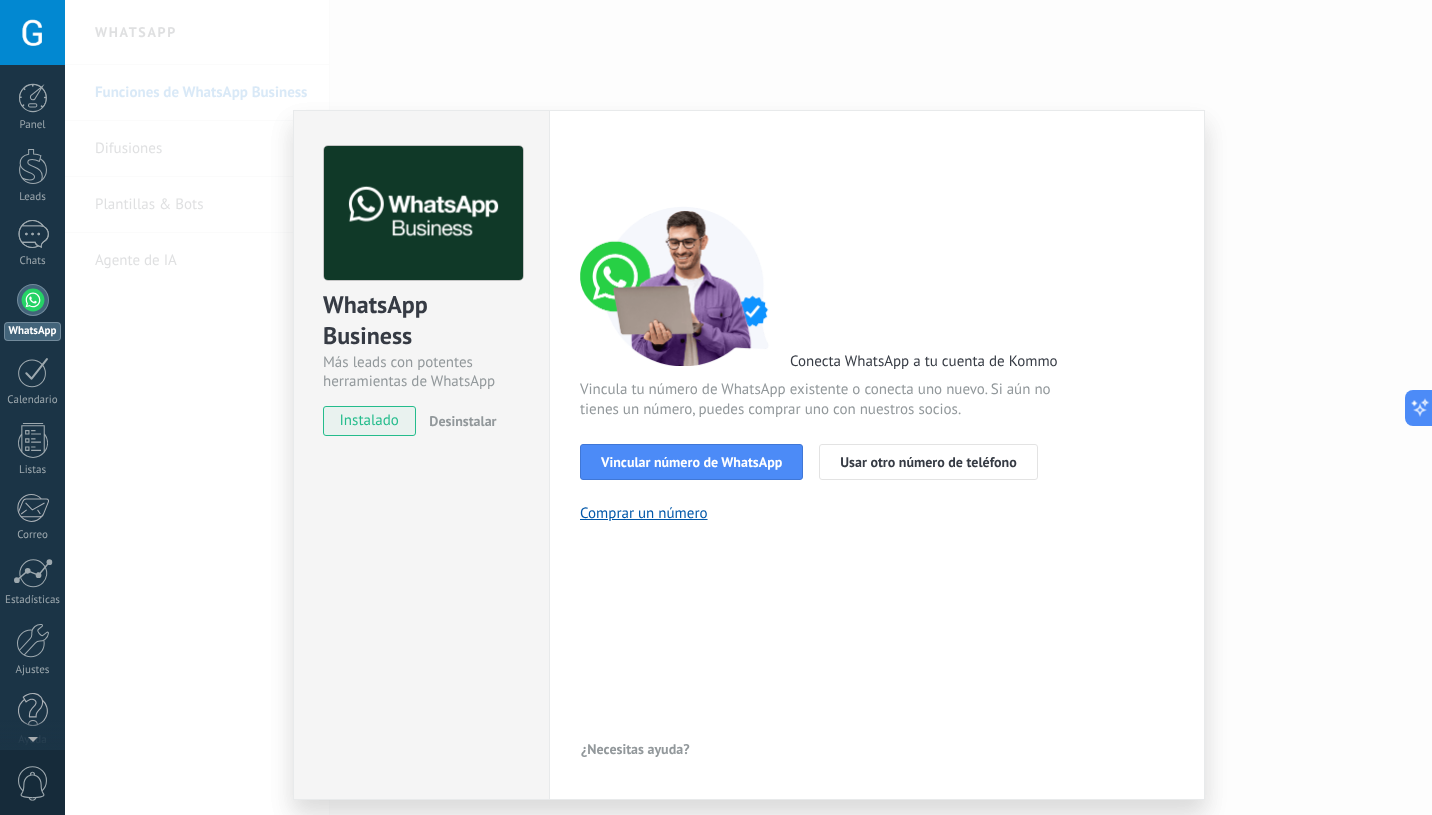 click on "WhatsApp Business Más leads con potentes herramientas de WhatsApp instalado Desinstalar Configuraciones Autorizaciones Esta pestaña registra a los usuarios que han concedido acceso a las integración a esta cuenta. Si deseas remover la posibilidad que un usuario pueda enviar solicitudes a la cuenta en nombre de esta integración, puedes revocar el acceso. Si el acceso a todos los usuarios es revocado, la integración dejará de funcionar. Esta aplicacion está instalada, pero nadie le ha dado acceso aun. WhatsApp Cloud API más _:  Guardar < Volver 1 Seleccionar aplicación 2 Conectar Facebook  3 Finalizar configuración Conecta WhatsApp a tu cuenta de Kommo Vincula tu número de WhatsApp existente o conecta uno nuevo. Si aún no tienes un número, puedes comprar uno con nuestros socios. Vincular número de WhatsApp Usar otro número de teléfono Comprar un número ¿Necesitas ayuda?" at bounding box center (748, 407) 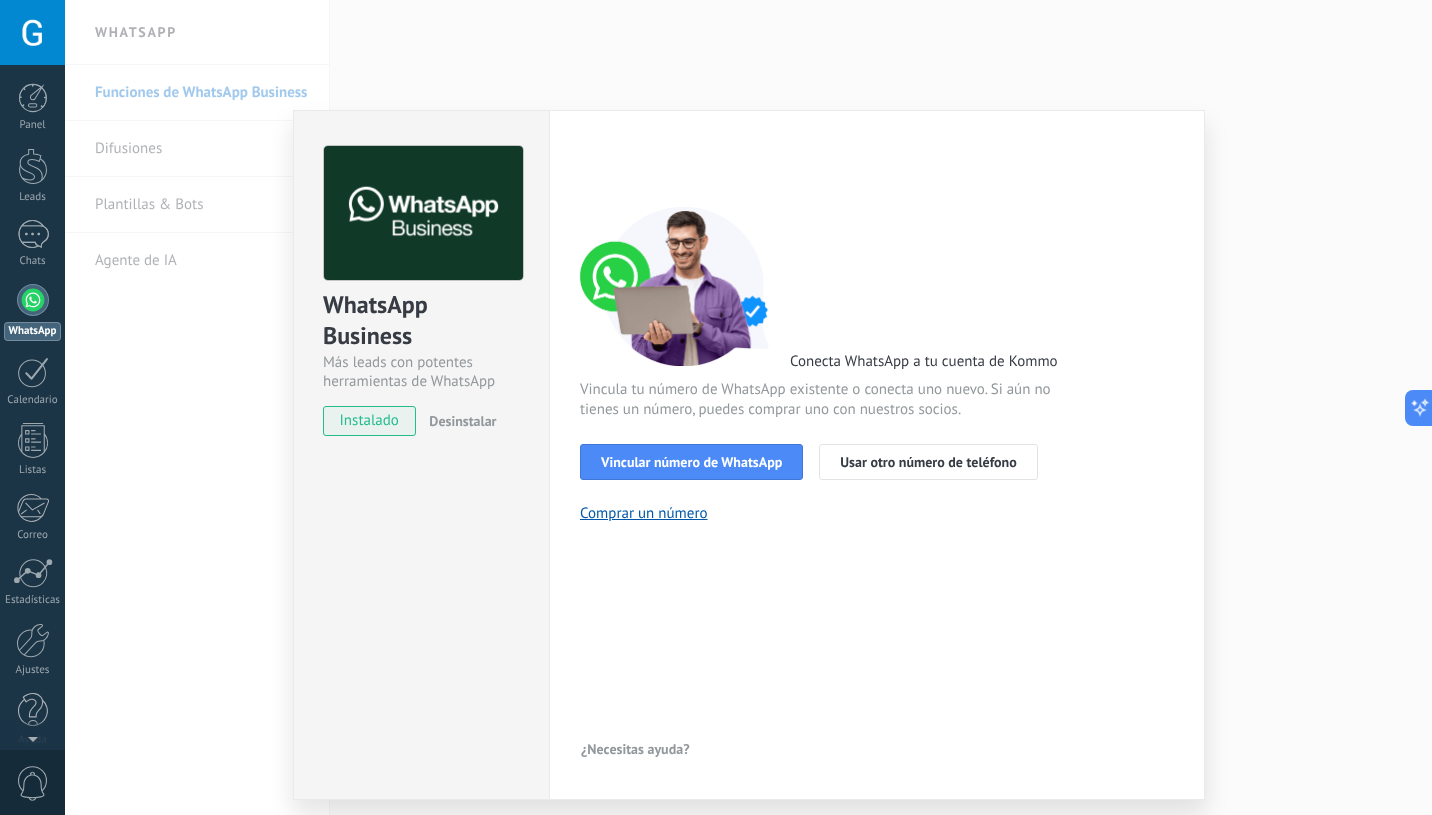 click on "WhatsApp Business Más leads con potentes herramientas de WhatsApp instalado Desinstalar Configuraciones Autorizaciones Esta pestaña registra a los usuarios que han concedido acceso a las integración a esta cuenta. Si deseas remover la posibilidad que un usuario pueda enviar solicitudes a la cuenta en nombre de esta integración, puedes revocar el acceso. Si el acceso a todos los usuarios es revocado, la integración dejará de funcionar. Esta aplicacion está instalada, pero nadie le ha dado acceso aun. WhatsApp Cloud API más _:  Guardar < Volver 1 Seleccionar aplicación 2 Conectar Facebook  3 Finalizar configuración Conecta WhatsApp a tu cuenta de Kommo Vincula tu número de WhatsApp existente o conecta uno nuevo. Si aún no tienes un número, puedes comprar uno con nuestros socios. Vincular número de WhatsApp Usar otro número de teléfono Comprar un número ¿Necesitas ayuda?" at bounding box center [748, 407] 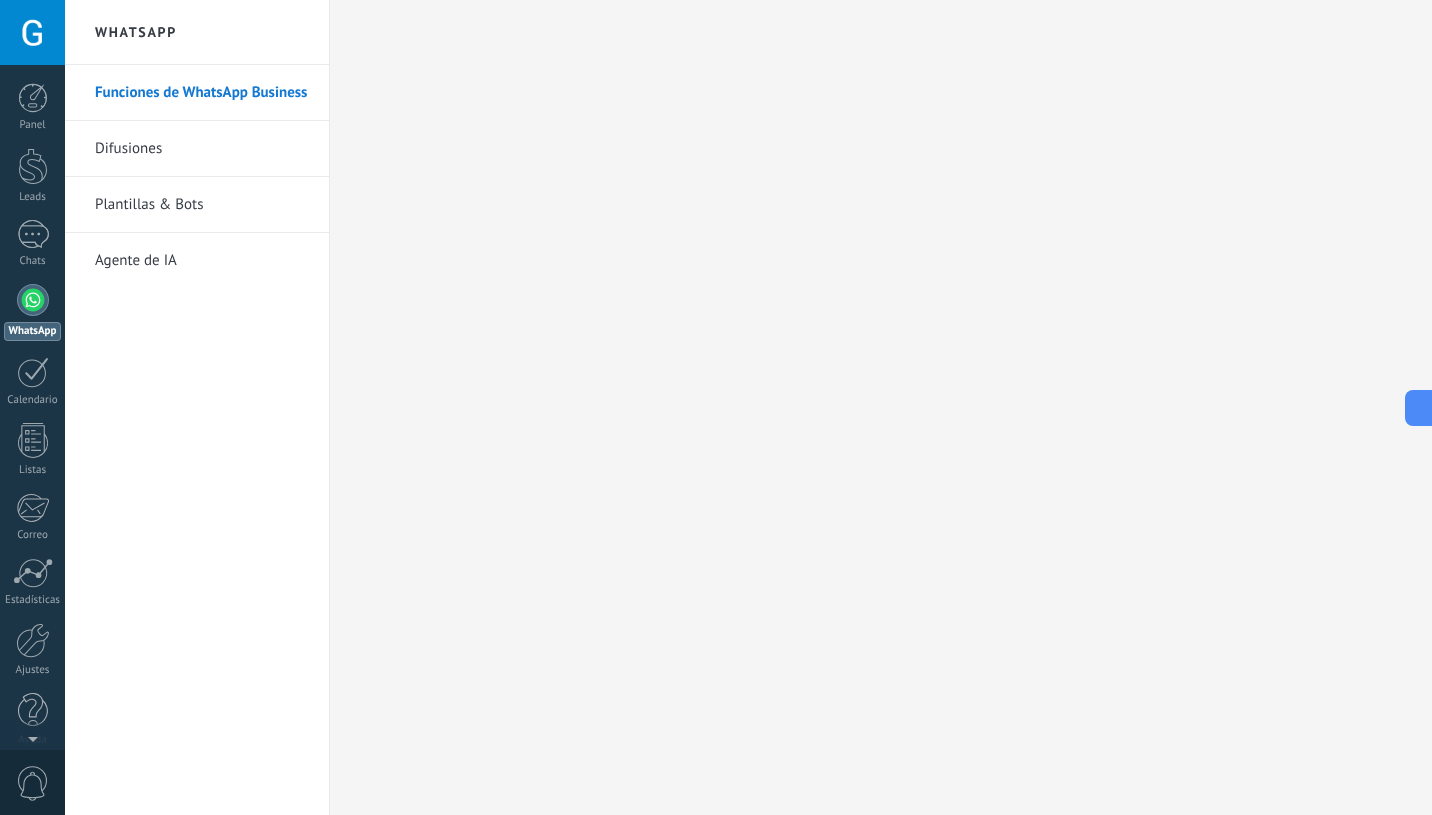 click on "Difusiones" at bounding box center (202, 149) 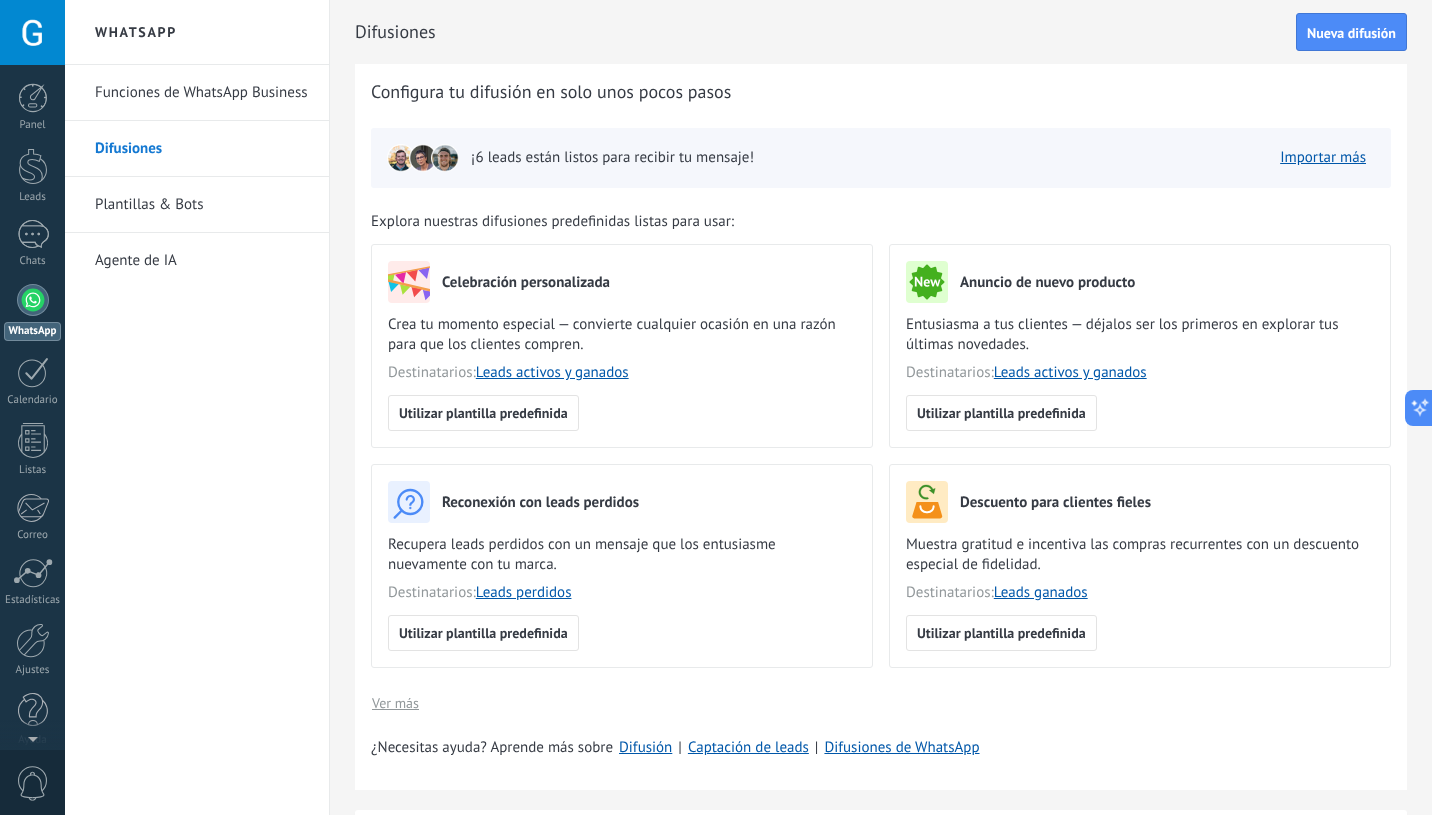 click on "Plantillas & Bots" at bounding box center (202, 205) 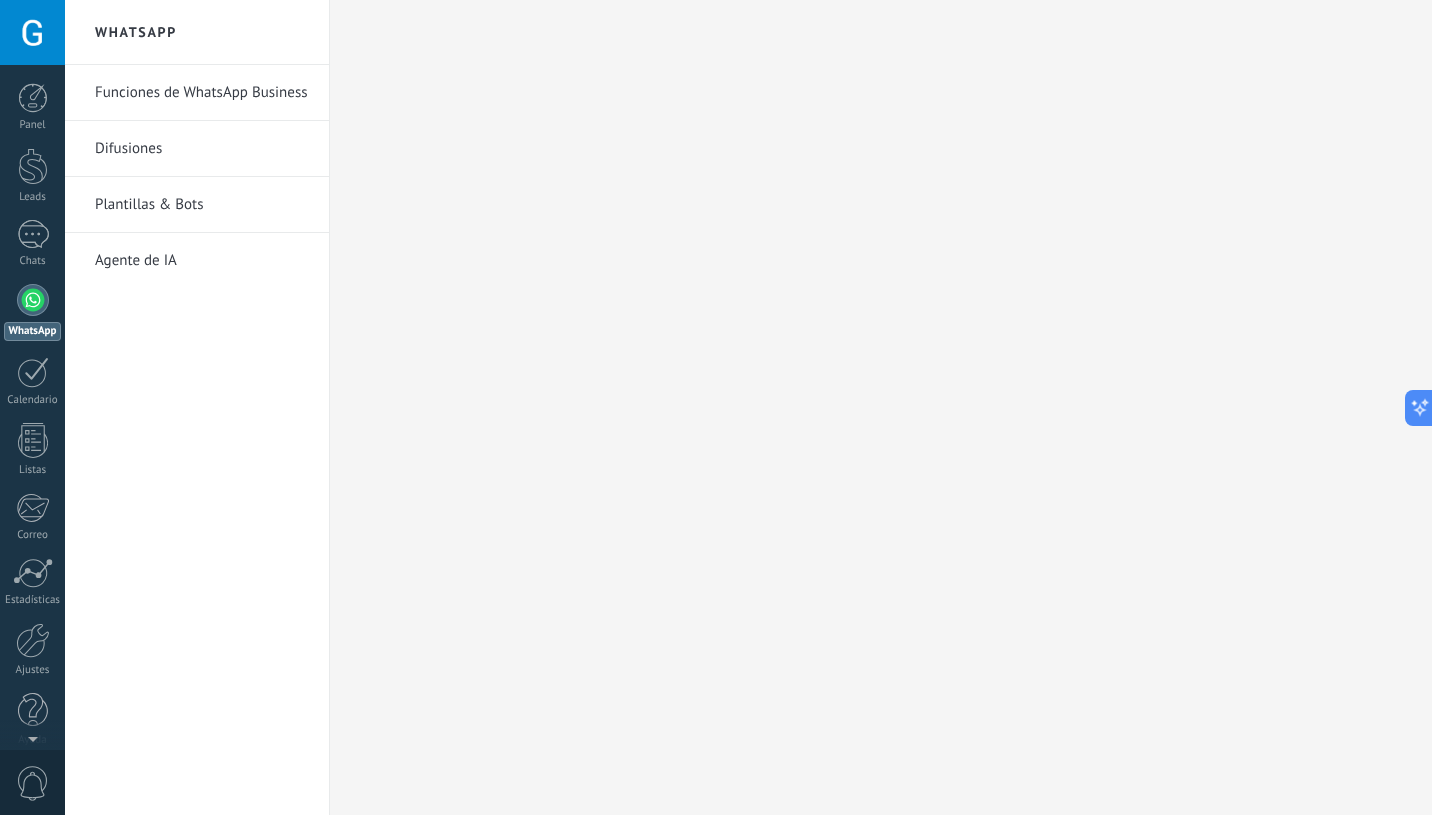click on "Funciones de WhatsApp Business" at bounding box center [202, 93] 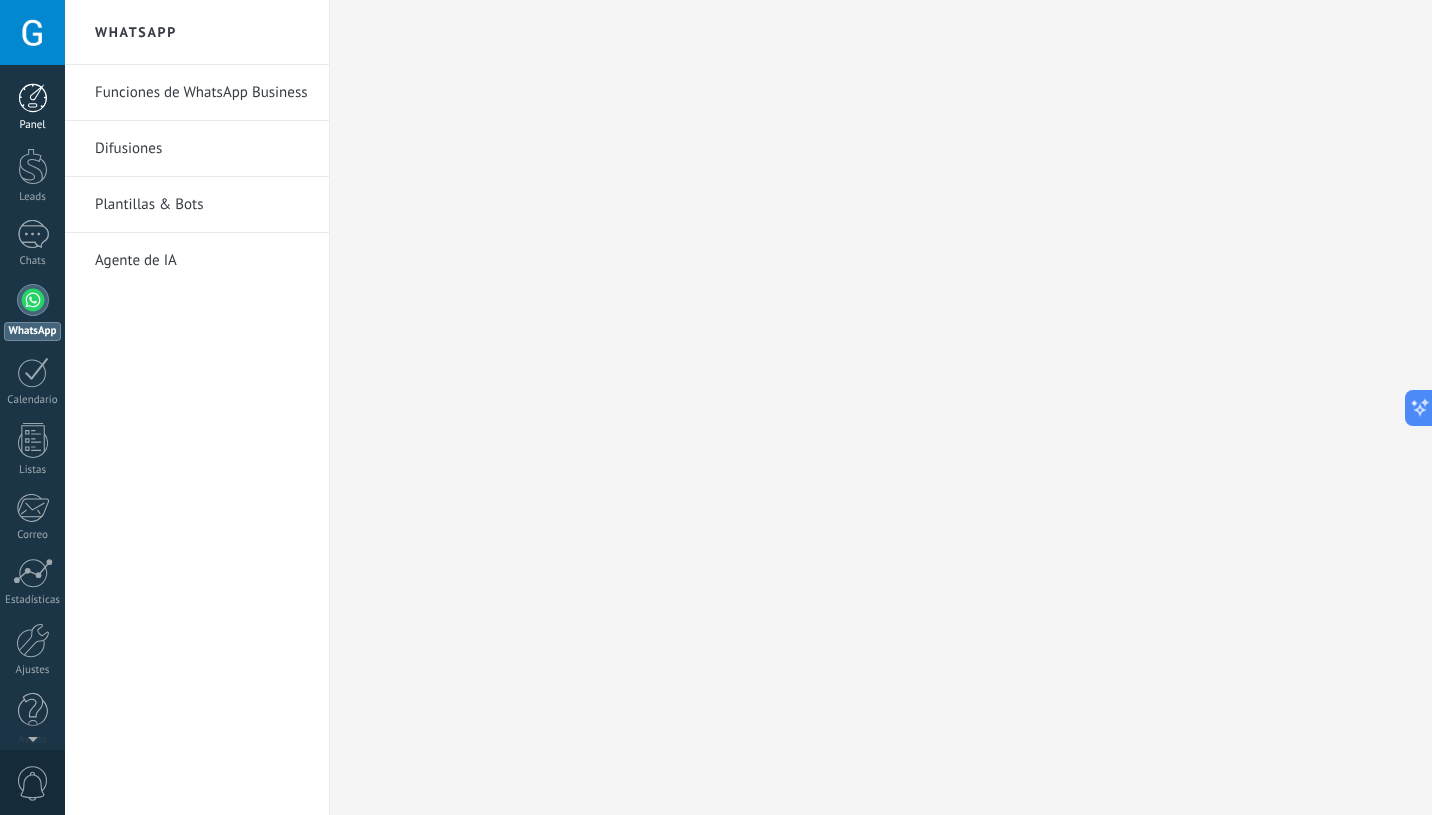 click at bounding box center [33, 98] 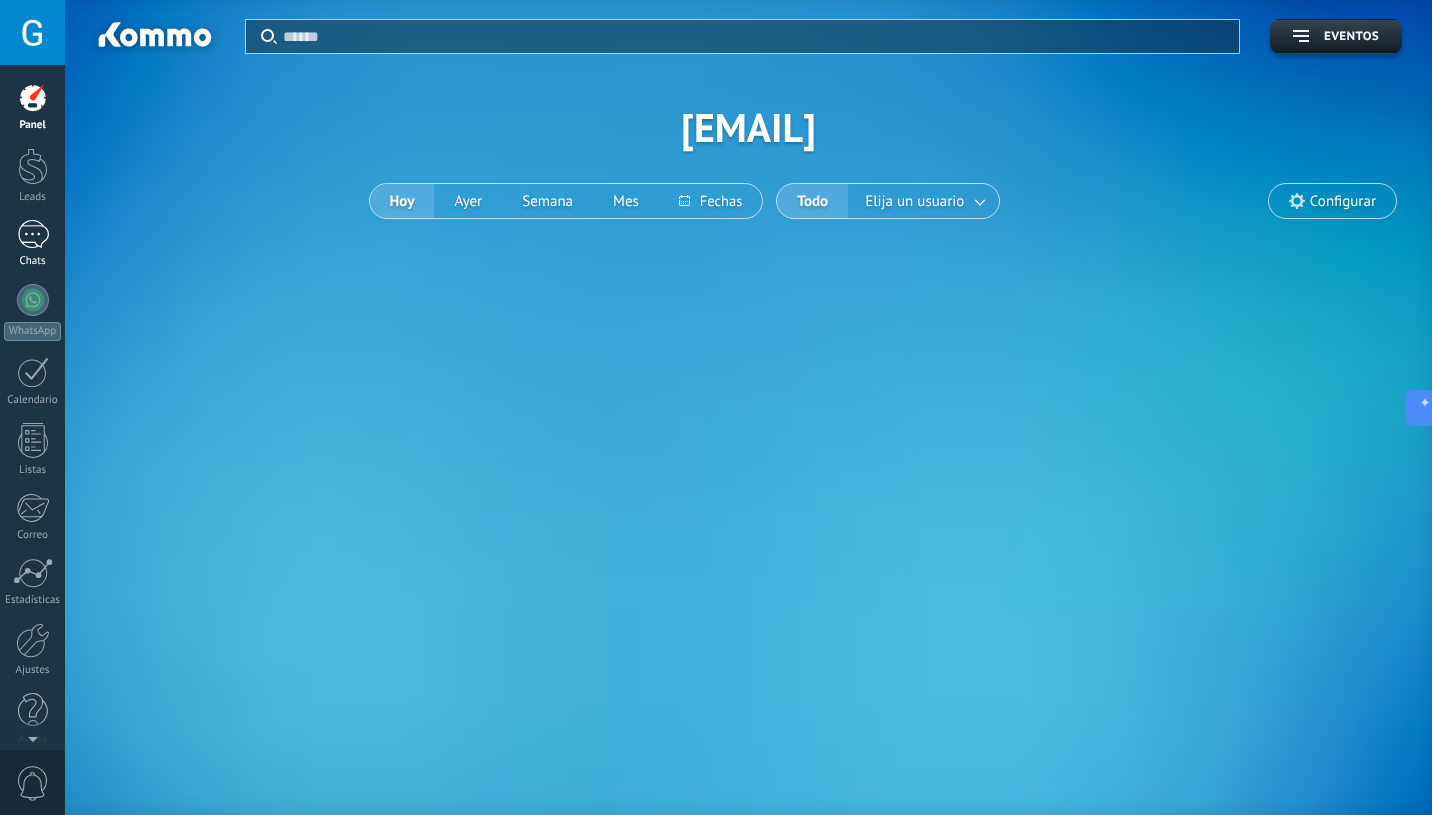 click on "1" at bounding box center [33, 234] 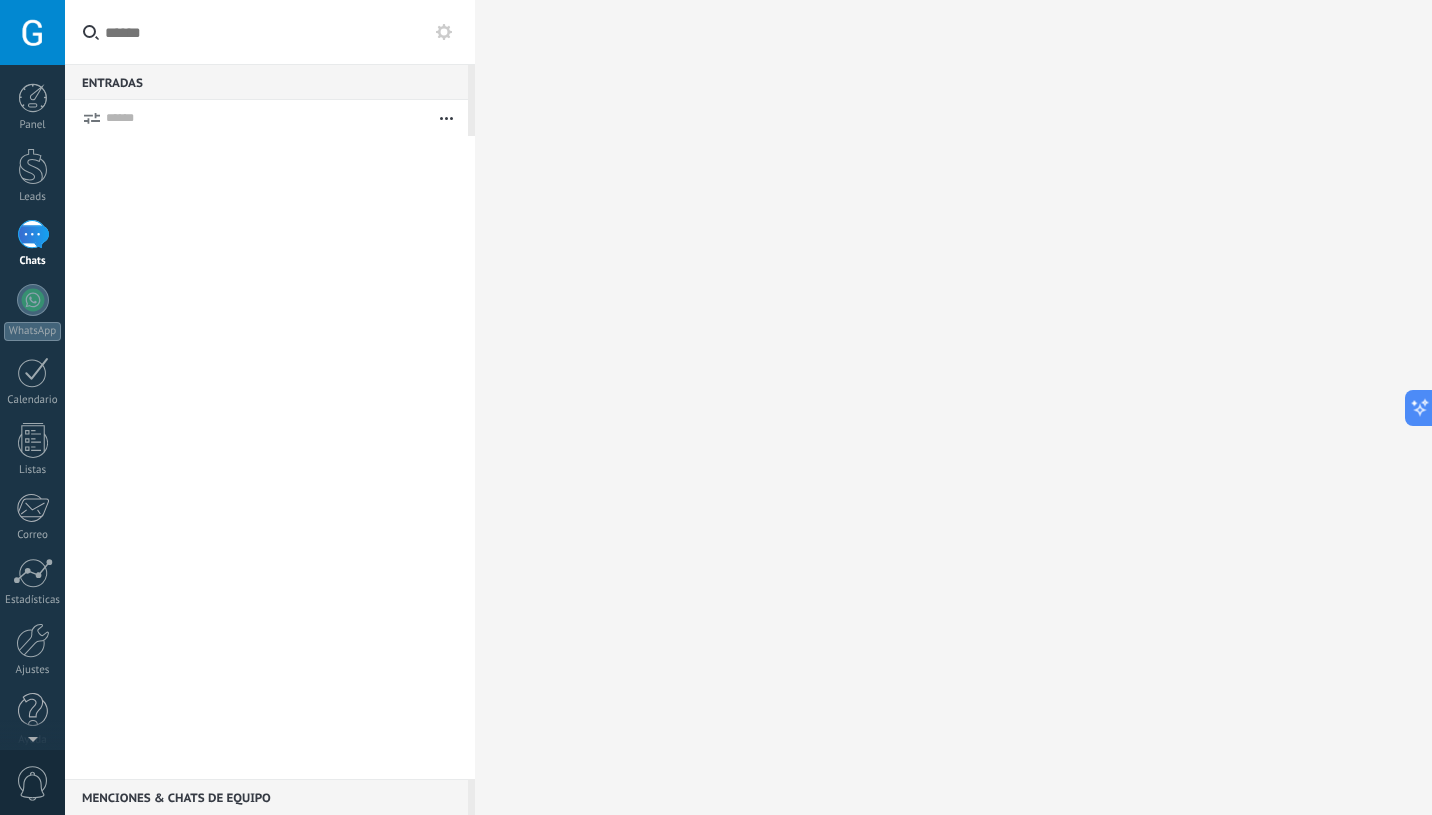 click on "1" at bounding box center (33, 234) 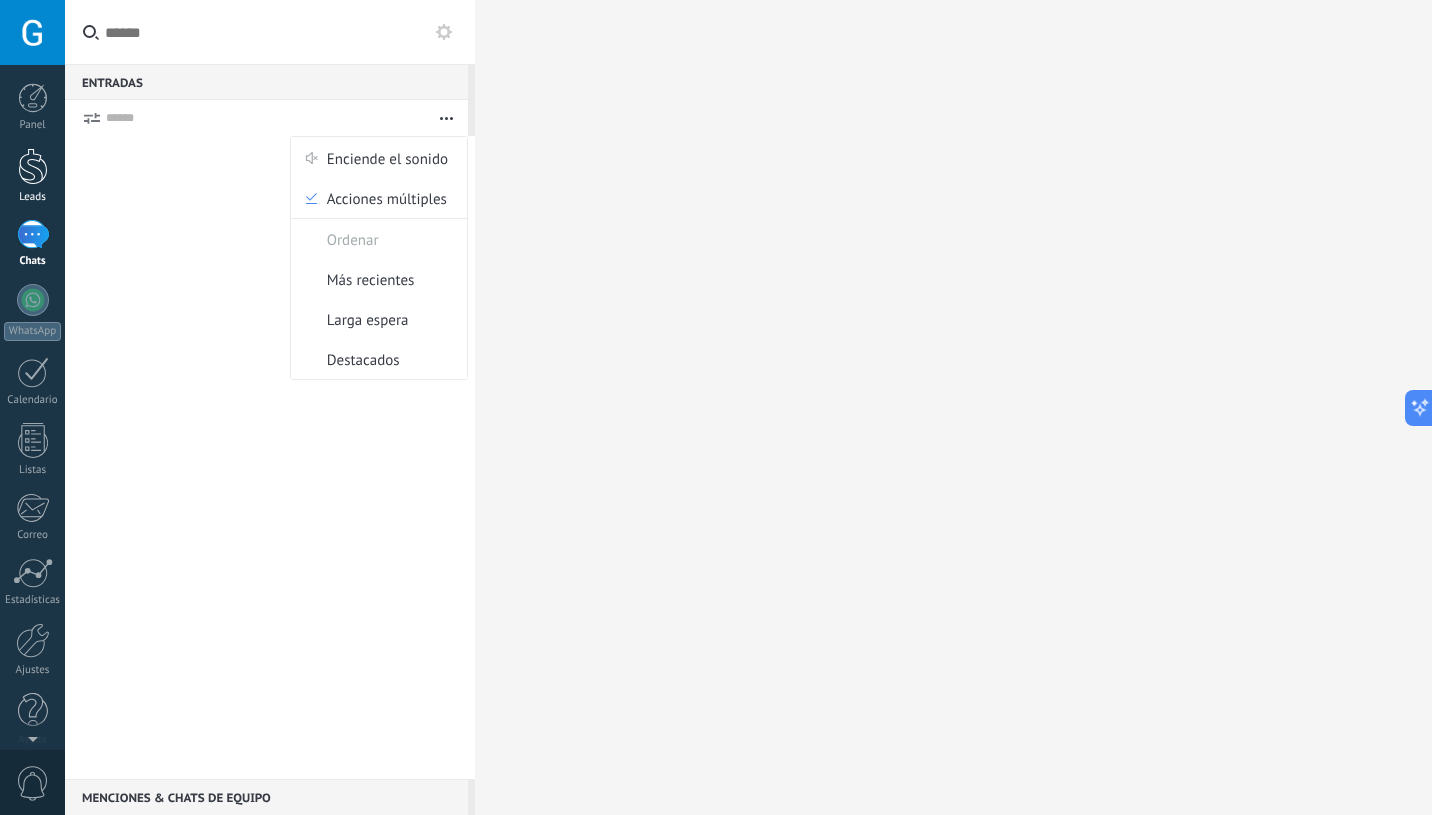 click at bounding box center [33, 166] 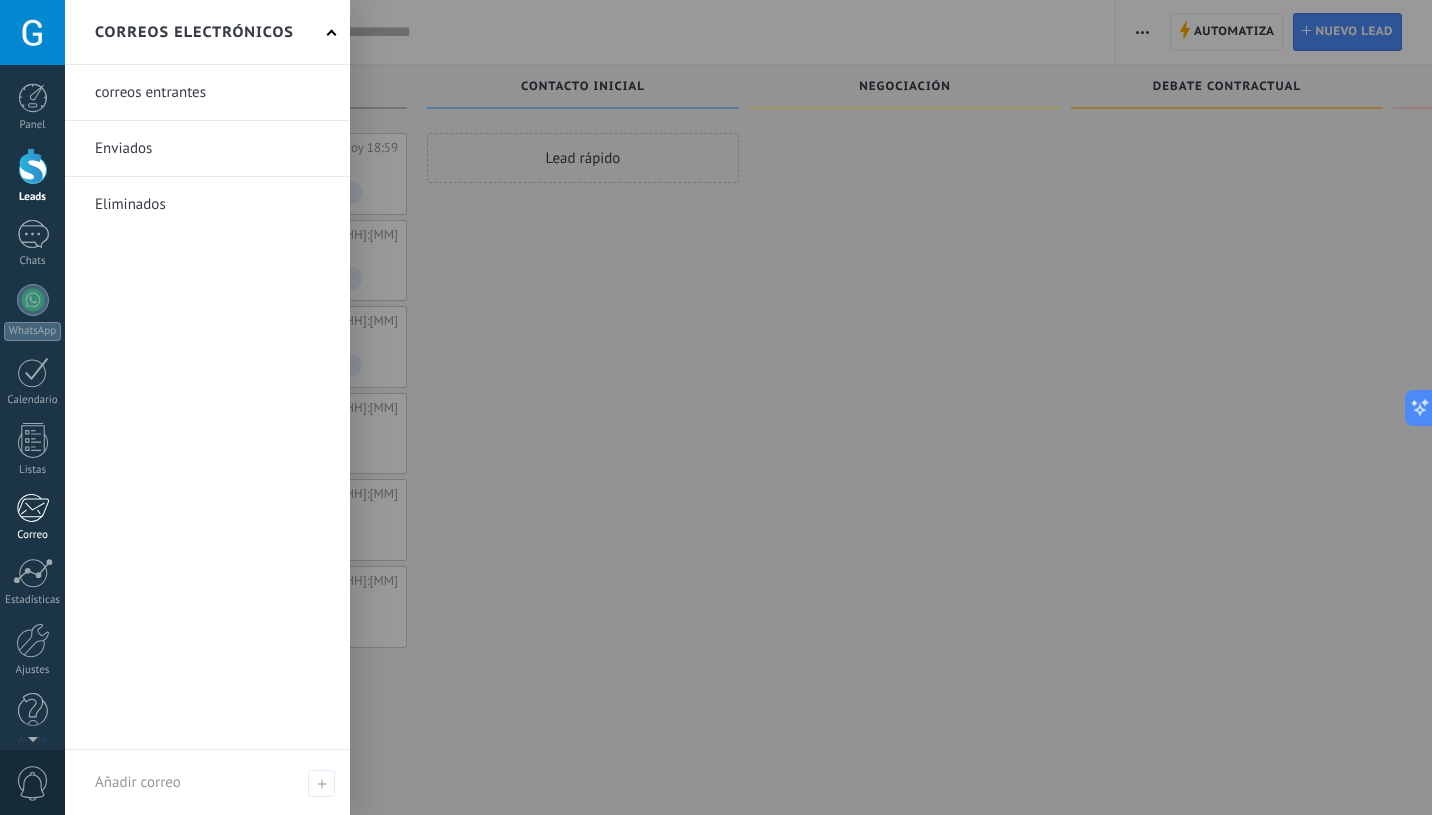 click on "Correo" at bounding box center (33, 535) 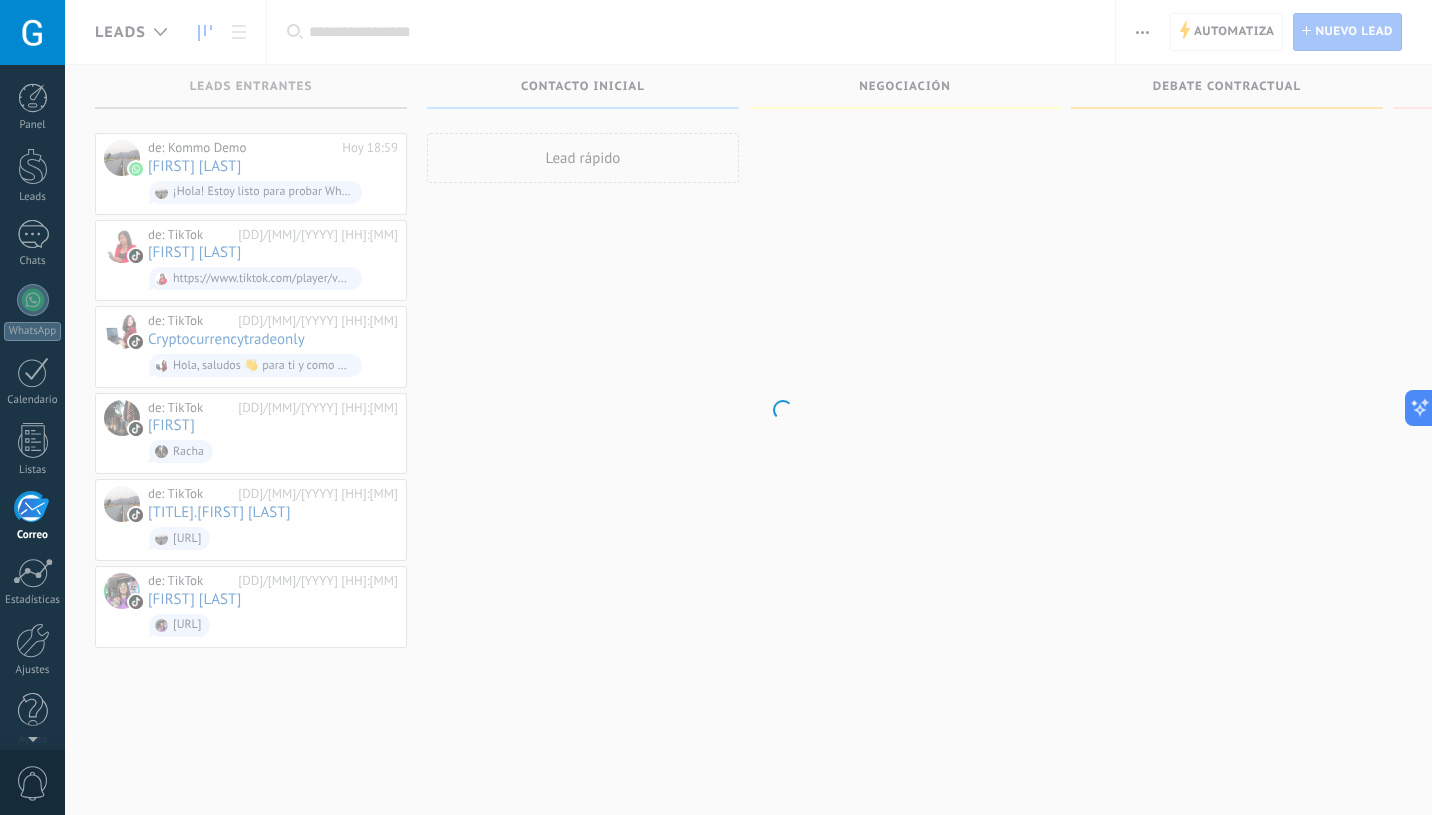 scroll, scrollTop: 17, scrollLeft: 0, axis: vertical 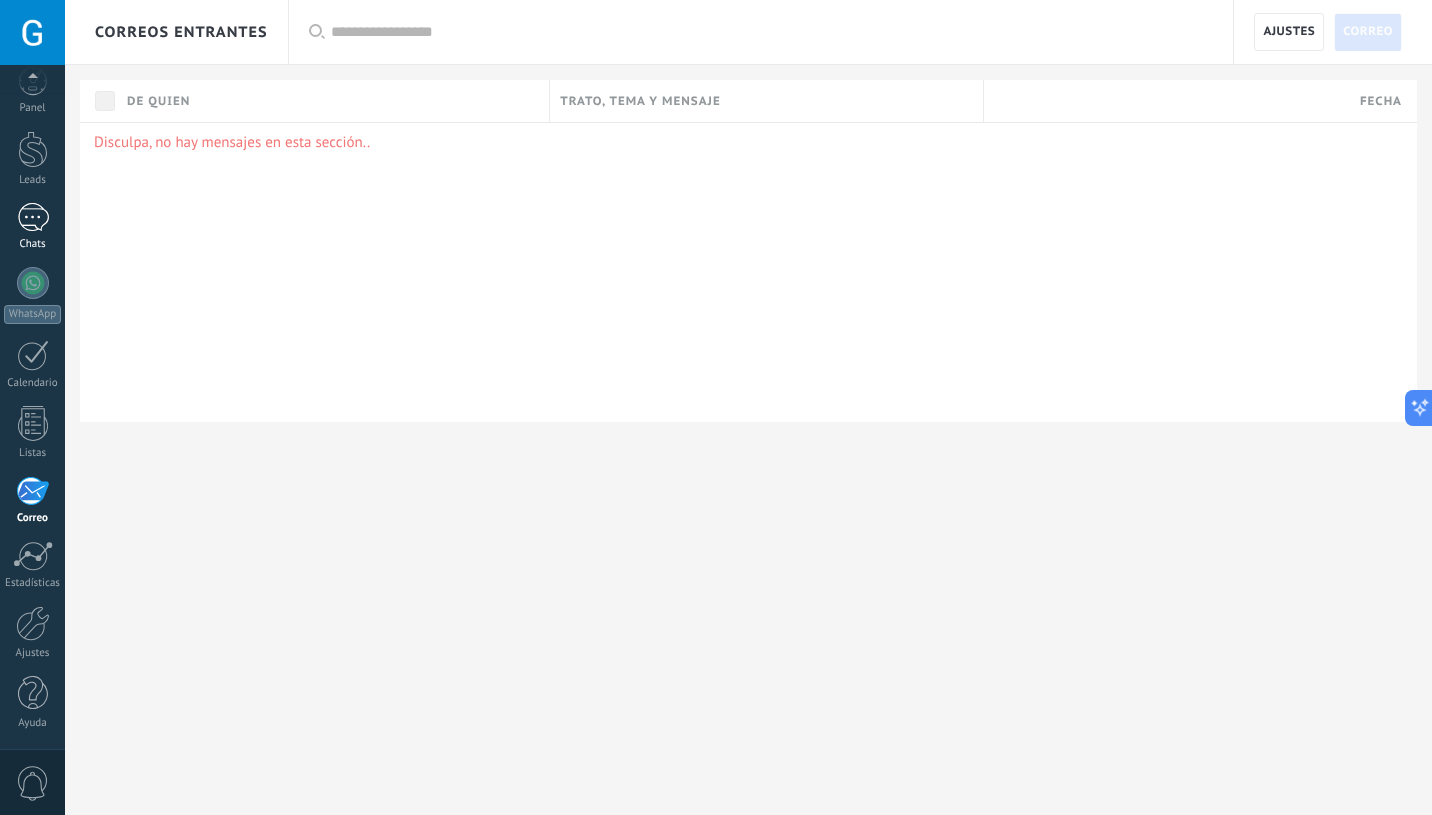click on "1" at bounding box center [33, 217] 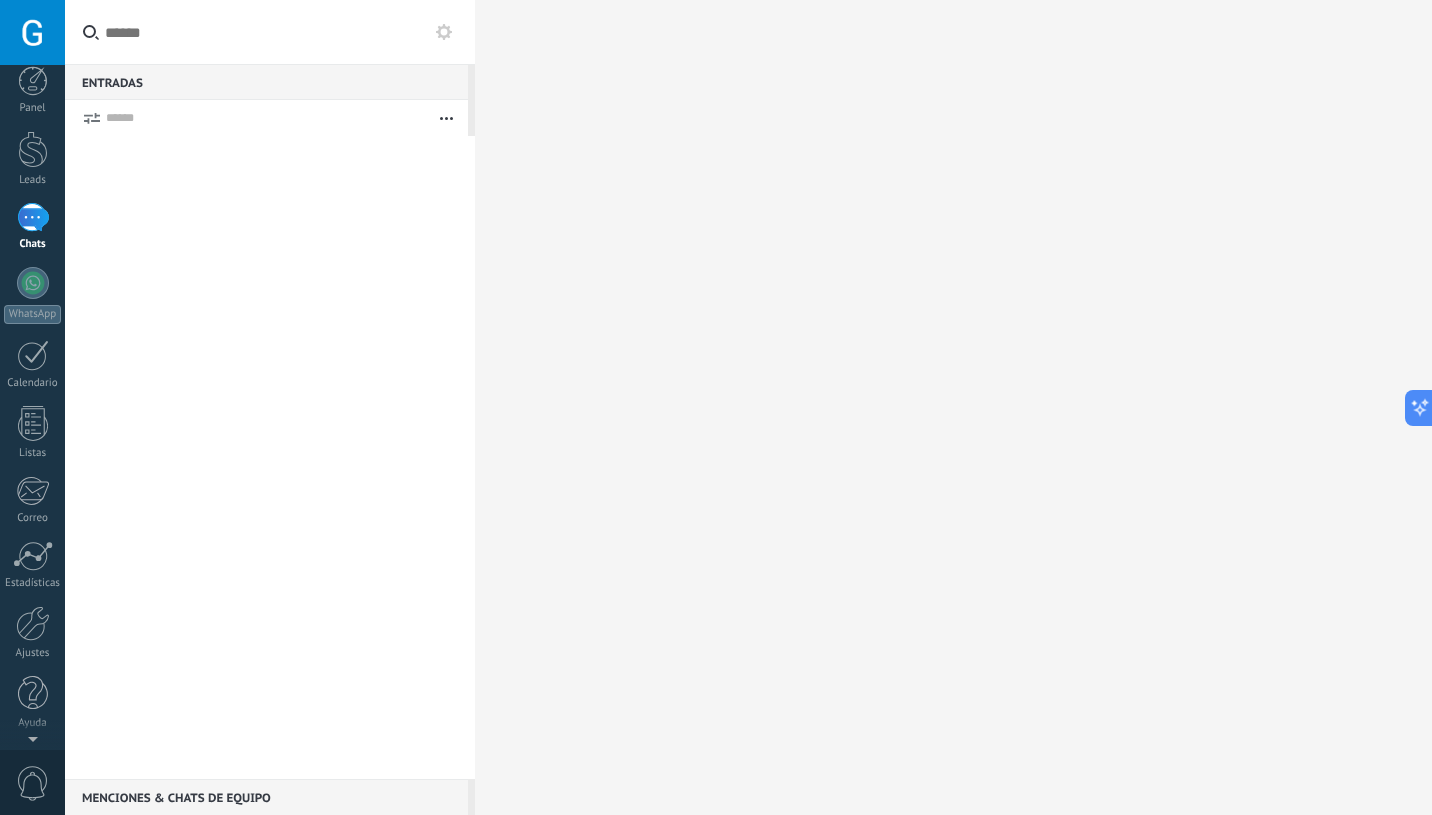 scroll, scrollTop: 0, scrollLeft: 0, axis: both 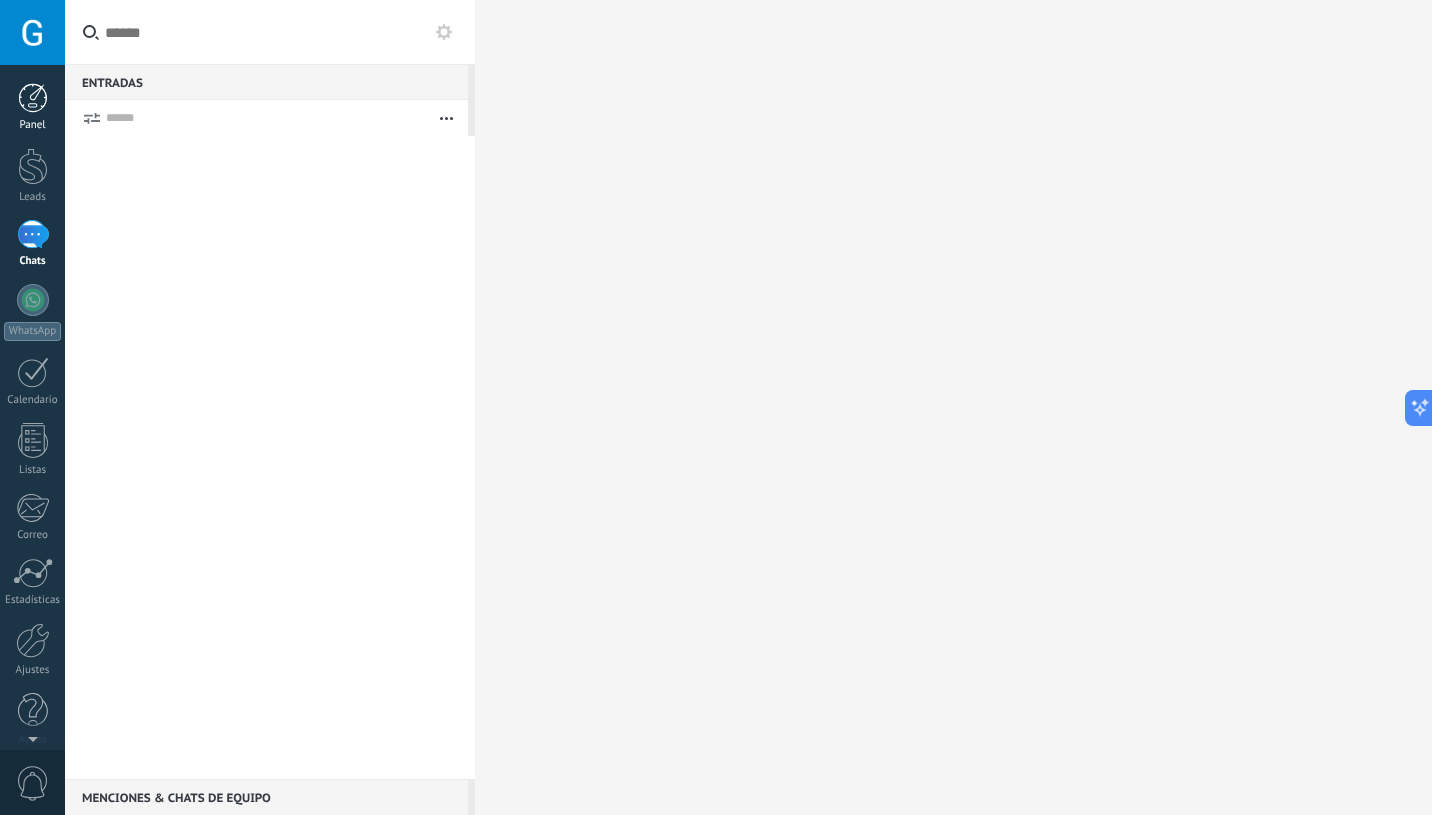 click at bounding box center [33, 98] 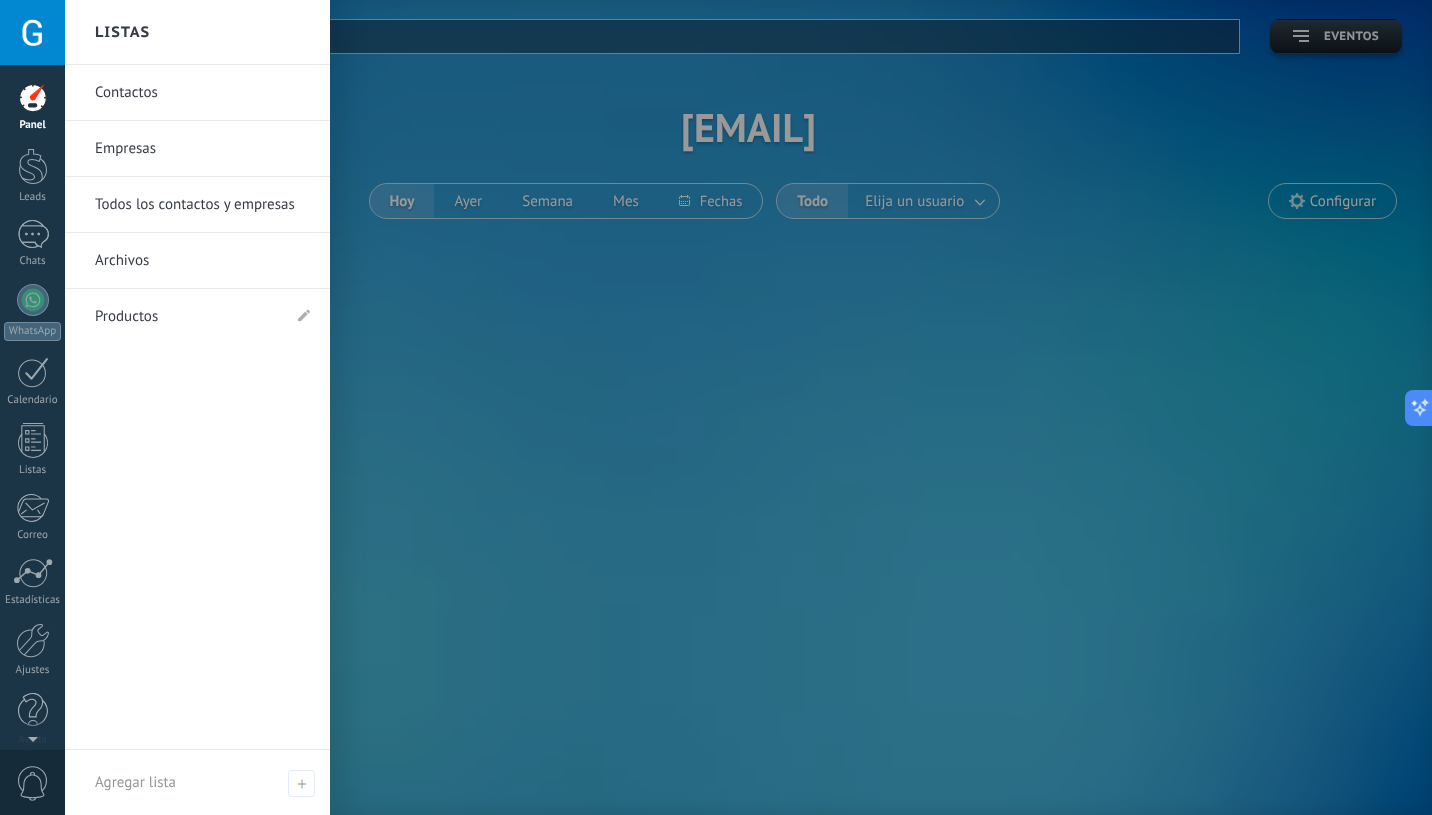 click on "Contactos" at bounding box center (202, 93) 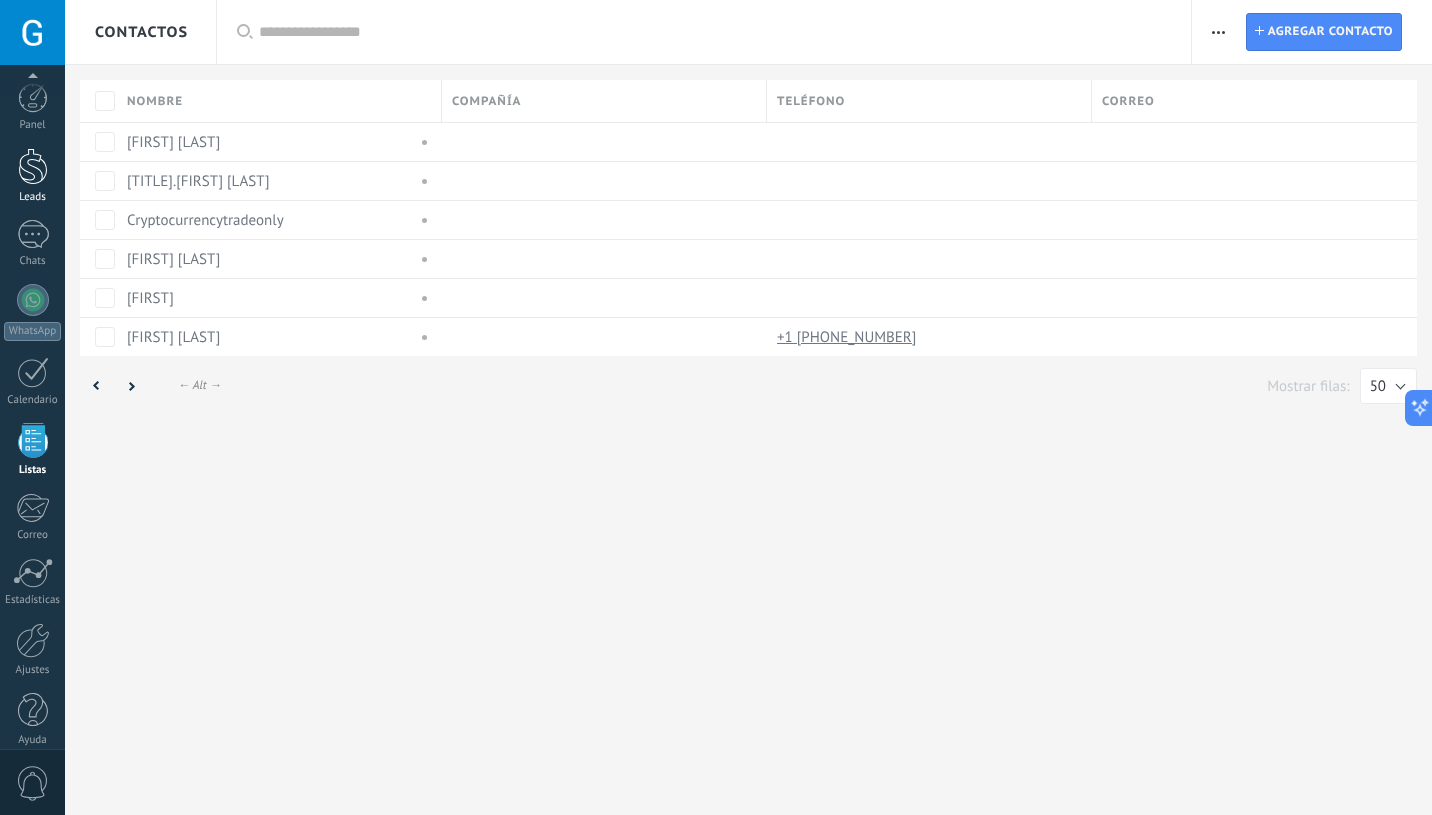 scroll, scrollTop: 17, scrollLeft: 0, axis: vertical 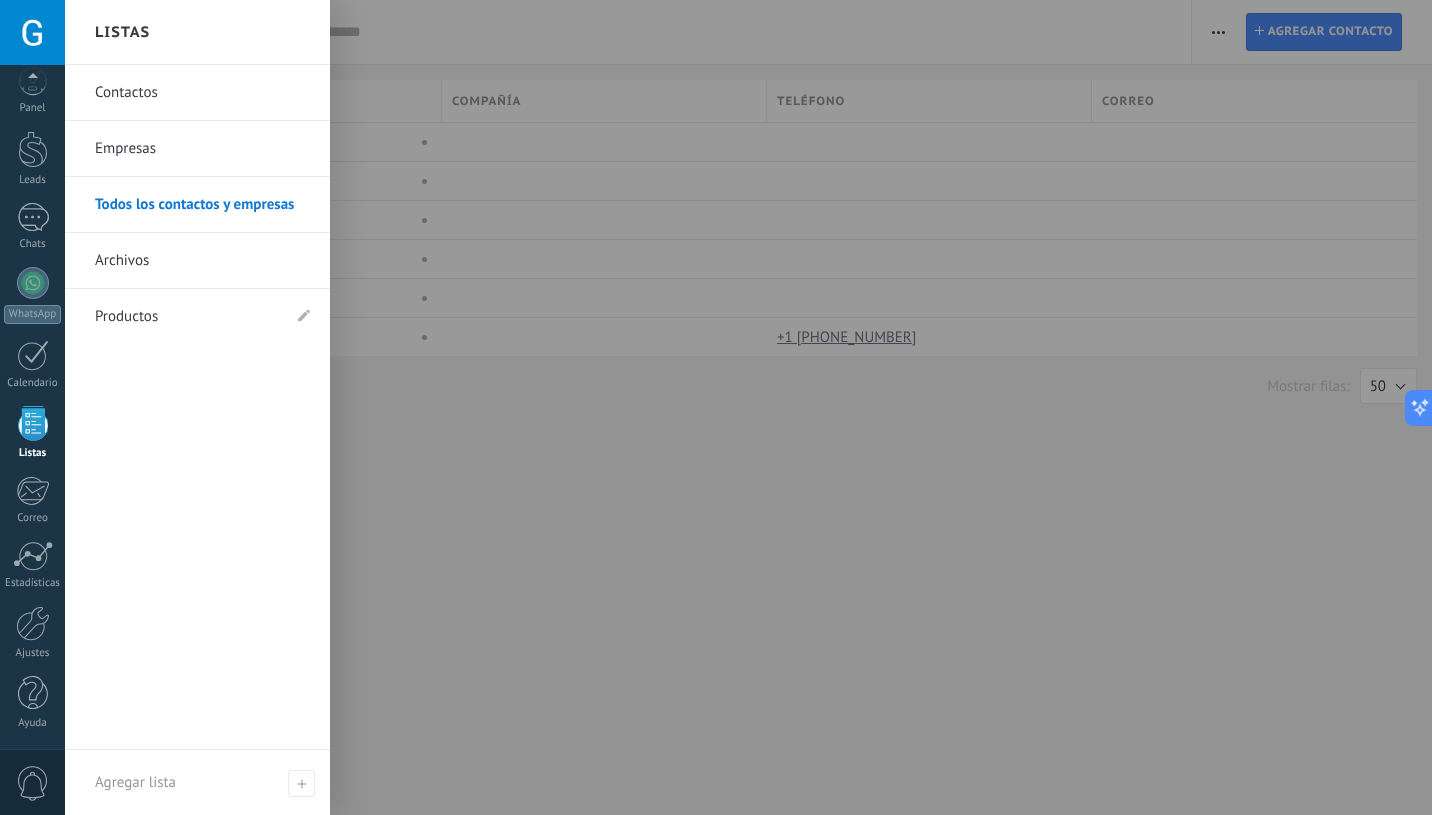 click on "Contactos" at bounding box center [202, 93] 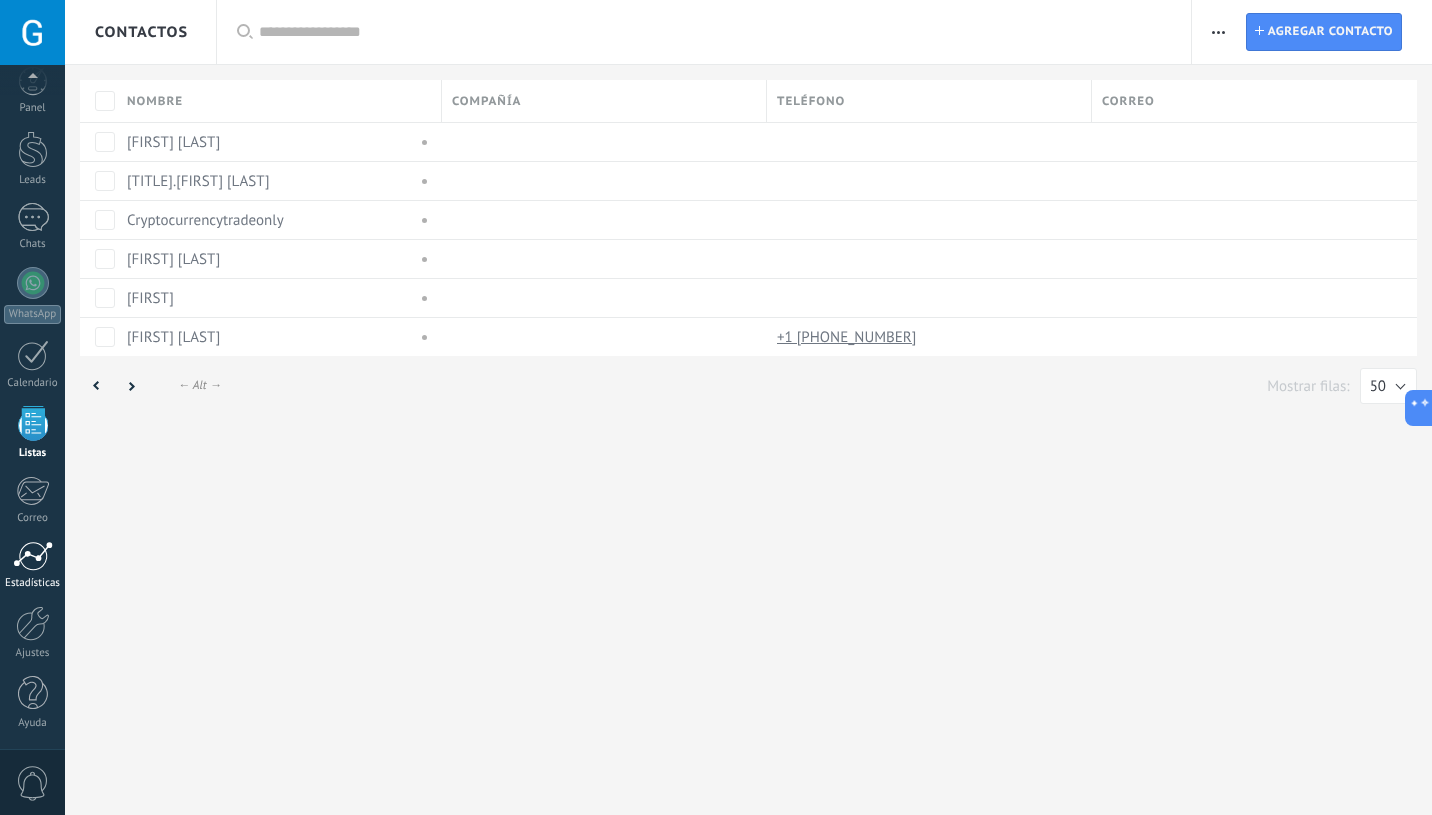 click at bounding box center [33, 556] 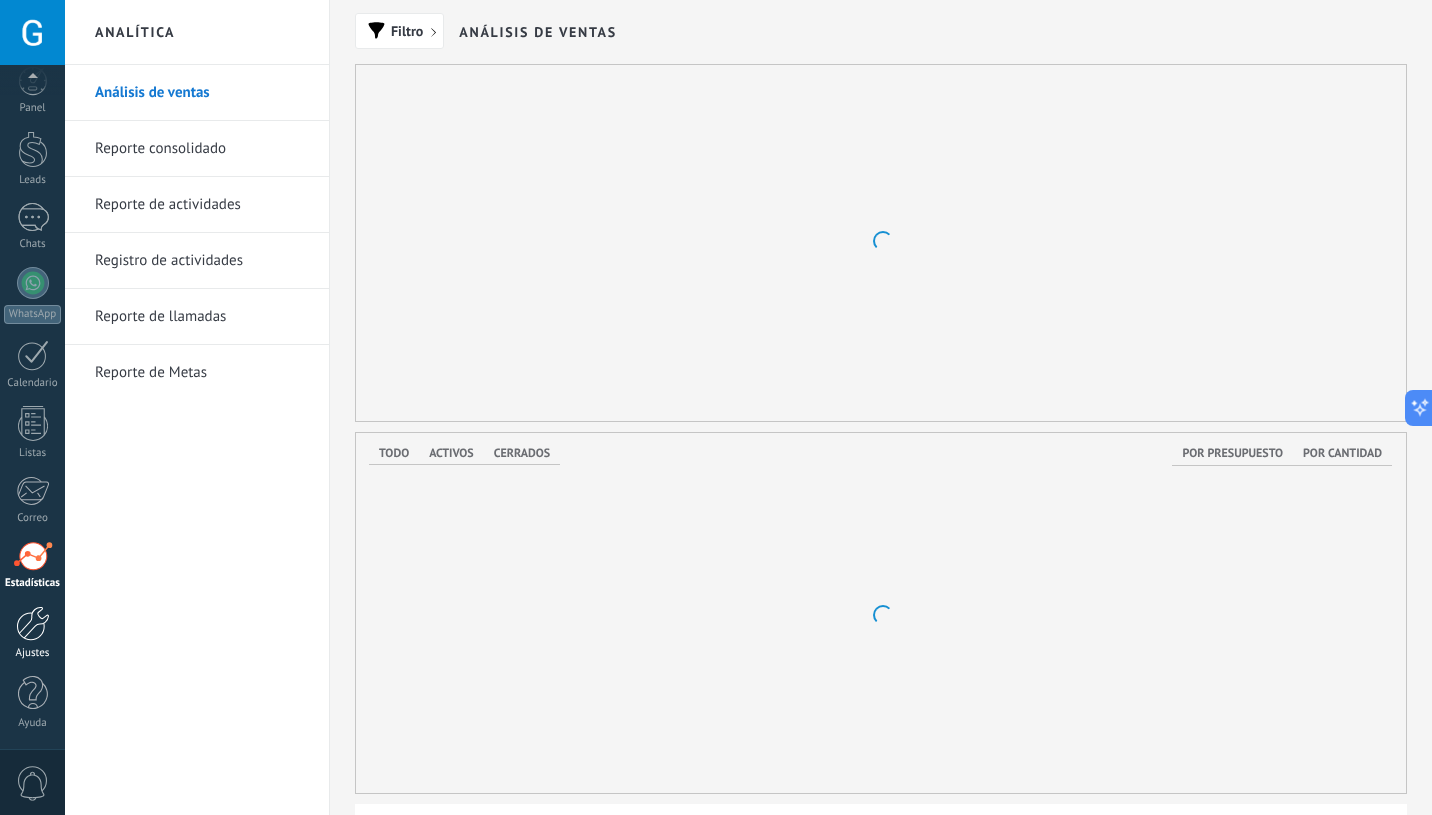click at bounding box center [33, 623] 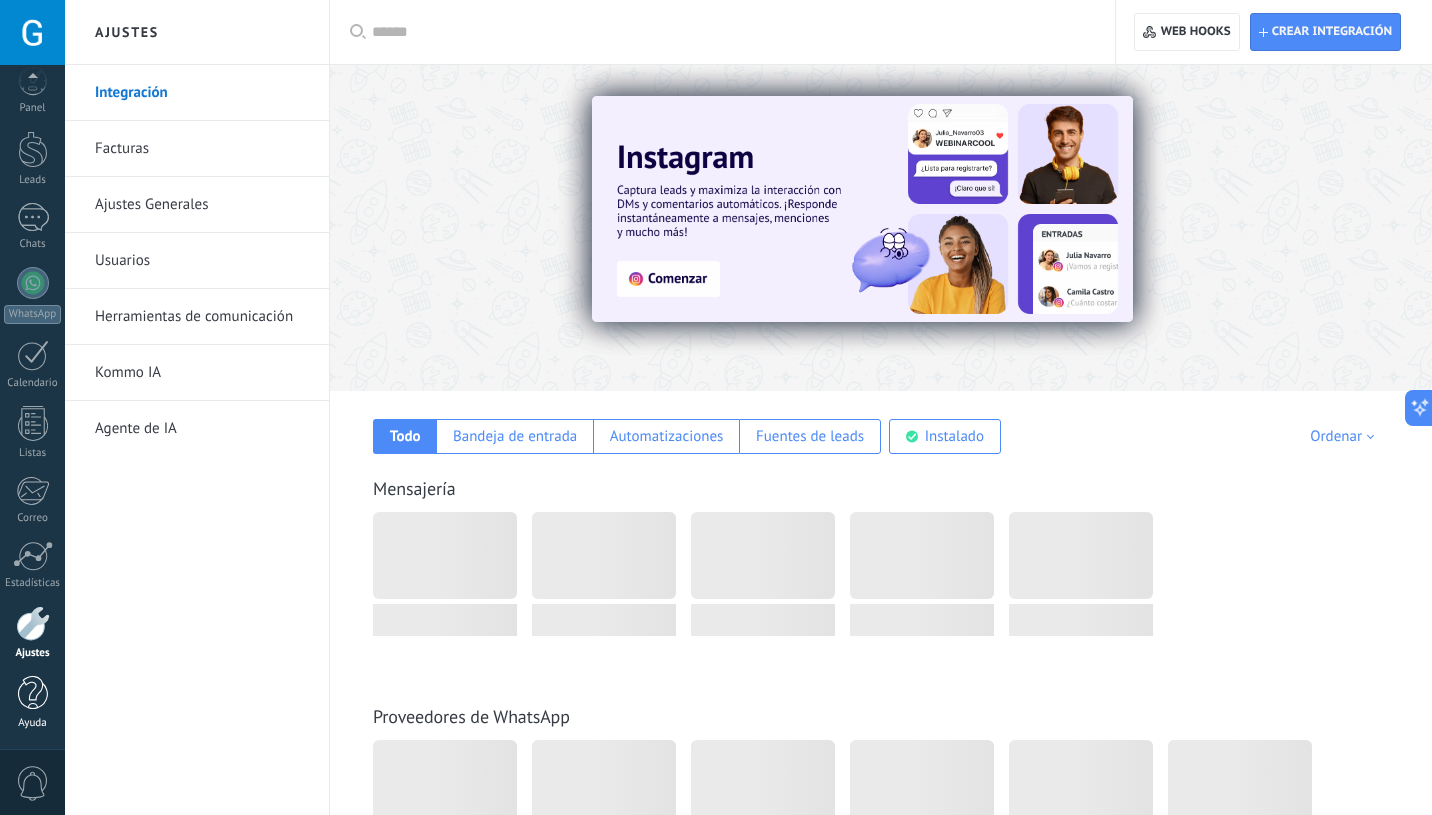 click at bounding box center [33, 693] 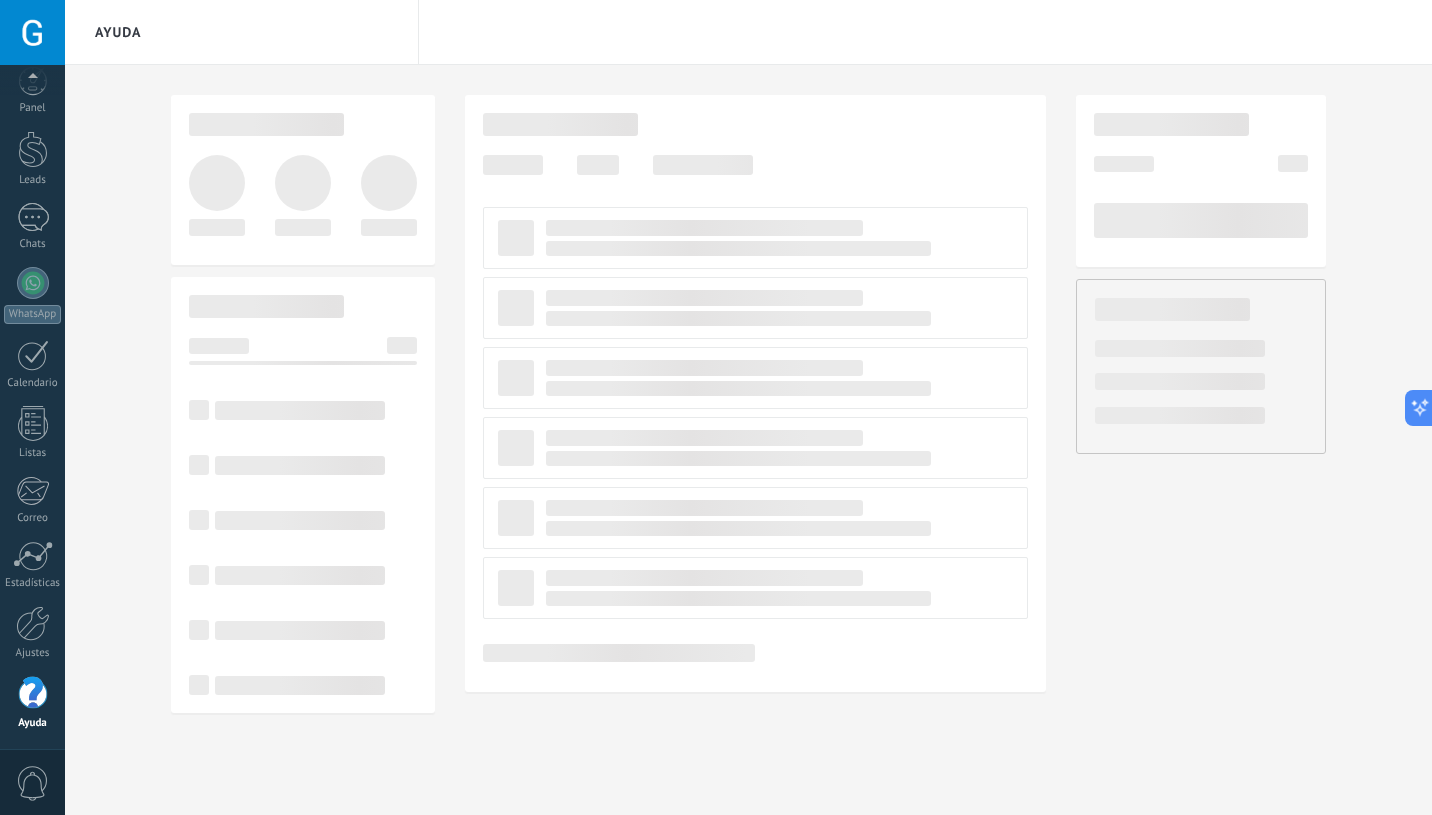 click on "0" at bounding box center (33, 783) 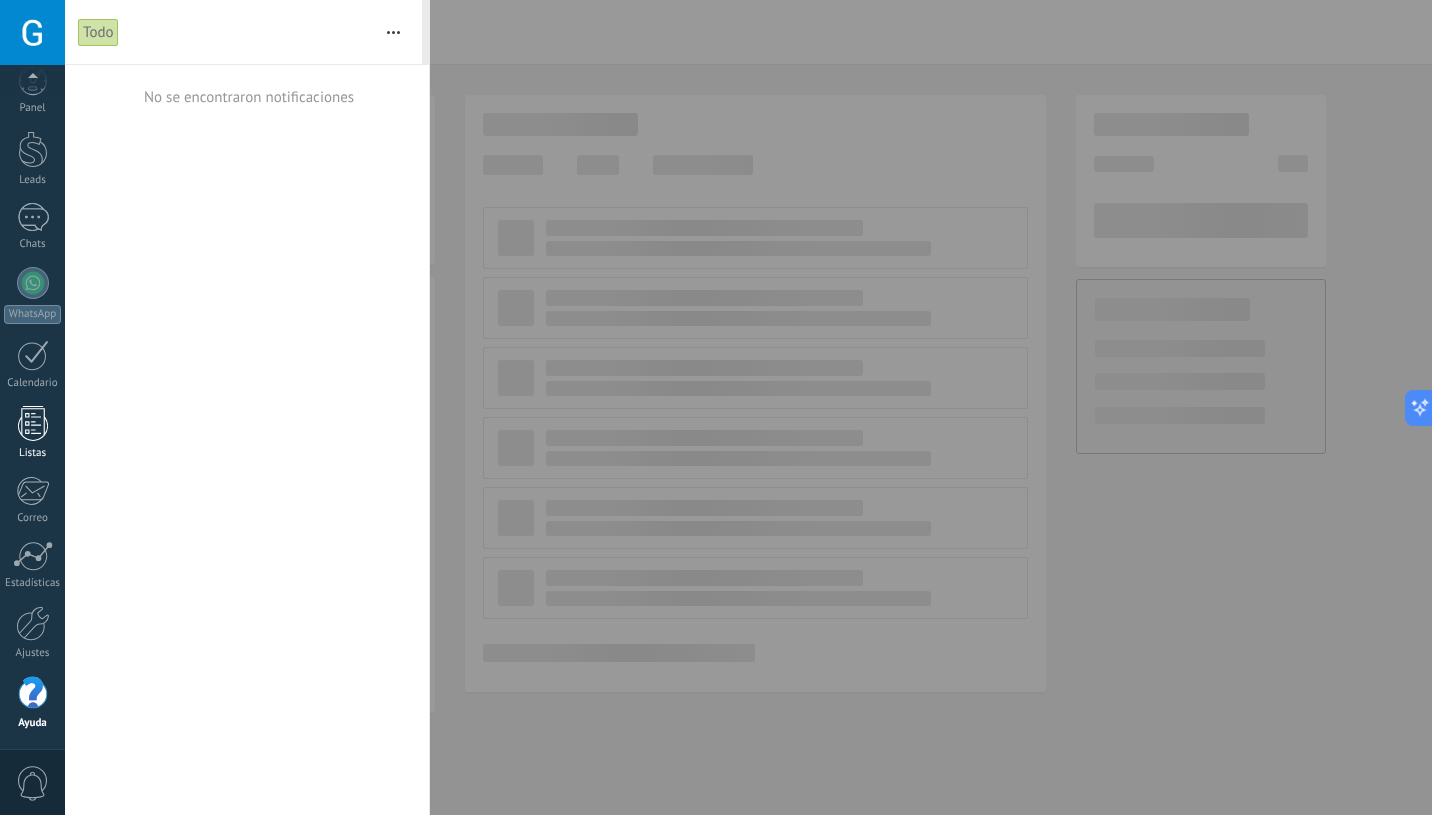 click at bounding box center [33, 423] 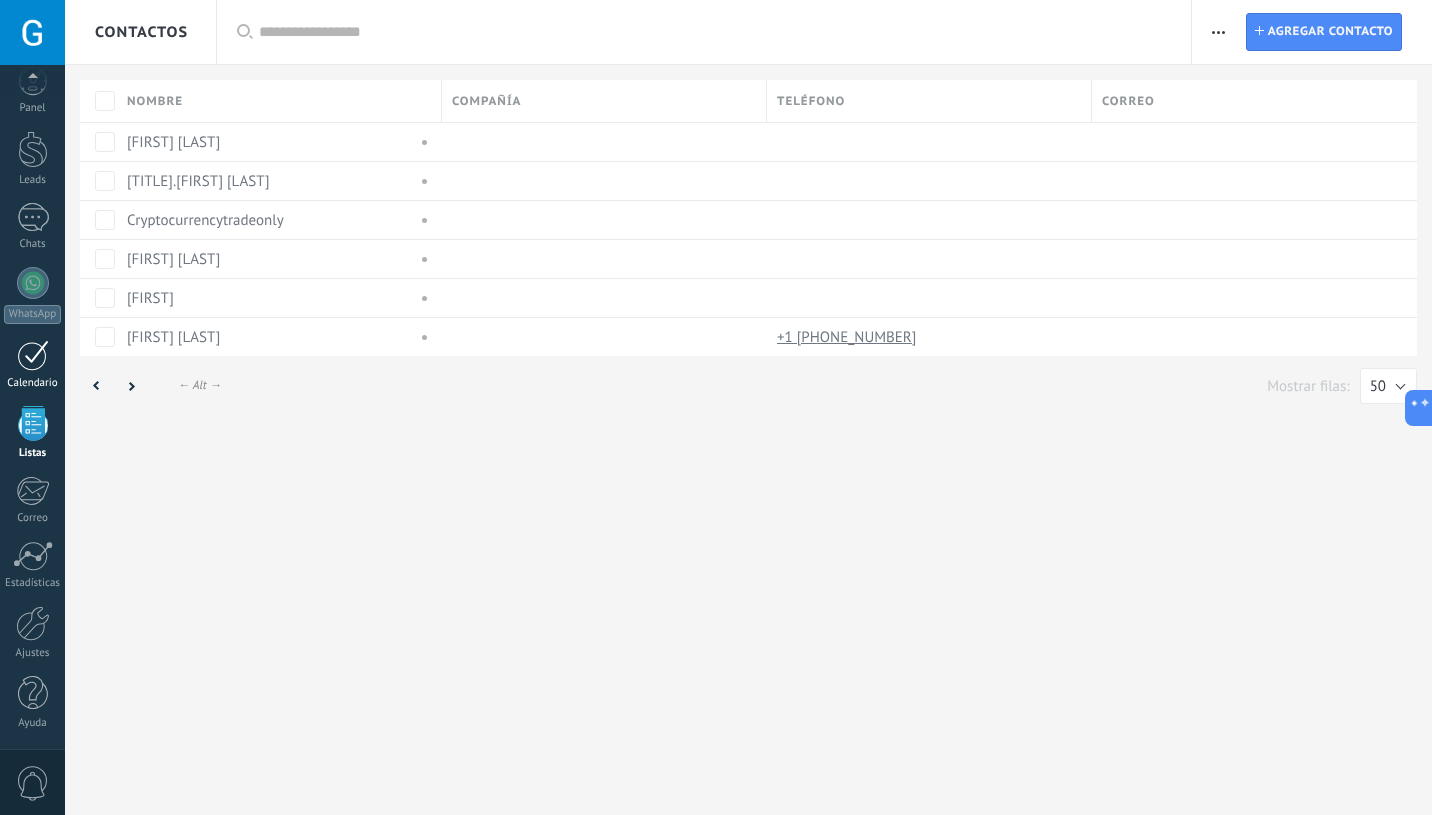 click at bounding box center (33, 355) 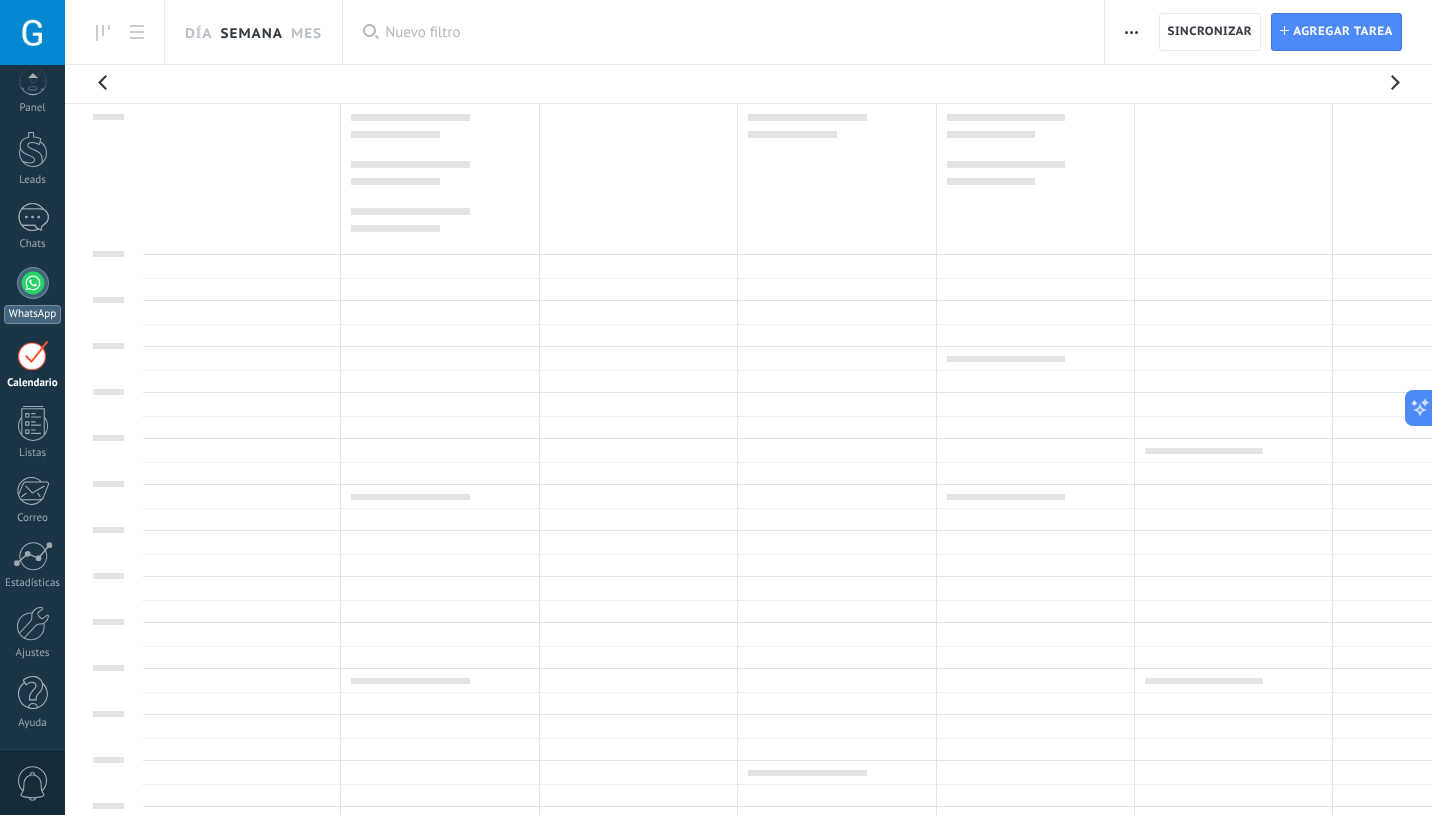 click at bounding box center [33, 283] 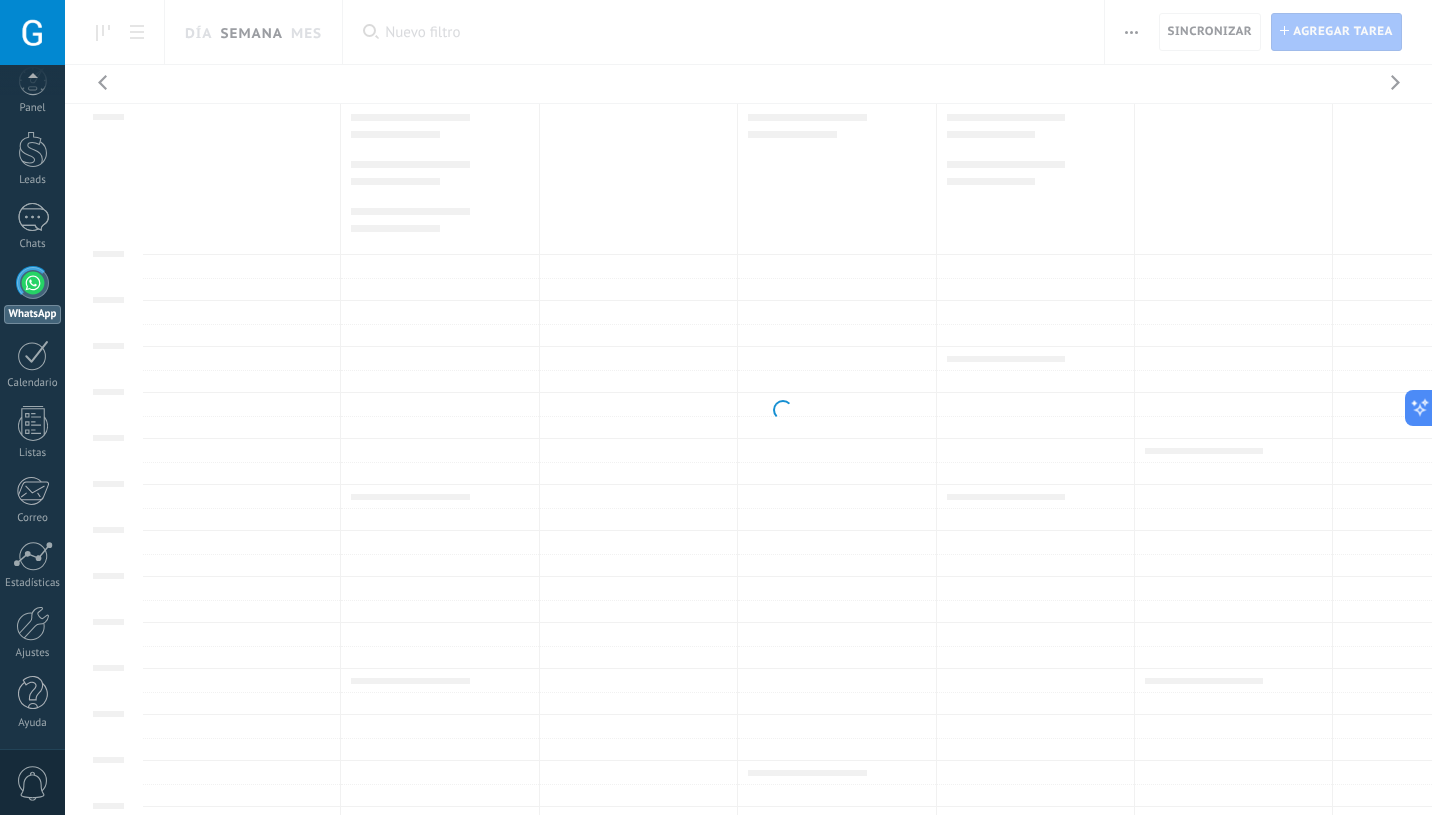 scroll, scrollTop: 0, scrollLeft: 0, axis: both 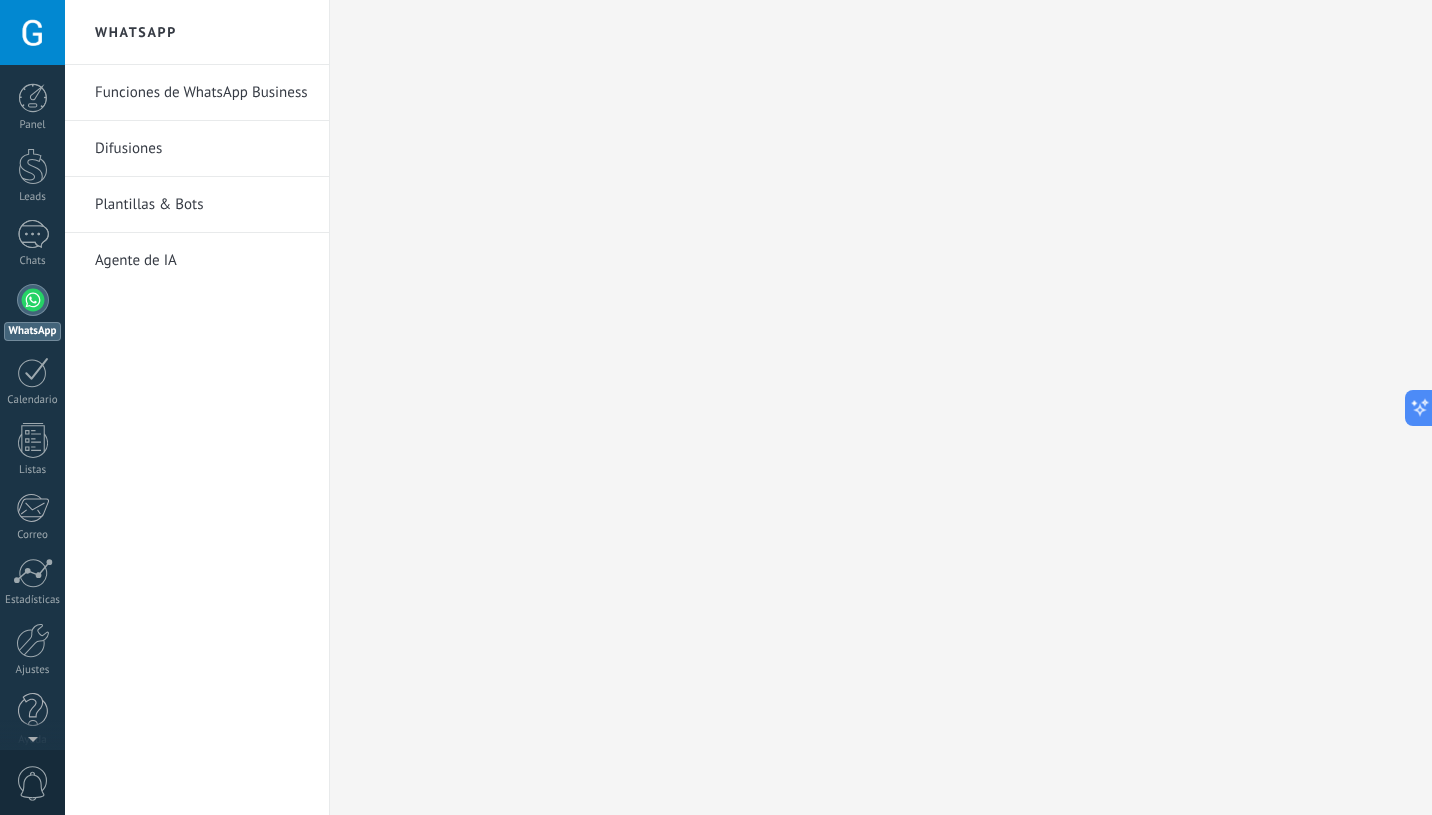 click on "Panel
Leads
1
Chats
WhatsApp
Clientes" at bounding box center (32, 425) 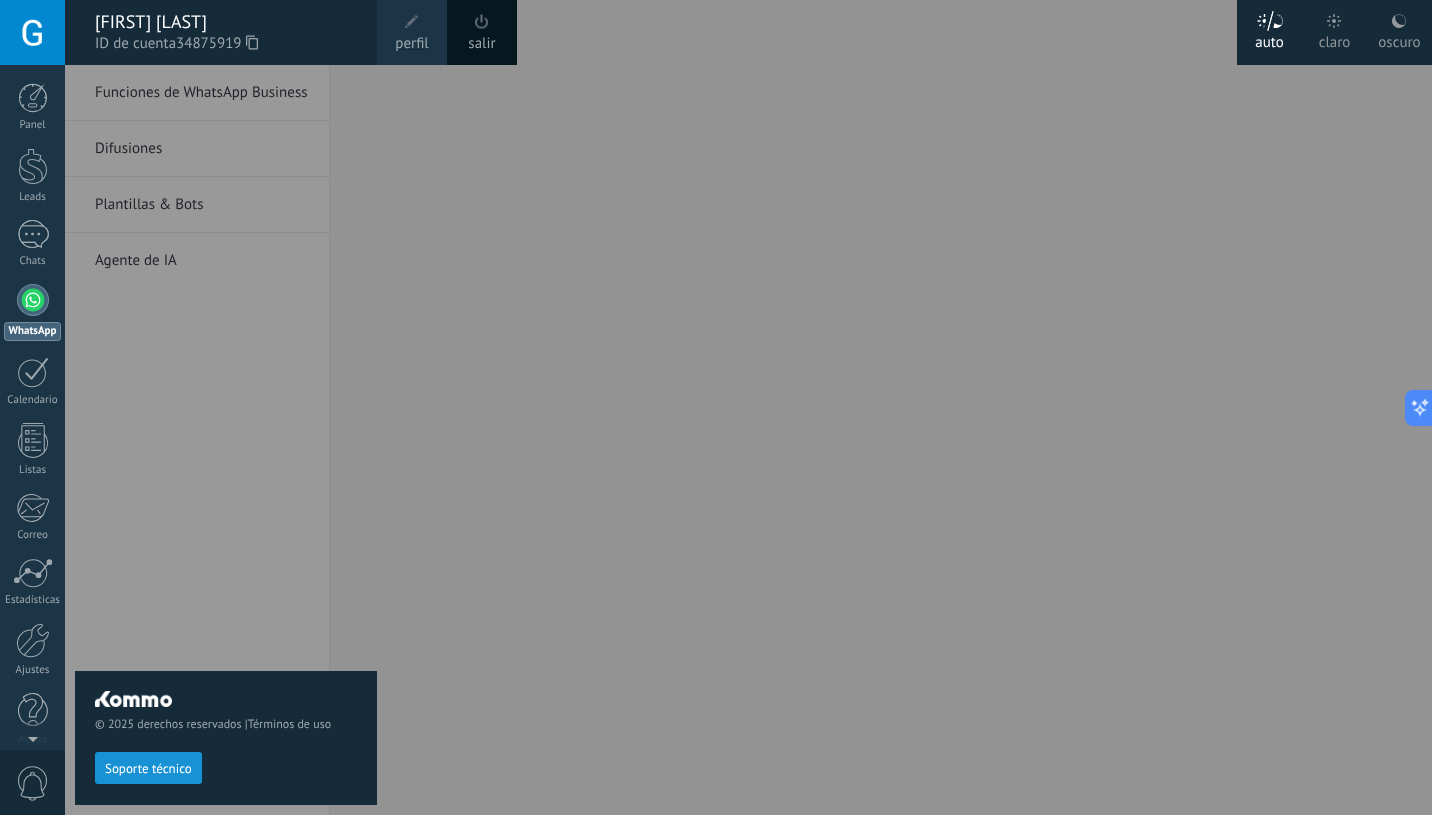 click on "[FIRST] [LAST]" at bounding box center [226, 22] 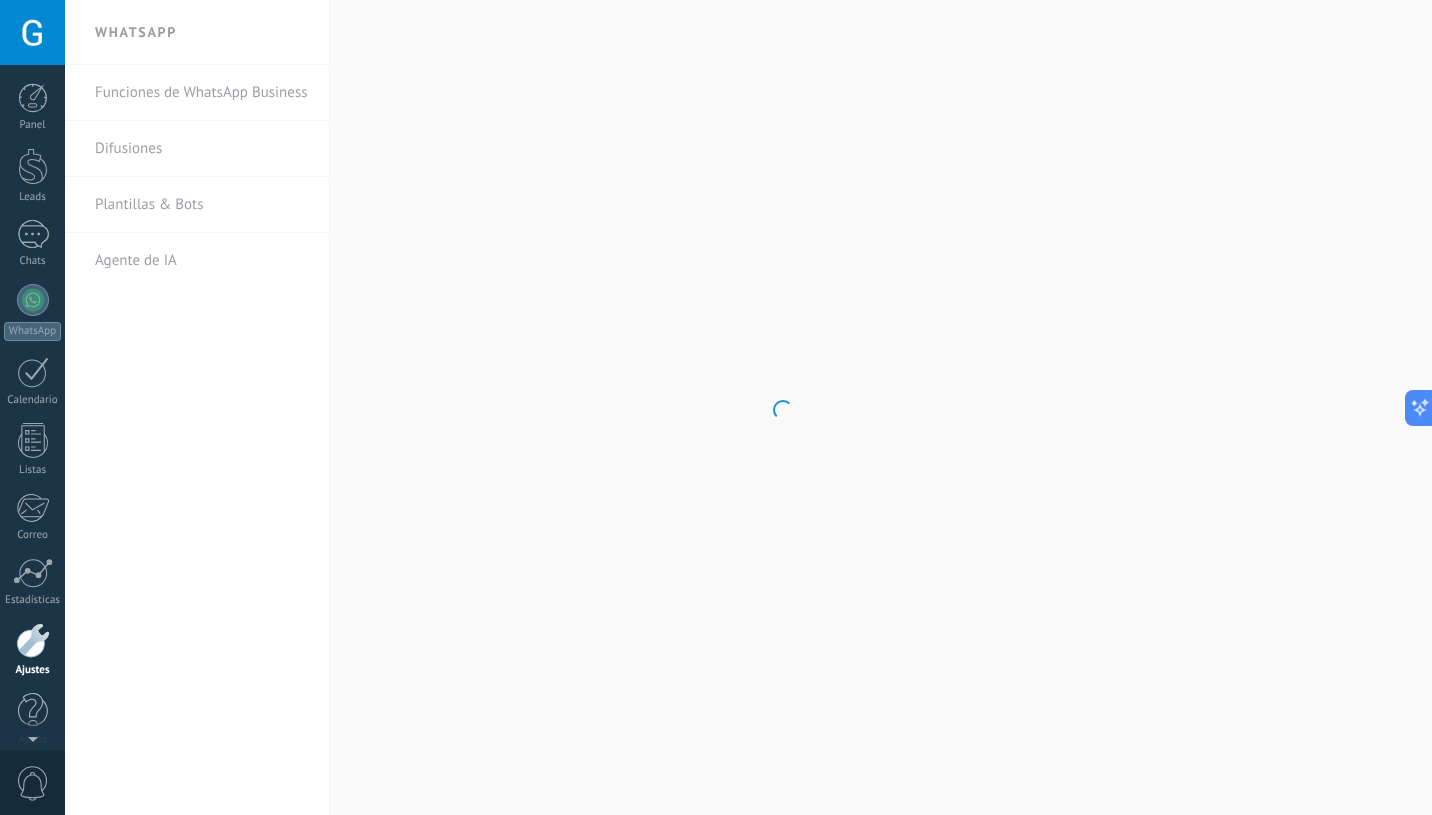 scroll, scrollTop: 17, scrollLeft: 0, axis: vertical 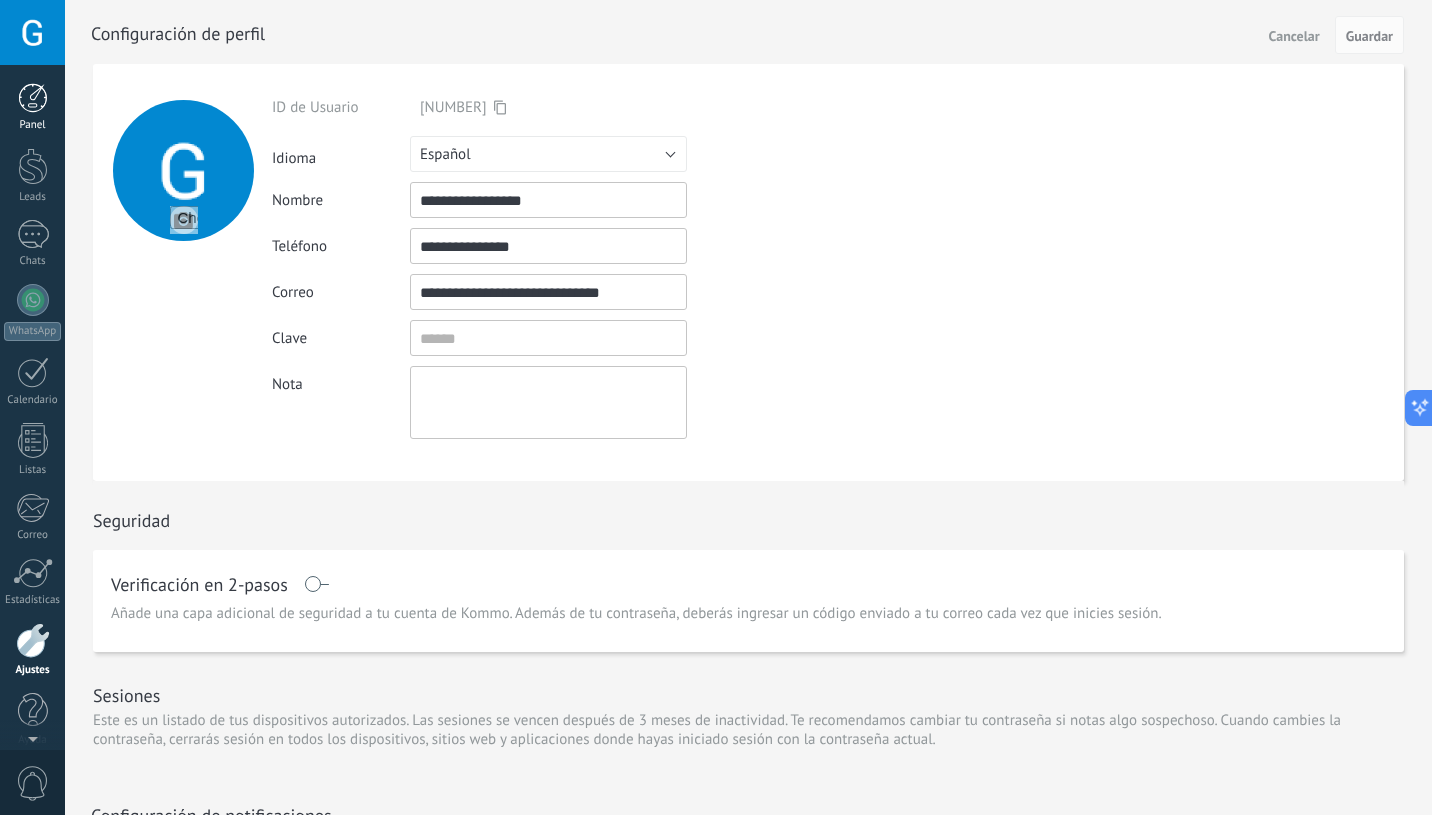 click at bounding box center [33, 98] 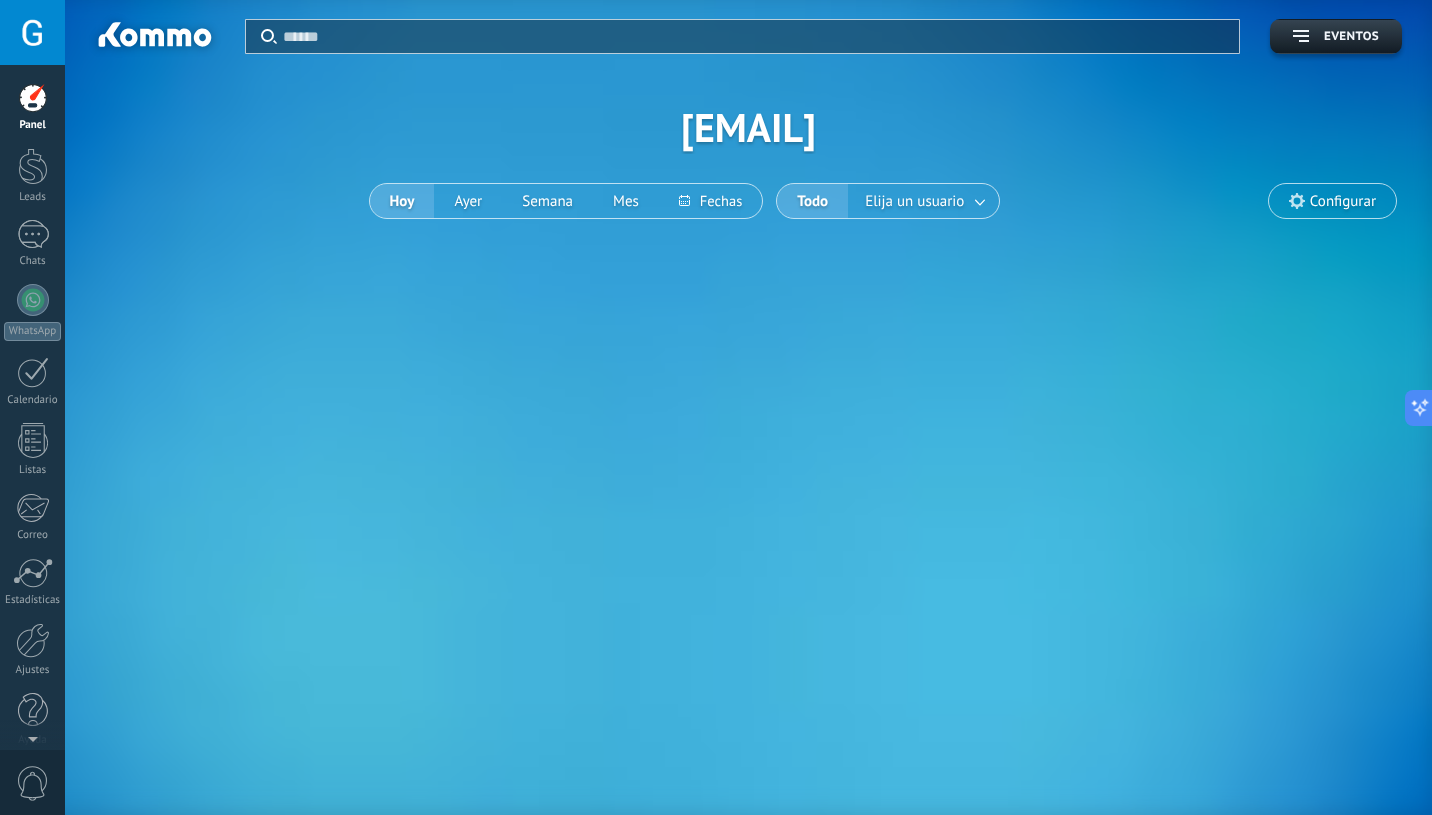 click on "Configurar" at bounding box center (1343, 201) 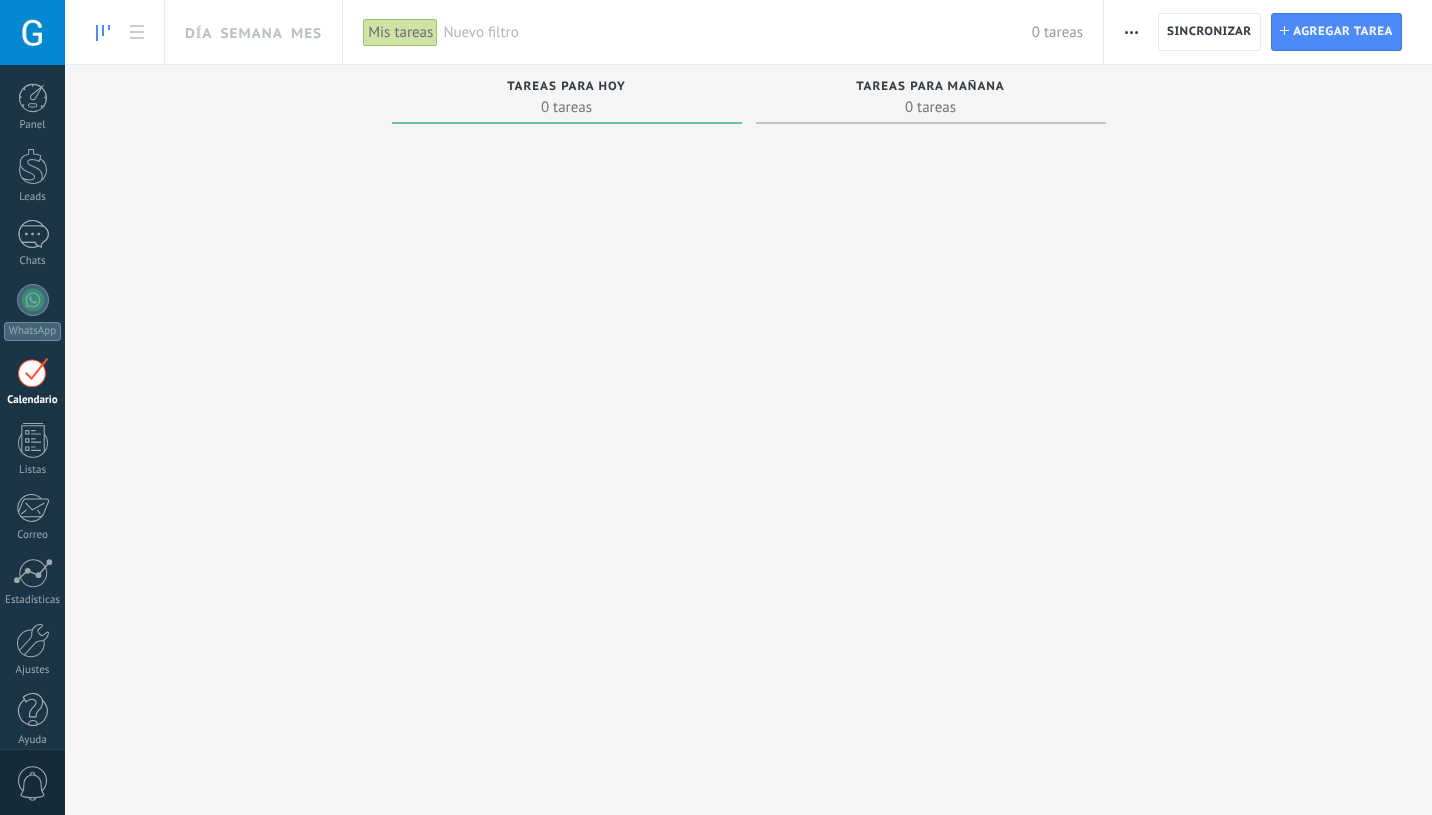 scroll, scrollTop: 0, scrollLeft: 0, axis: both 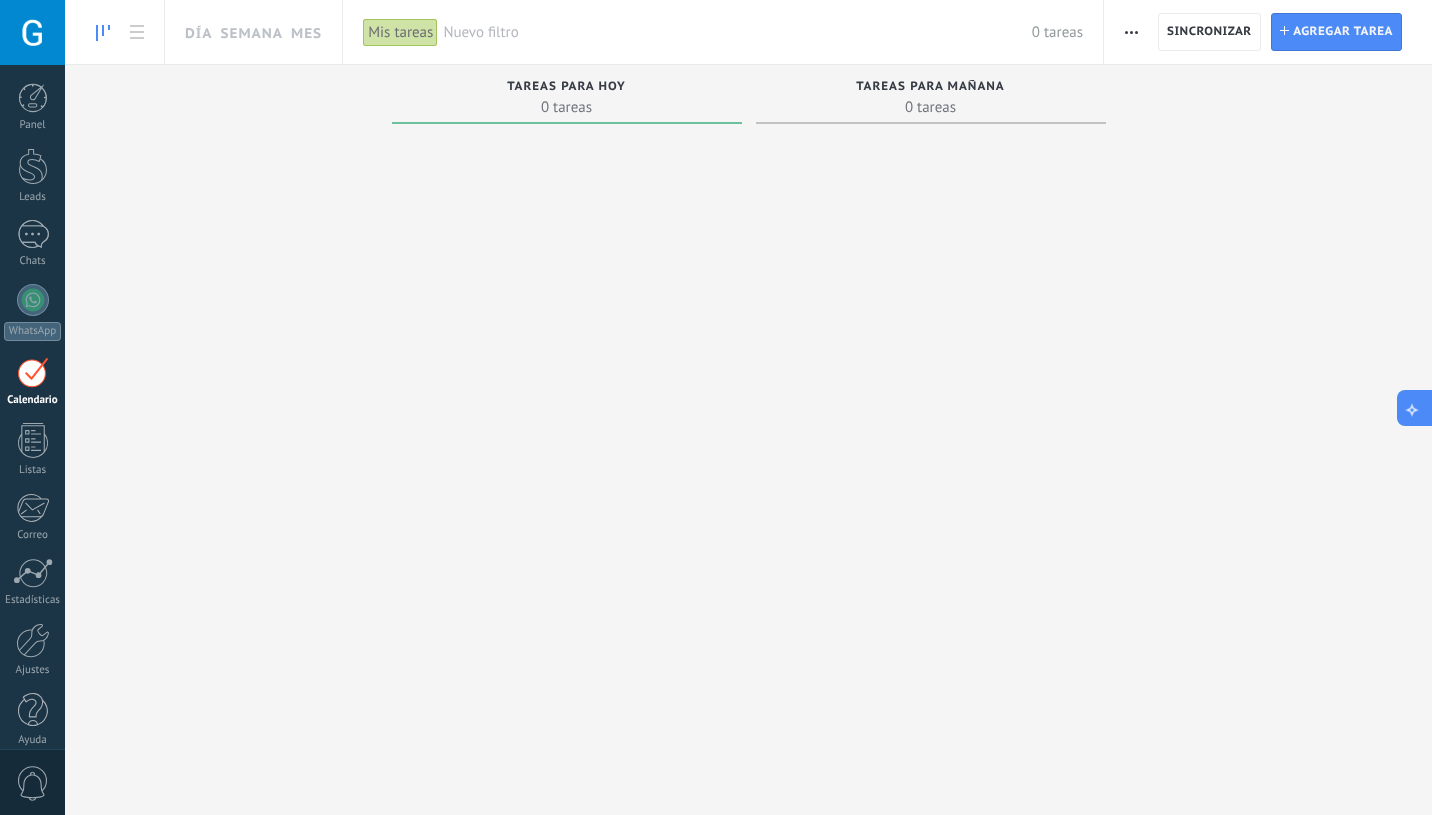 click 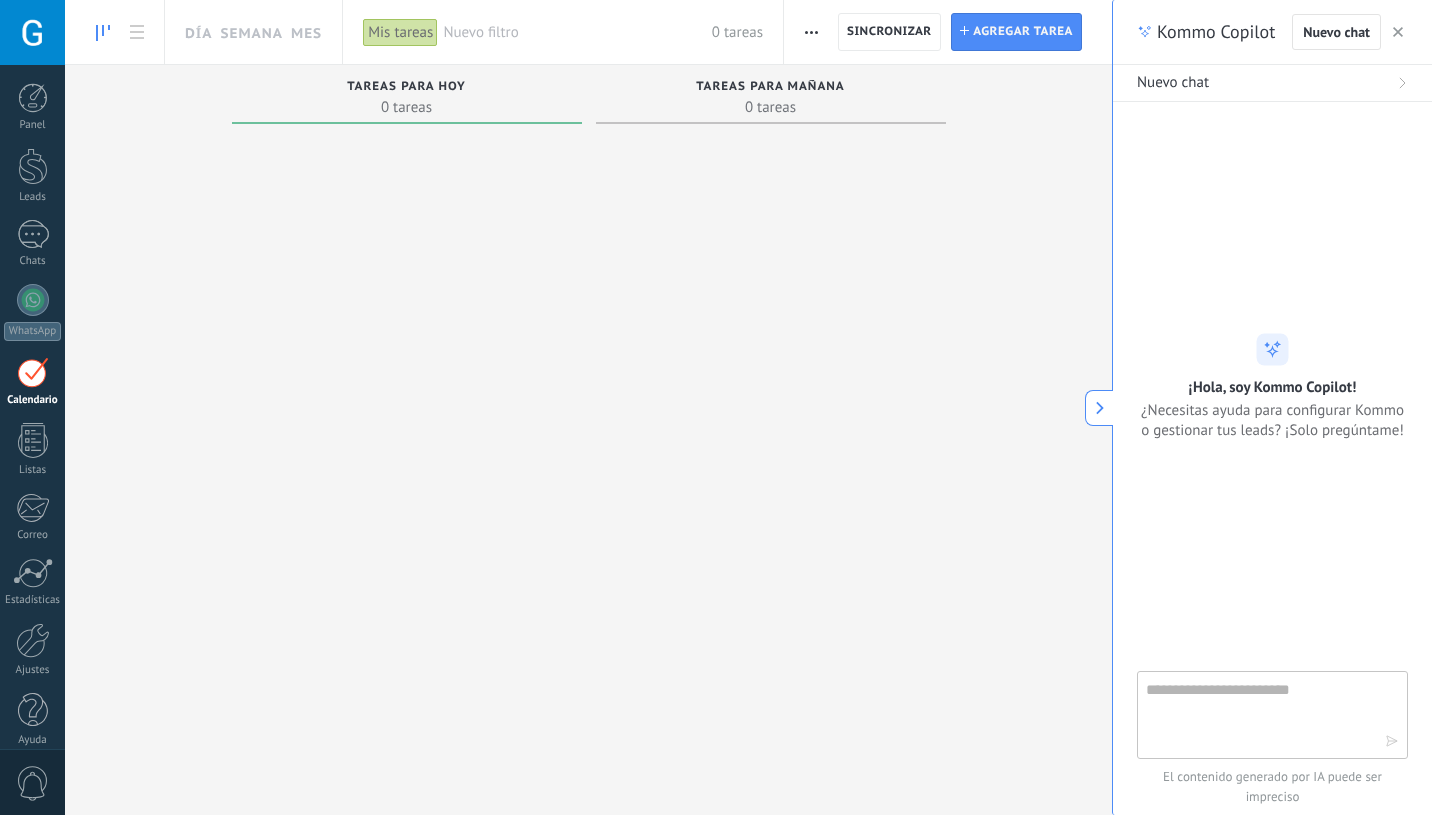 click on "Tareas completas
0 tareas
Tareas caducadas
0 tareas
Tareas para hoy
0 tareas
Tareas para mañana
0 tareas
Tareas para esta semana
0 tareas" at bounding box center [588, 415] 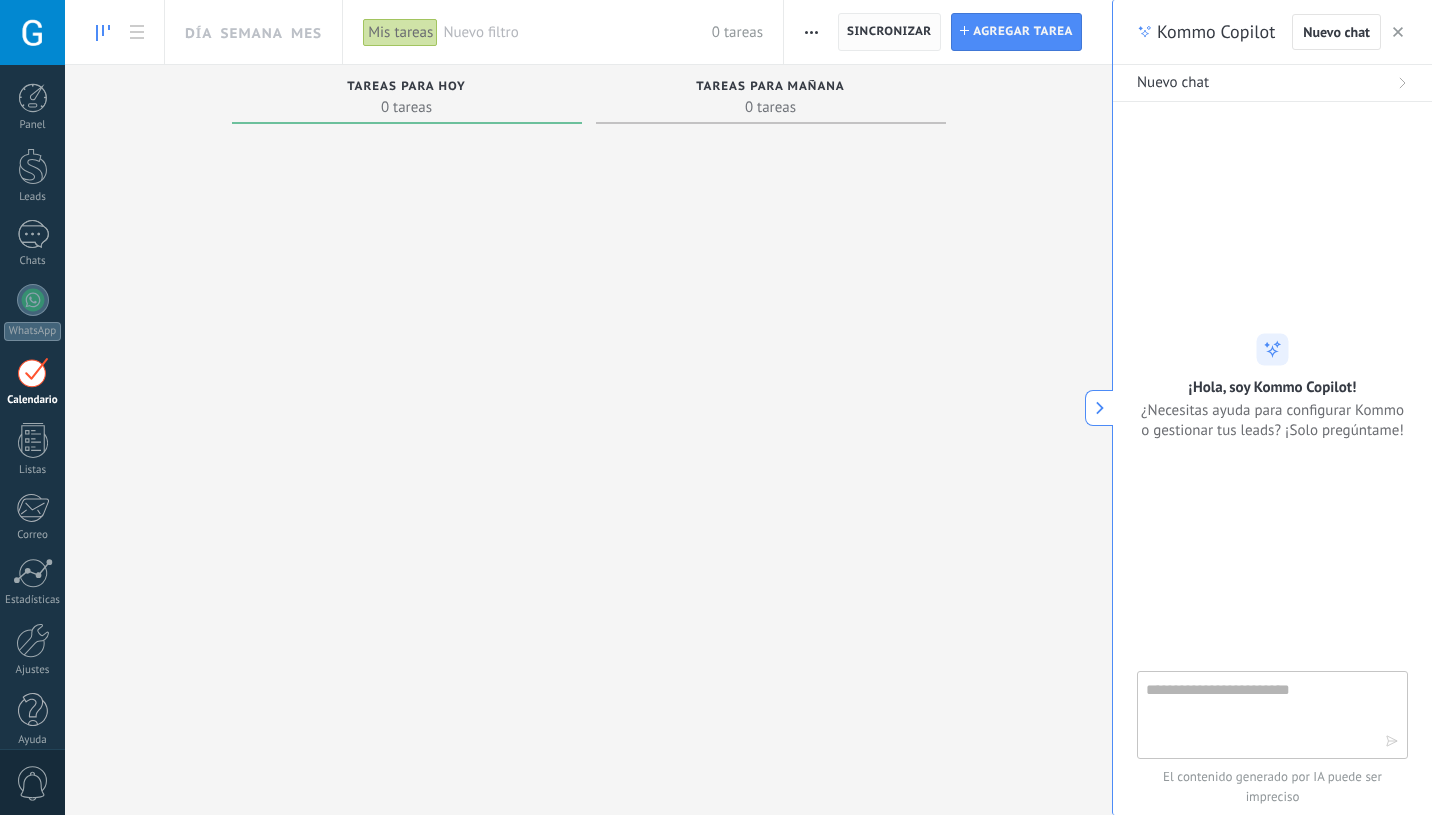 click on "Sincronizar" at bounding box center [889, 32] 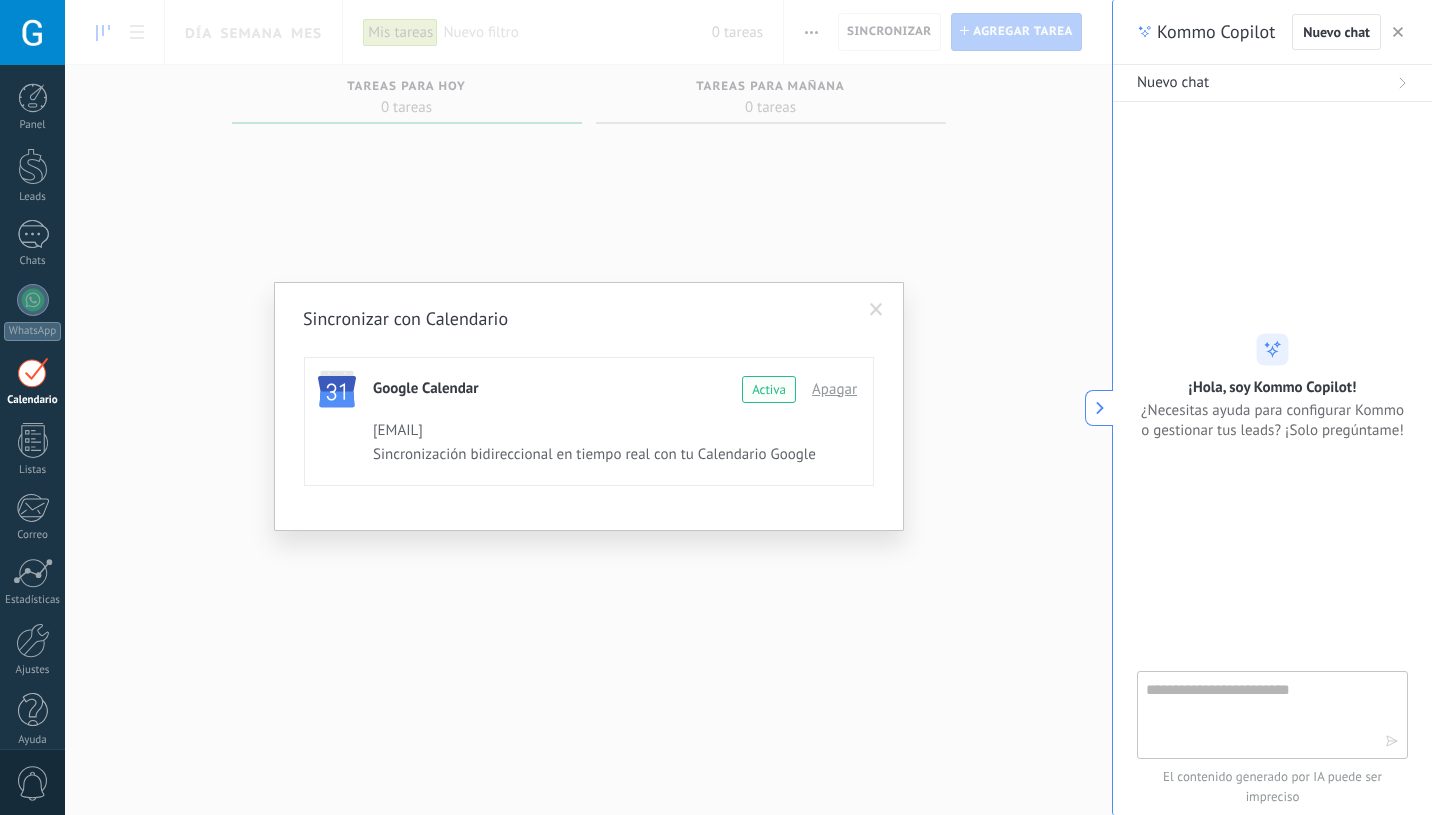 click on "Activa" at bounding box center [769, 389] 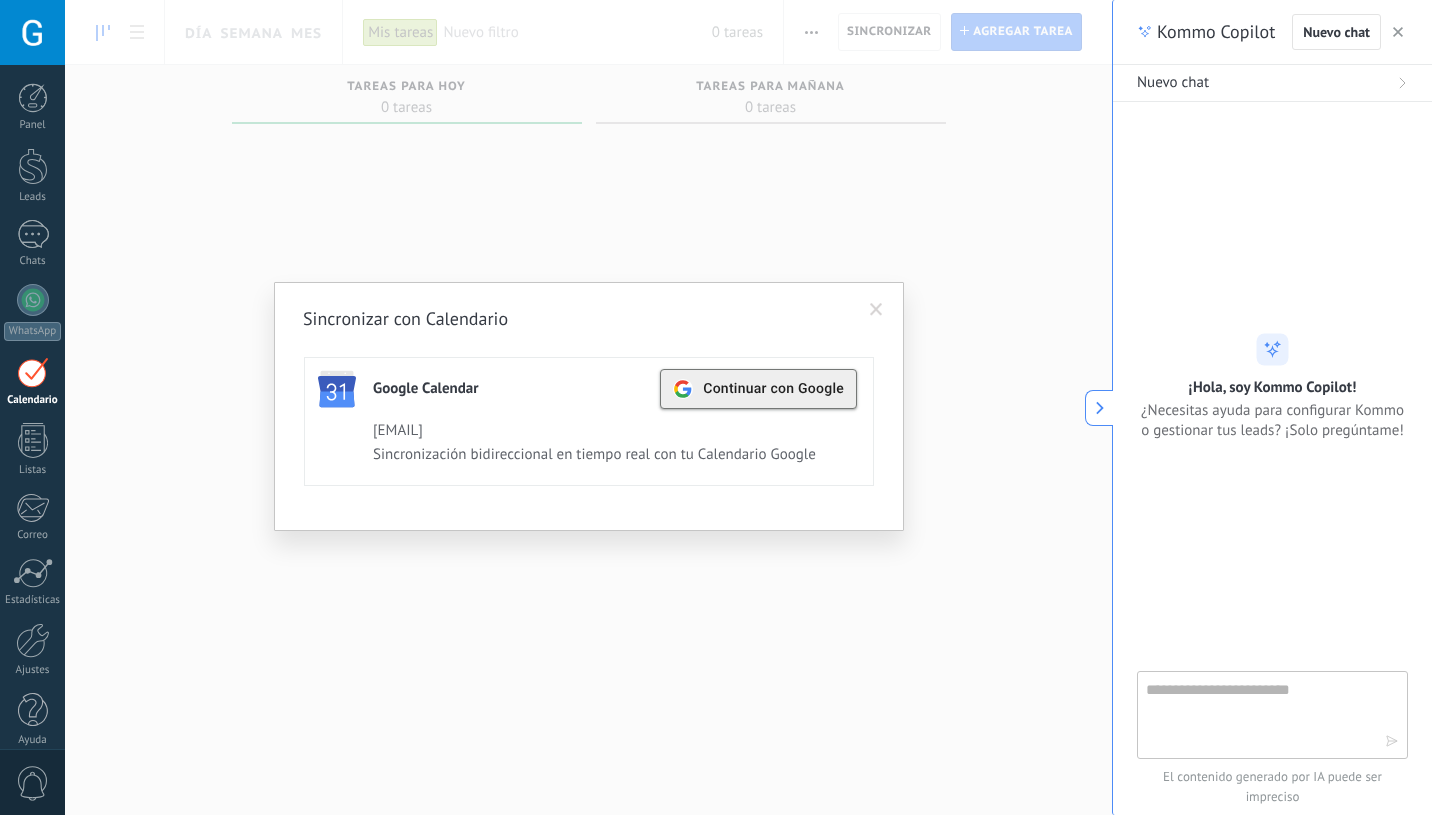 click on "Continuar con Google" at bounding box center [773, 389] 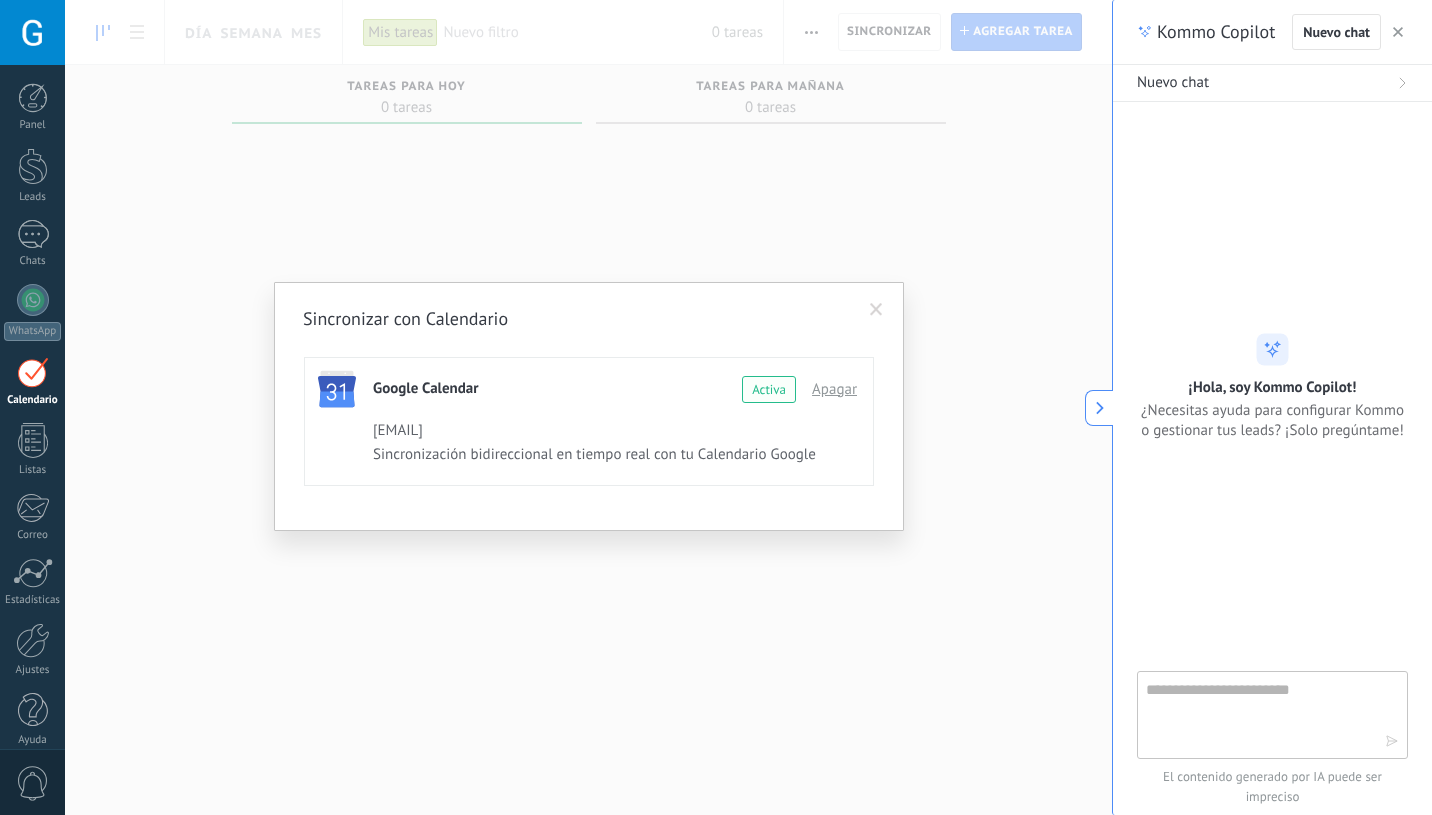click at bounding box center [876, 310] 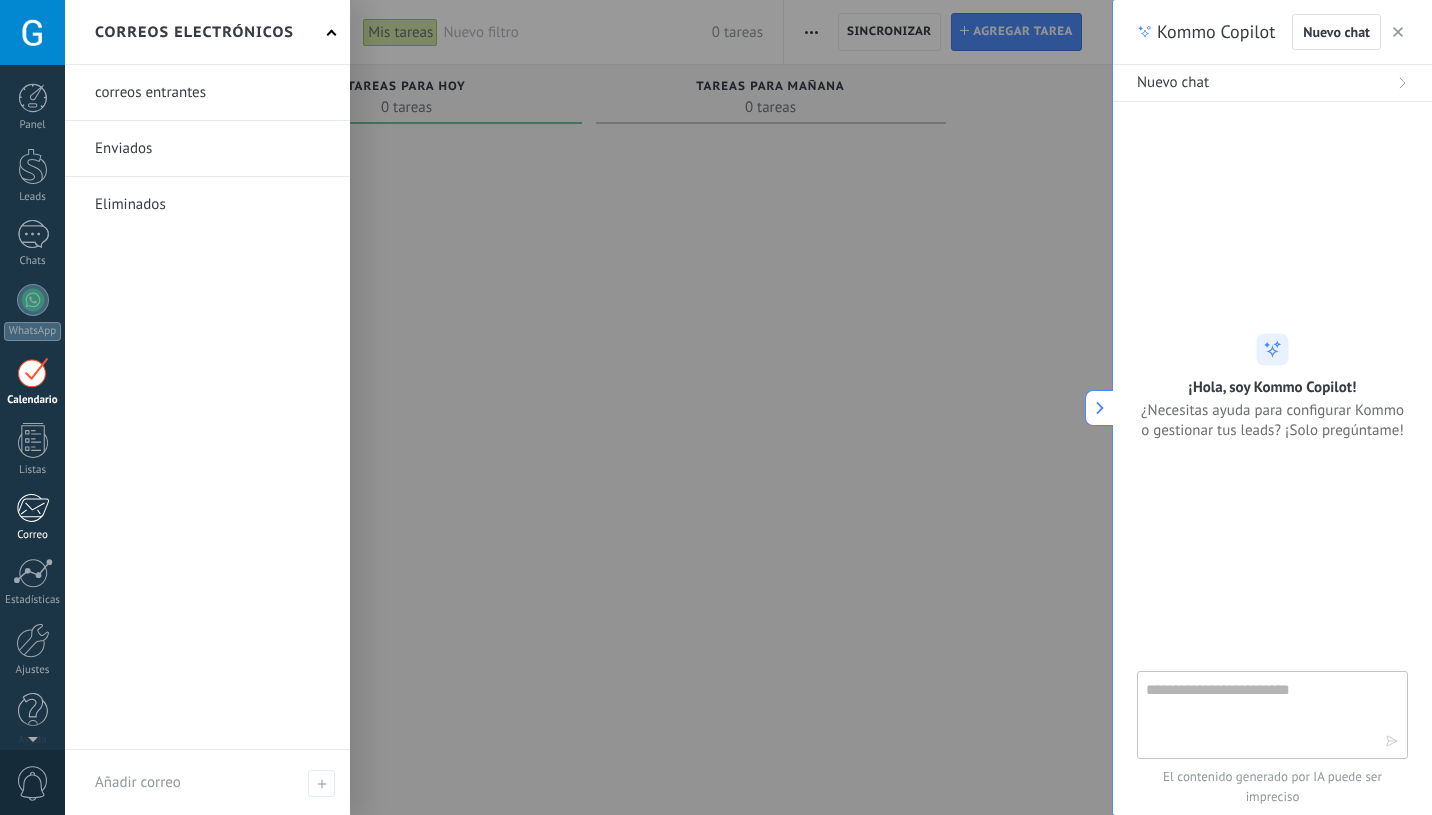 click at bounding box center (32, 508) 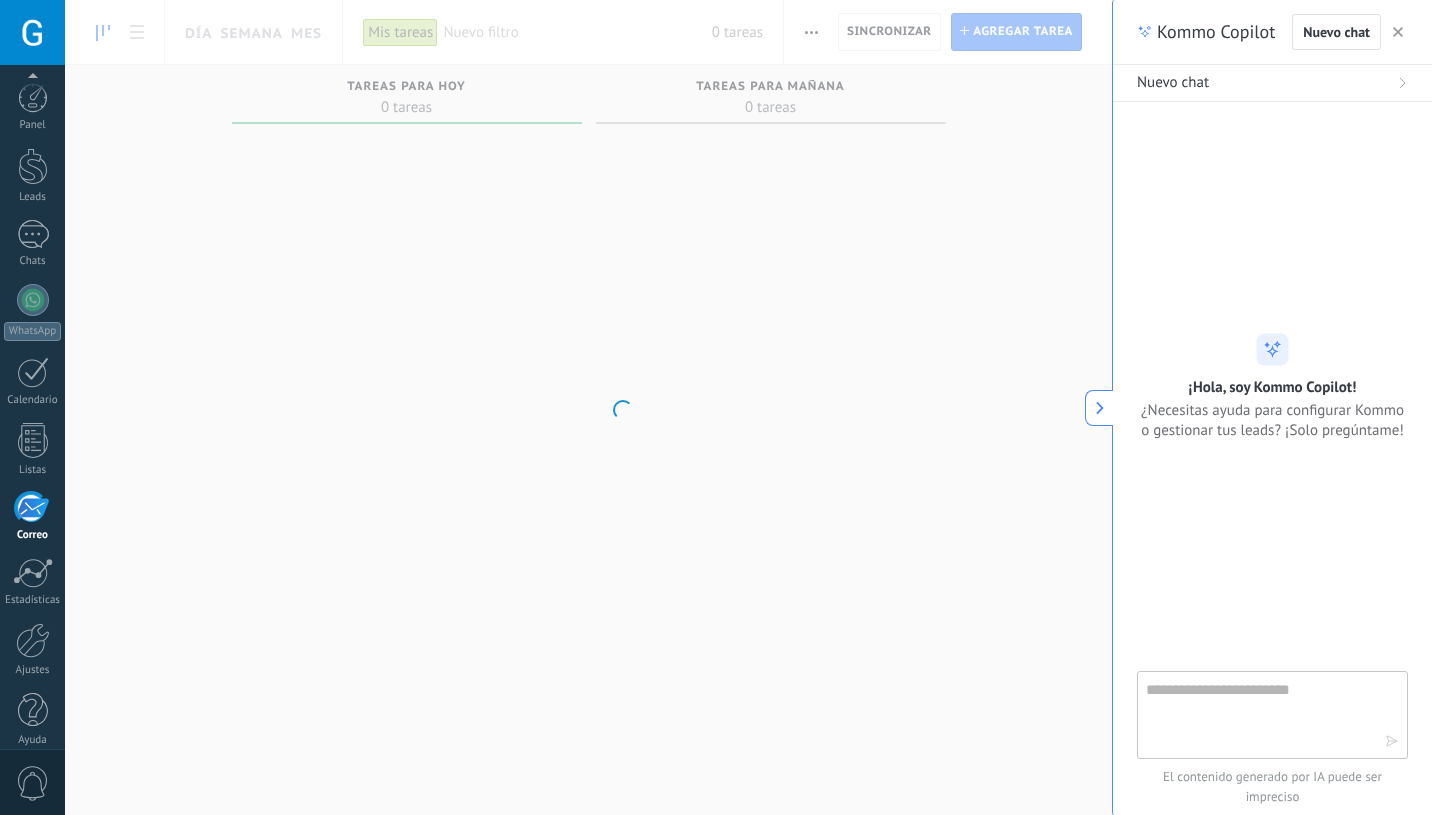 scroll, scrollTop: 17, scrollLeft: 0, axis: vertical 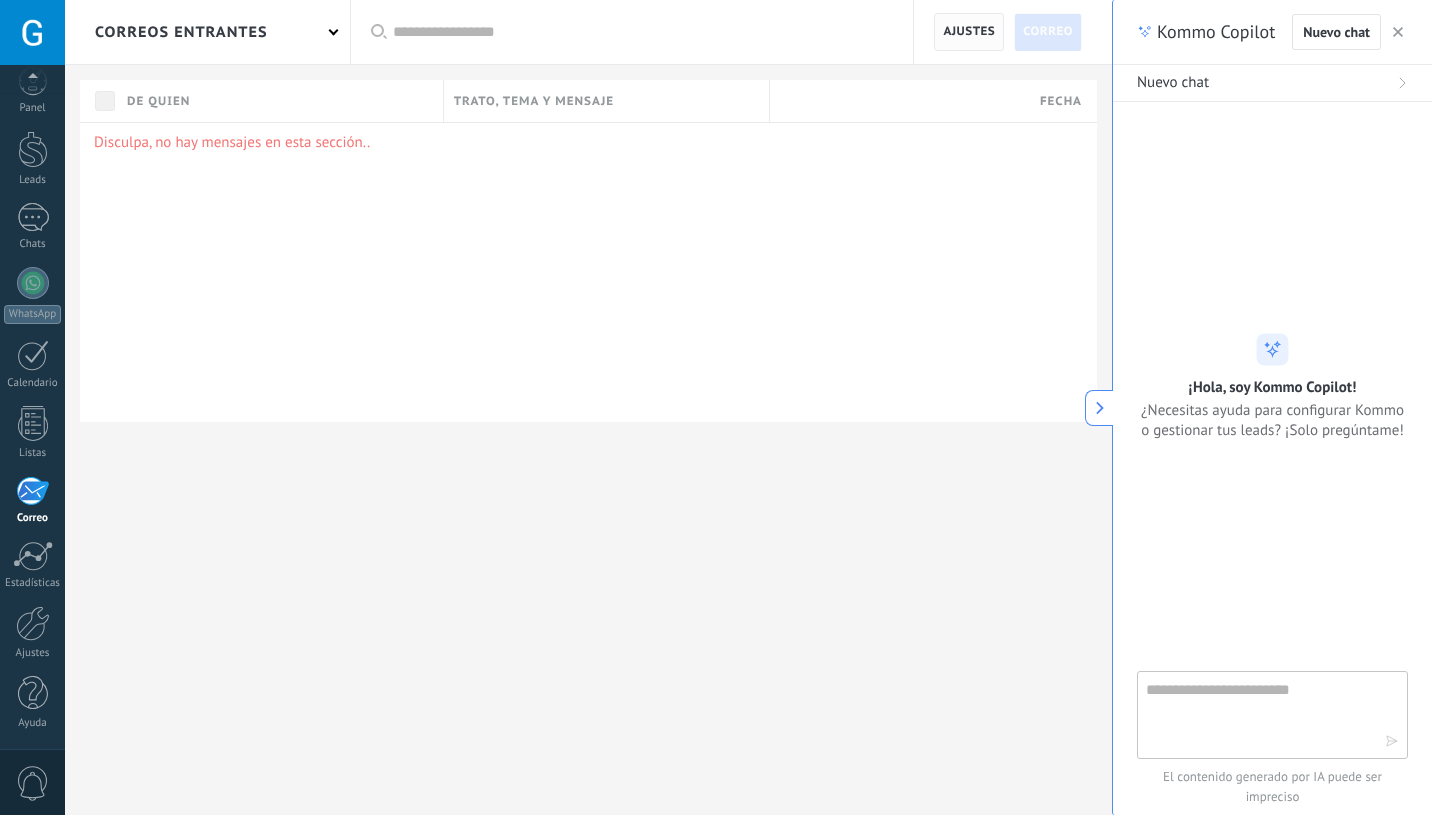 click on "Ajustes" at bounding box center [969, 32] 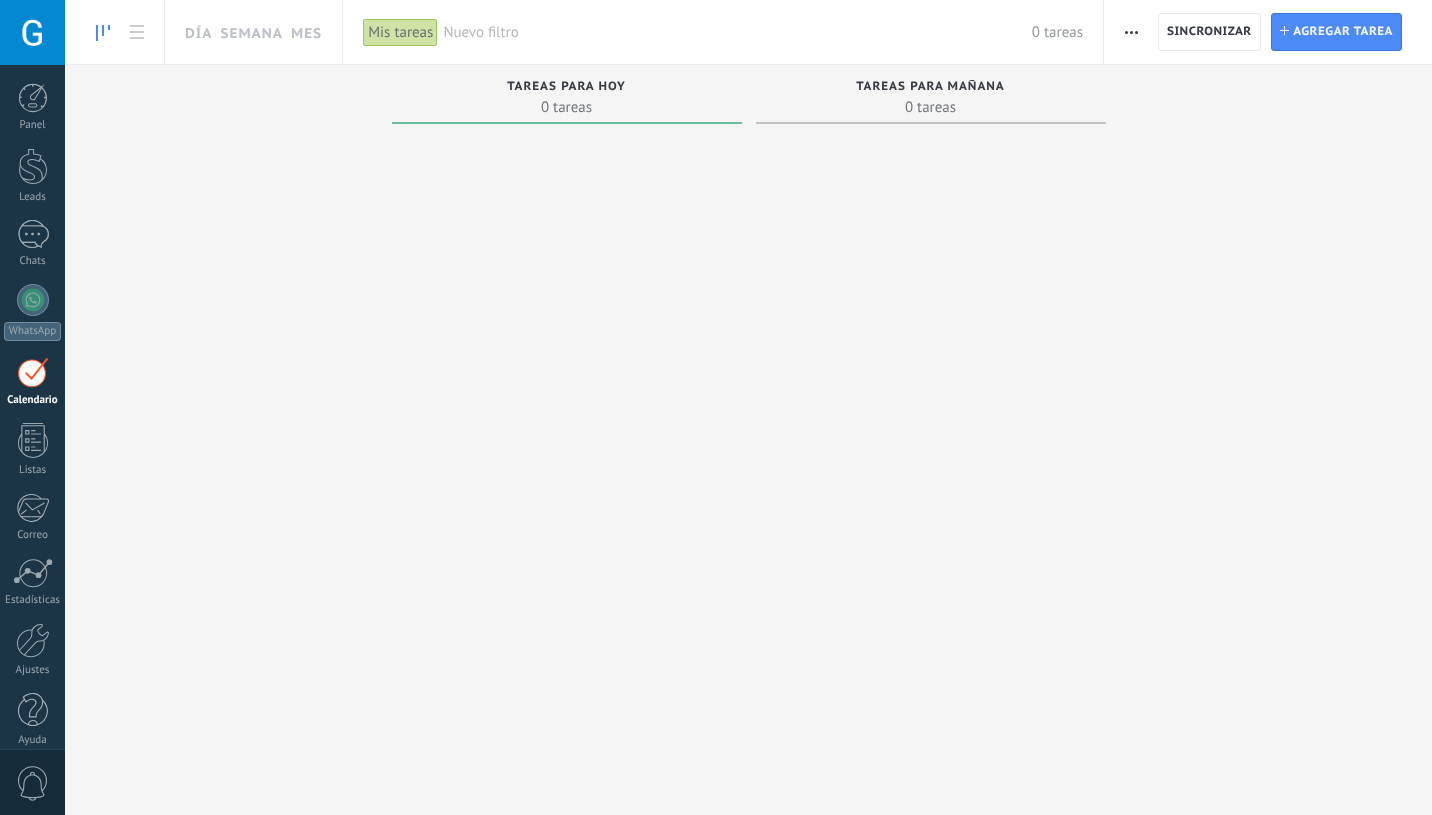 scroll, scrollTop: 0, scrollLeft: 0, axis: both 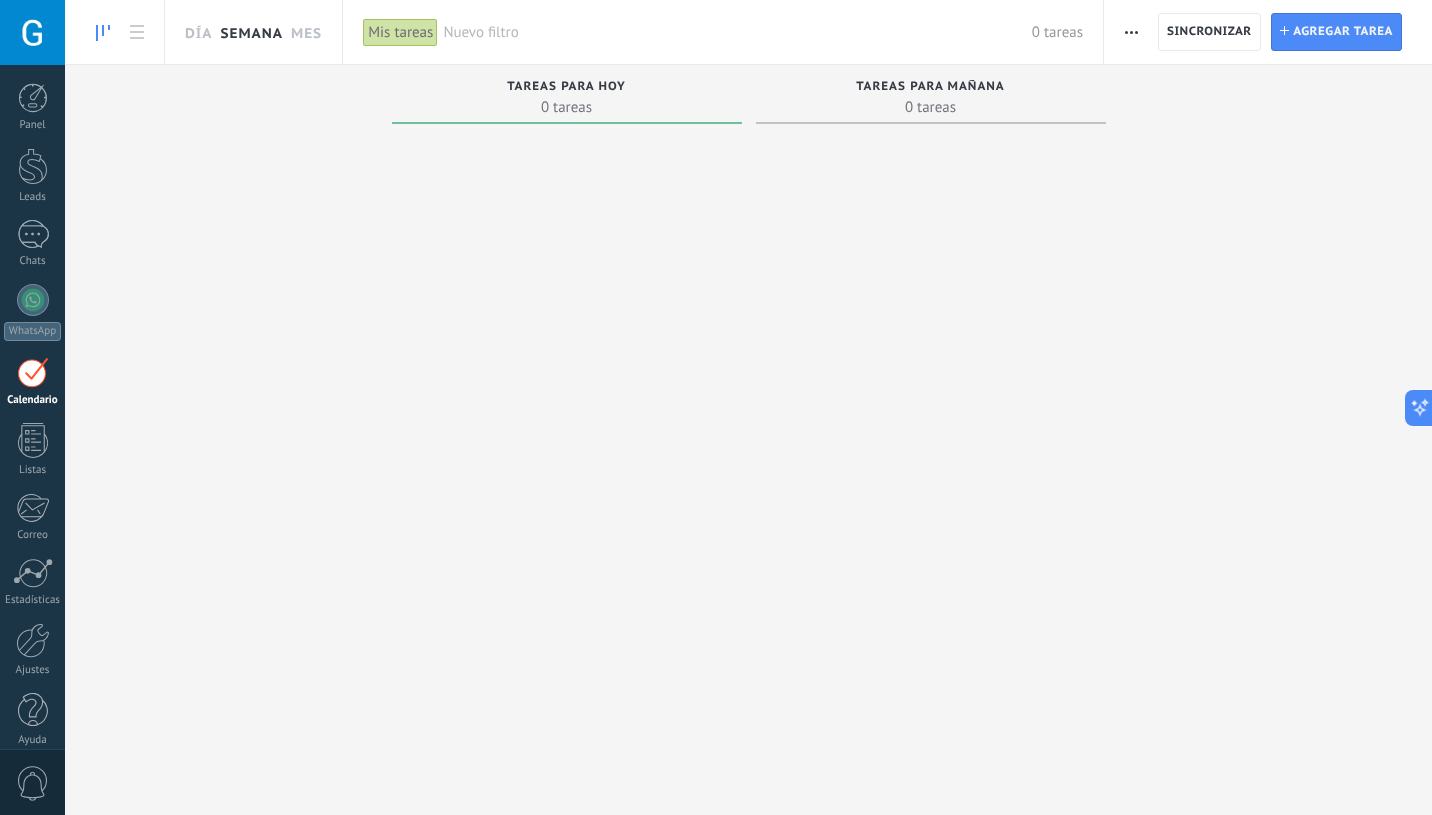 click on "Semana" at bounding box center [251, 32] 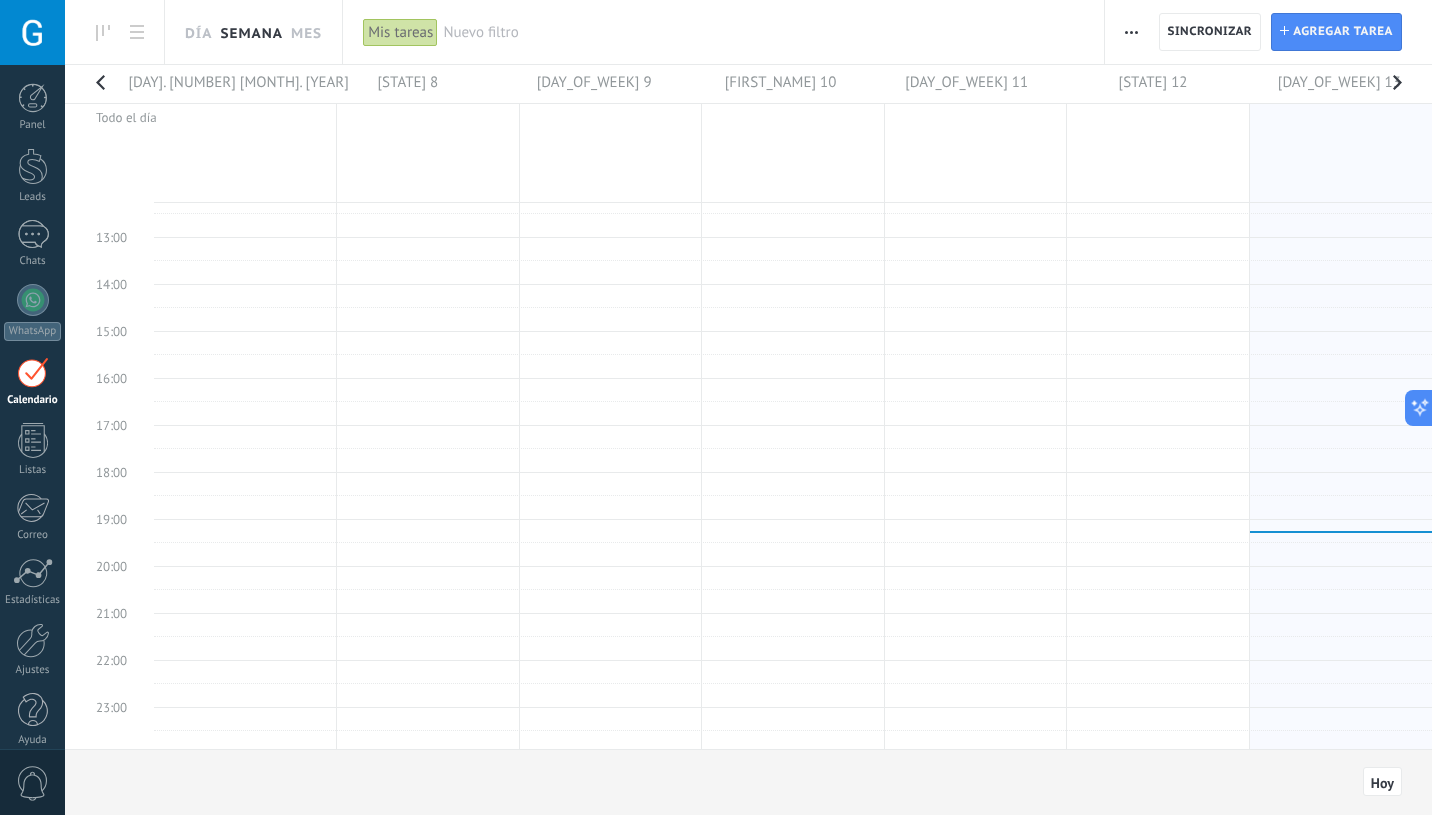 scroll, scrollTop: 580, scrollLeft: 0, axis: vertical 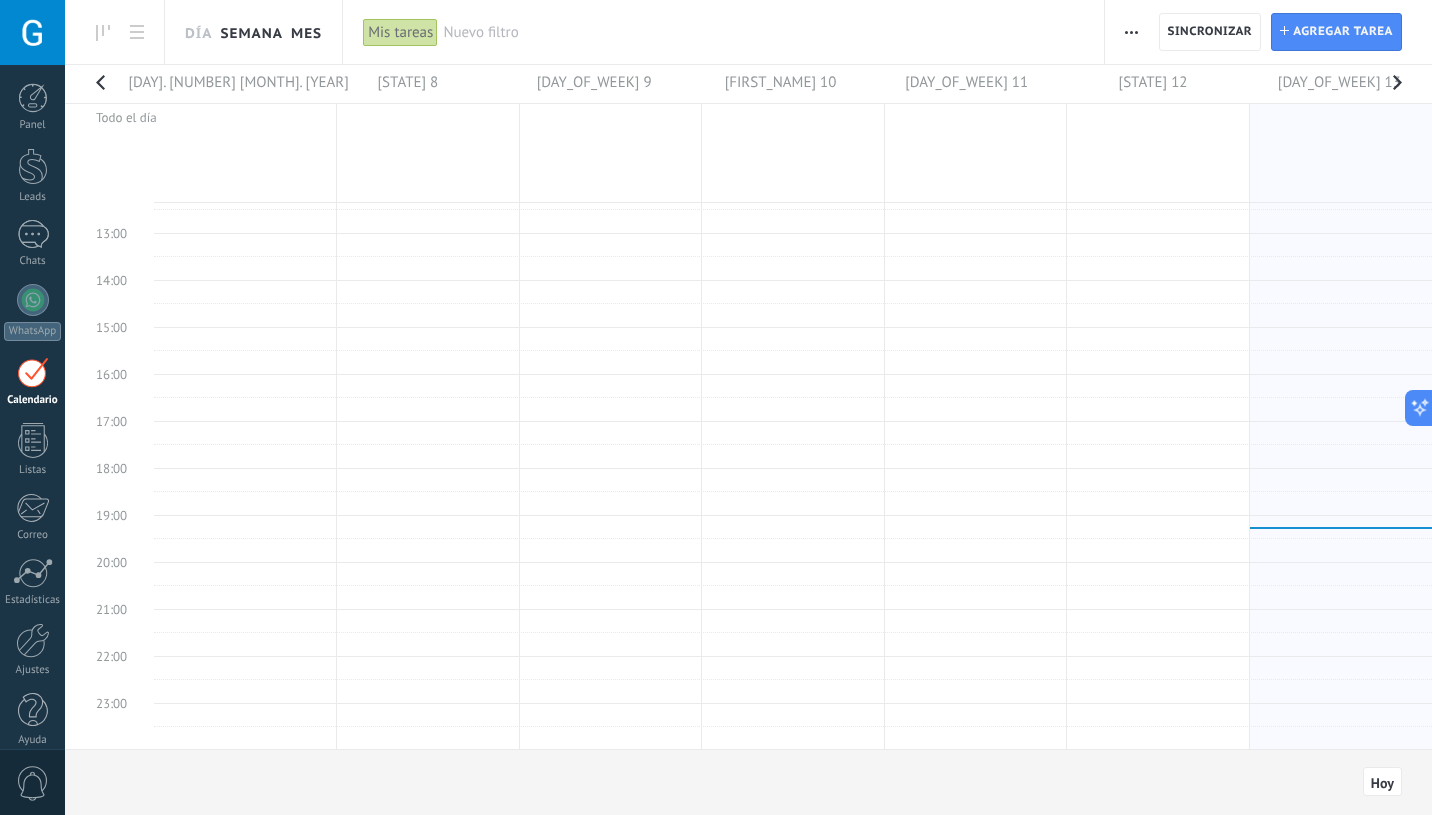 click on "Mes" at bounding box center (306, 32) 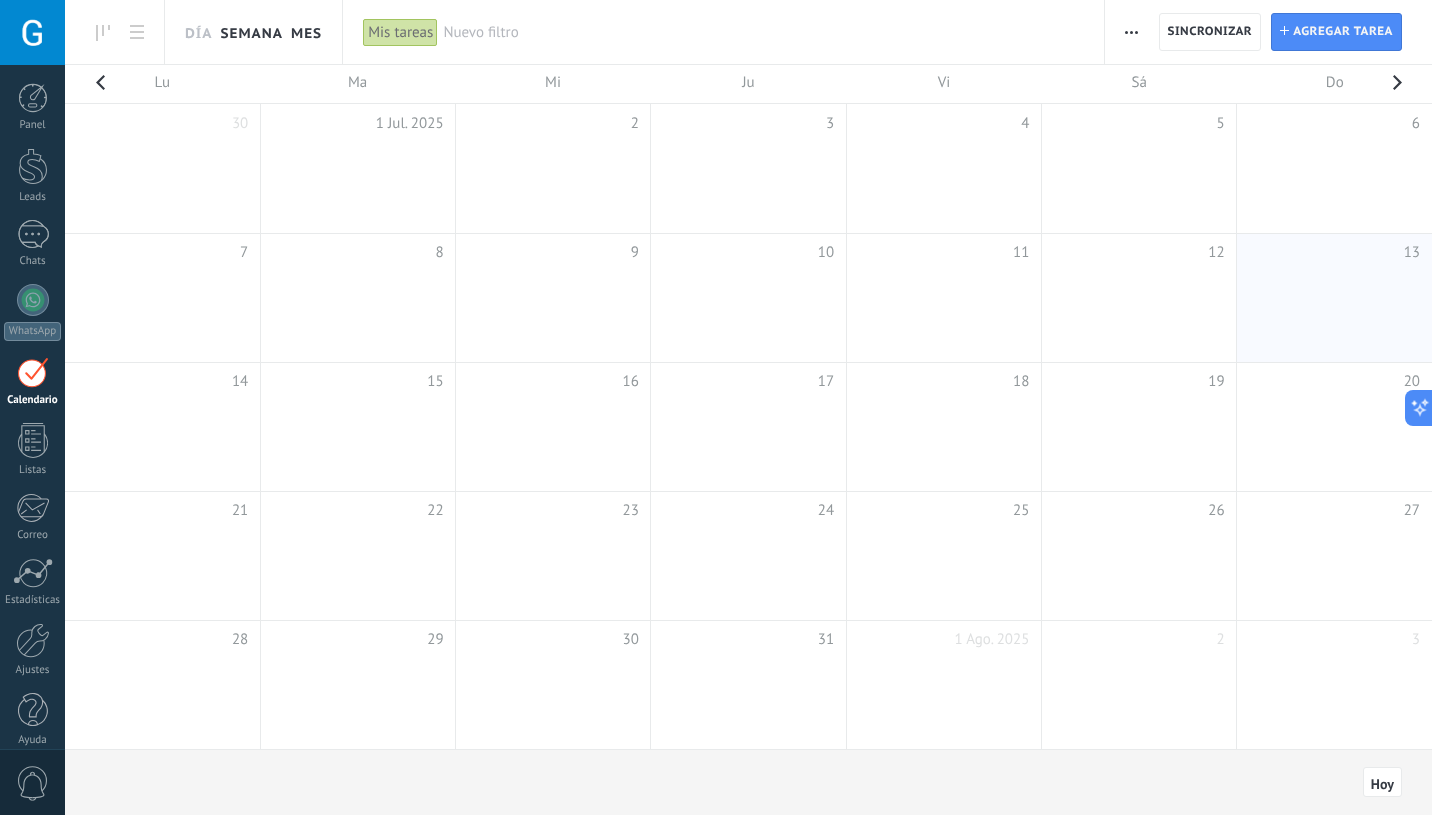 click on "Semana" at bounding box center (251, 32) 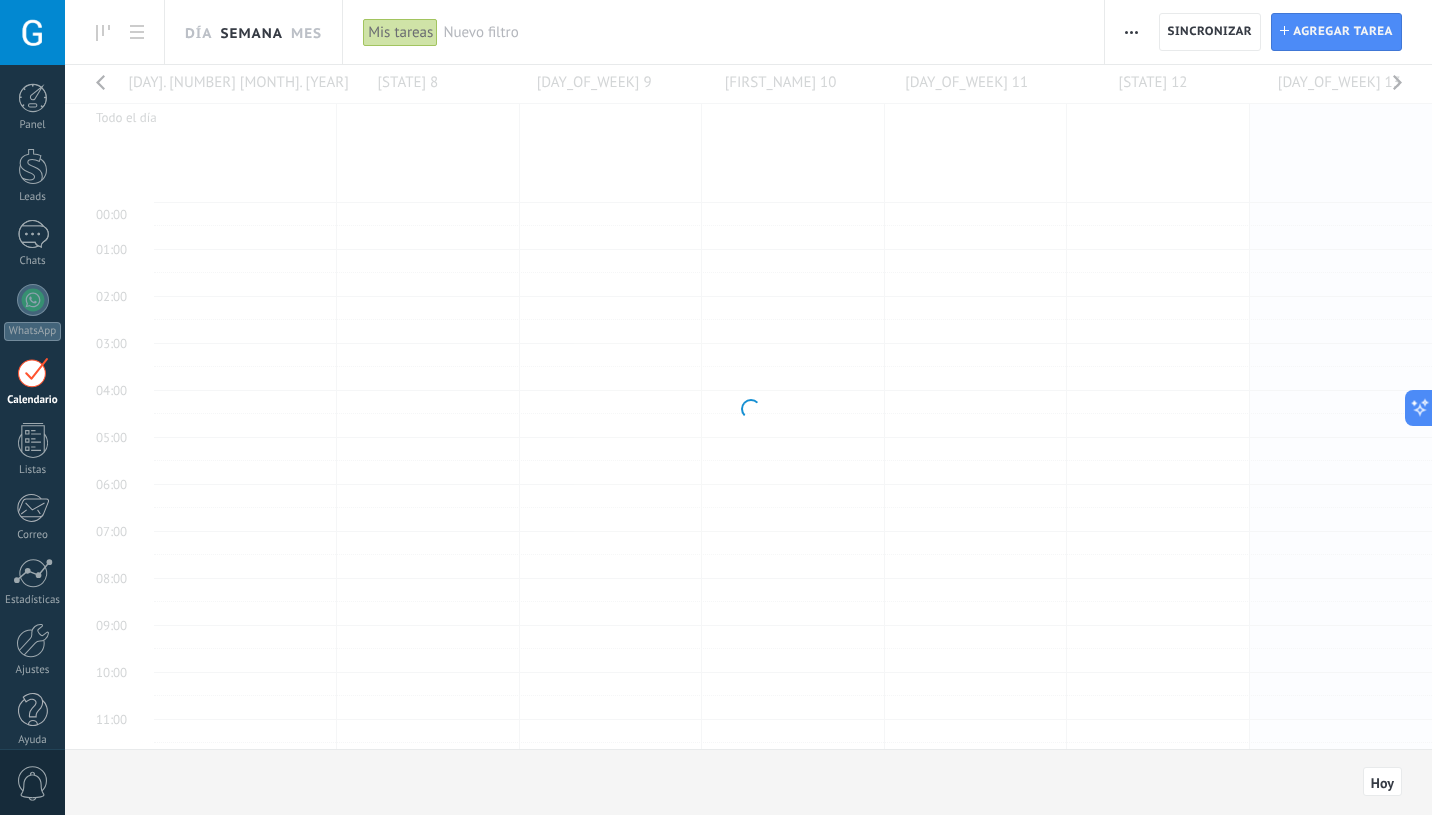 scroll, scrollTop: 377, scrollLeft: 0, axis: vertical 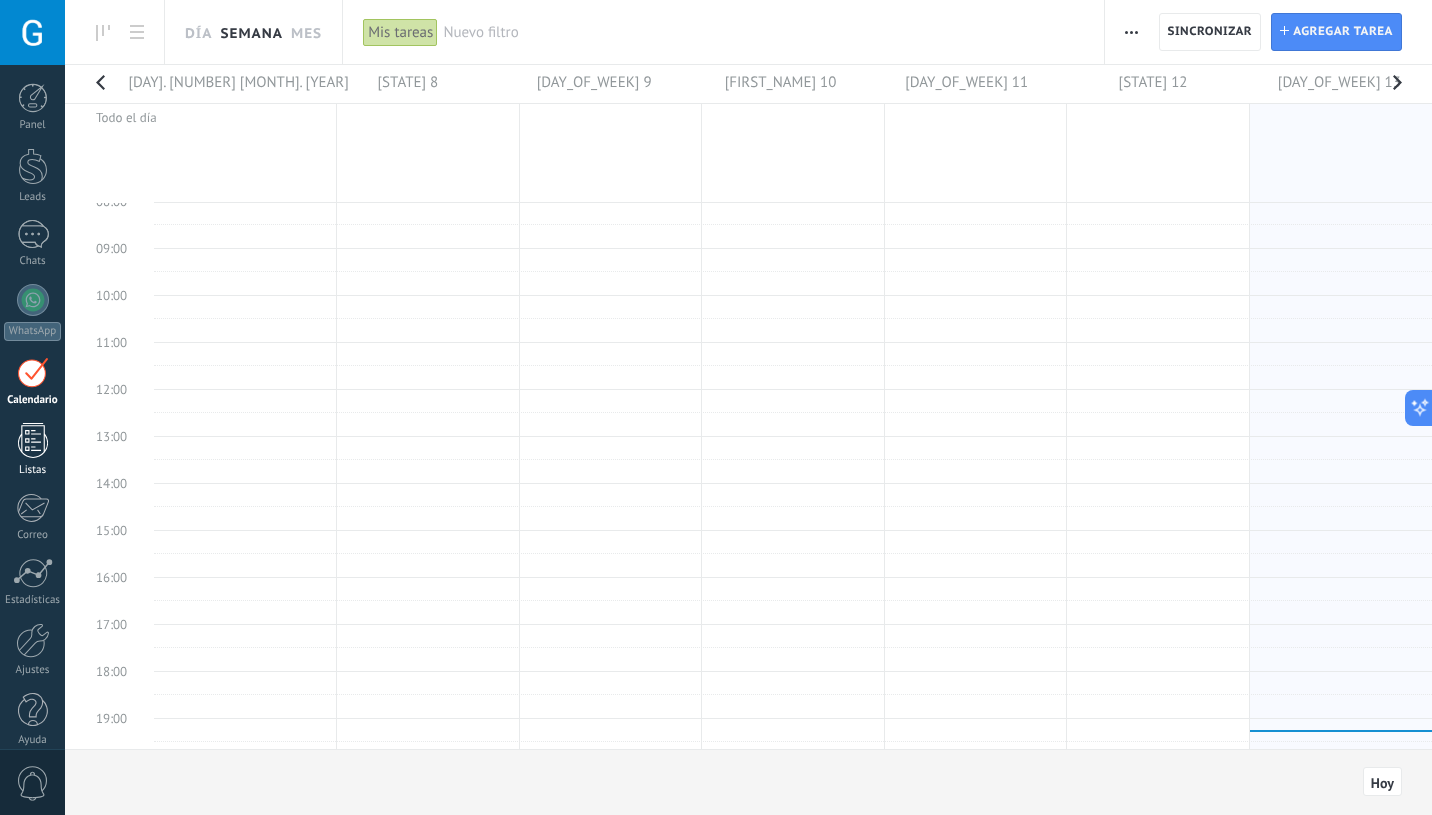 click on "Listas" at bounding box center (33, 470) 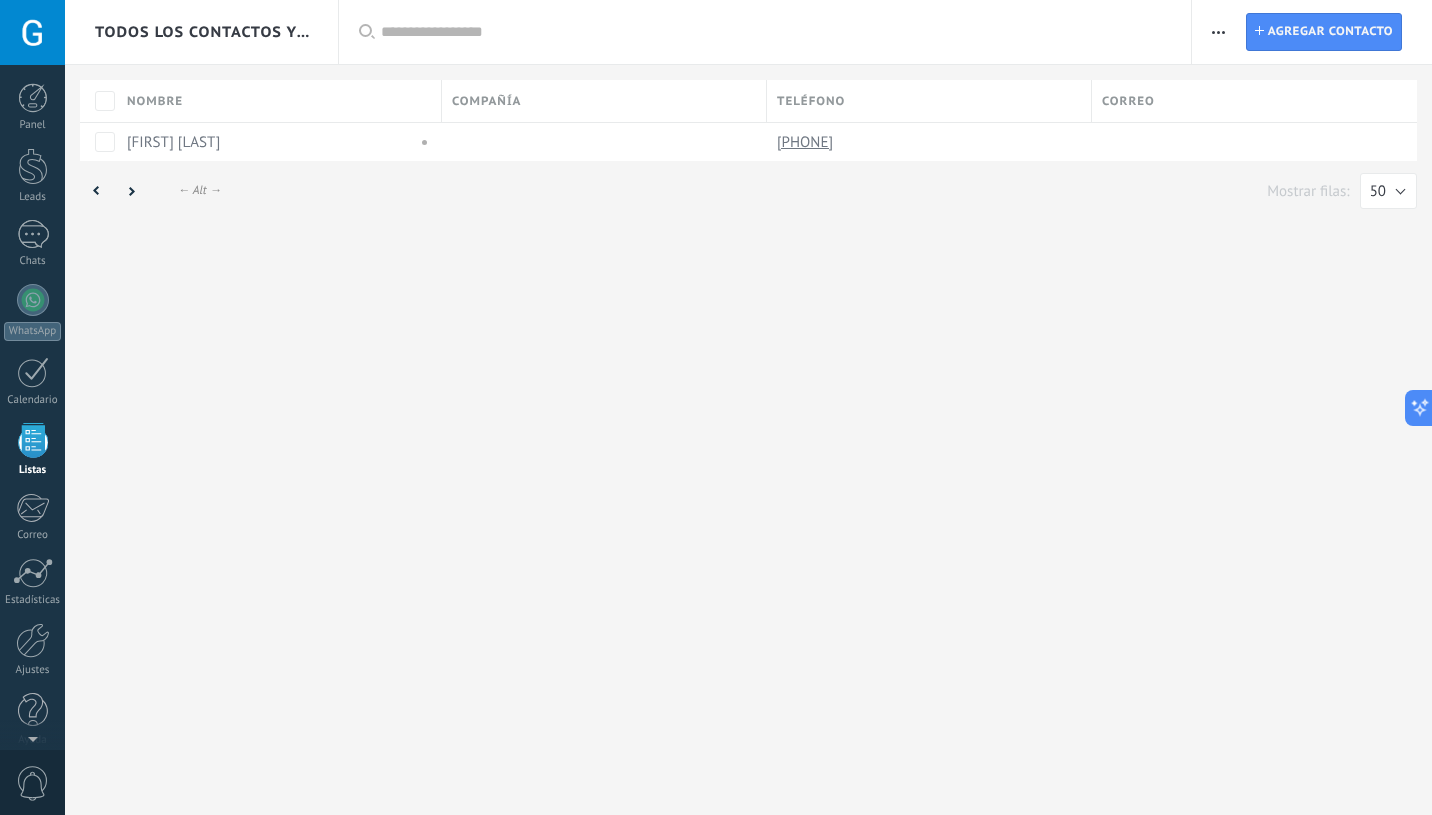 scroll, scrollTop: 17, scrollLeft: 0, axis: vertical 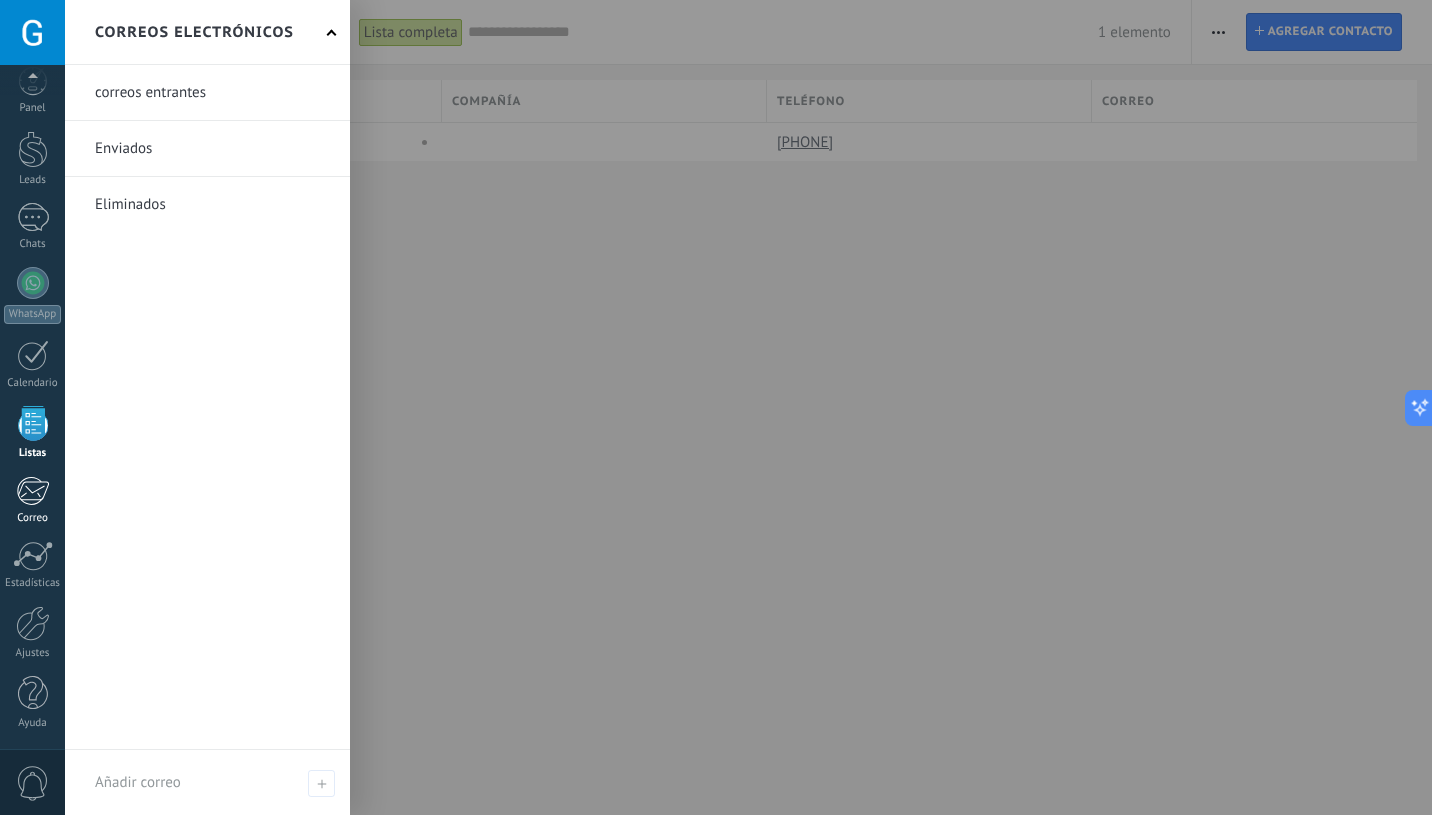 click on "Correo" at bounding box center [32, 500] 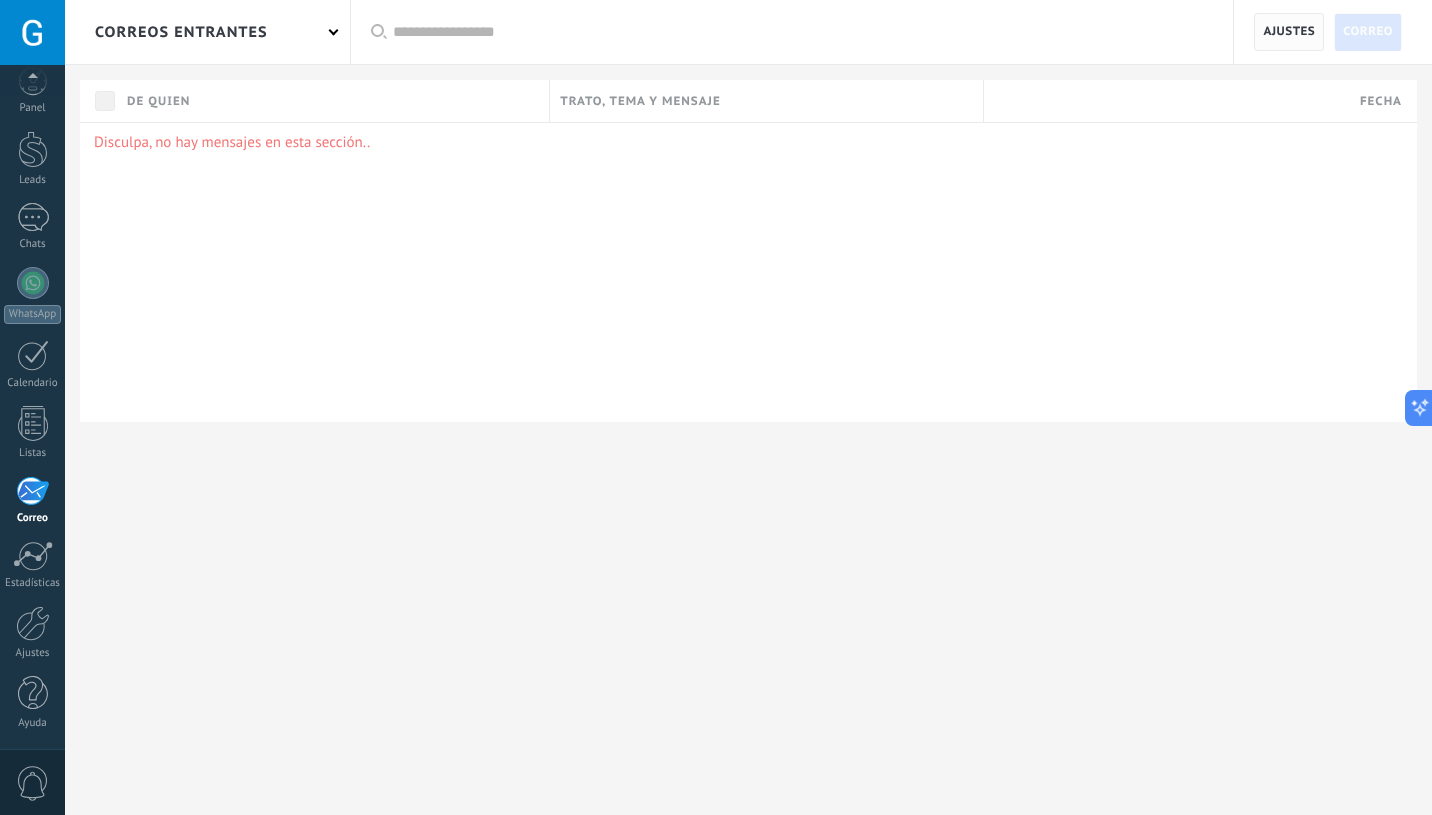 click on "Ajustes" at bounding box center (1289, 32) 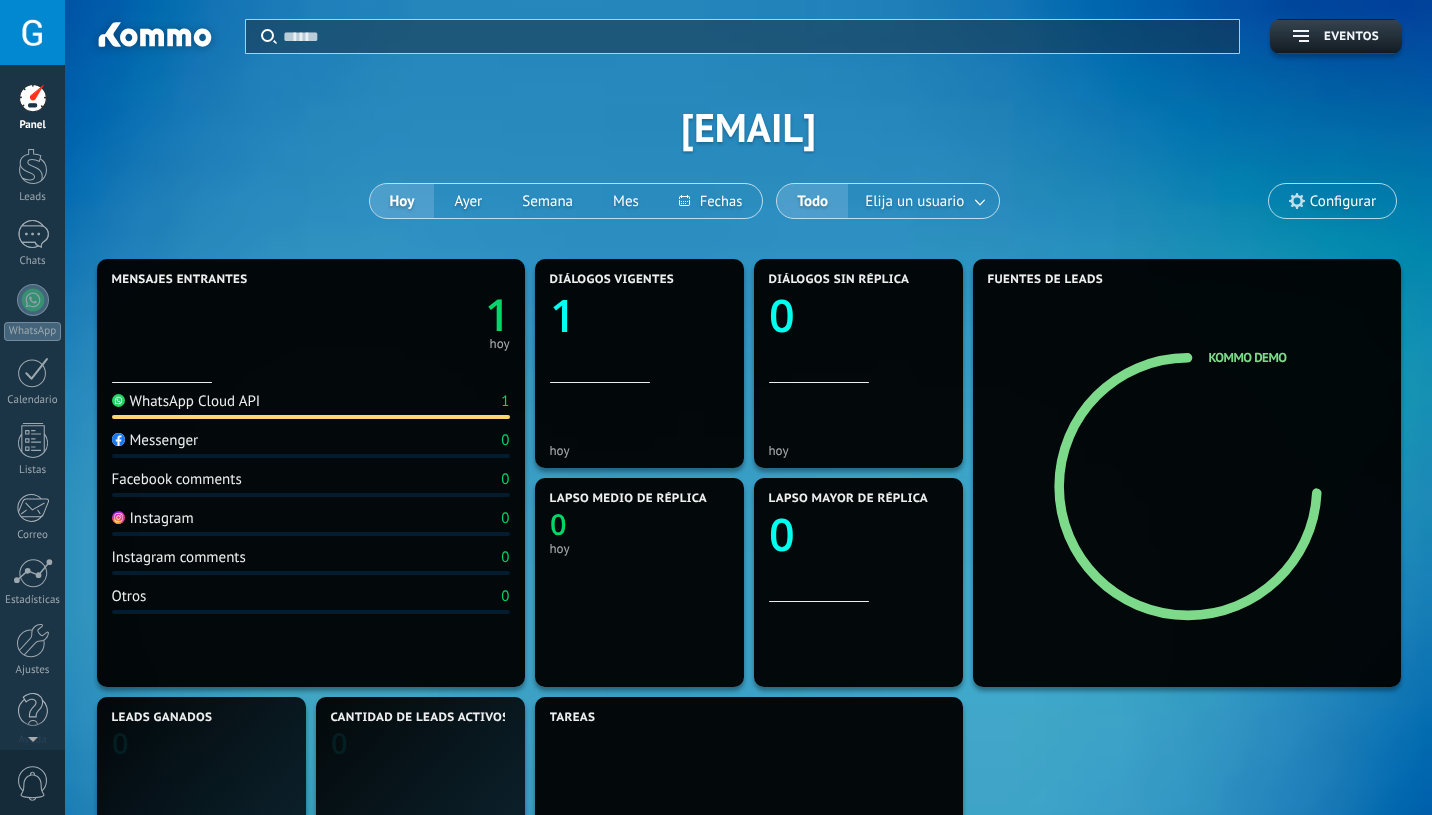 click on "Eventos
[EMAIL]
Hoy
Ayer
Semana
Mes" at bounding box center [748, 127] 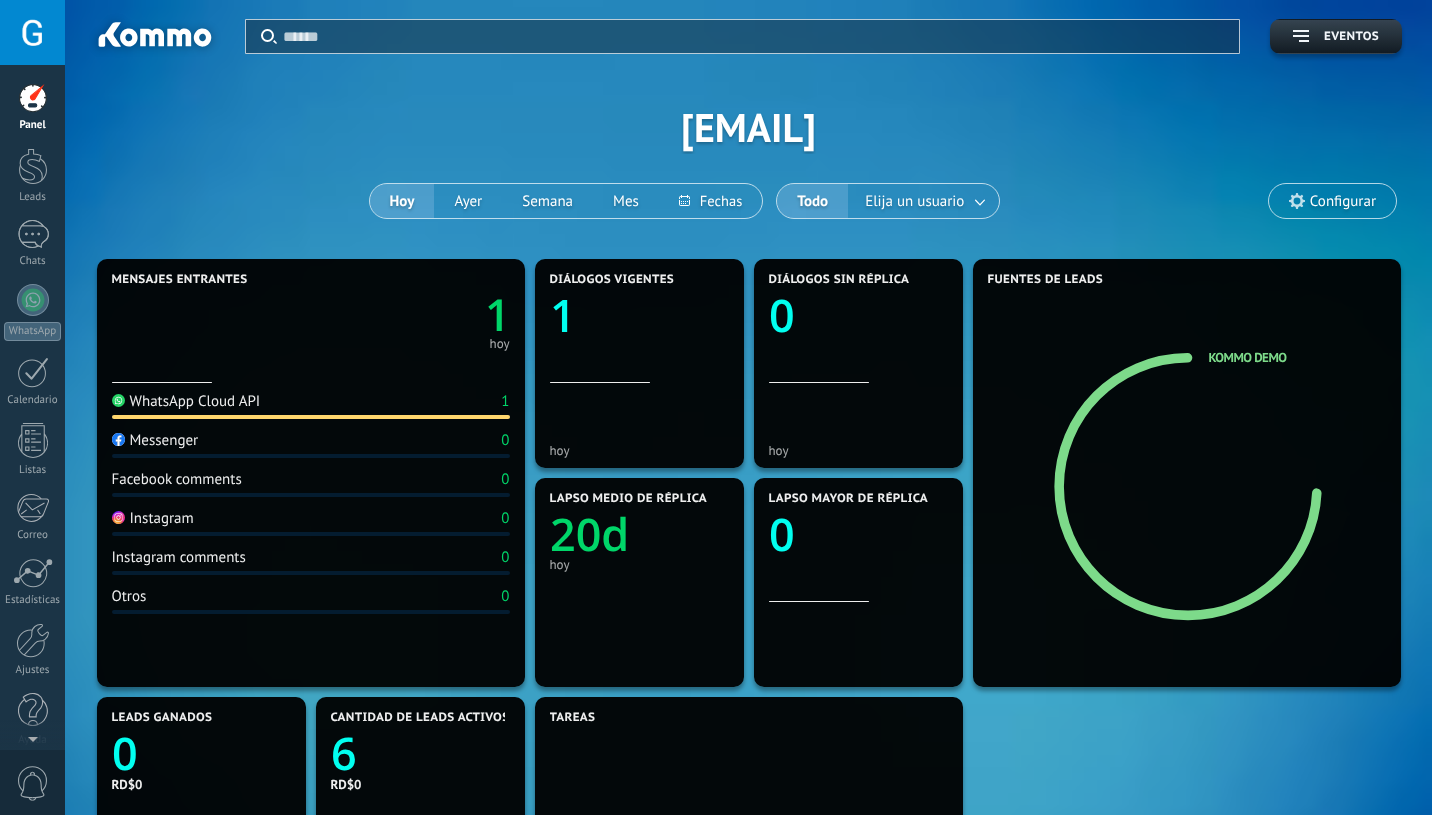 scroll, scrollTop: 0, scrollLeft: 0, axis: both 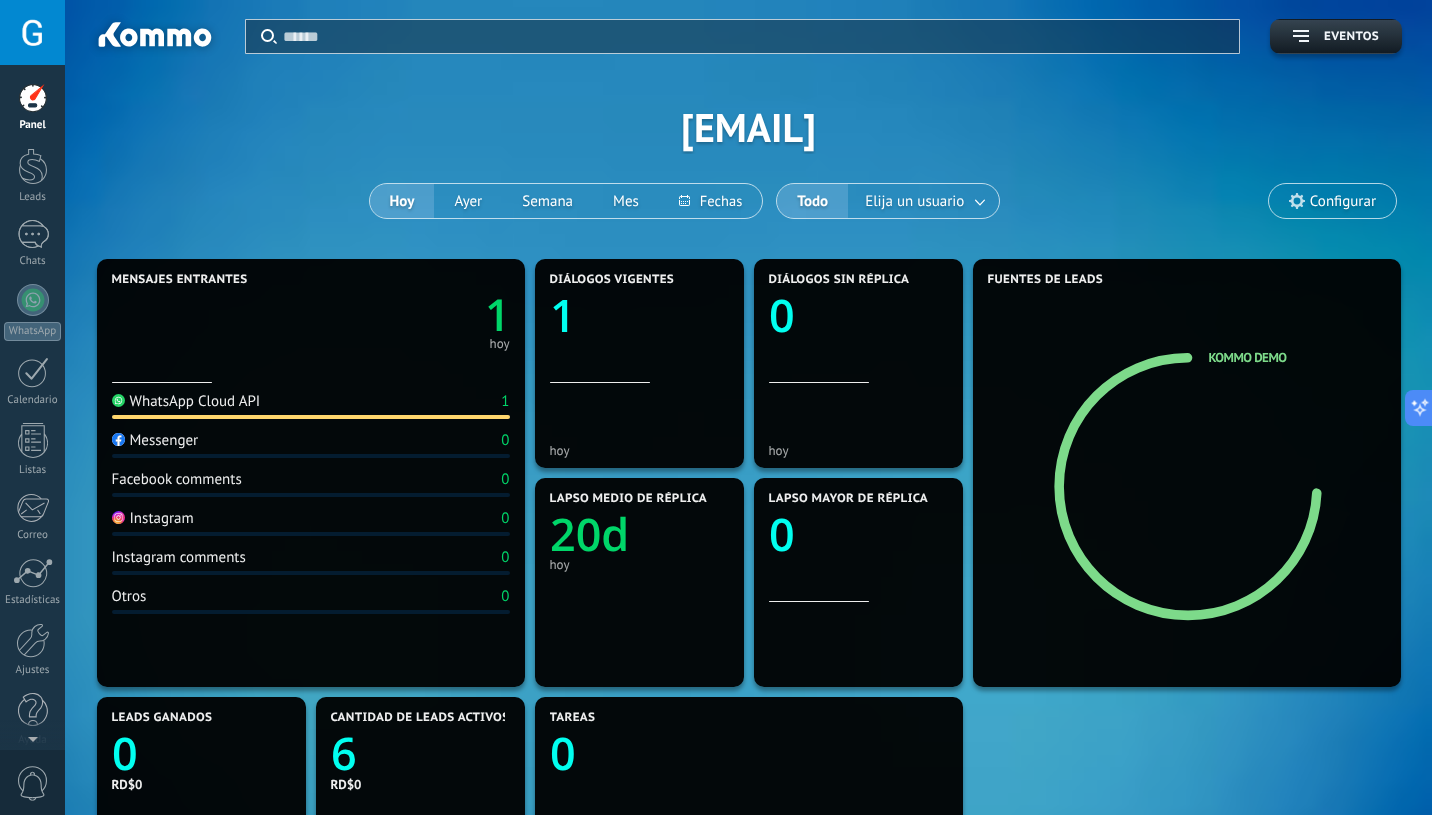 click on "Configurar" at bounding box center [1332, 201] 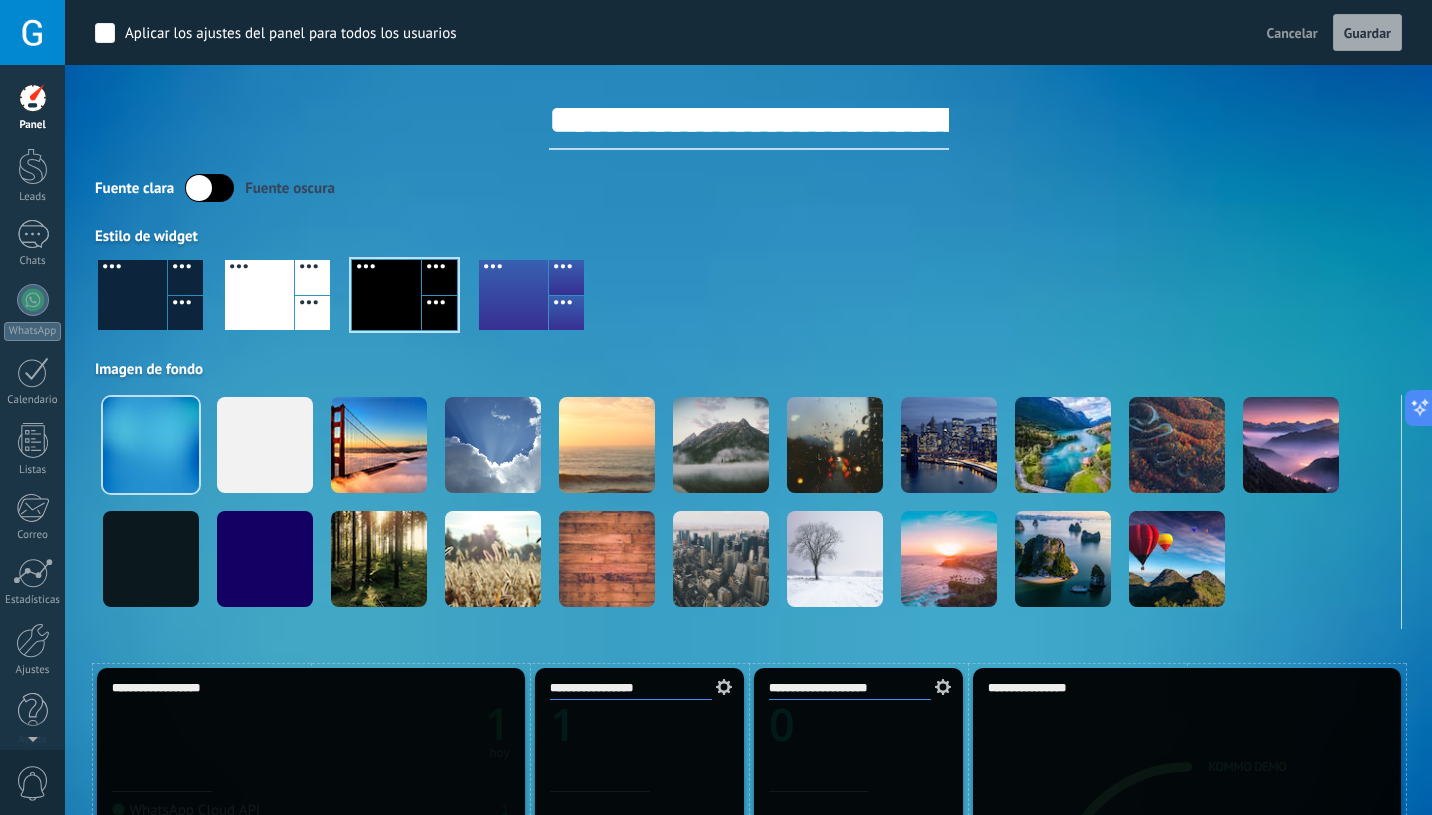 scroll, scrollTop: 0, scrollLeft: 0, axis: both 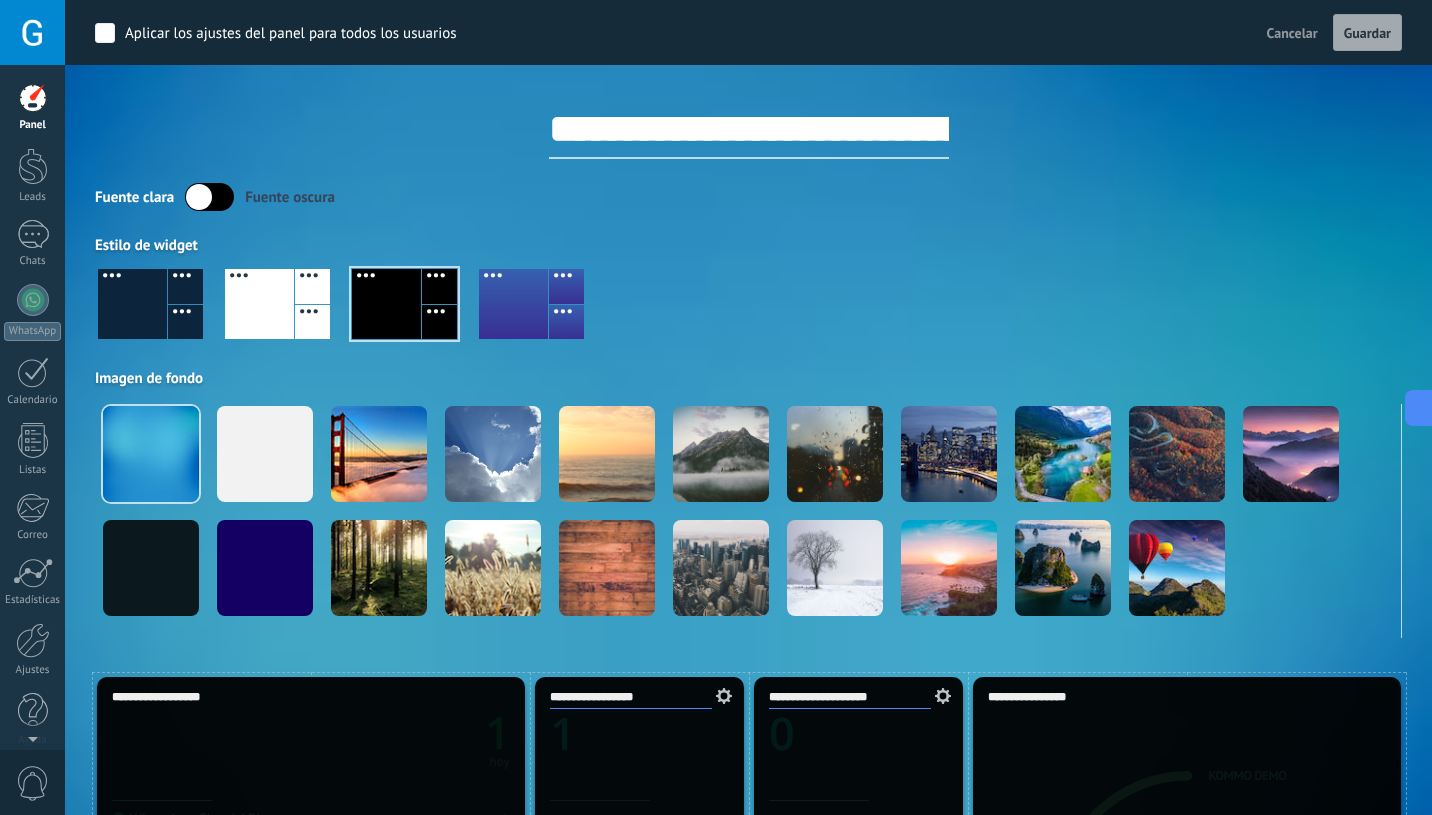 click at bounding box center [33, 98] 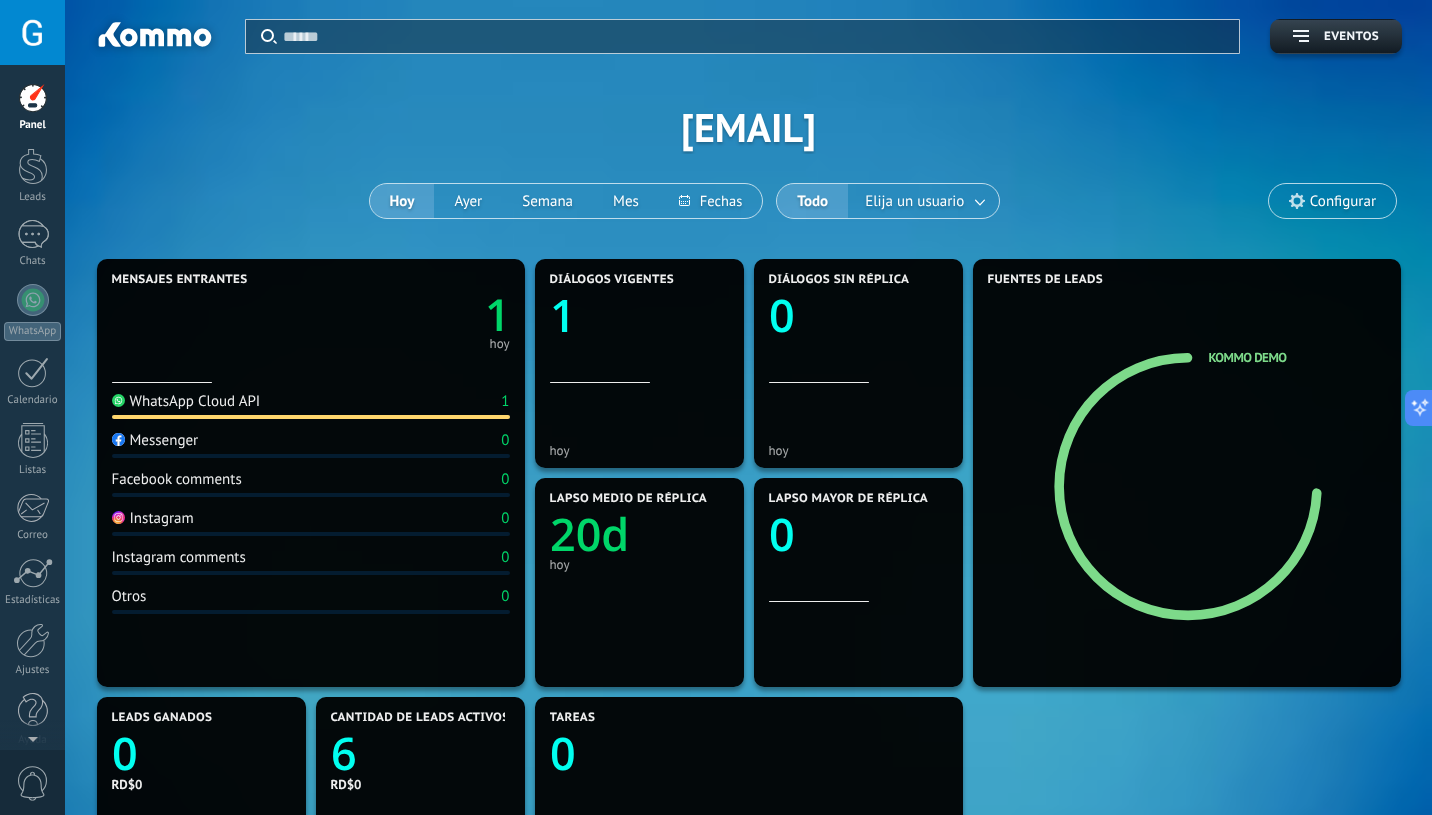click on "WhatsApp Cloud API" at bounding box center (186, 401) 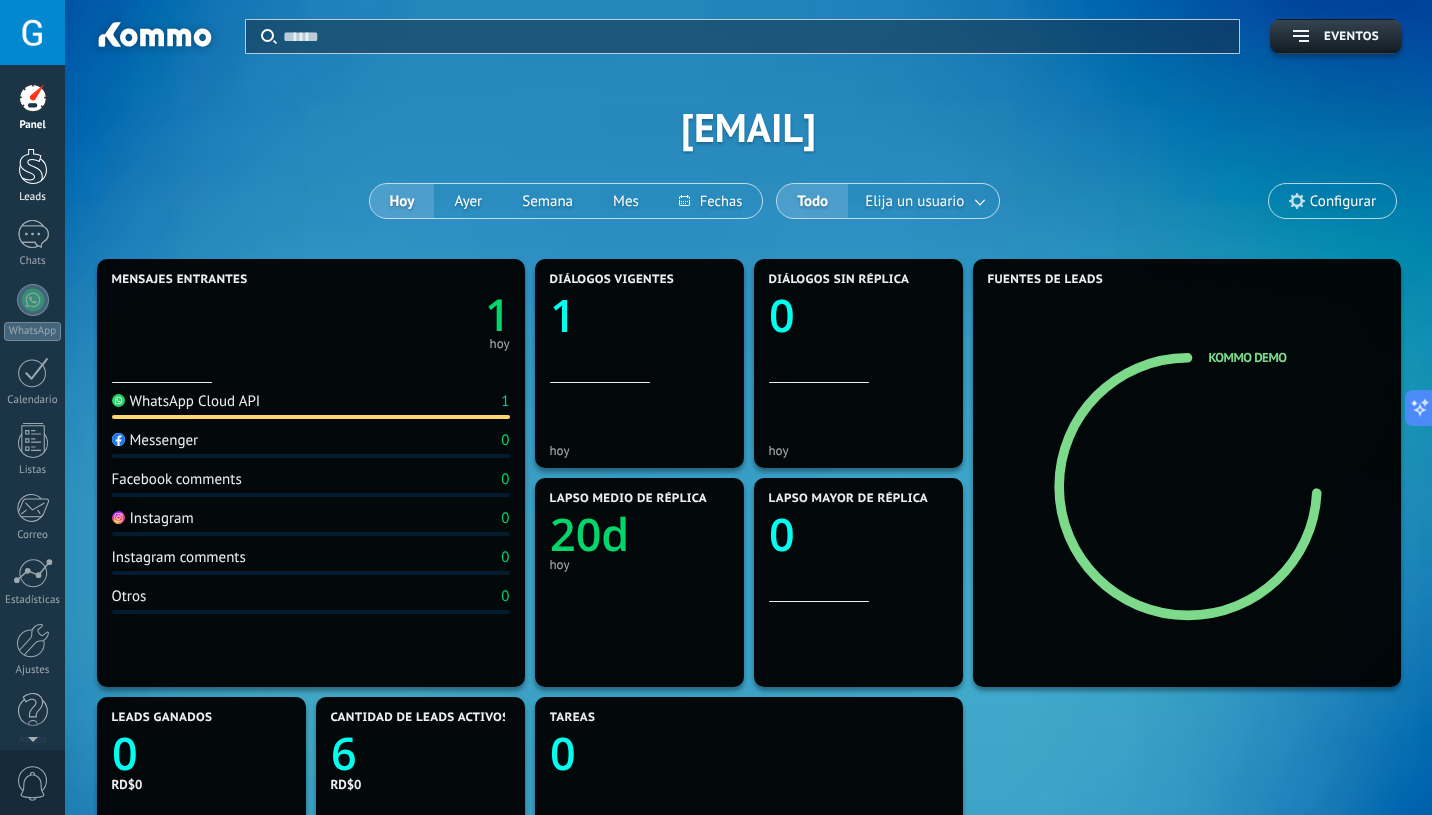 click on "Leads" at bounding box center [33, 197] 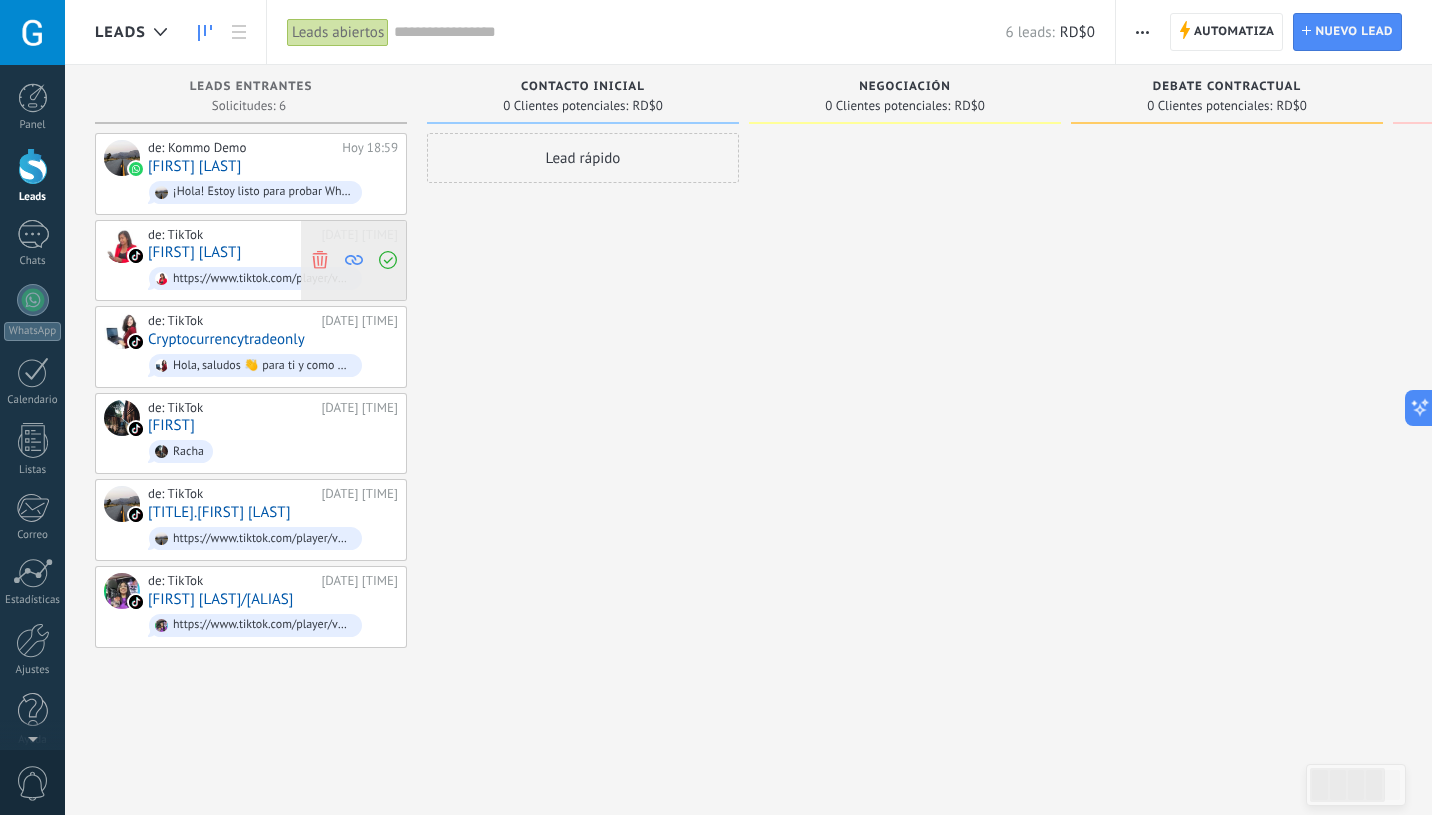 click 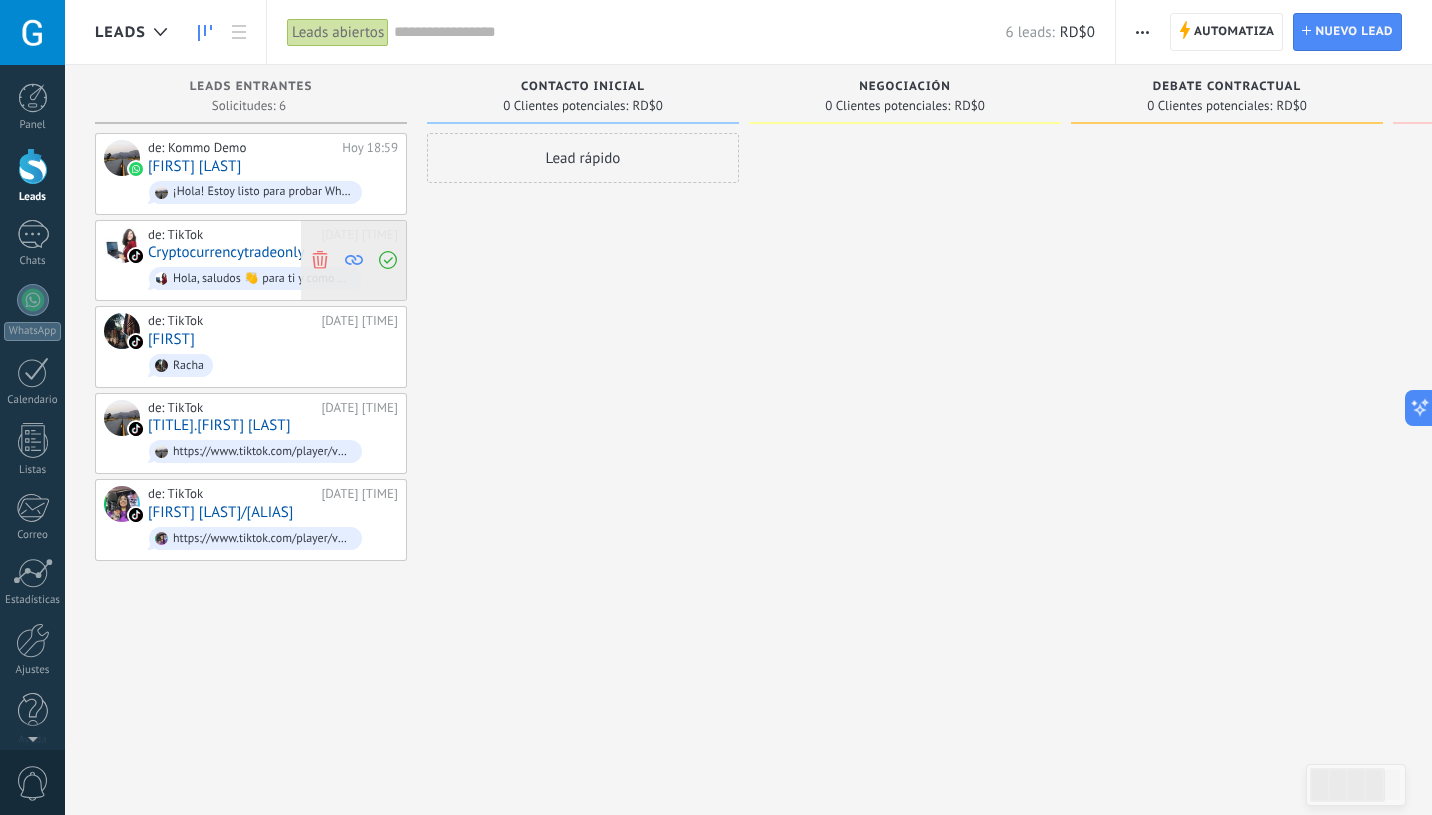 click 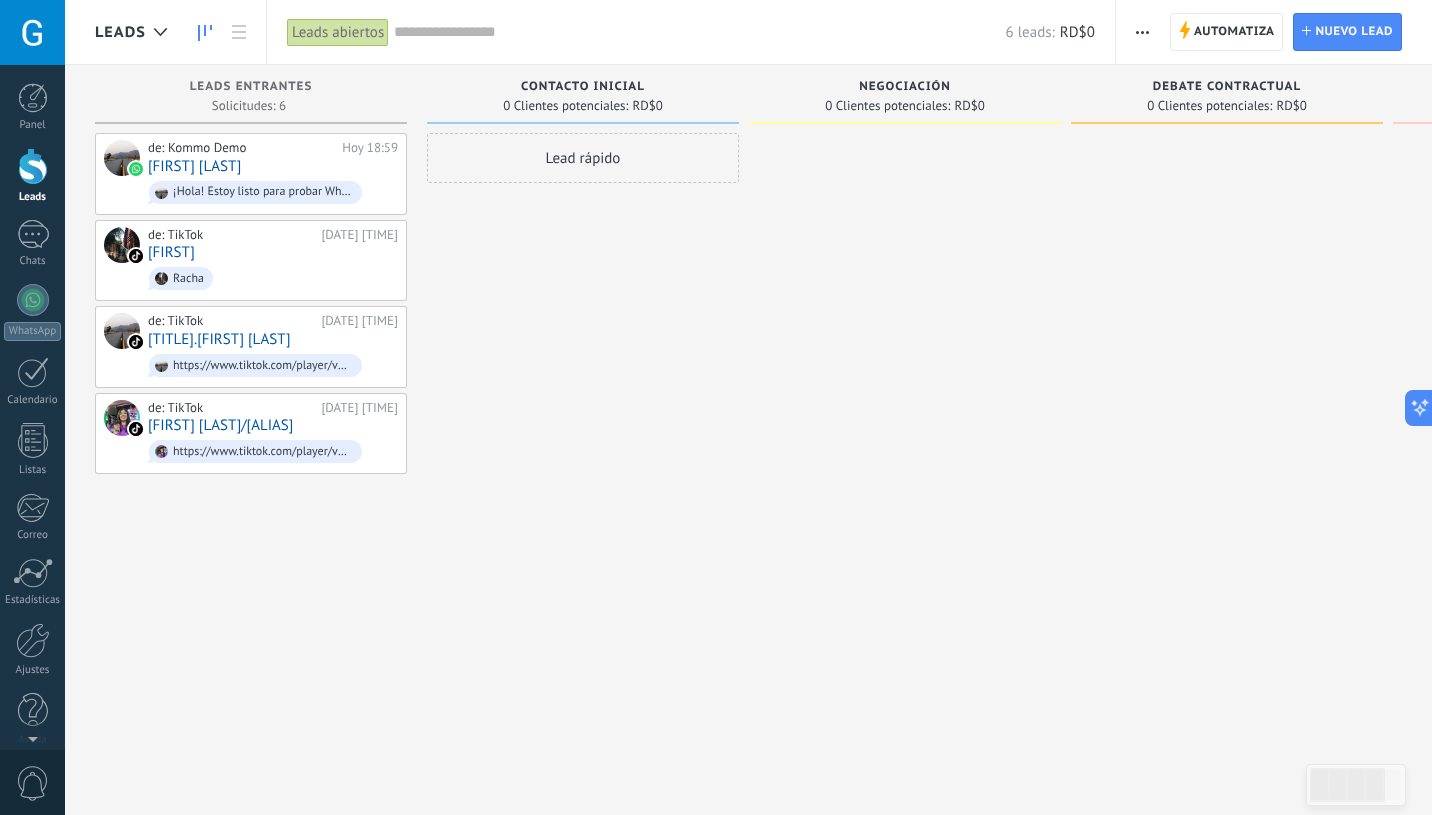 click on "Racha" at bounding box center (273, 278) 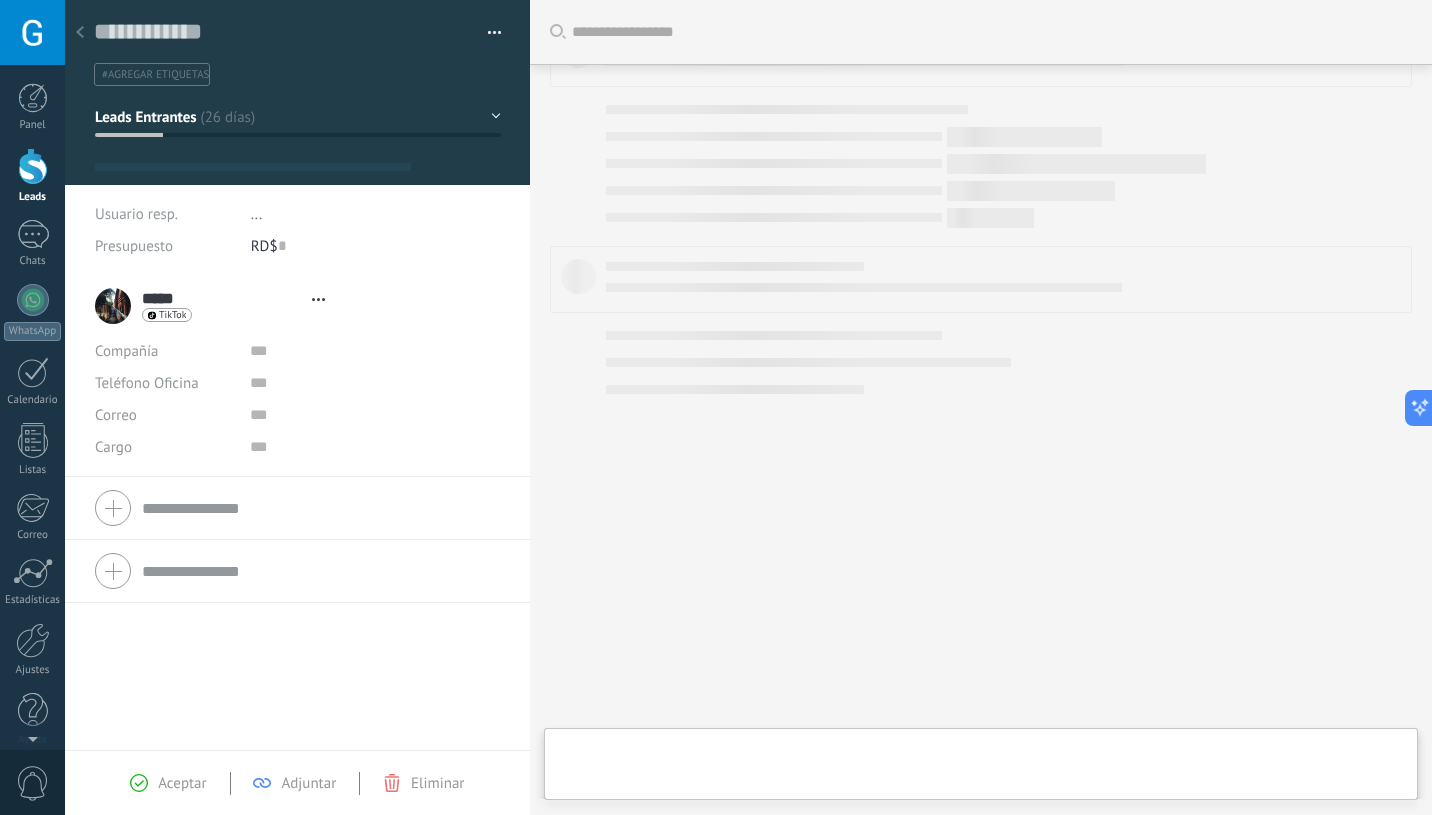 scroll, scrollTop: 151, scrollLeft: 0, axis: vertical 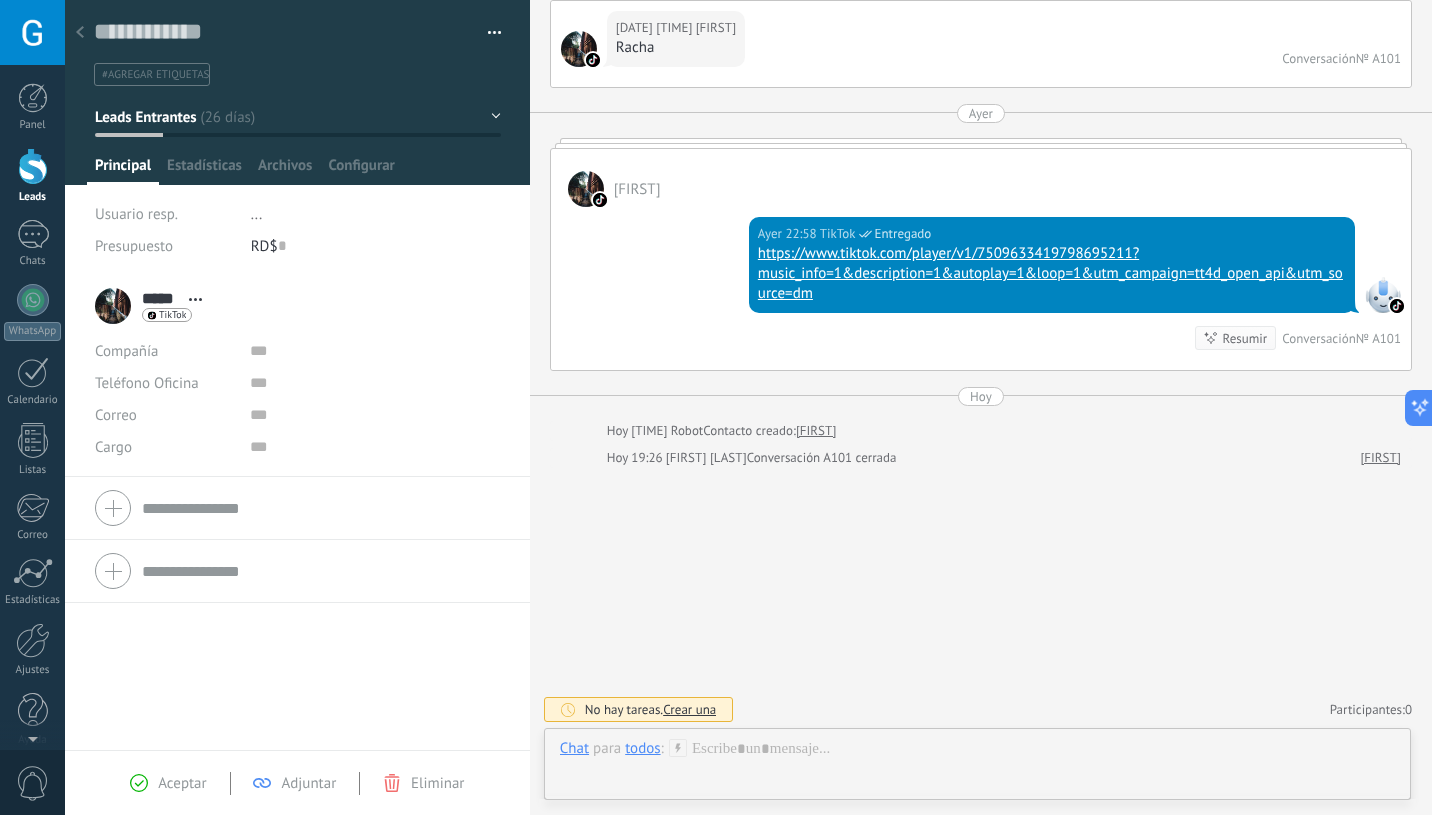 click on "Aceptar
Adjuntar
Eliminar" at bounding box center (297, 783) 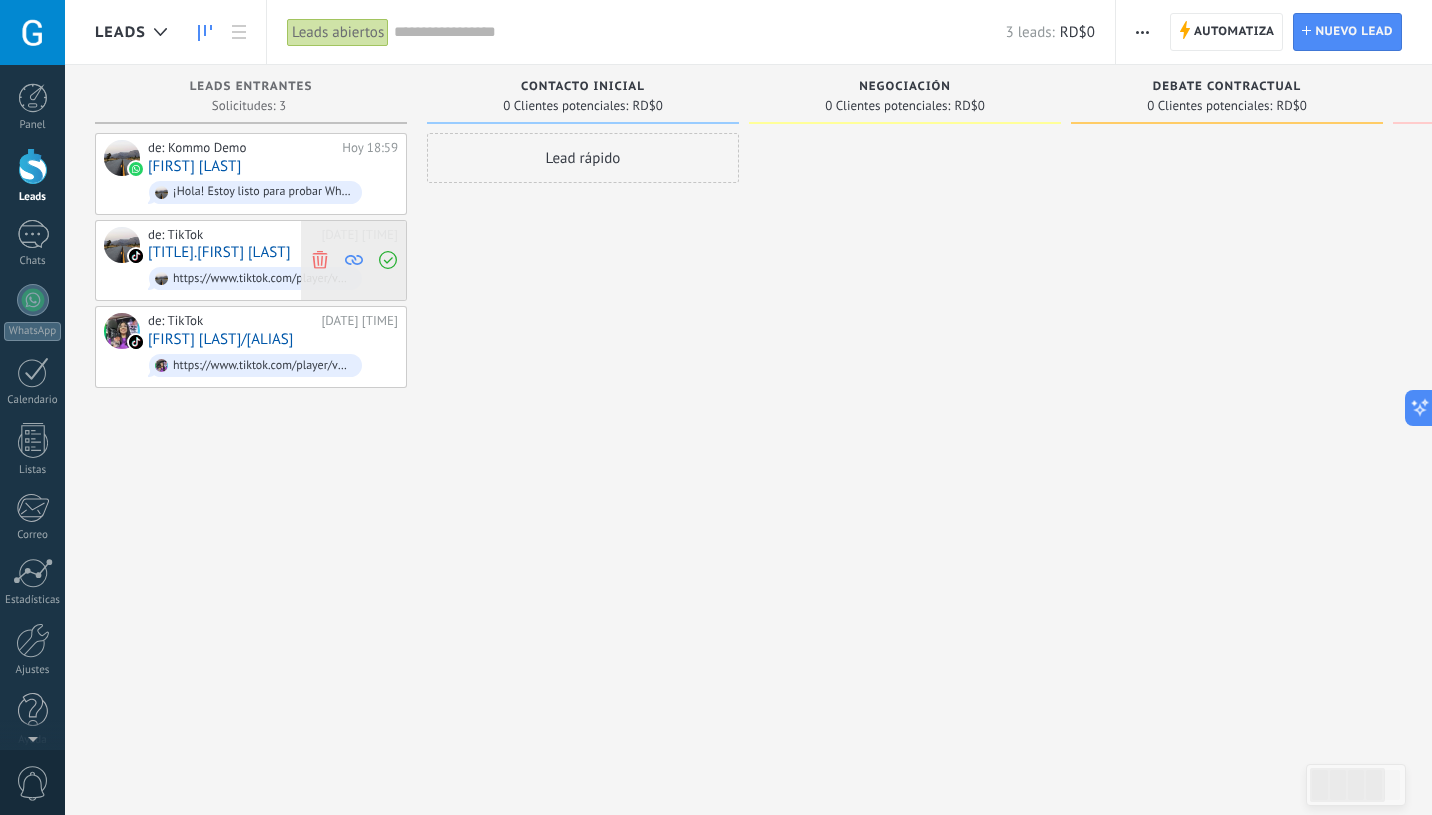 click 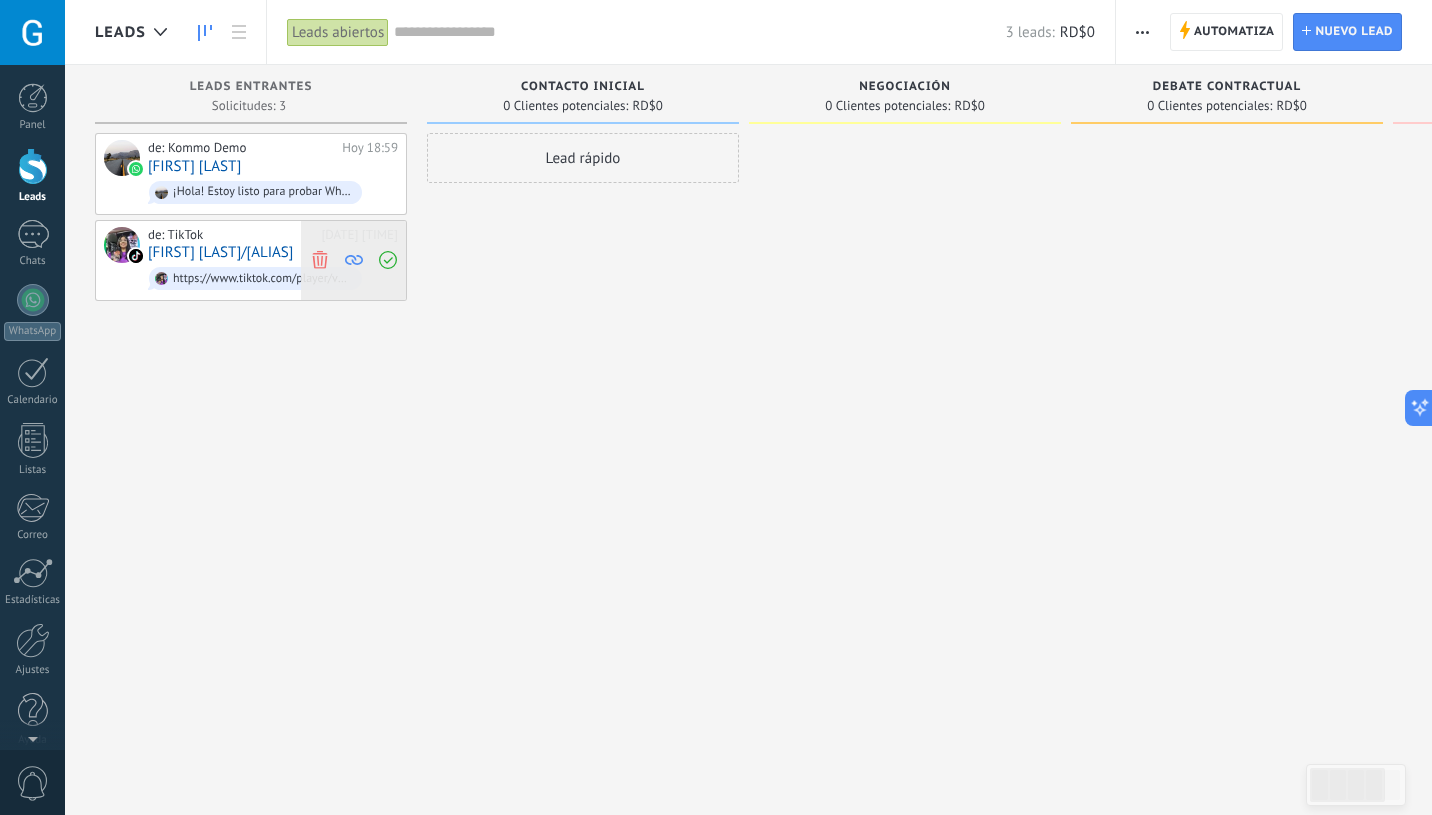 click 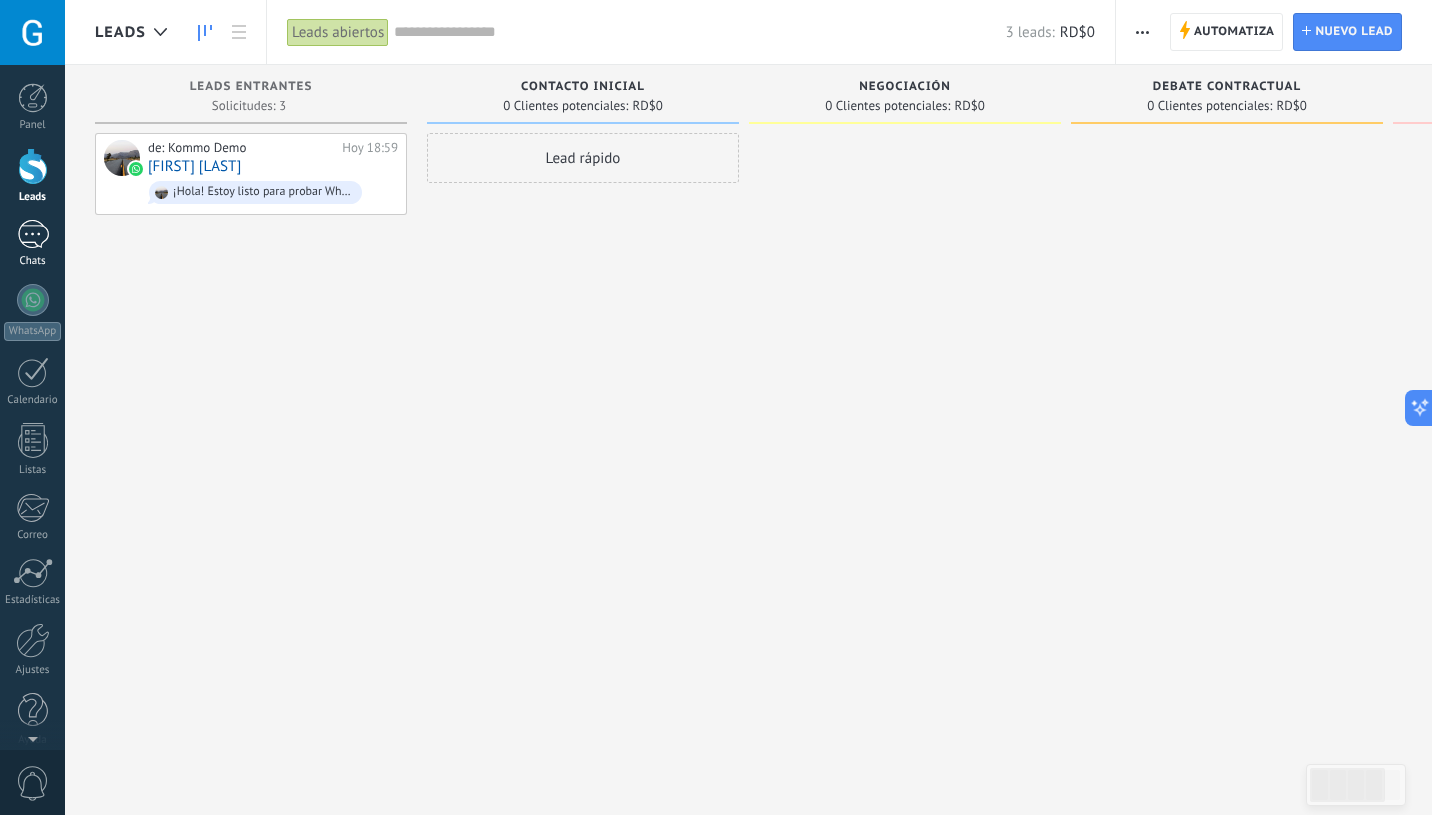 click on "Chats" at bounding box center [32, 244] 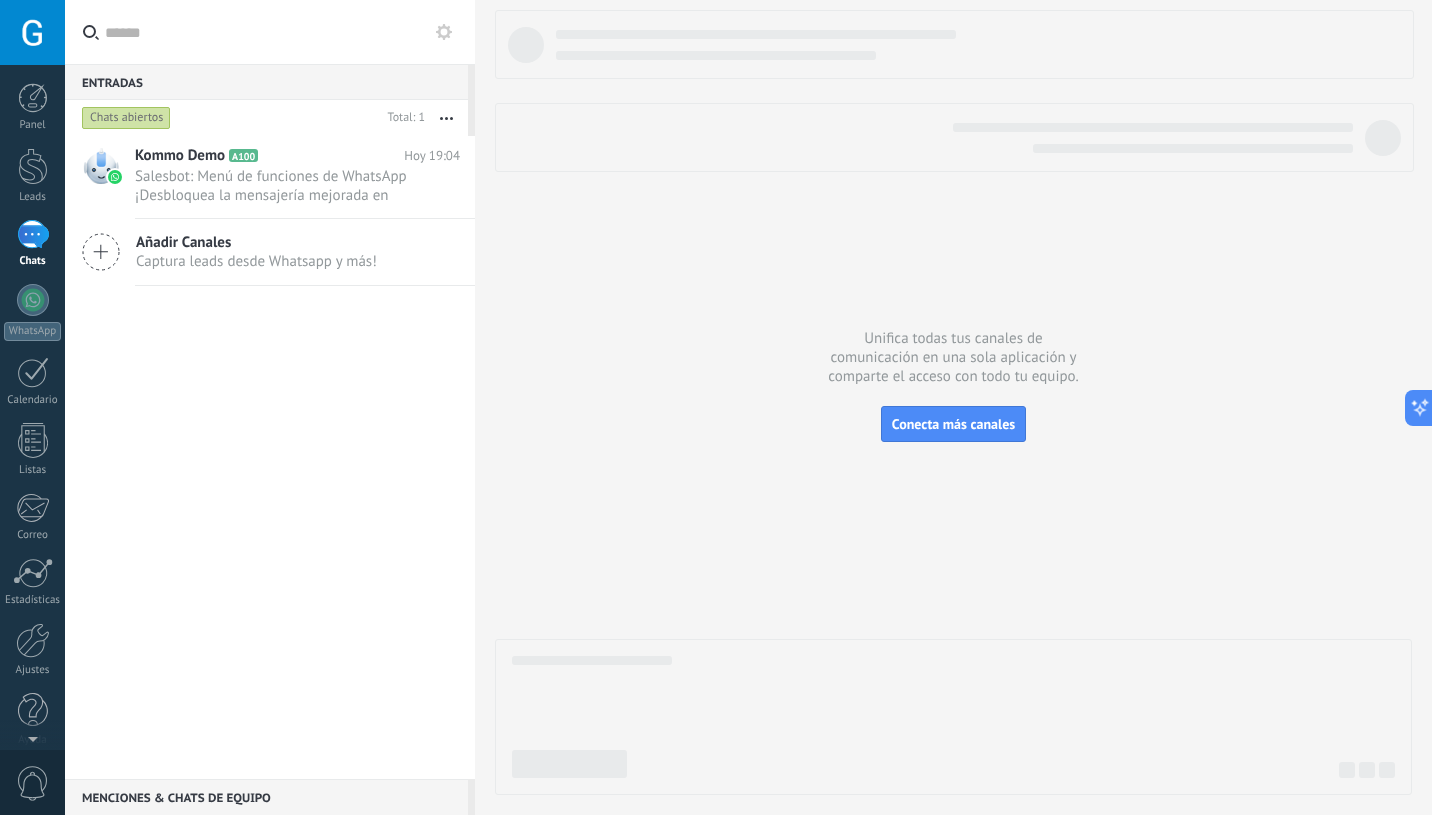 click on "Captura leads desde Whatsapp y más!" at bounding box center (256, 261) 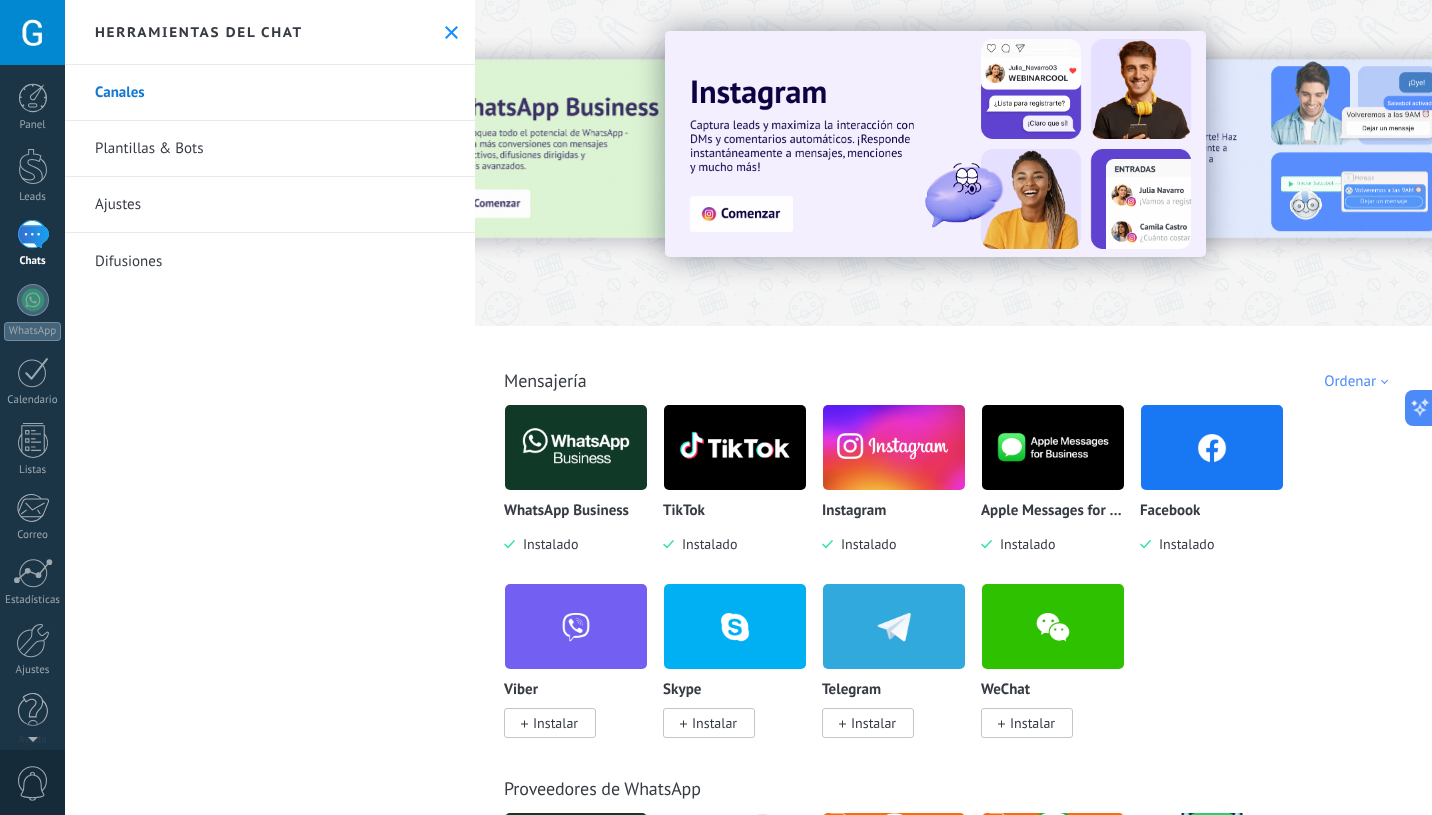 click at bounding box center [576, 447] 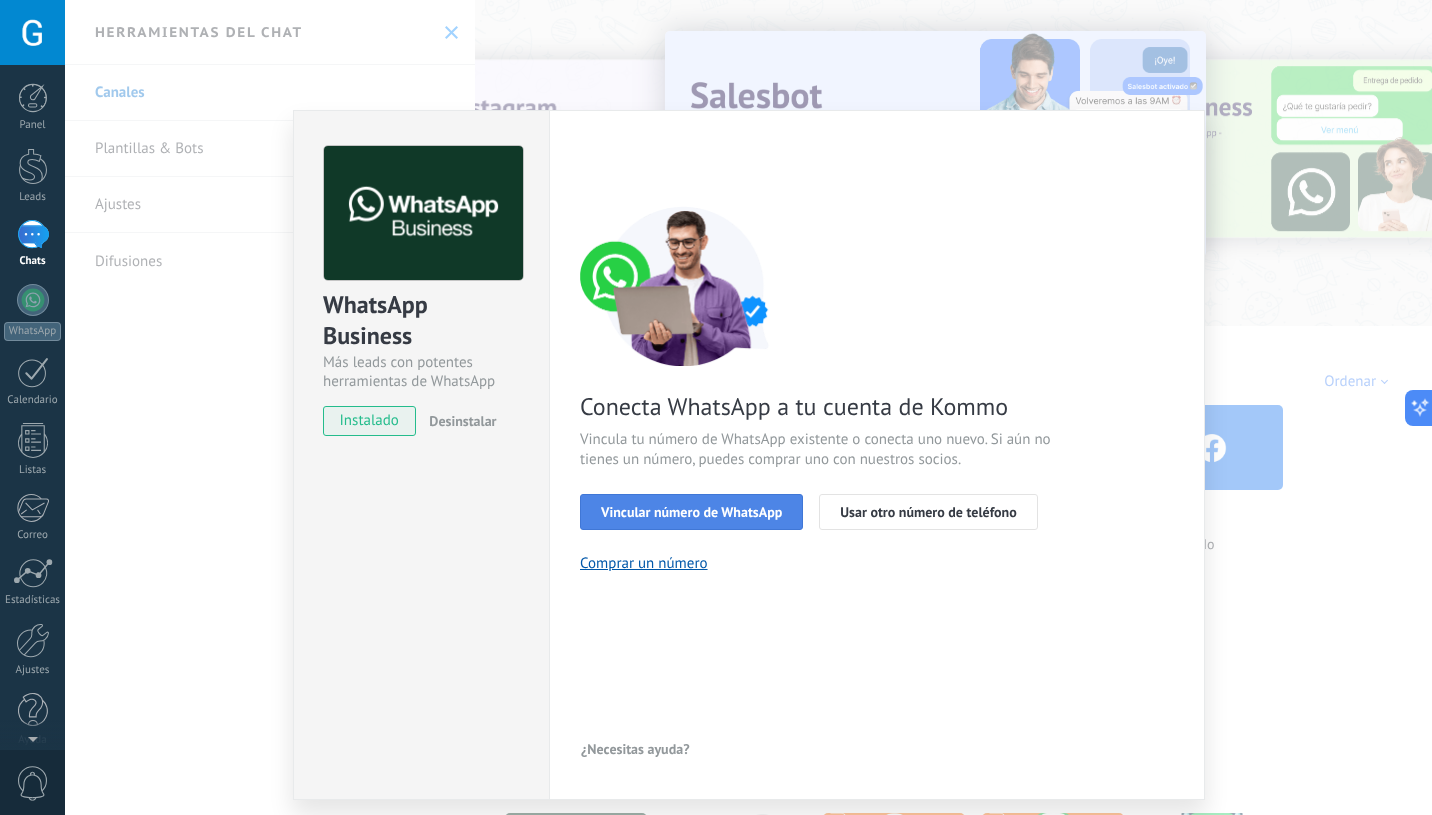 click on "Vincular número de WhatsApp" at bounding box center [691, 512] 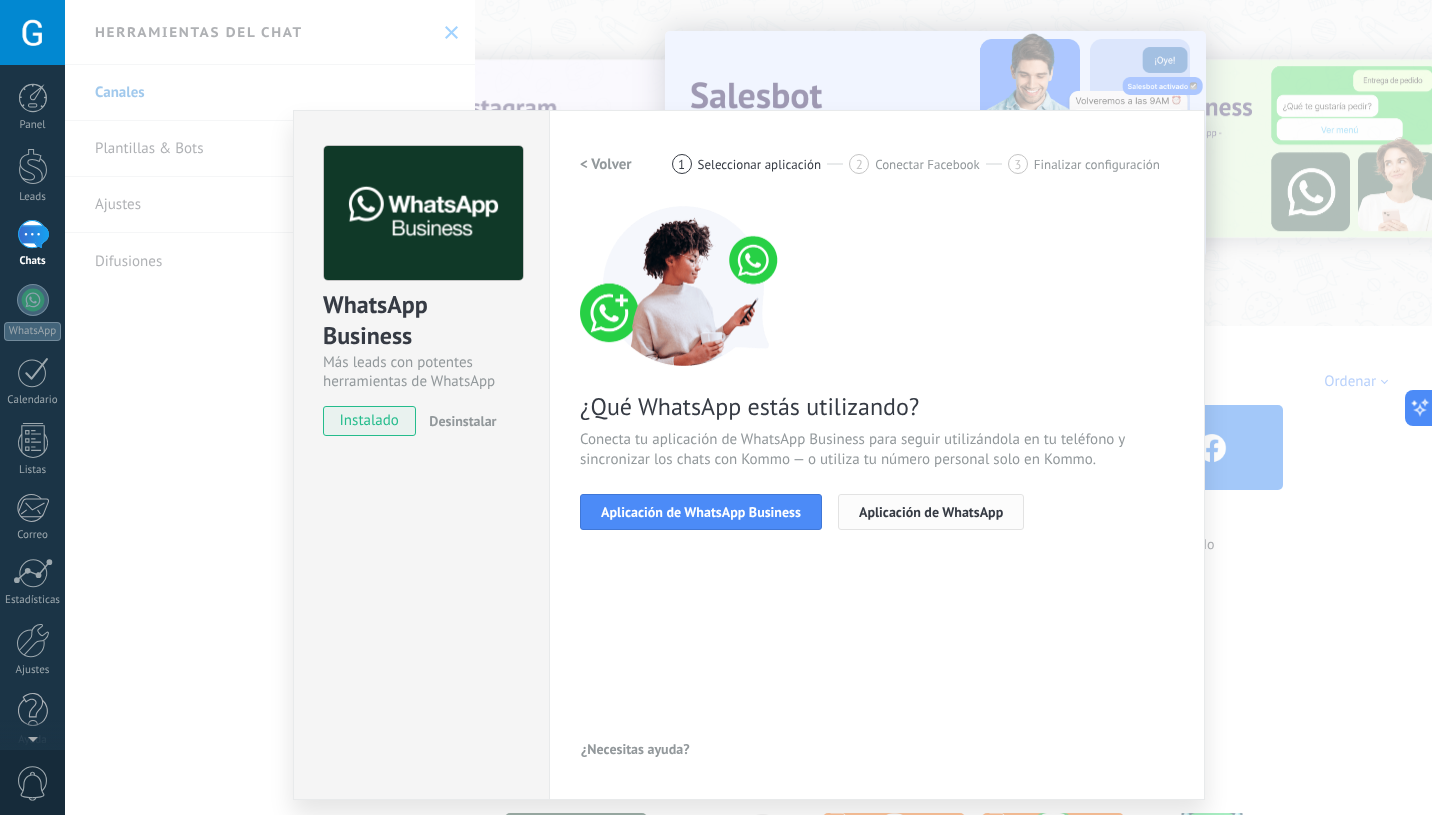 click on "Aplicación de WhatsApp" at bounding box center (931, 512) 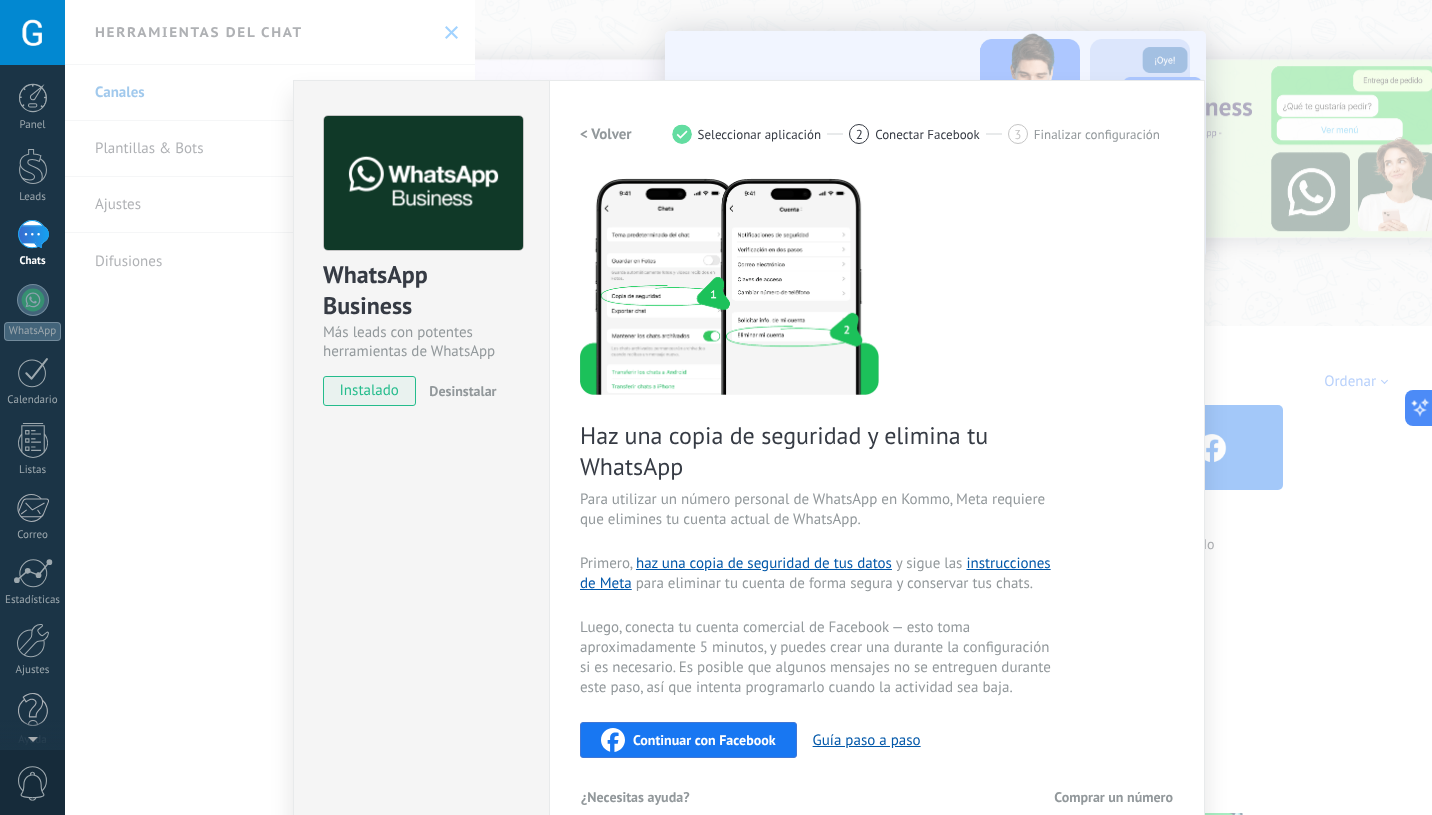 scroll, scrollTop: 62, scrollLeft: 0, axis: vertical 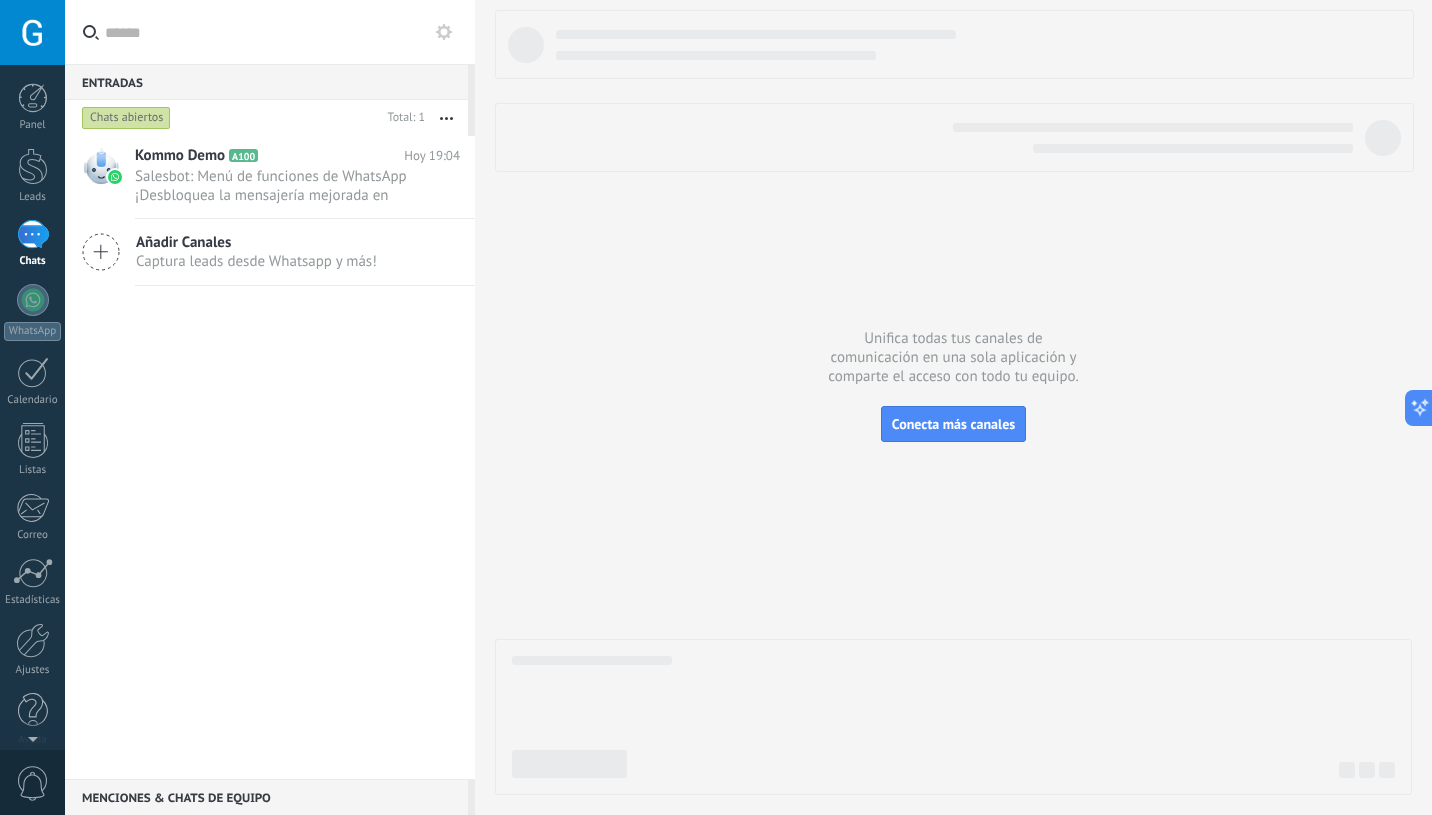 click on "Captura leads desde Whatsapp y más!" at bounding box center [256, 261] 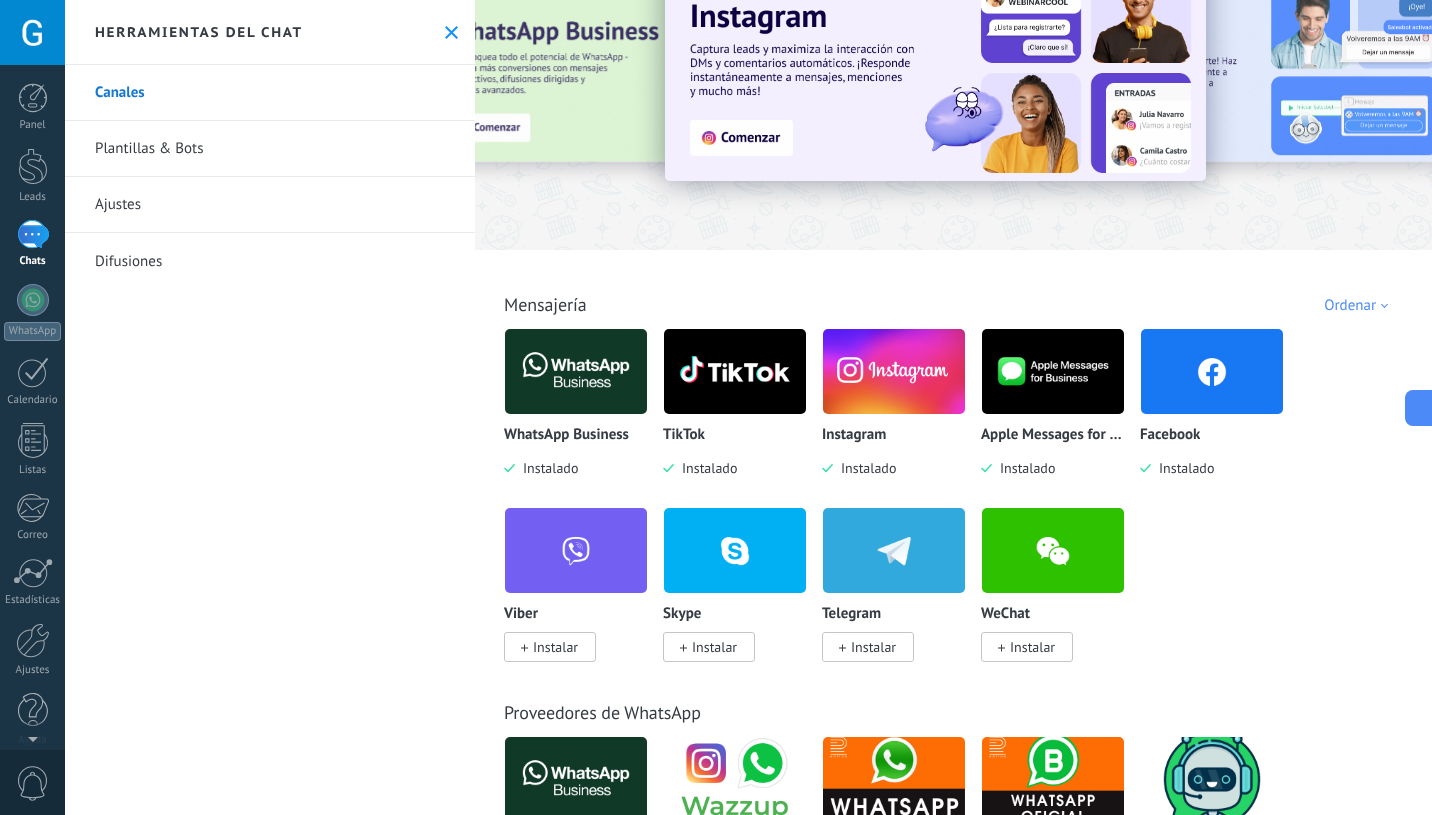 scroll, scrollTop: 120, scrollLeft: 0, axis: vertical 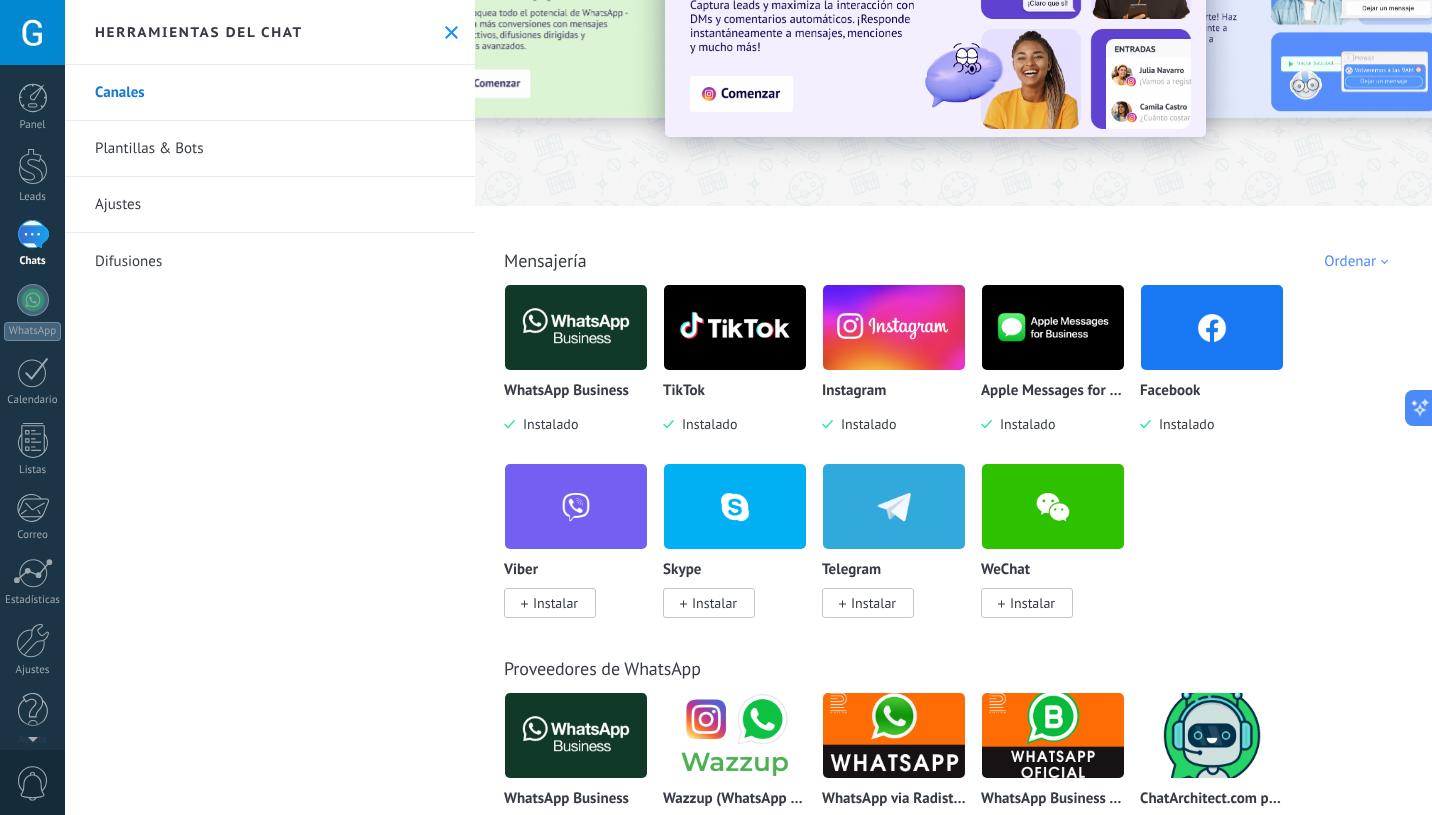 click at bounding box center (576, 327) 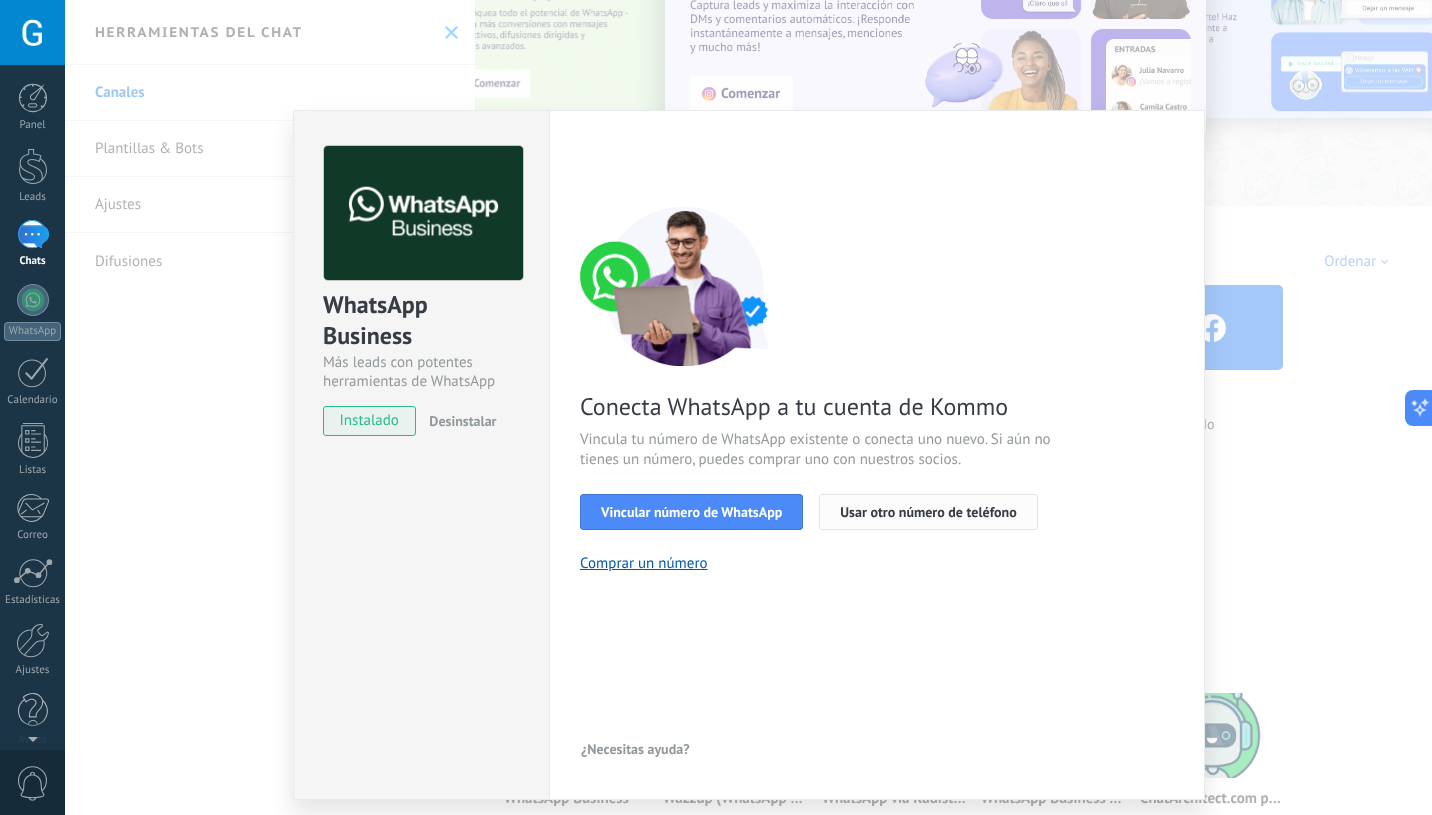click on "Usar otro número de teléfono" at bounding box center (928, 512) 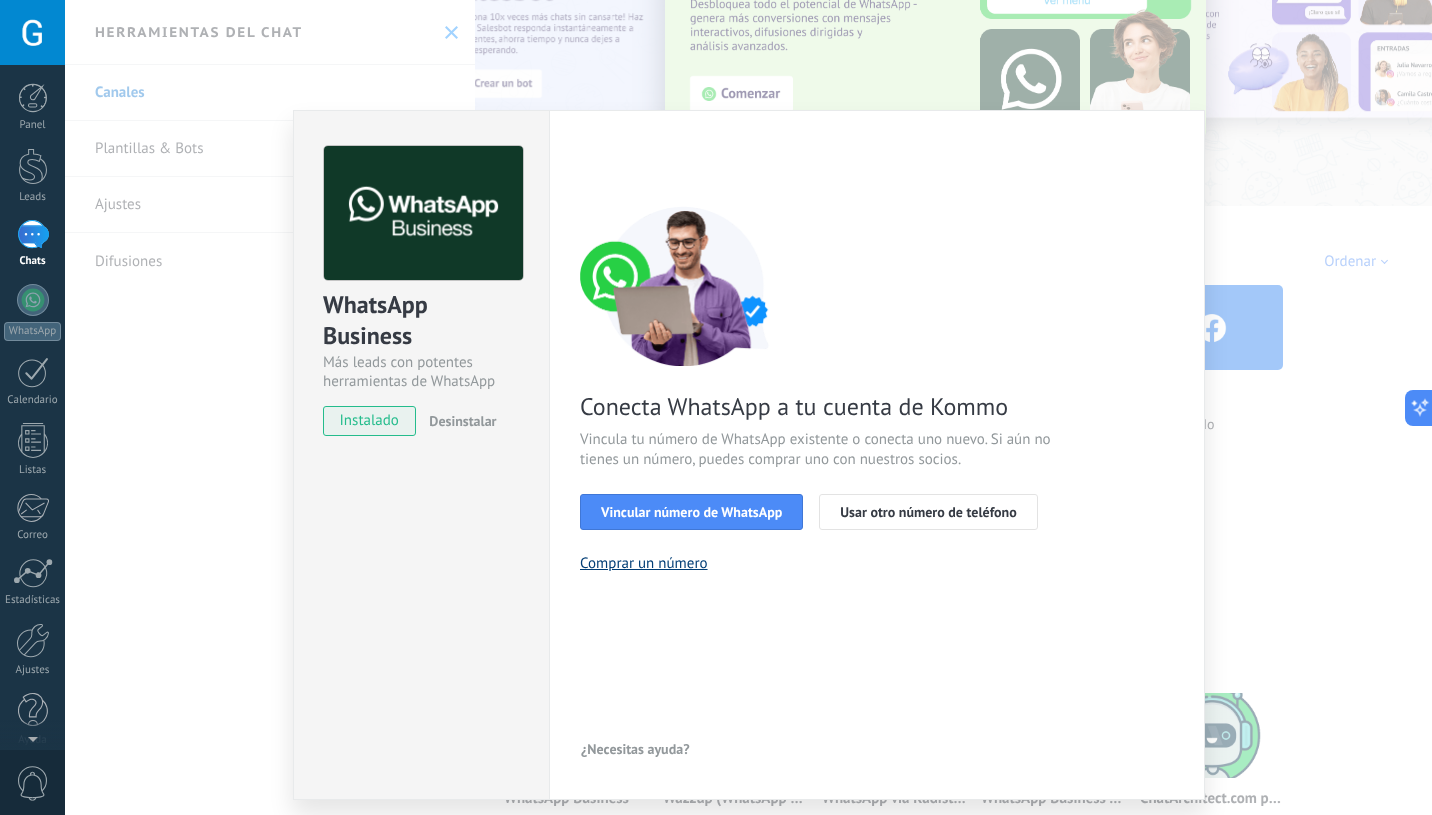 click on "Comprar un número" at bounding box center (644, 563) 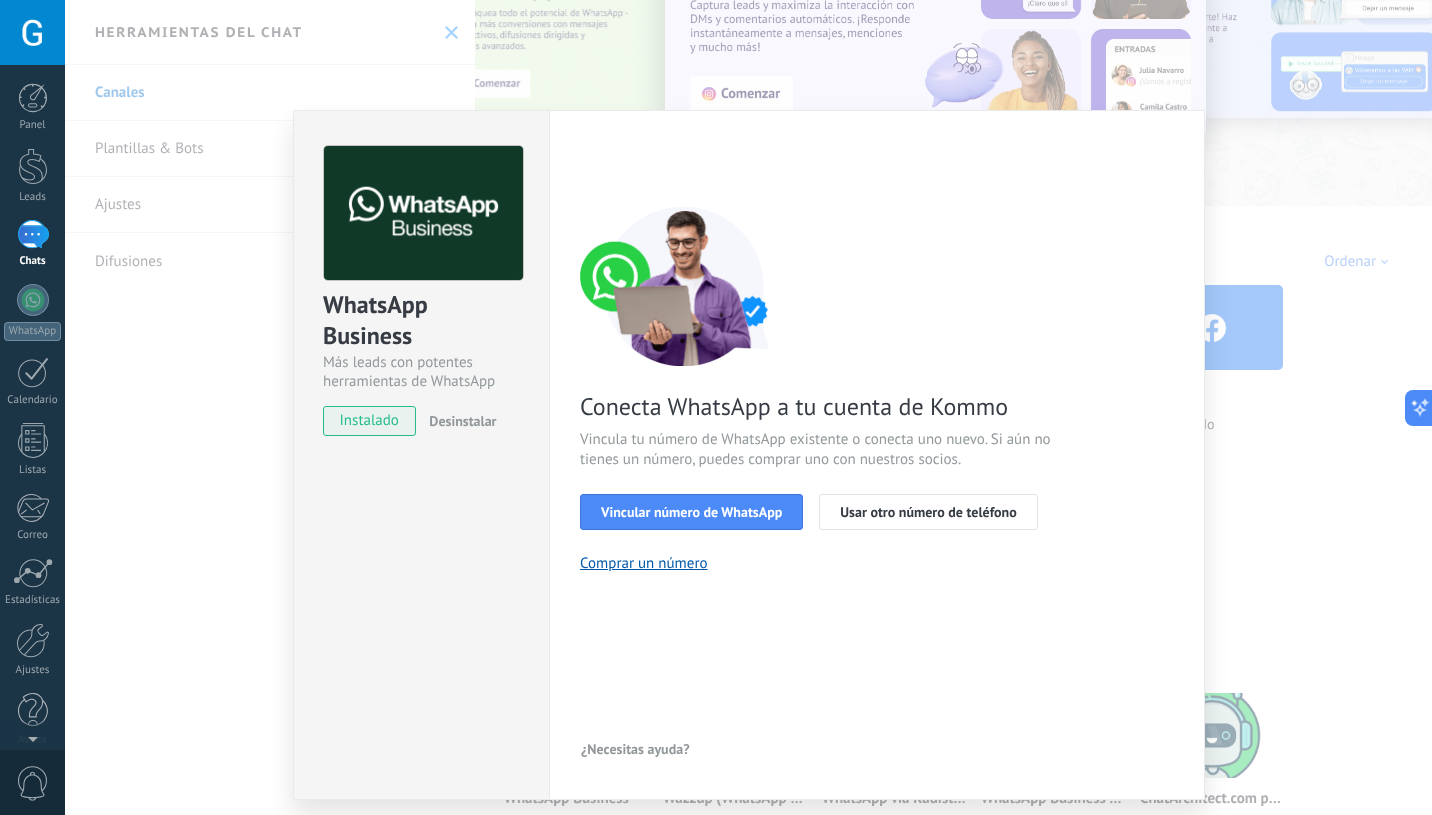 click on "¿Necesitas ayuda?" at bounding box center [635, 749] 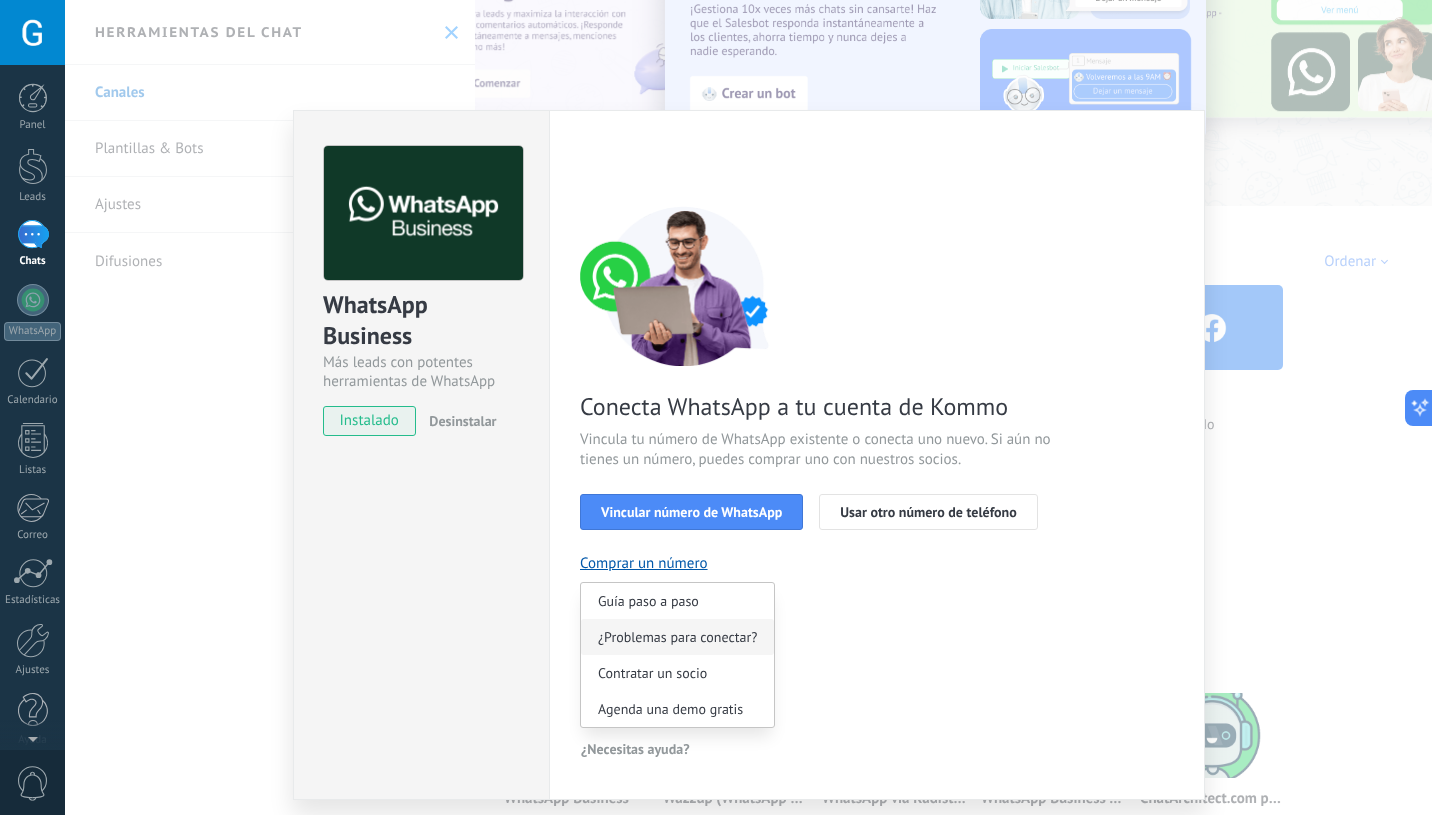 click on "¿Problemas para conectar?" at bounding box center [677, 637] 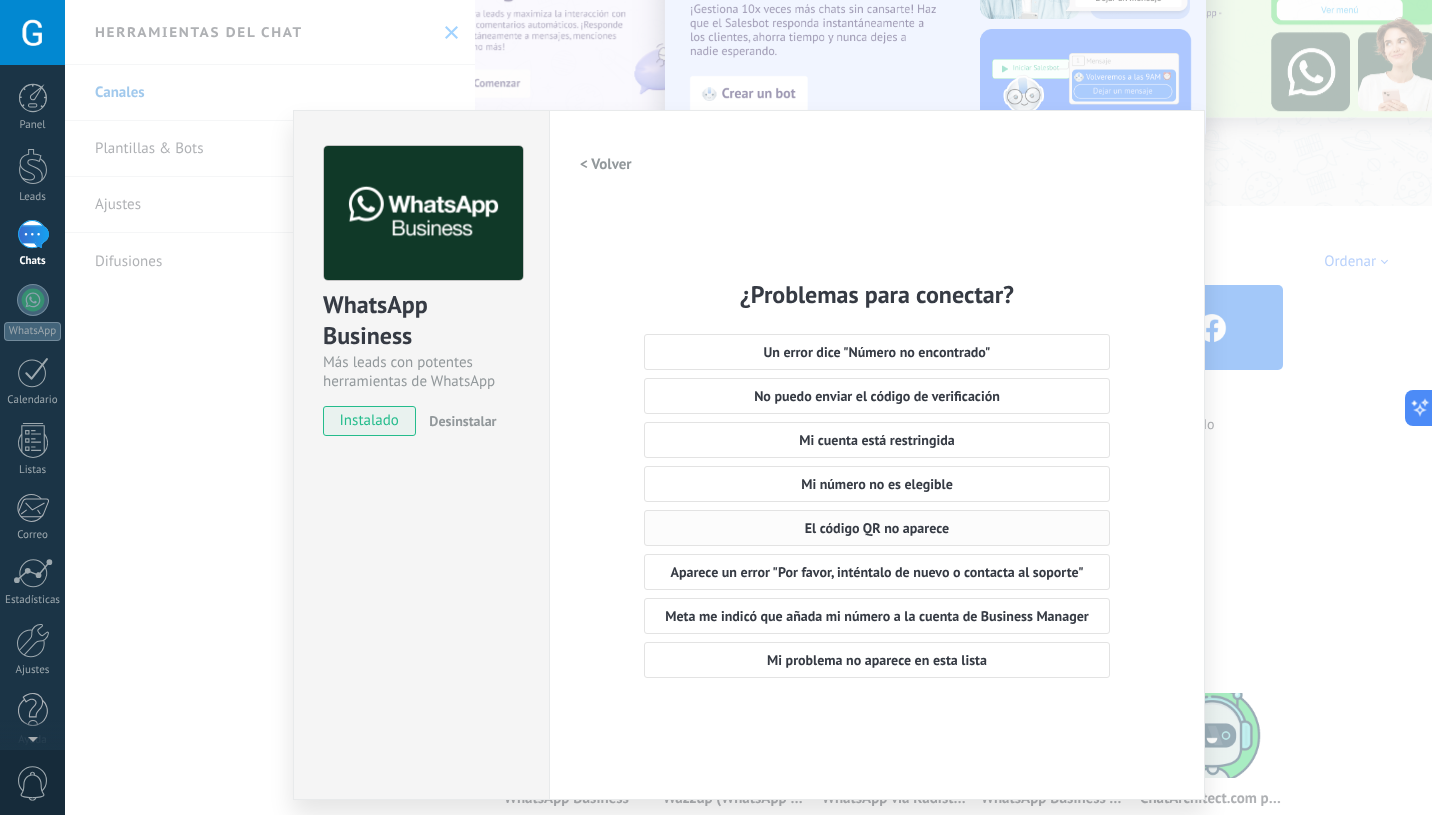 click on "El código QR no aparece" at bounding box center (876, 528) 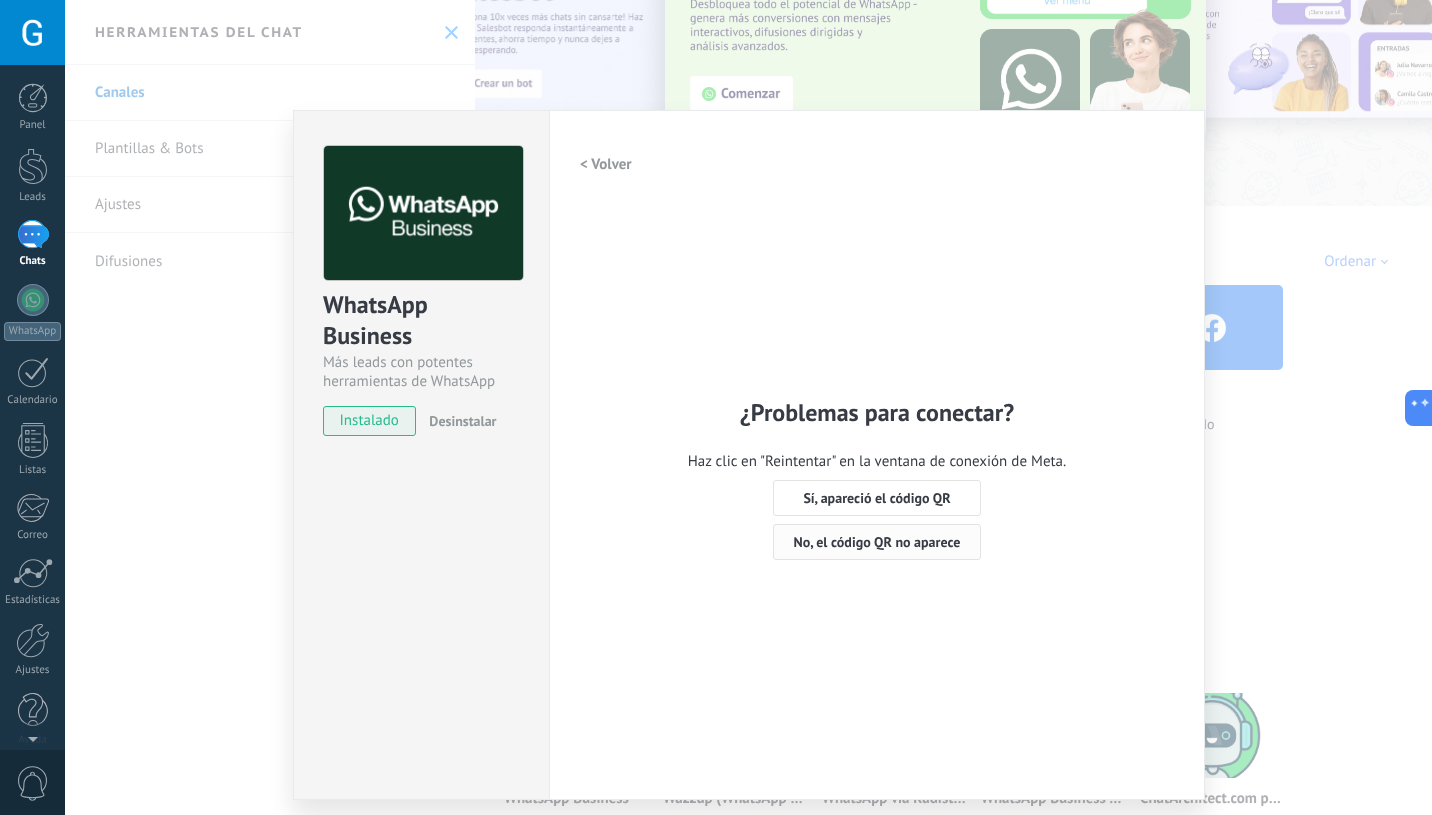 click on "No, el código QR no aparece" at bounding box center (877, 542) 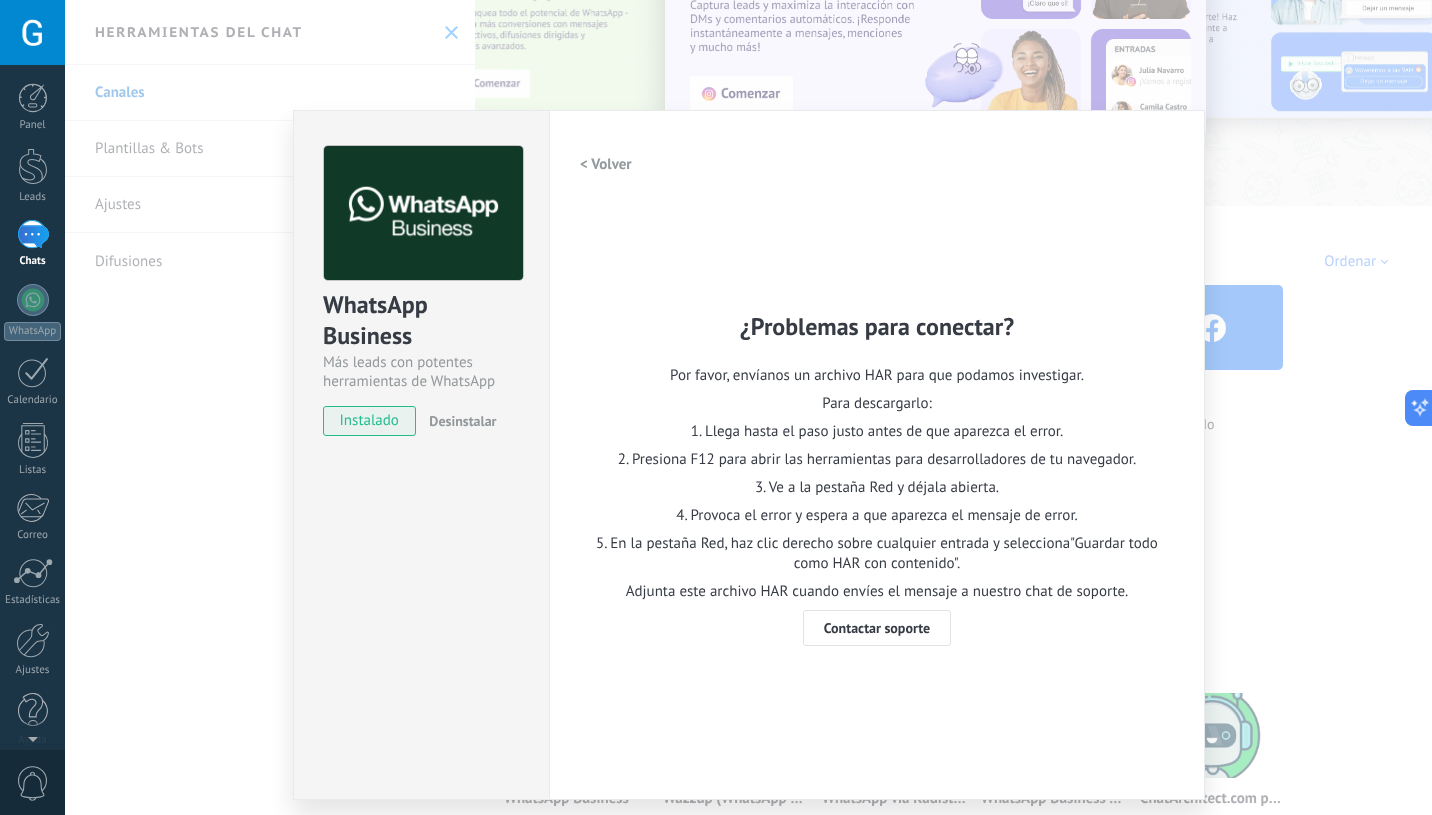 click on "WhatsApp Business Más leads con potentes herramientas de WhatsApp instalado Desinstalar Configuraciones Autorizaciones Esta pestaña registra a los usuarios que han concedido acceso a las integración a esta cuenta. Si deseas remover la posibilidad que un usuario pueda enviar solicitudes a la cuenta en nombre de esta integración, puedes revocar el acceso. Si el acceso a todos los usuarios es revocado, la integración dejará de funcionar. Esta aplicacion está instalada, pero nadie le ha dado acceso aun. WhatsApp Cloud API más _:  Guardar < Volver ¿Problemas para conectar? Por favor, envíanos un archivo HAR para que podamos investigar. Para descargarlo: 1. Llega hasta el paso justo antes de que aparezca el error. 2. Presiona F12 para abrir las herramientas para desarrolladores de tu navegador. 3. Ve a la pestaña Red y déjala abierta. 4. Provoca el error y espera a que aparezca el mensaje de error. Adjunta este archivo HAR cuando envíes el mensaje a nuestro chat de soporte. Contactar soporte" at bounding box center [748, 407] 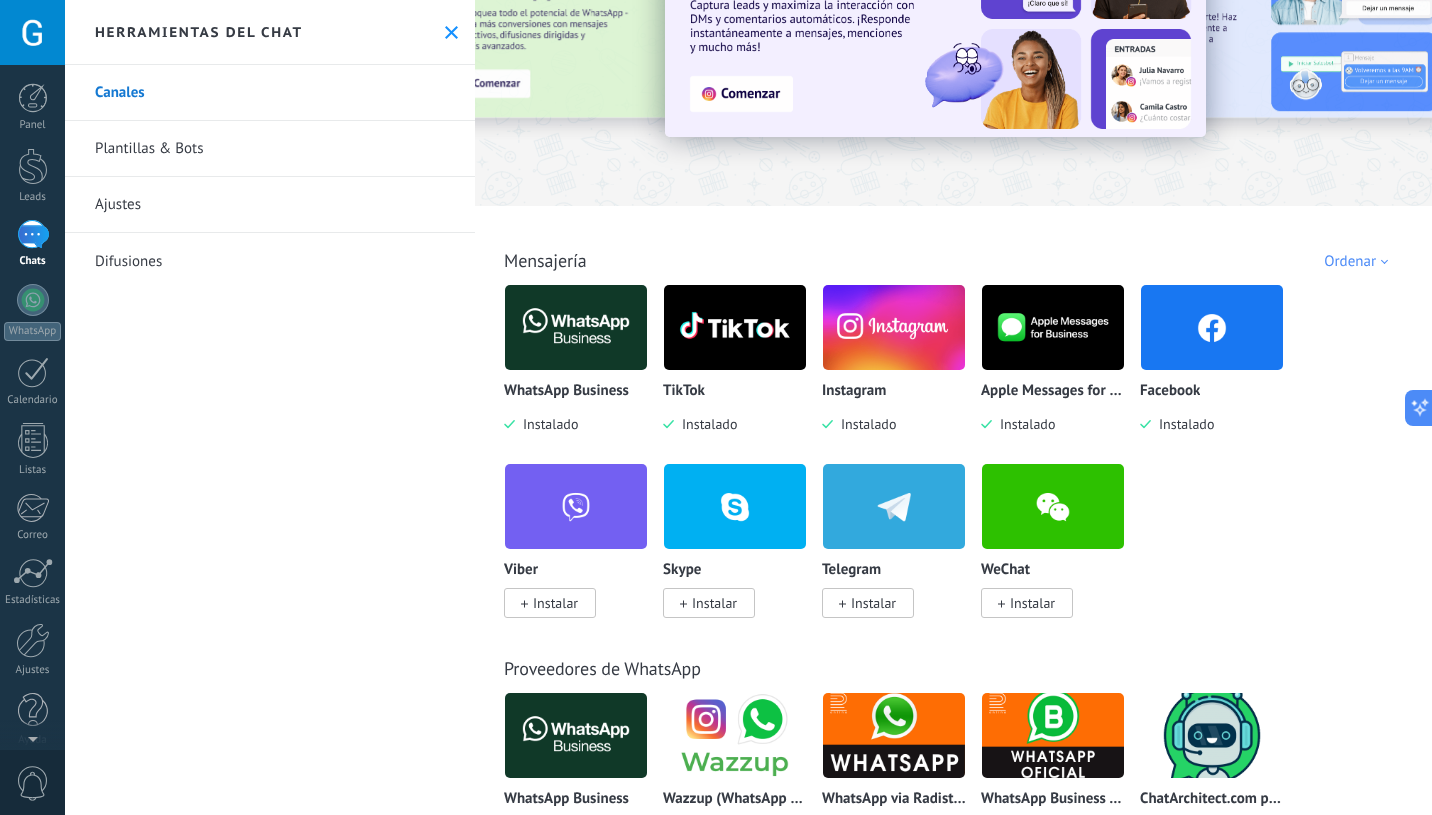 scroll, scrollTop: 0, scrollLeft: 0, axis: both 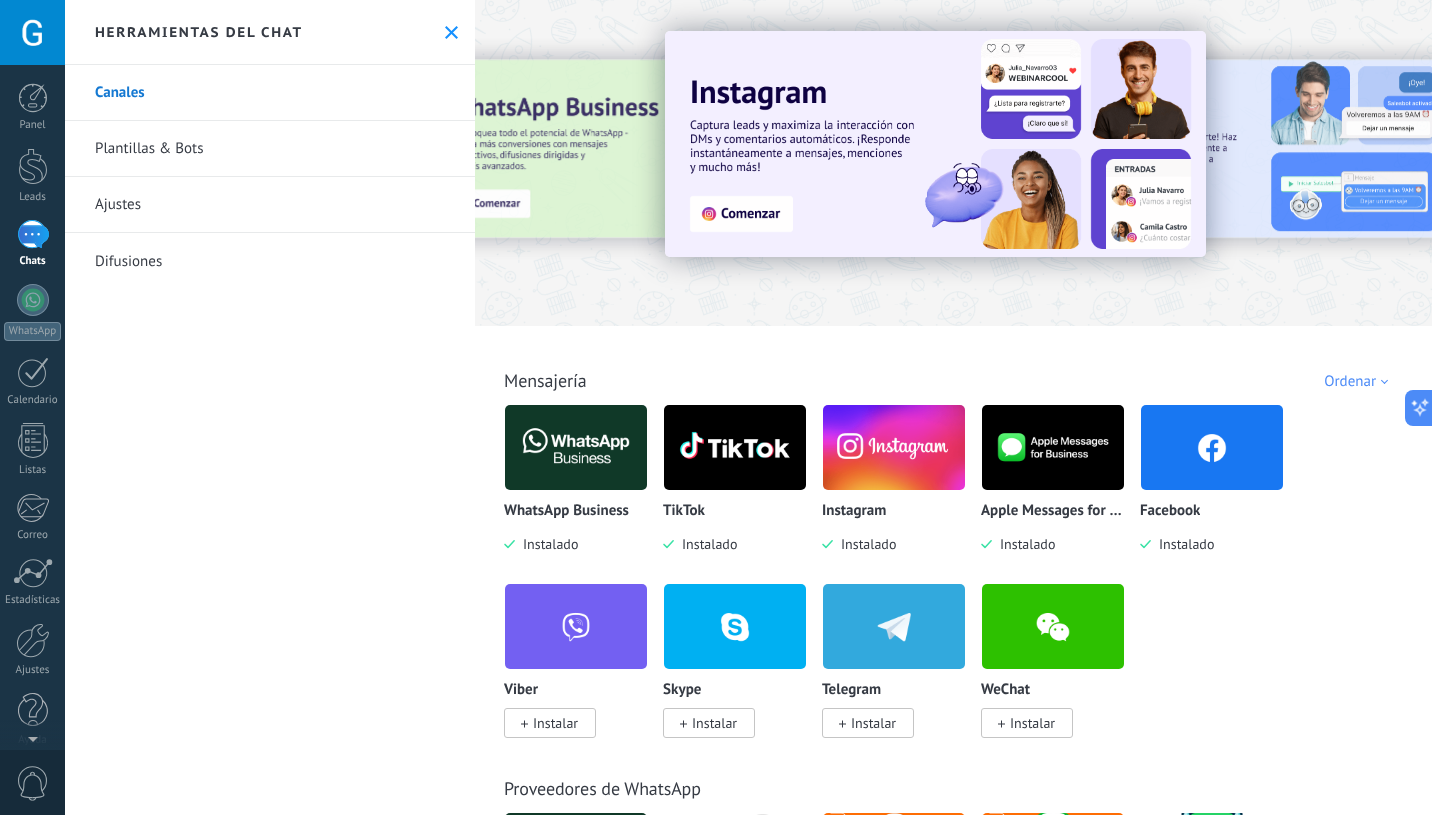 click at bounding box center (1450, 162) 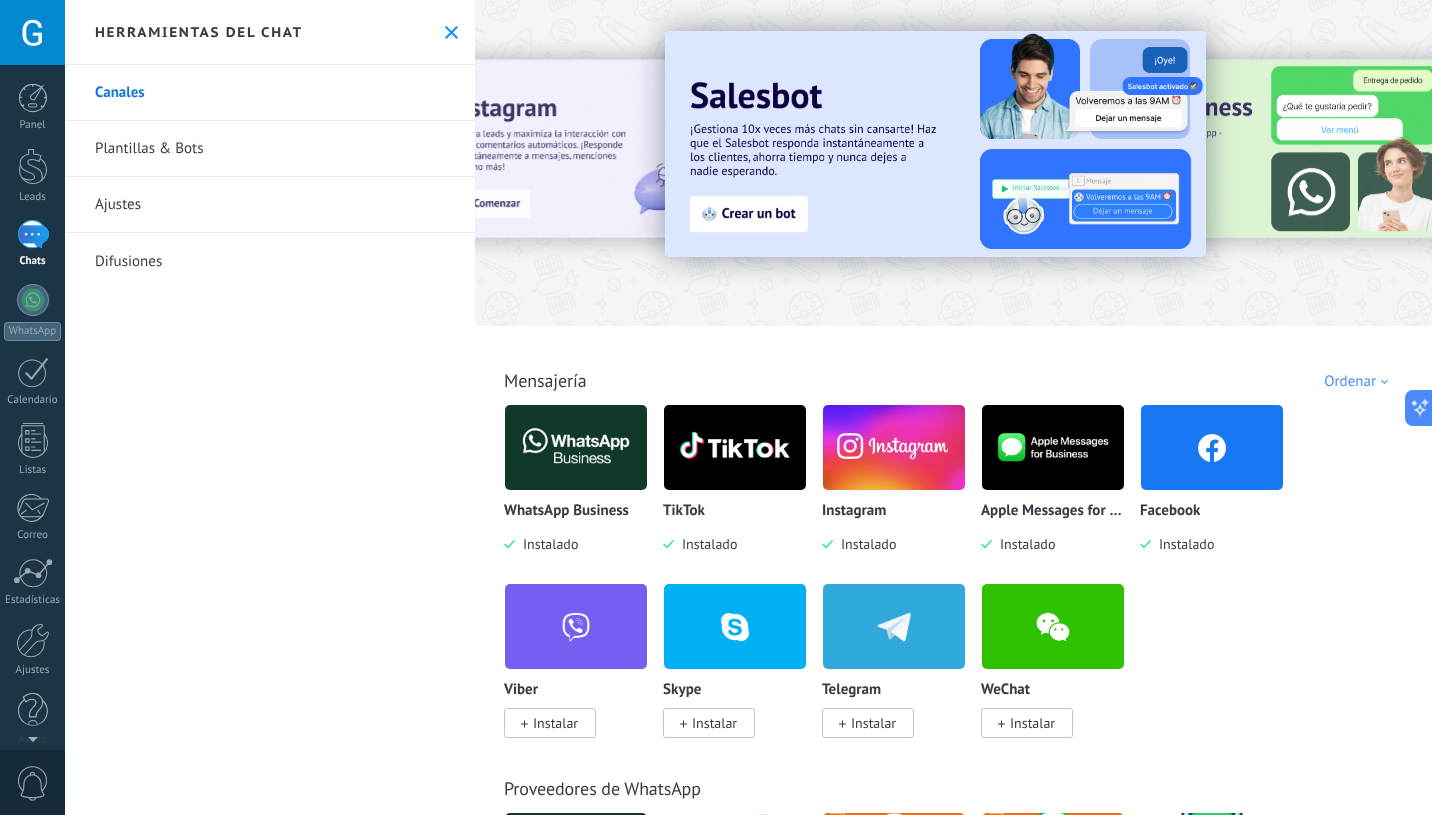 click at bounding box center [1450, 162] 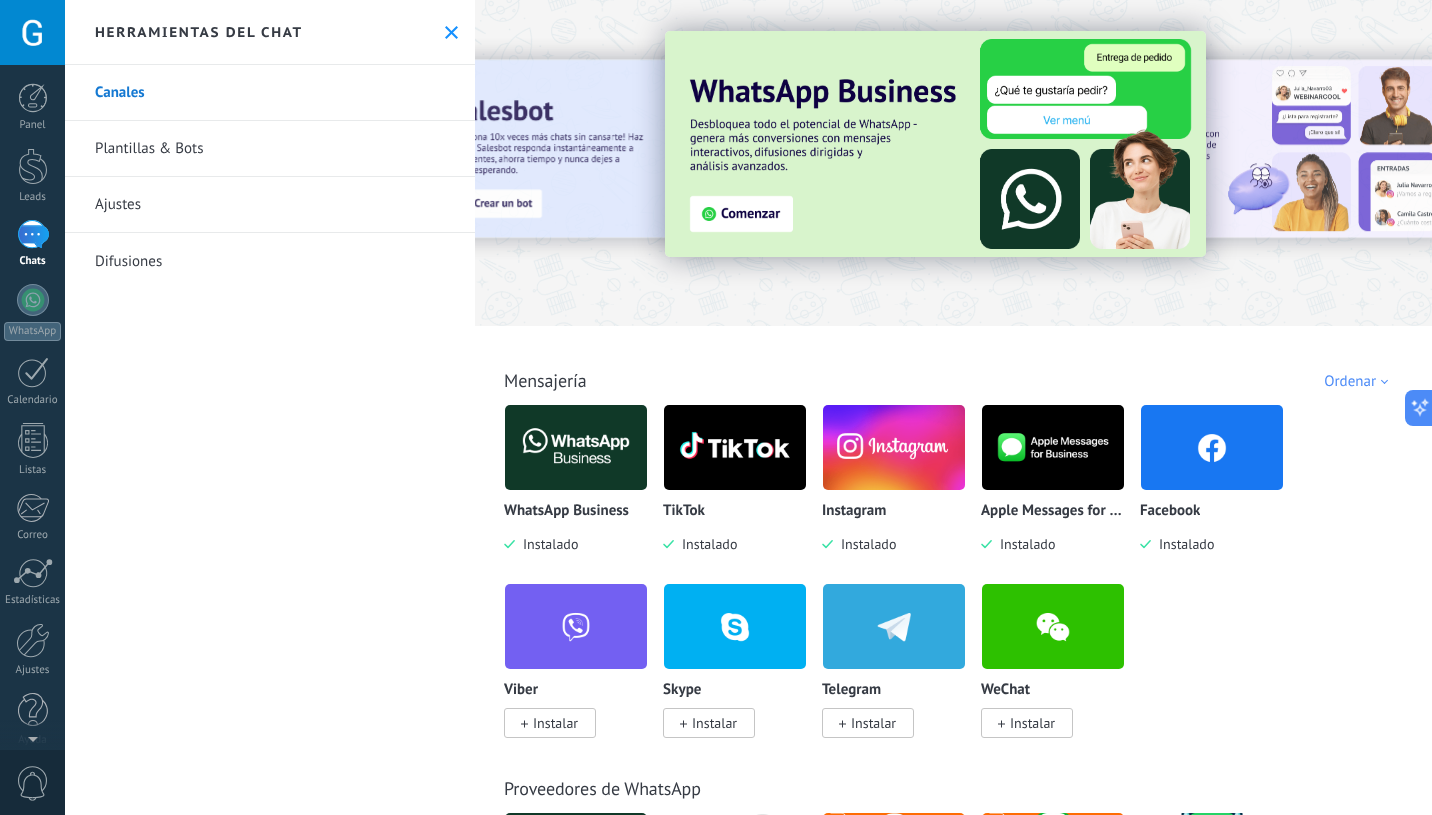 click at bounding box center (935, 144) 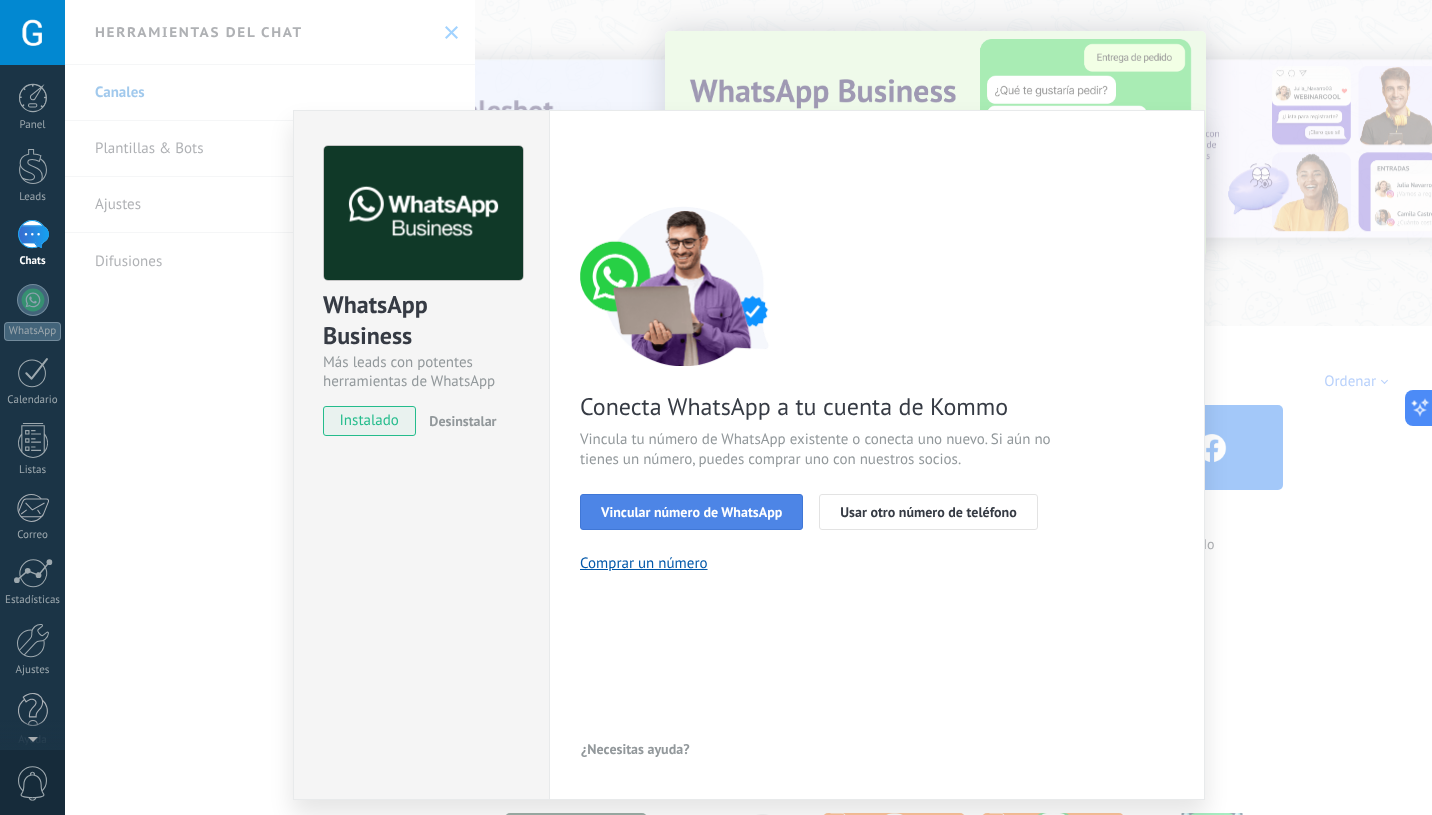 click on "Vincular número de WhatsApp" at bounding box center (691, 512) 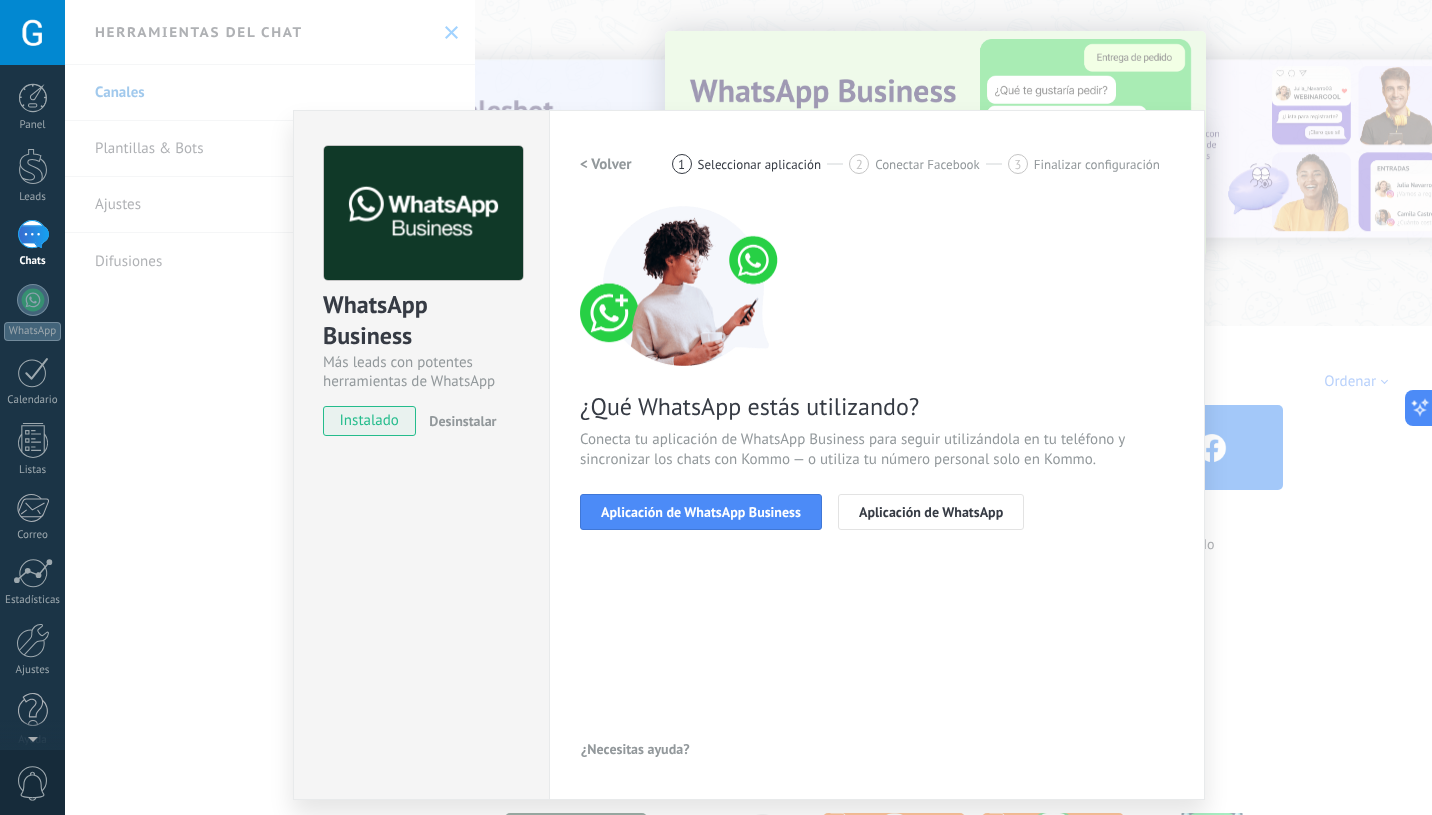 click on "Aplicación de WhatsApp Business" at bounding box center [701, 512] 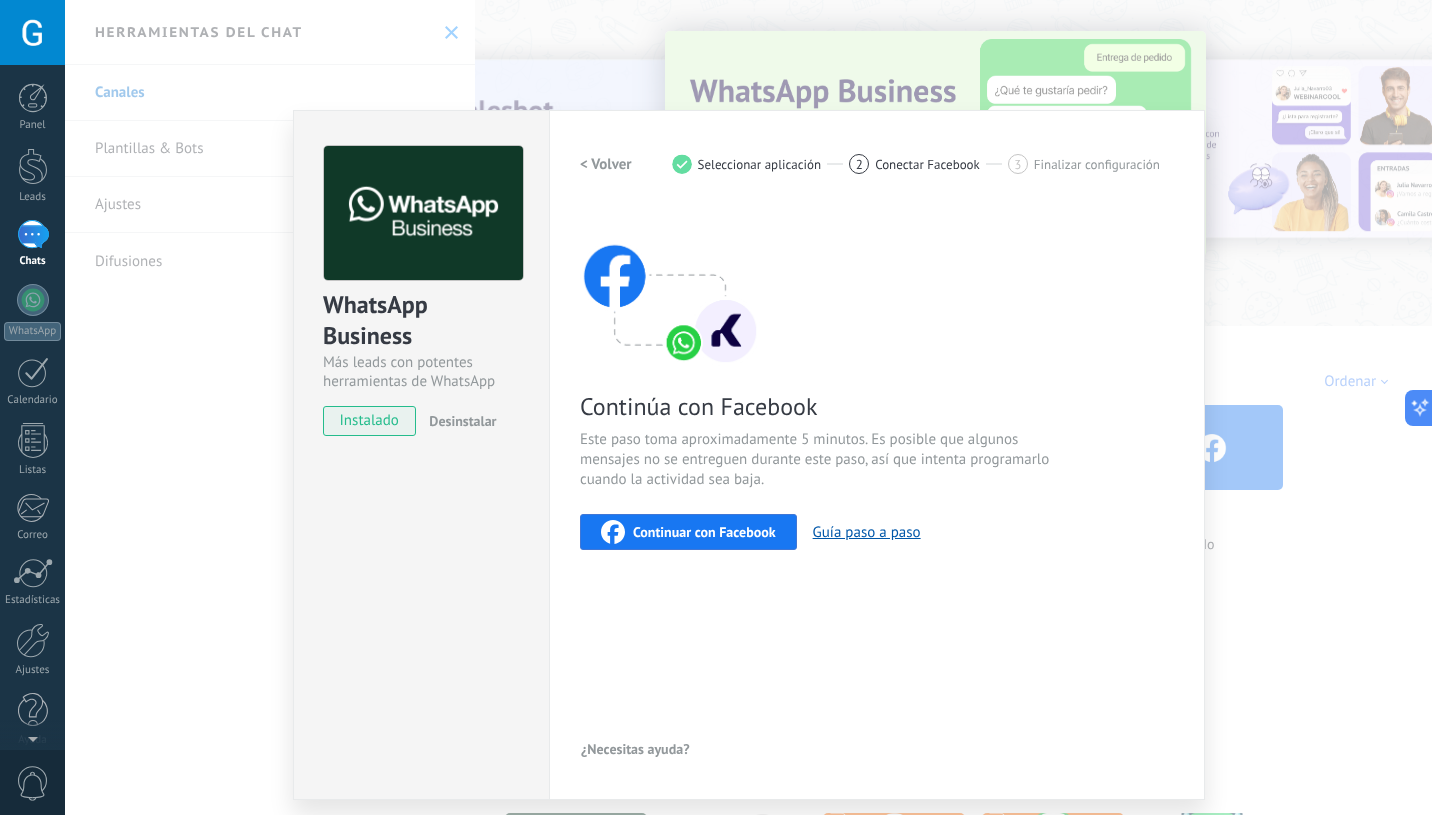 click on "Continuar con Facebook" at bounding box center [704, 532] 